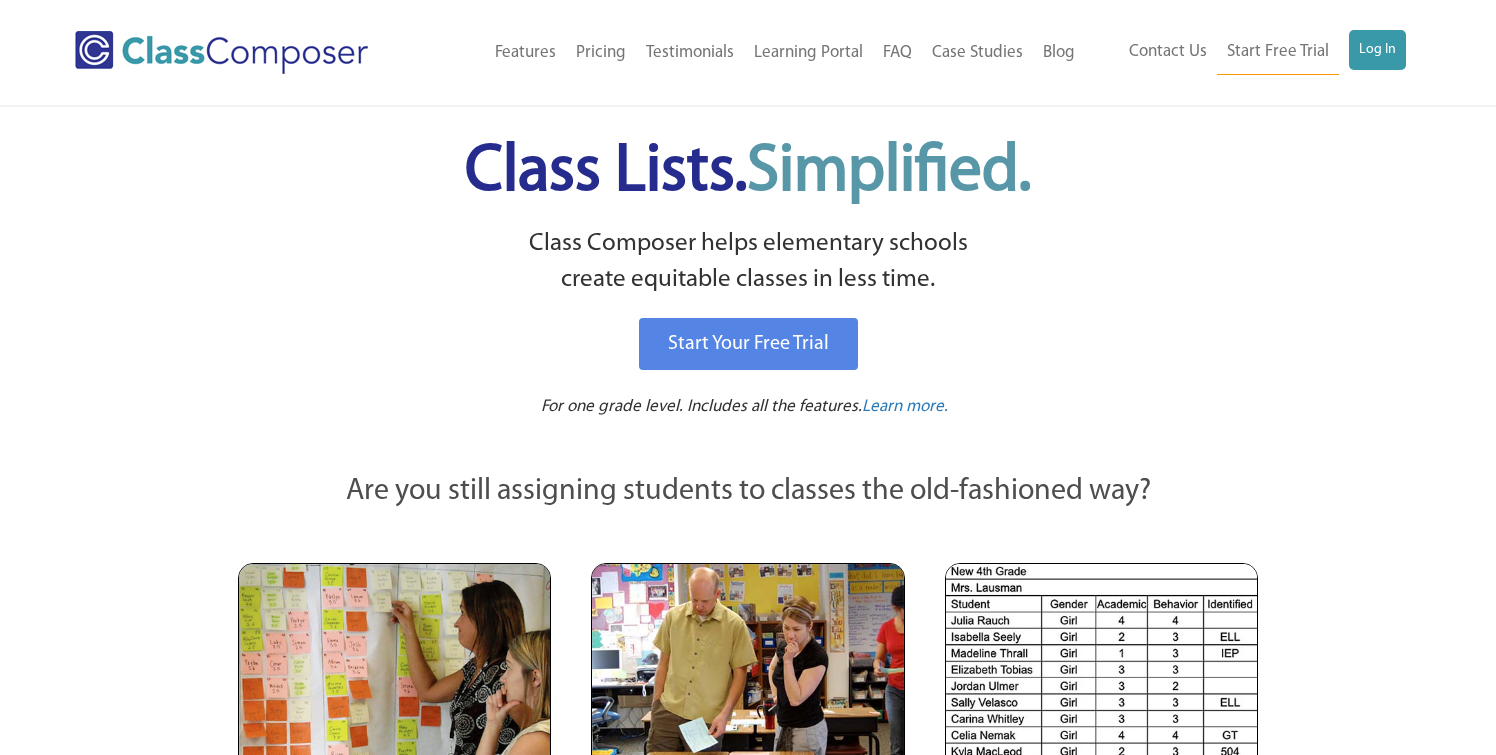 scroll, scrollTop: 0, scrollLeft: 0, axis: both 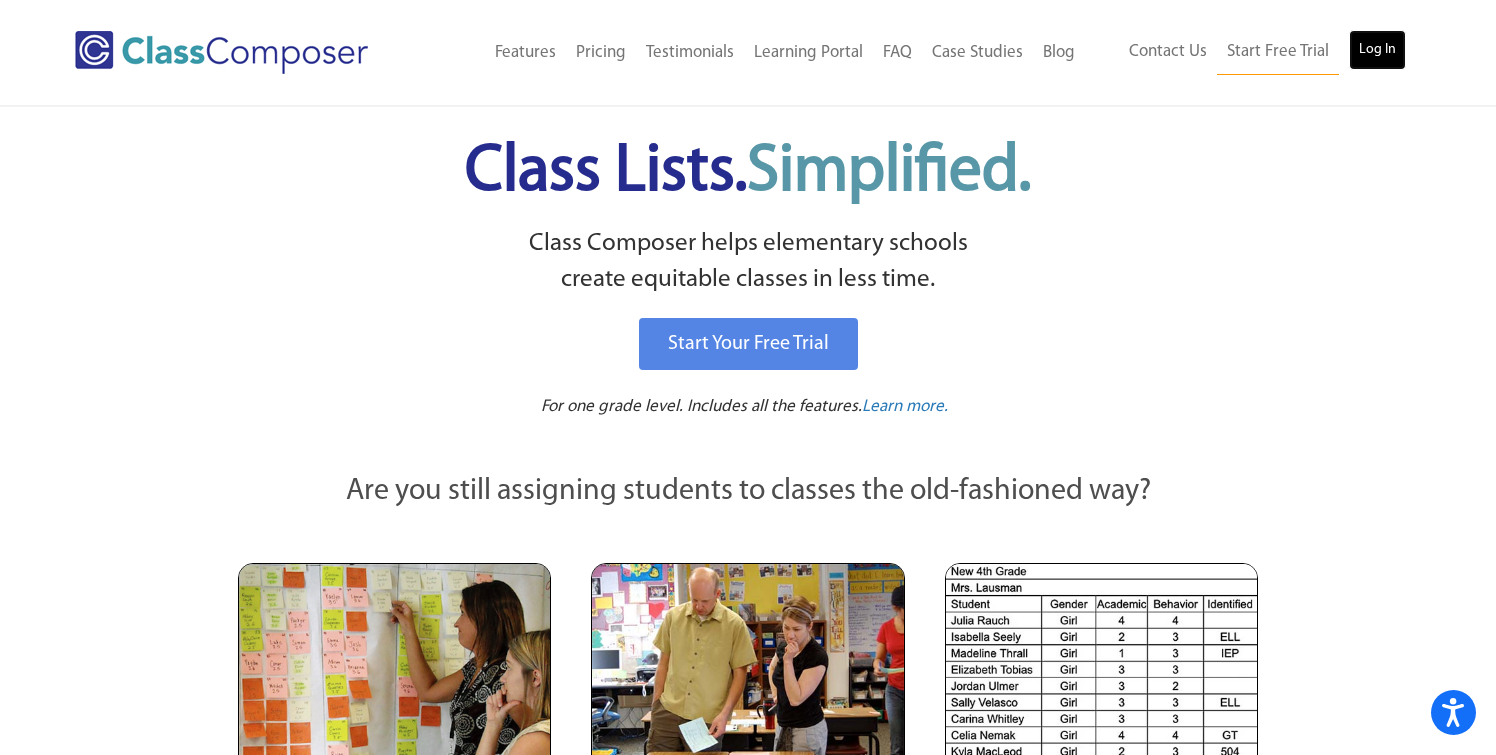 click on "Log In" at bounding box center (1377, 50) 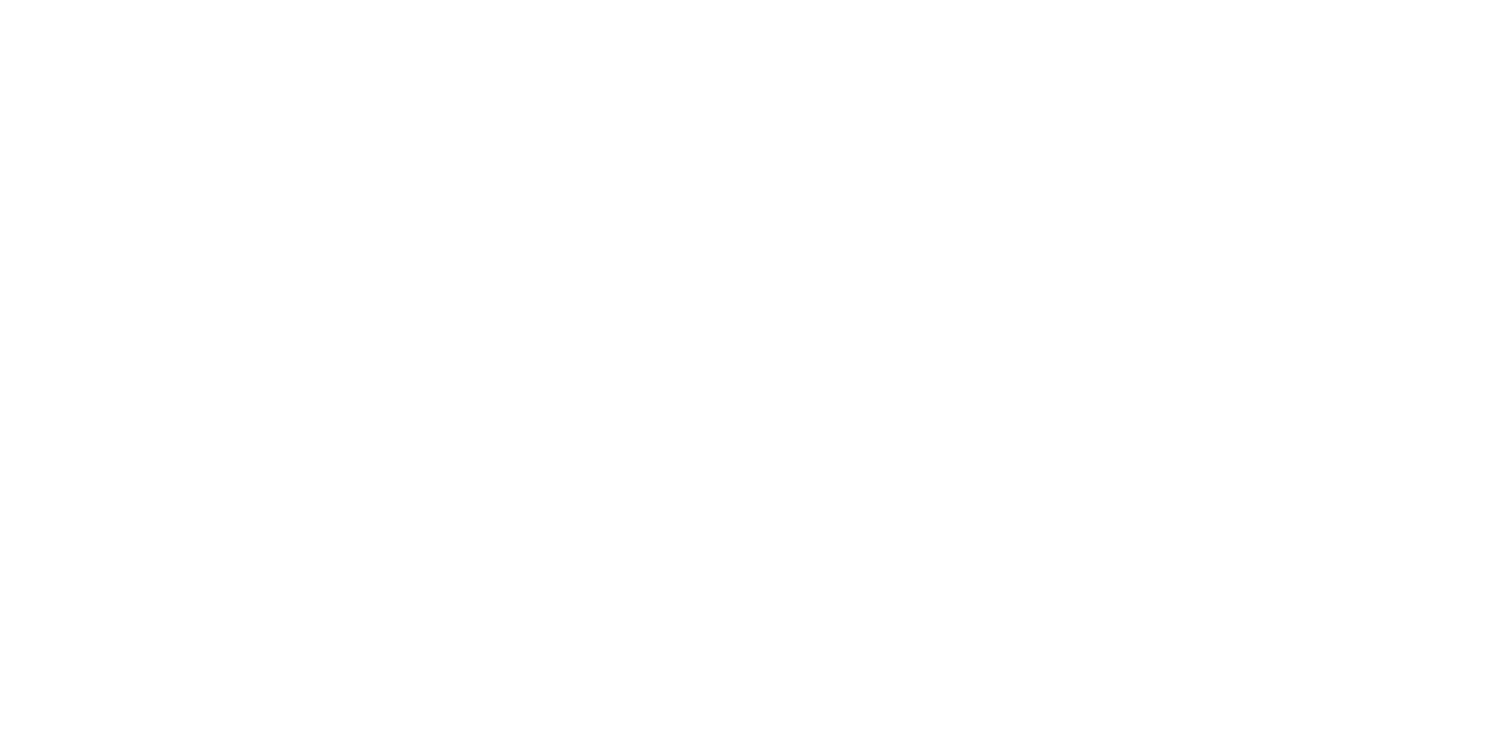 scroll, scrollTop: 0, scrollLeft: 0, axis: both 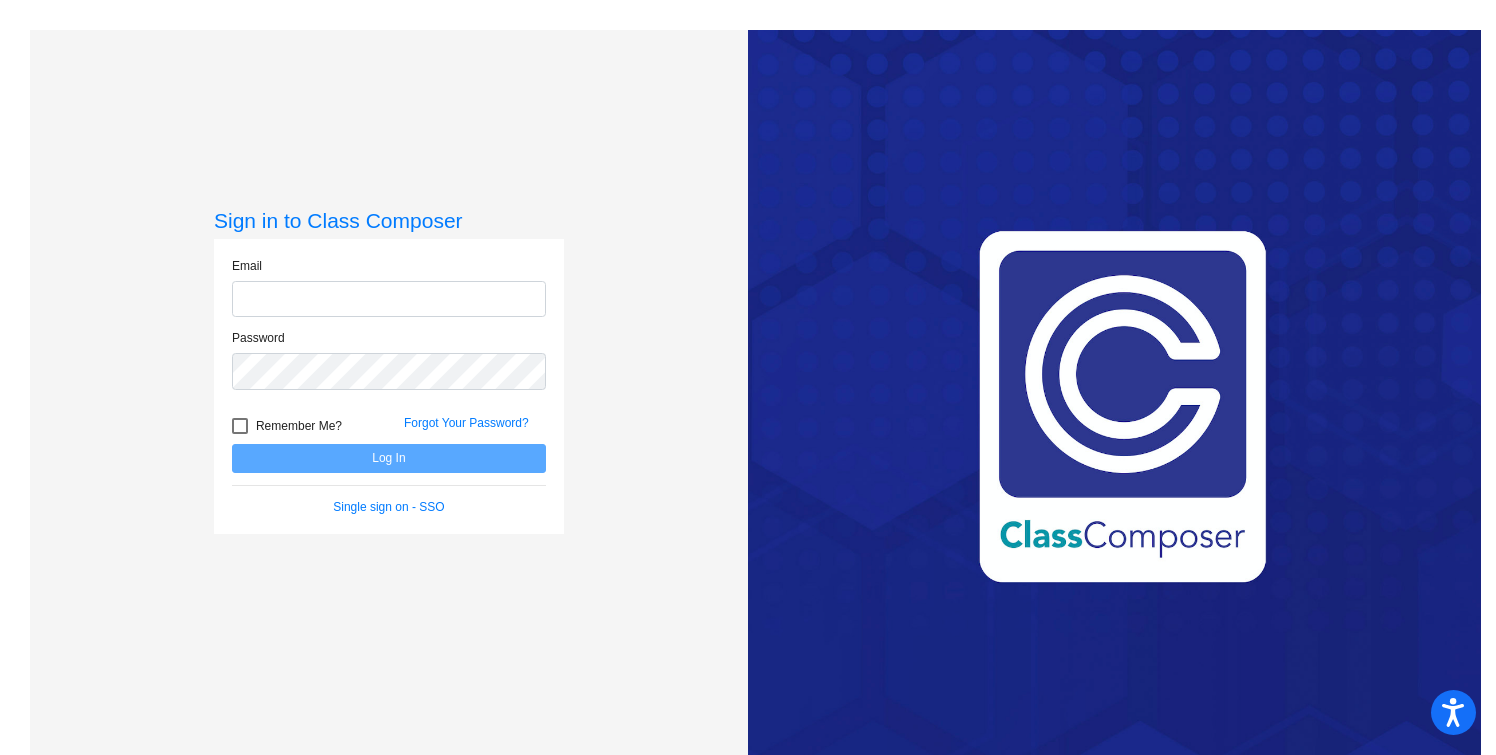 type on "[EMAIL_ADDRESS][DOMAIN_NAME]" 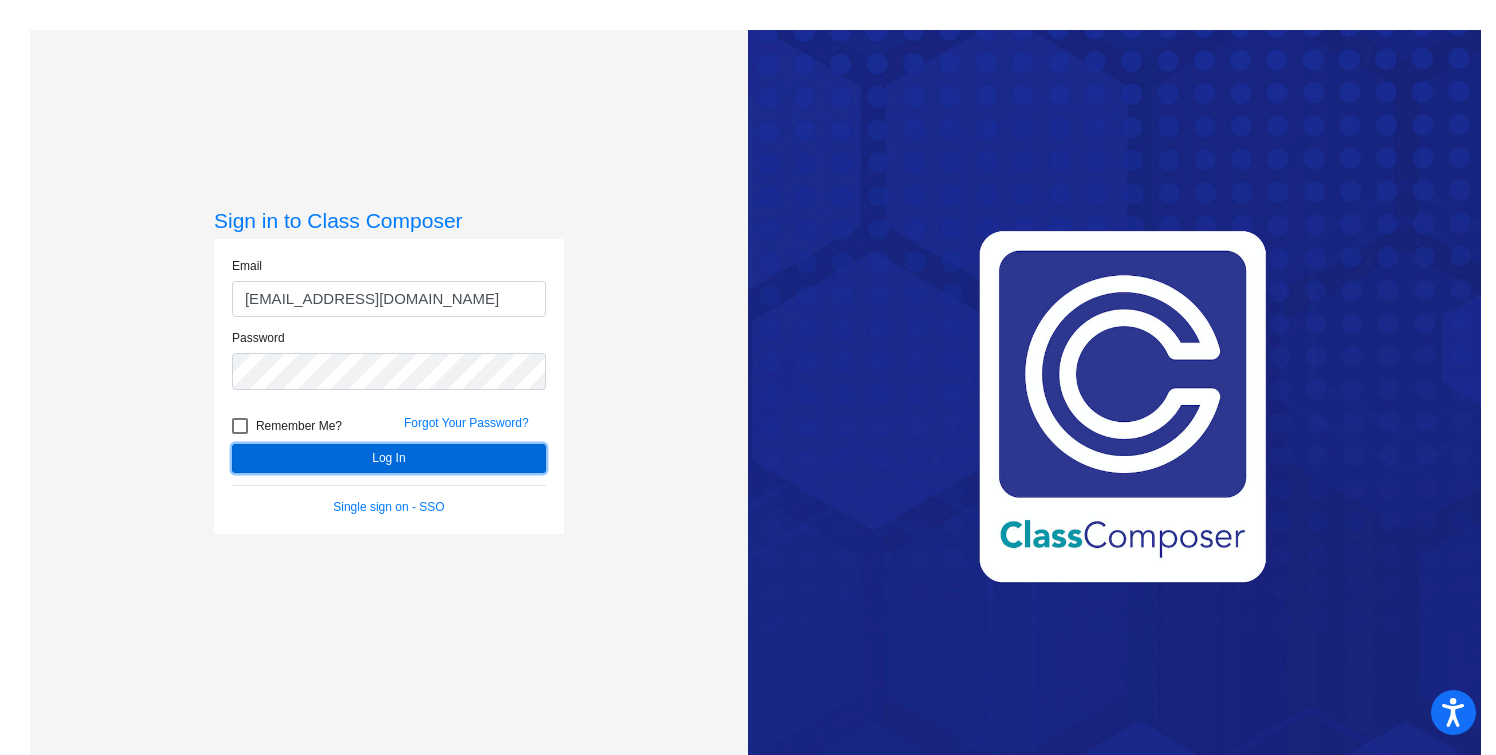 click on "Log In" 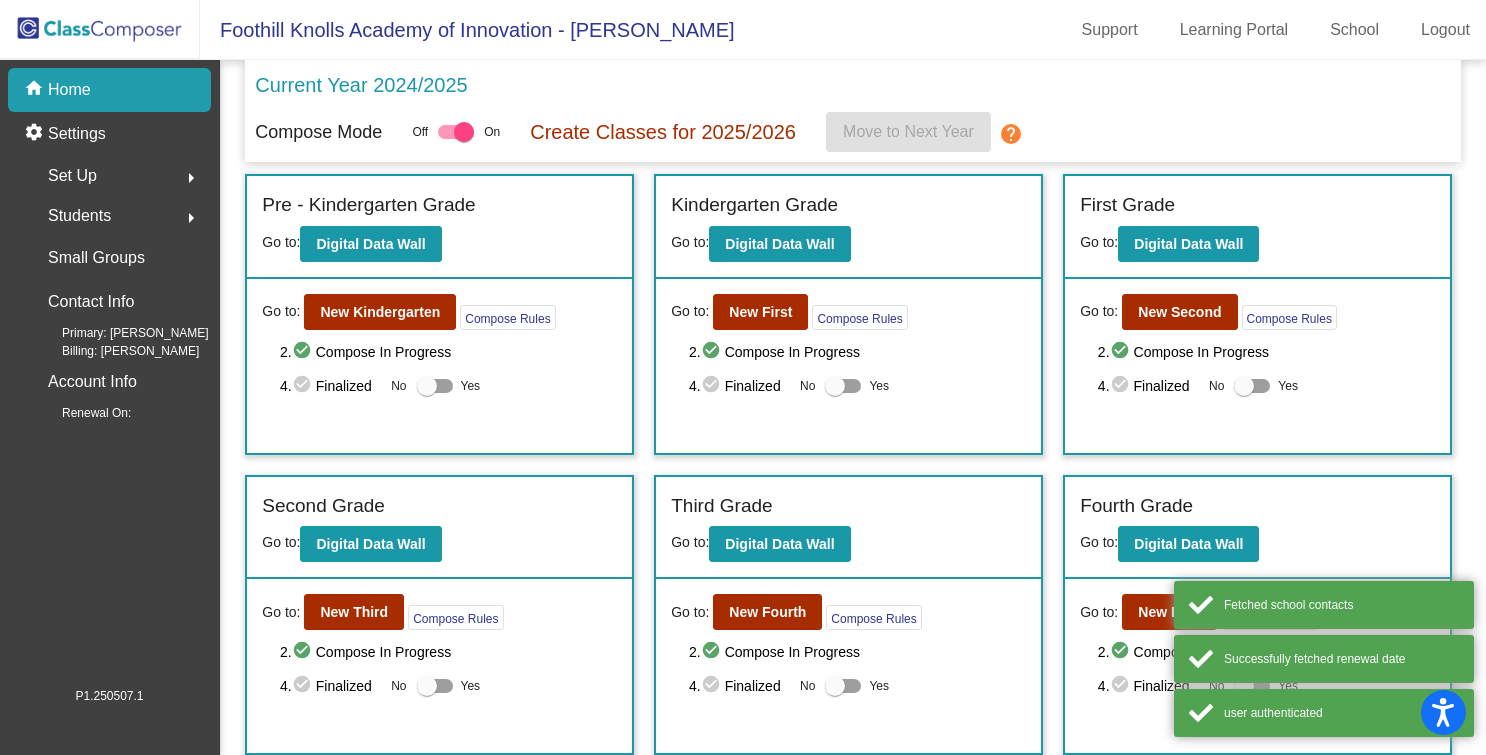 click on "Current Year 2024/2025 Compose Mode Off   On Create Classes for 2025/2026  Move to Next Year  help Incoming   (New students moving into lowest grade) Go to:  Incoming Dashboard Go to:  New Pre - Kindergarten  Compose Rules     2.  check_circle  Compose In Progress   4.  check_circle  Finalized  No   Yes Pre - Kindergarten Grade Go to:  Digital Data Wall Go to:  New Kindergarten  Compose Rules     2.  check_circle  Compose In Progress   4.  check_circle  Finalized  No   Yes Kindergarten Grade Go to:  Digital Data Wall Go to:  New First  Compose Rules     2.  check_circle  Compose In Progress   4.  check_circle  Finalized  No   Yes First Grade Go to:  Digital Data Wall Go to:  New Second  Compose Rules     2.  check_circle  Compose In Progress   4.  check_circle  Finalized  No   Yes Second Grade Go to:  Digital Data Wall Go to:  New Third  Compose Rules     2.  check_circle  Compose In Progress   4.  check_circle  Finalized  No   Yes Third Grade Go to:  Digital Data Wall Go to:  New Fourth     2." 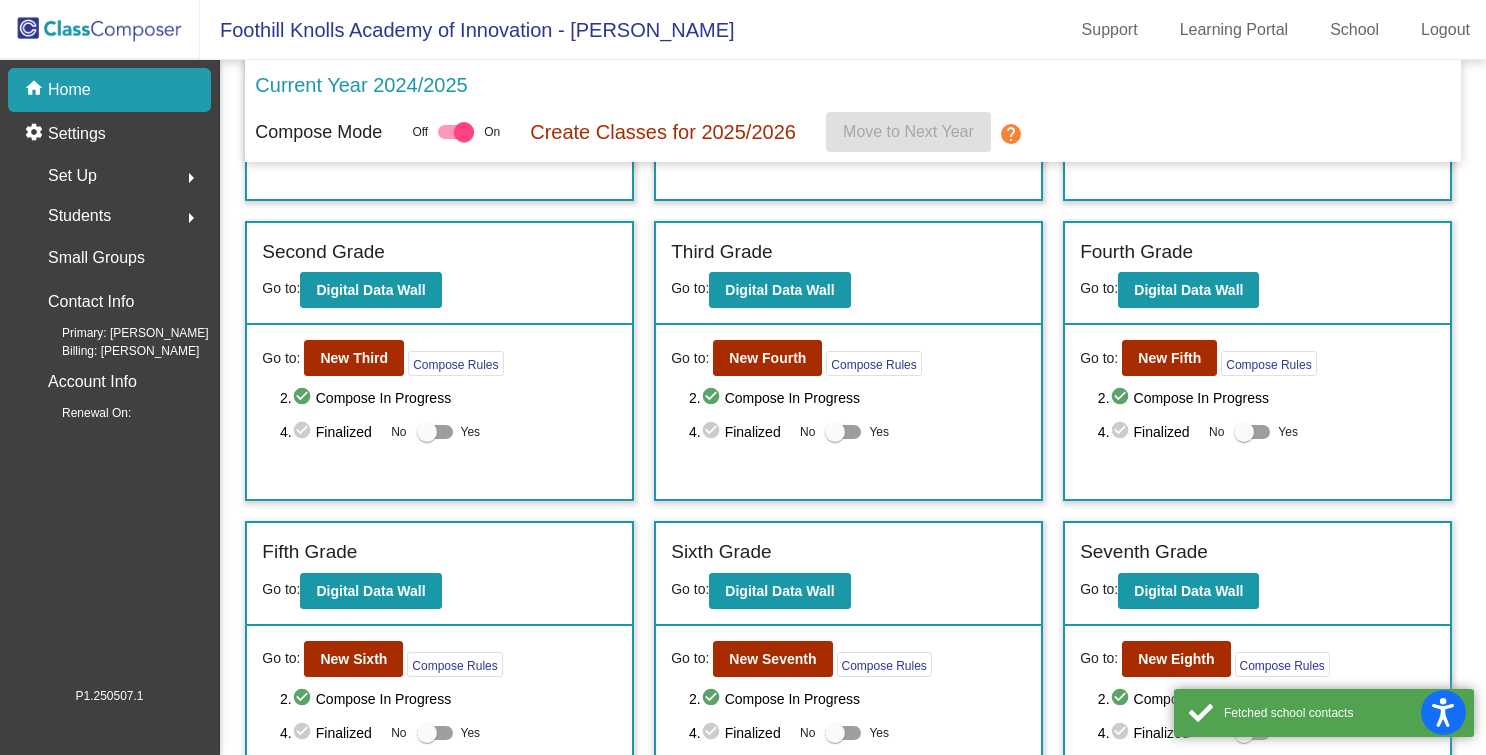 scroll, scrollTop: 428, scrollLeft: 0, axis: vertical 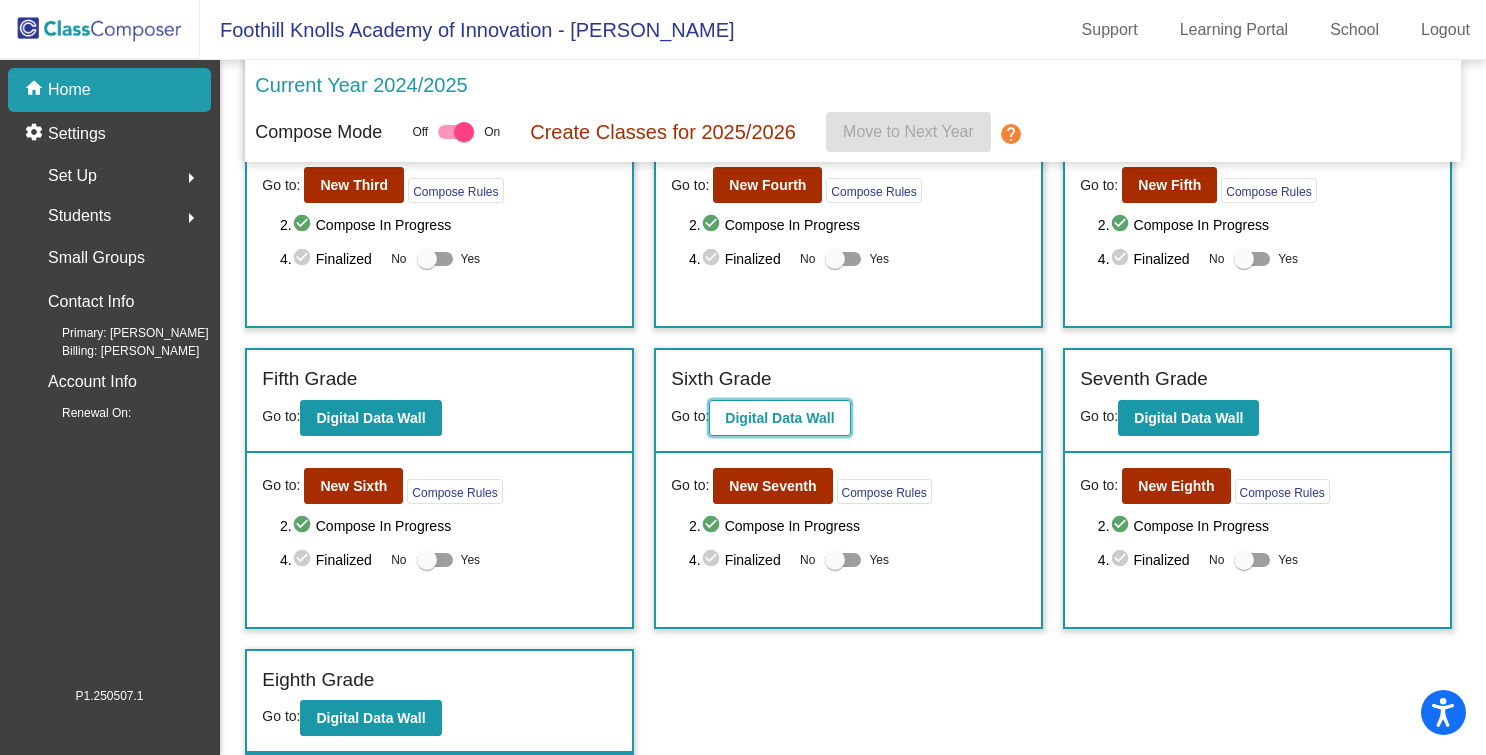 click on "Digital Data Wall" 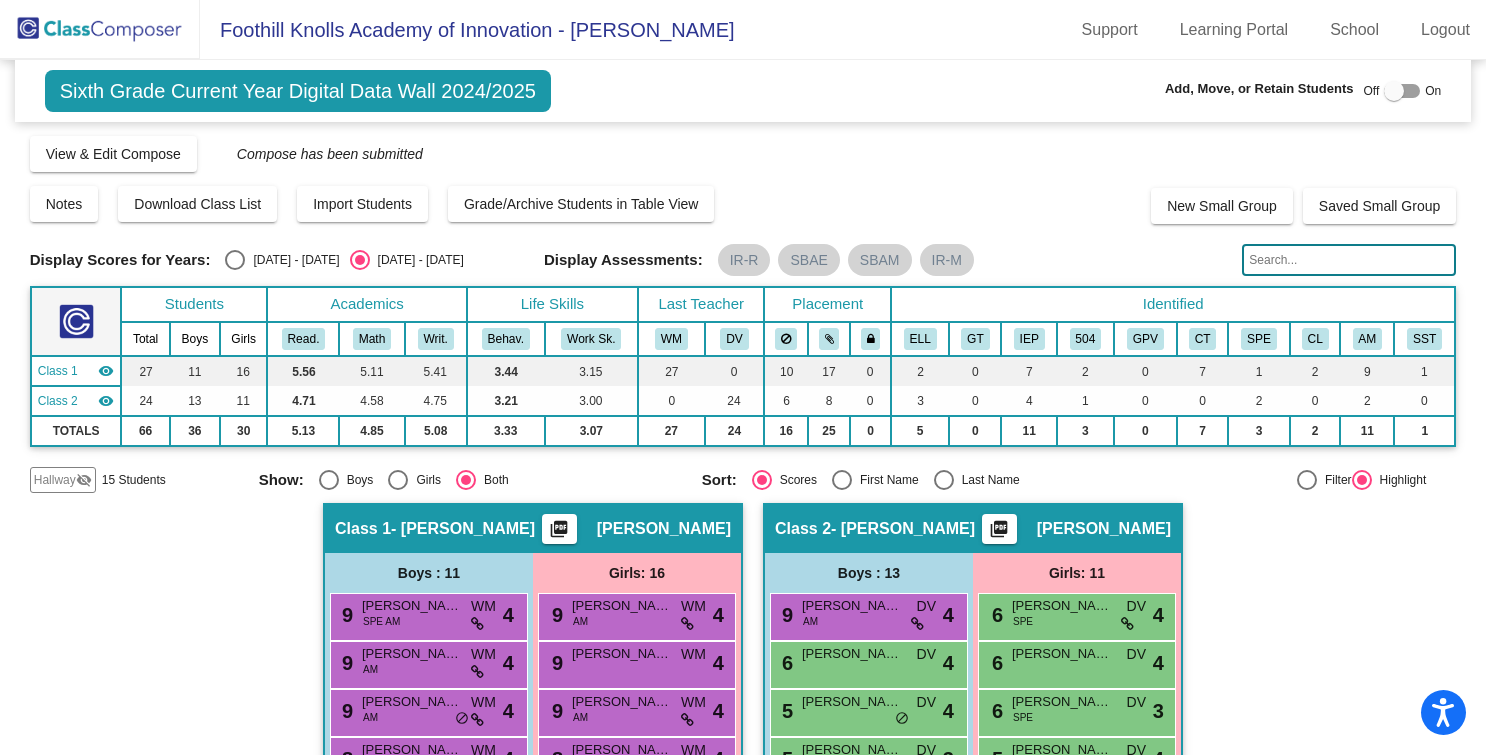 scroll, scrollTop: 96, scrollLeft: 0, axis: vertical 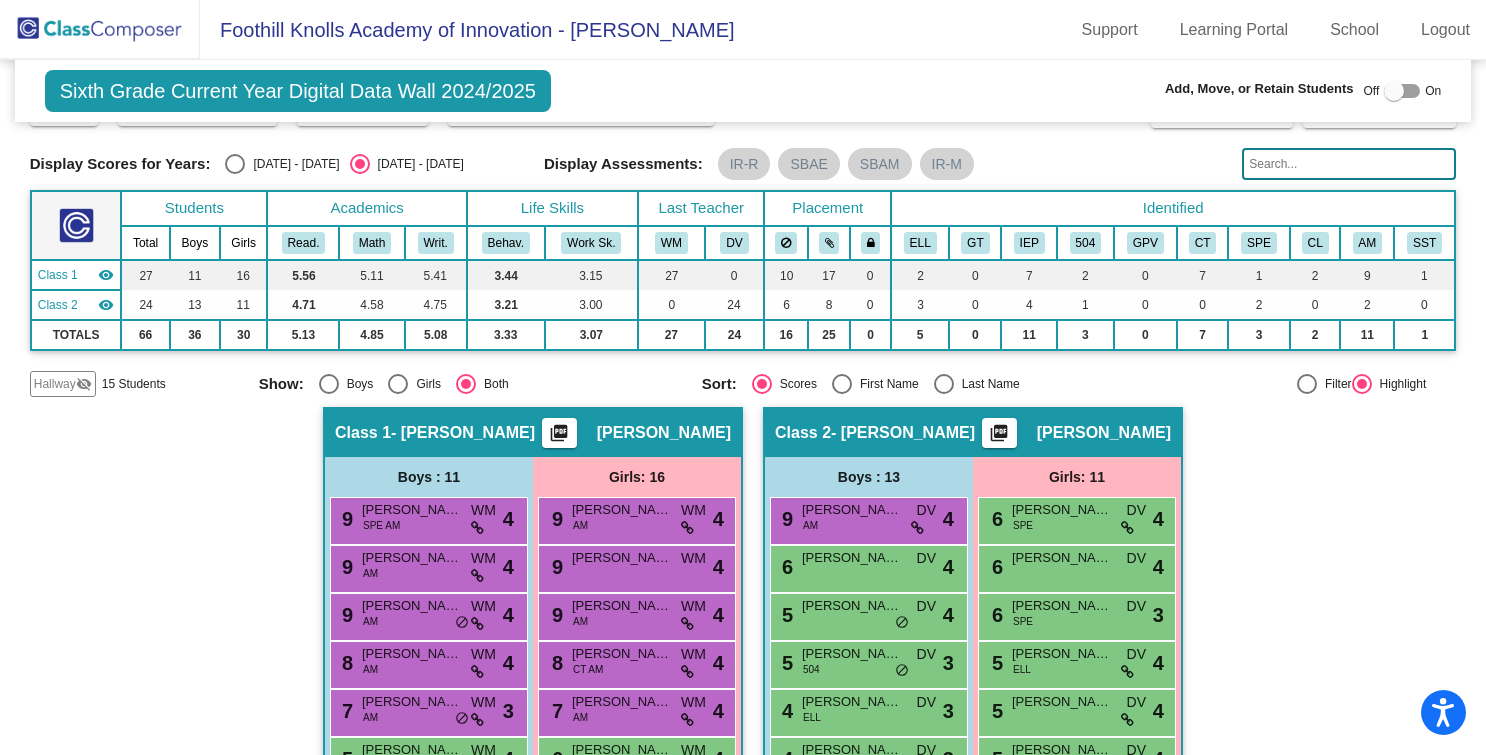 click on "visibility_off" 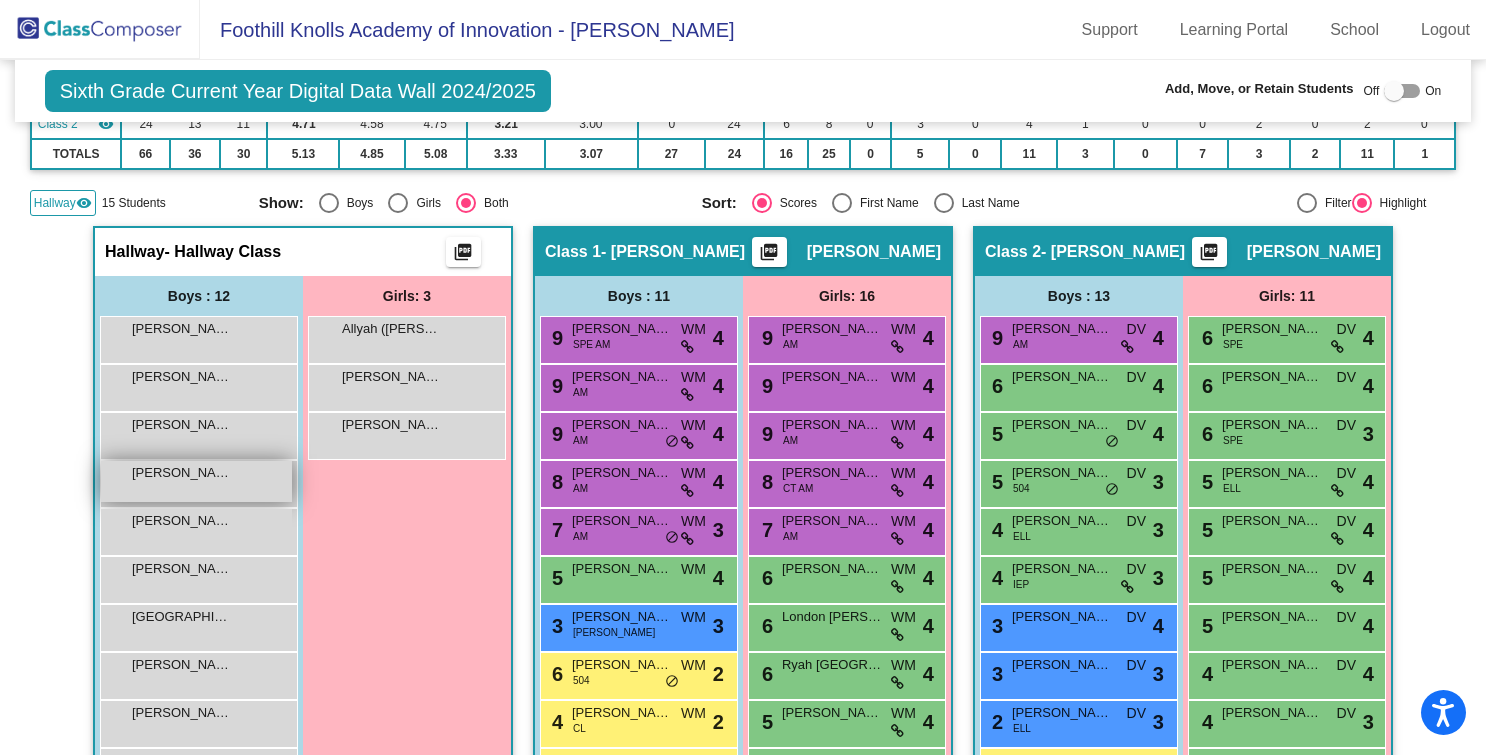 scroll, scrollTop: 278, scrollLeft: 0, axis: vertical 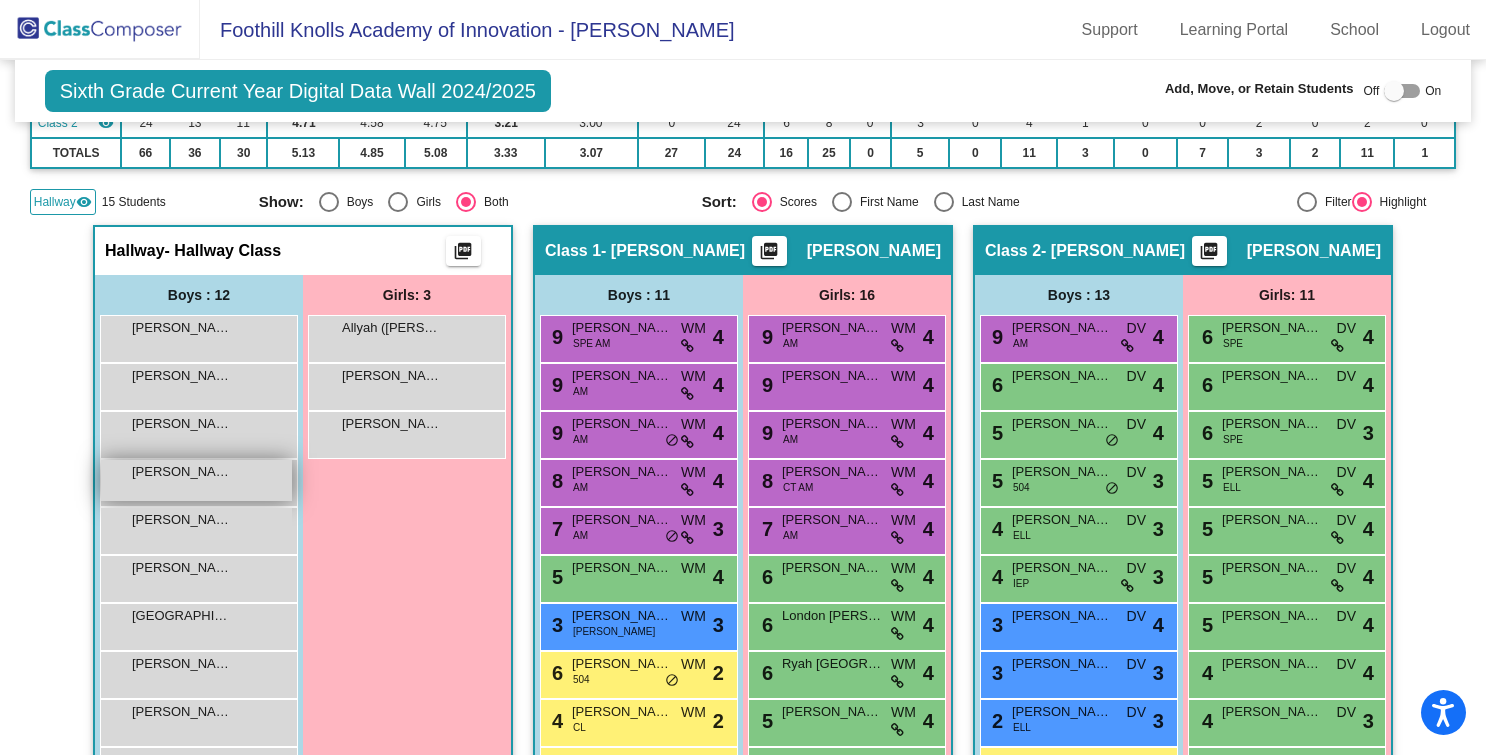 click on "Jeremias Rodriguez" at bounding box center [182, 472] 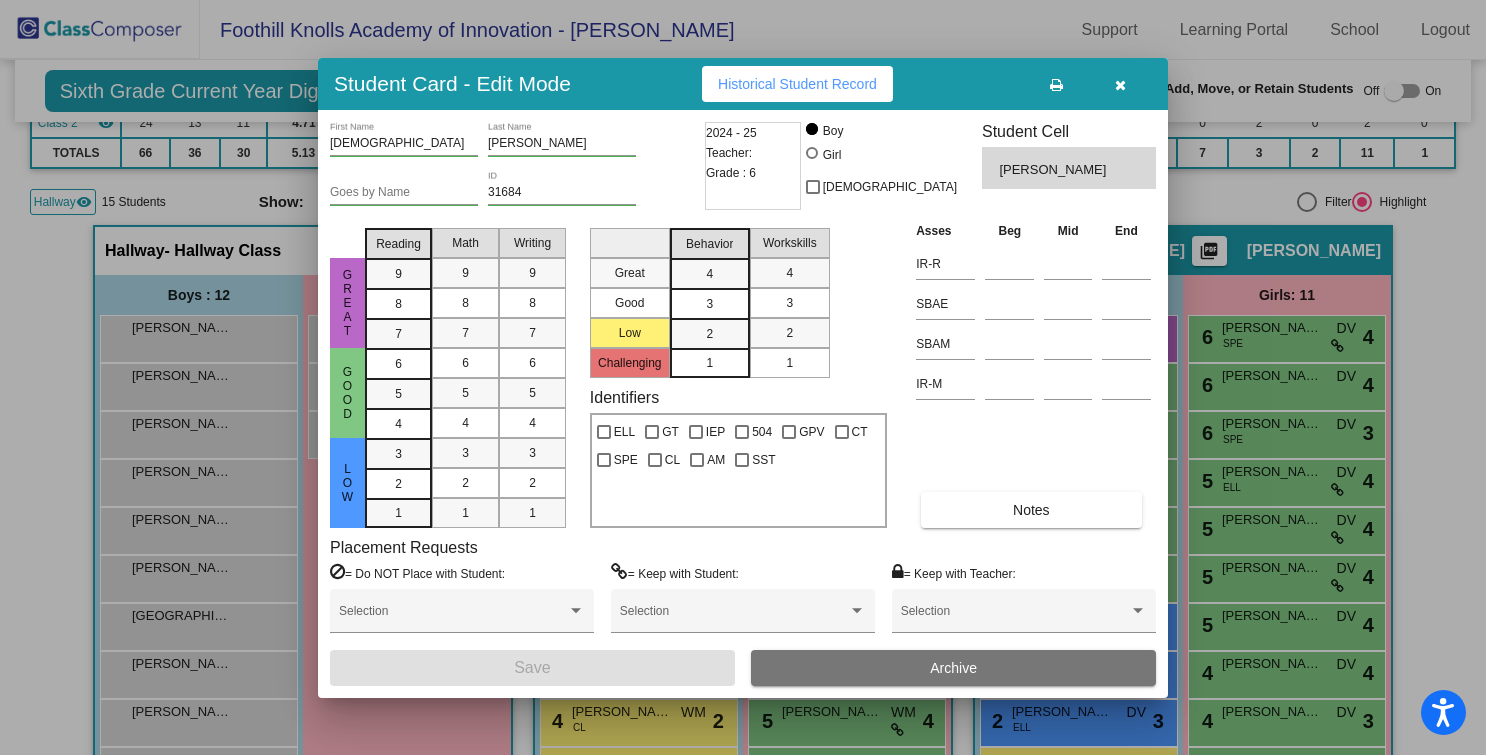 click at bounding box center (1120, 84) 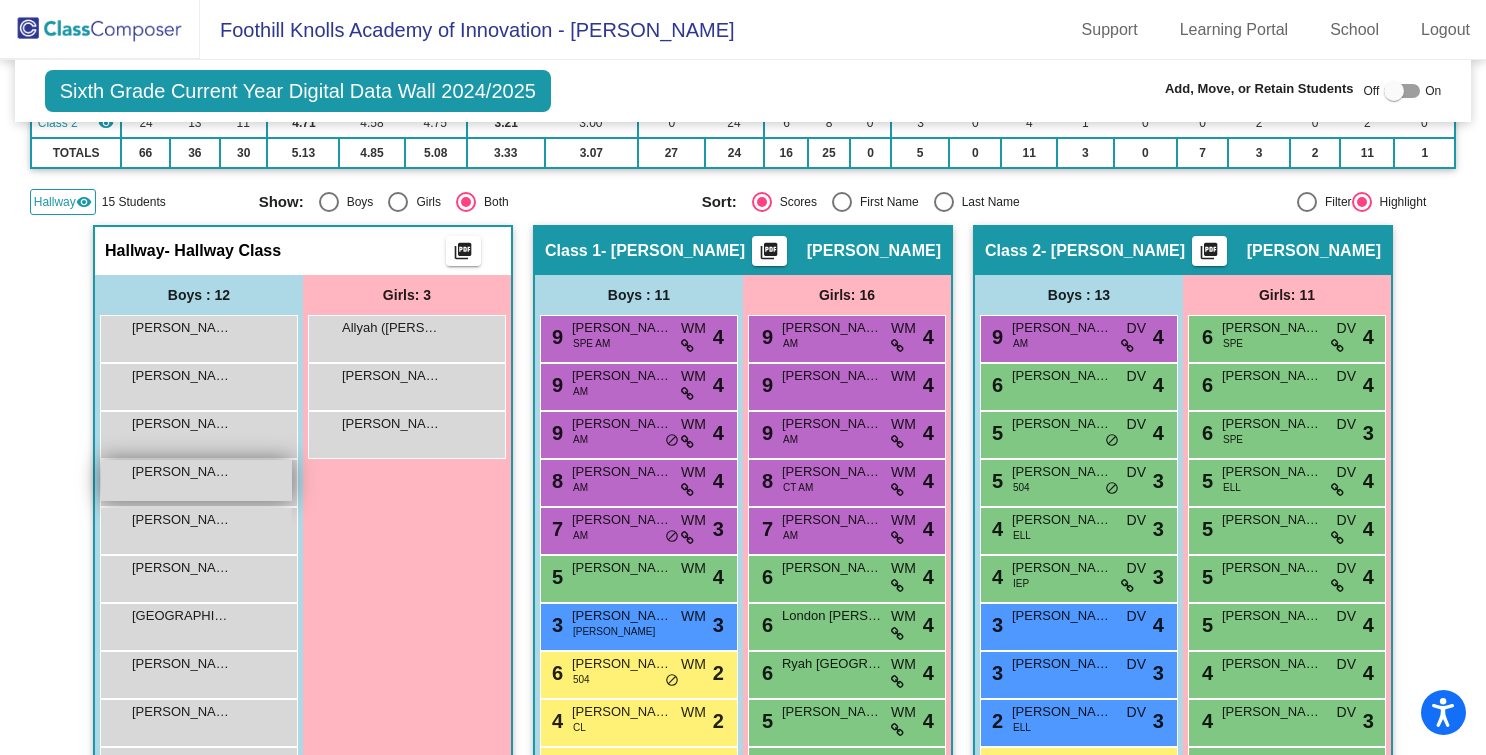 click on "Jeremias Rodriguez" at bounding box center [182, 472] 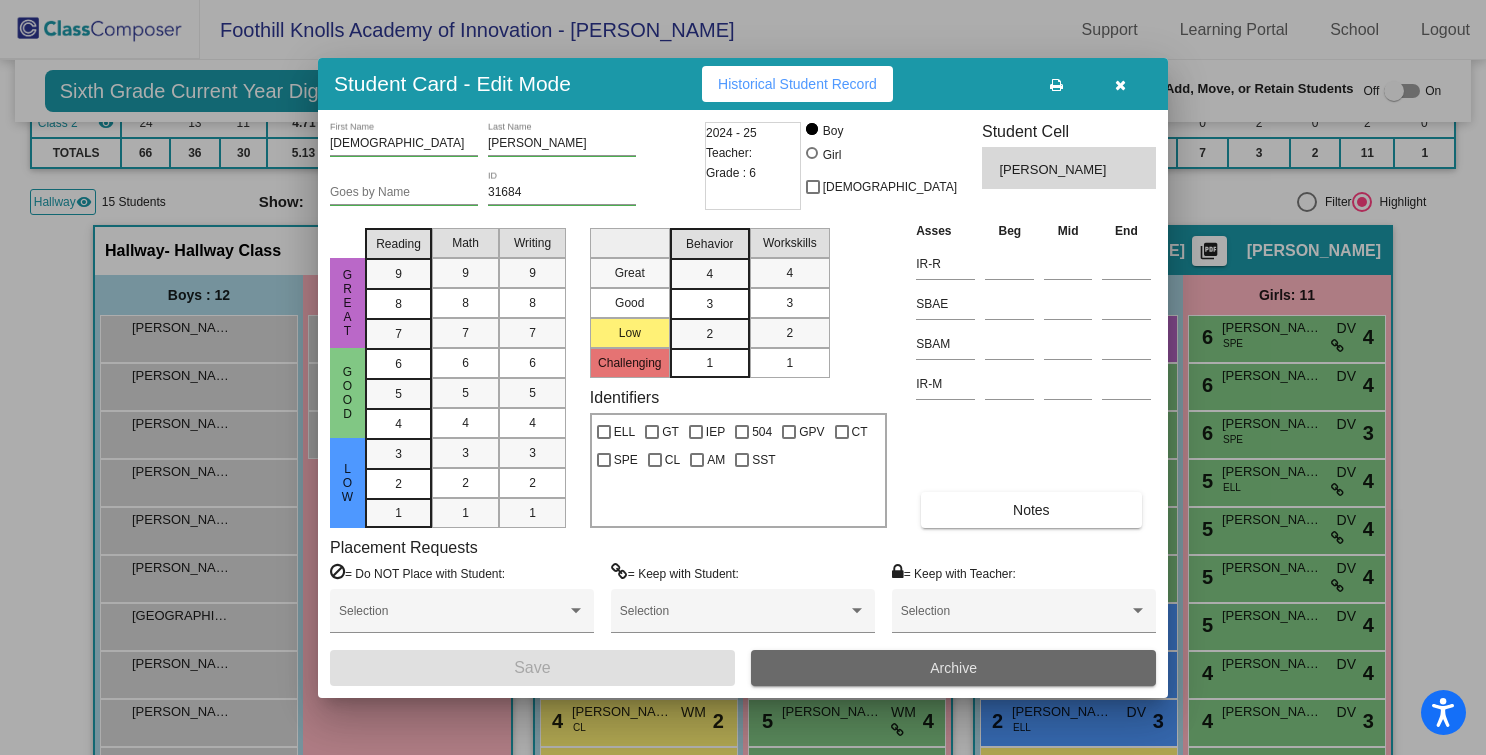click on "Archive" at bounding box center [953, 668] 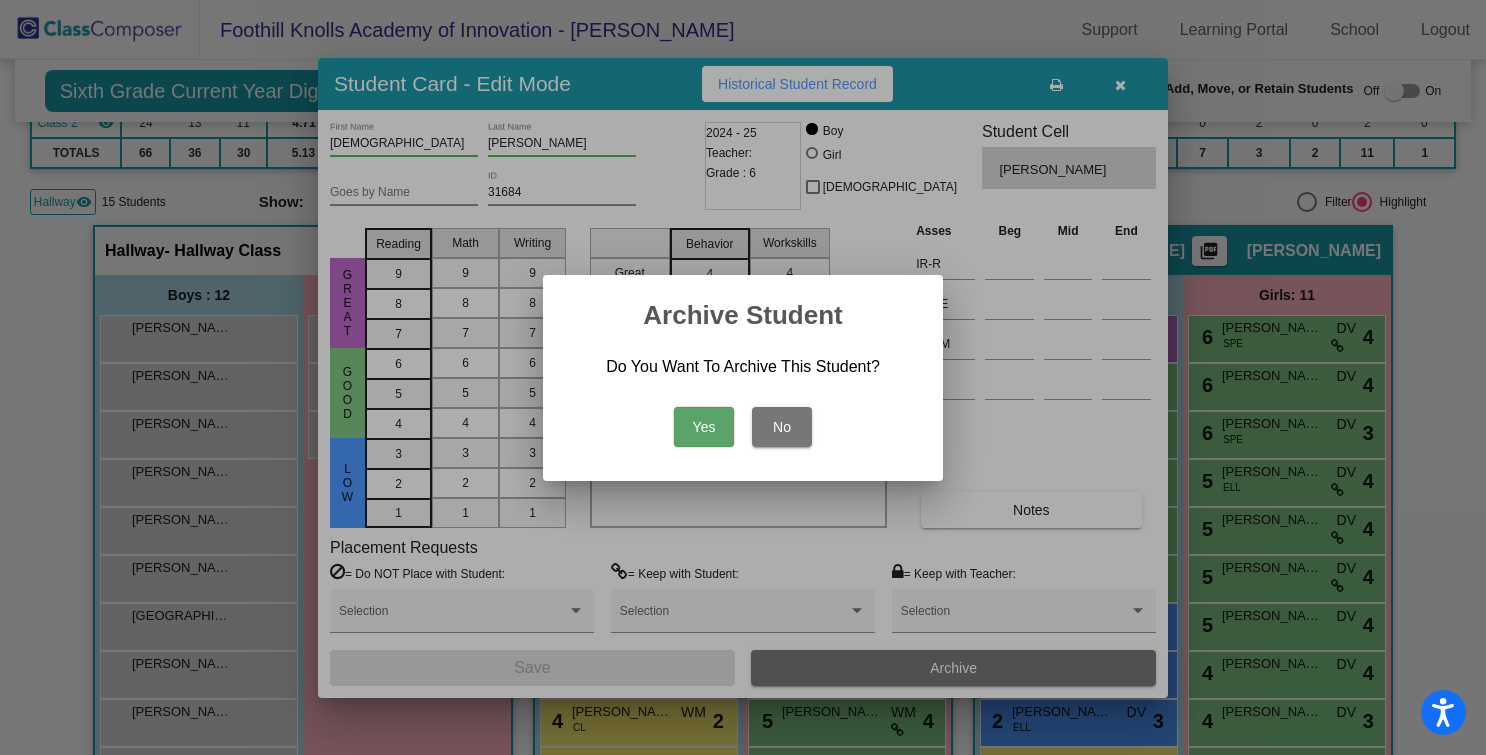 click on "Yes" at bounding box center [704, 427] 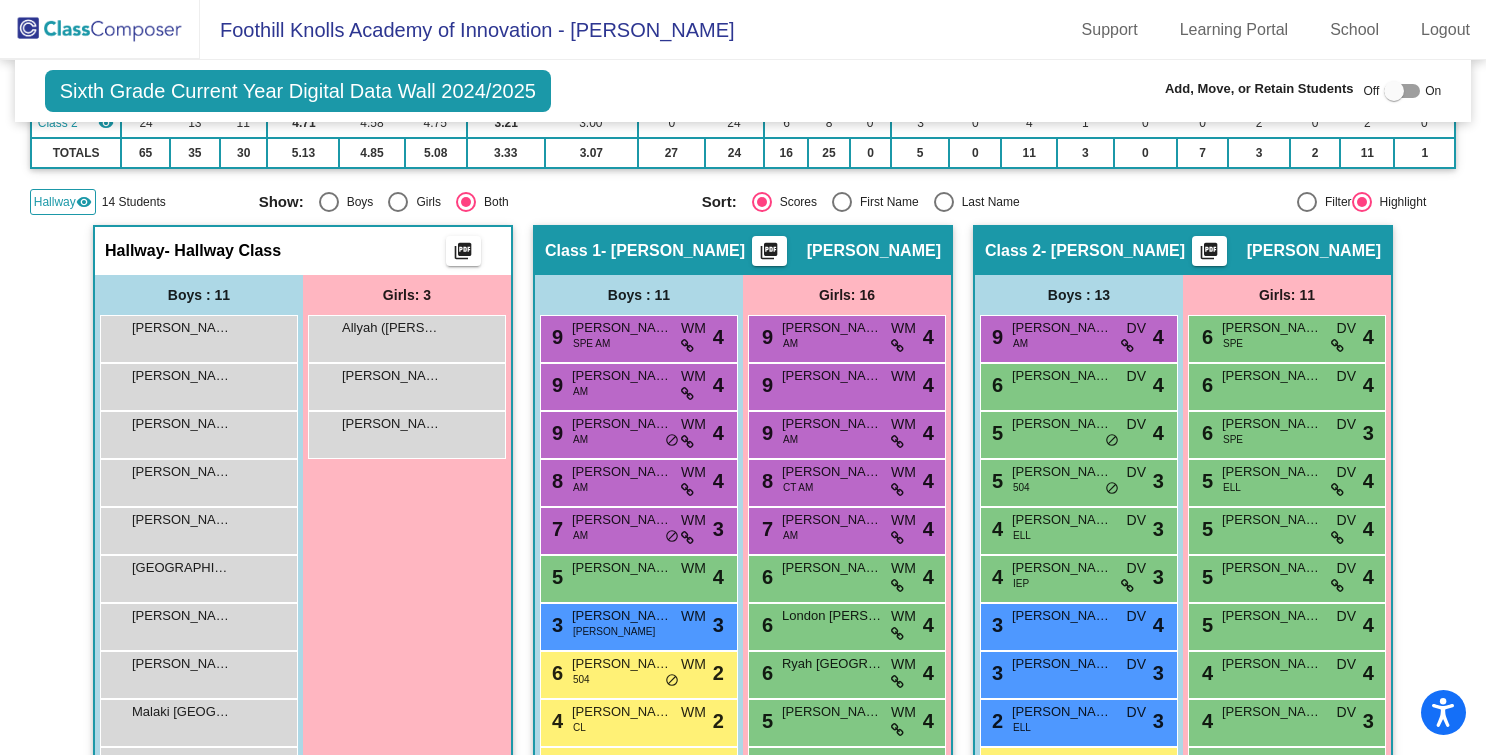 click on "picture_as_pdf" 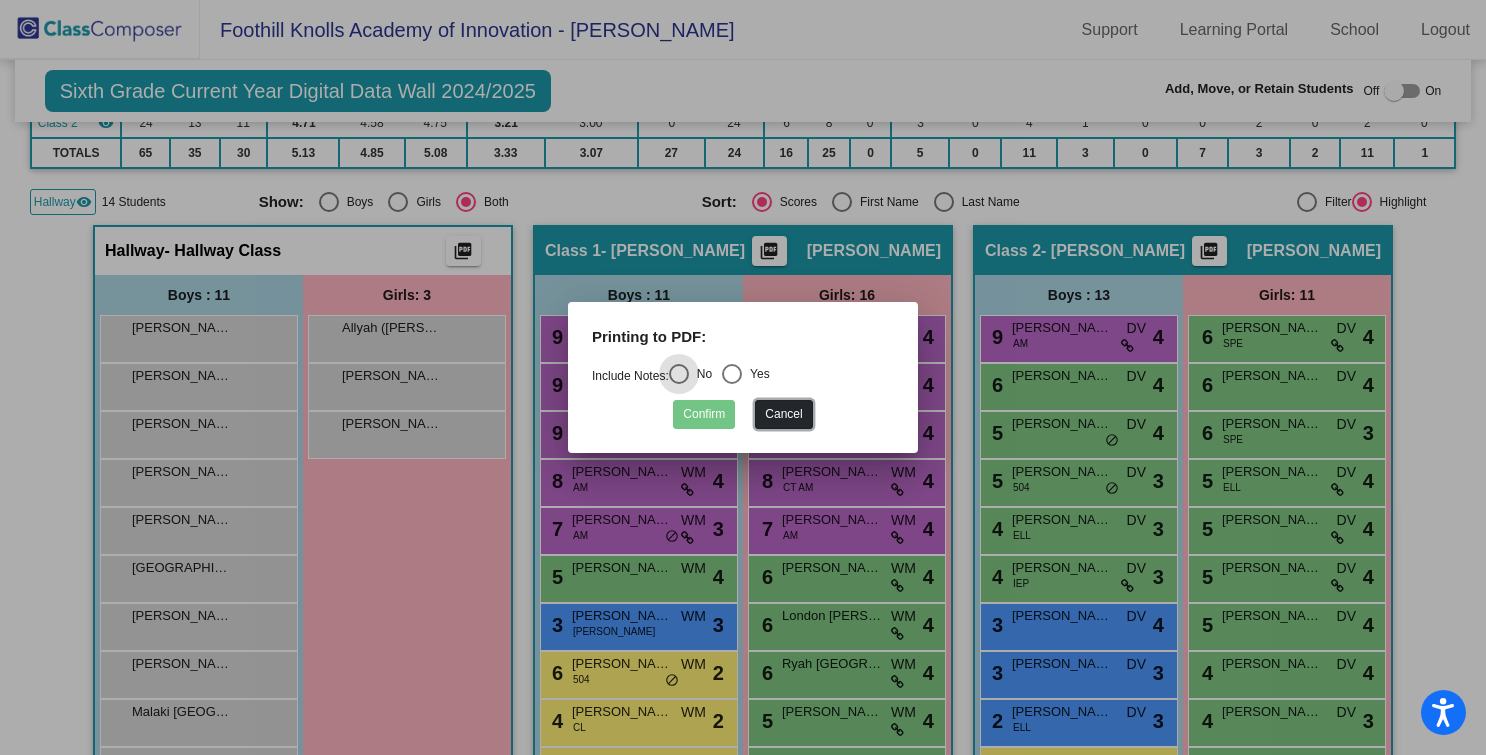 drag, startPoint x: 785, startPoint y: 408, endPoint x: 731, endPoint y: 400, distance: 54.589375 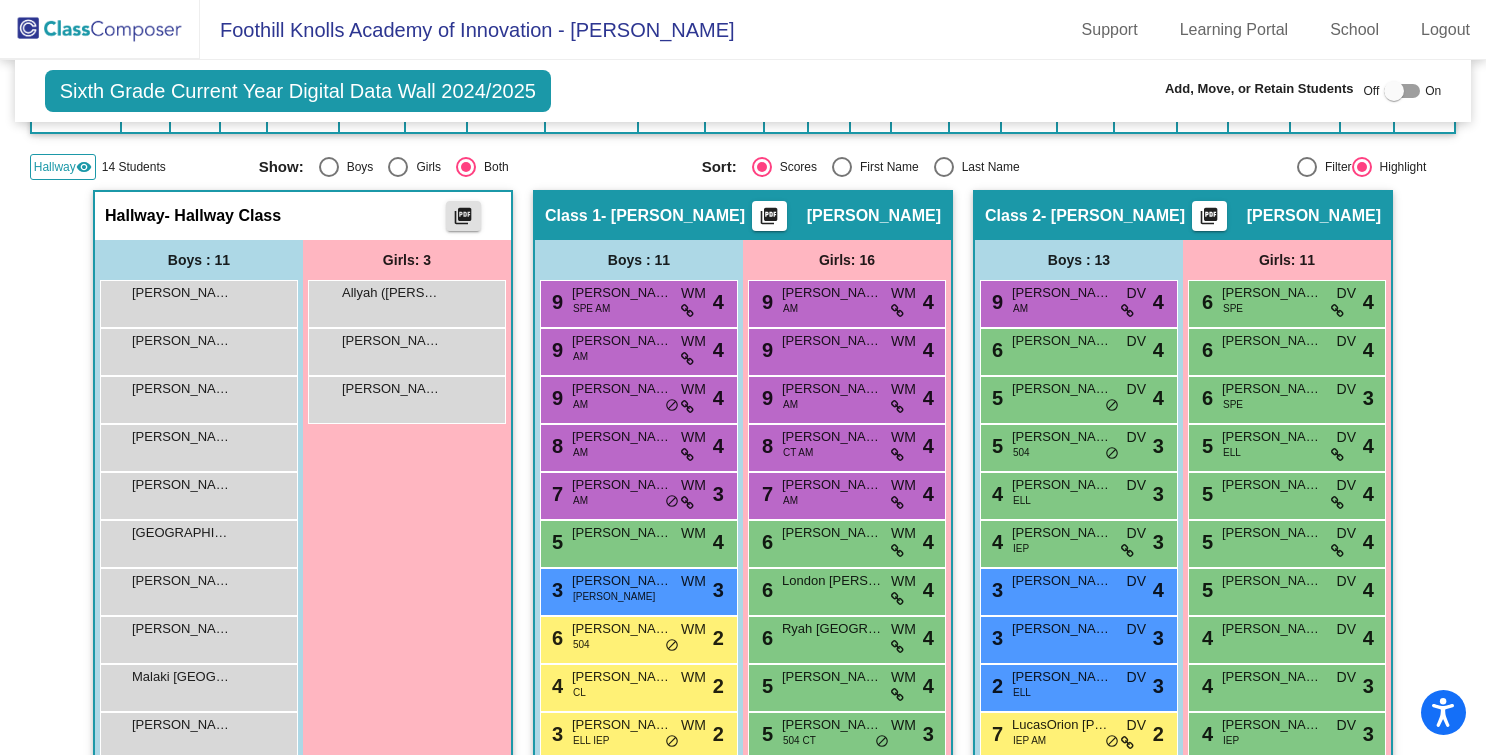 scroll, scrollTop: 0, scrollLeft: 0, axis: both 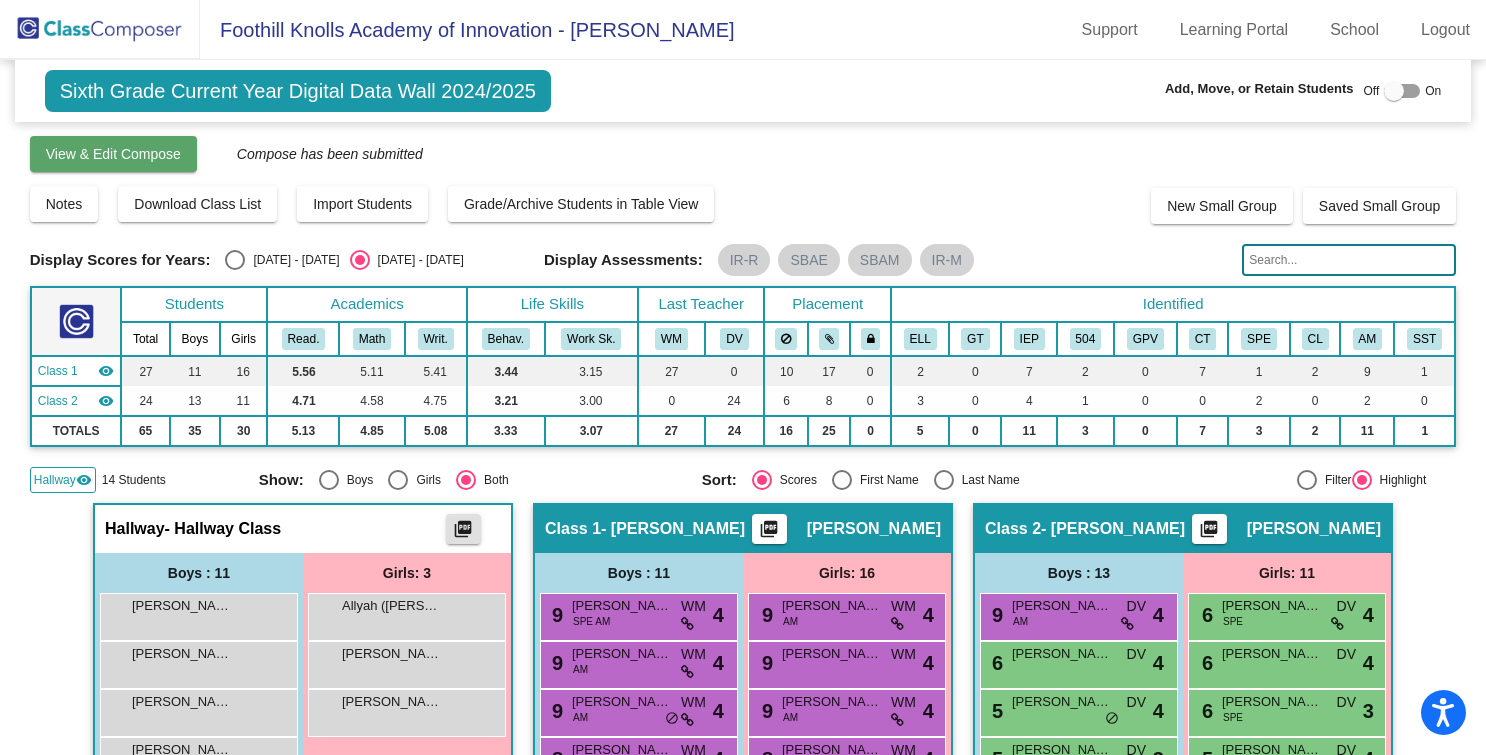 click on "View & Edit Compose" 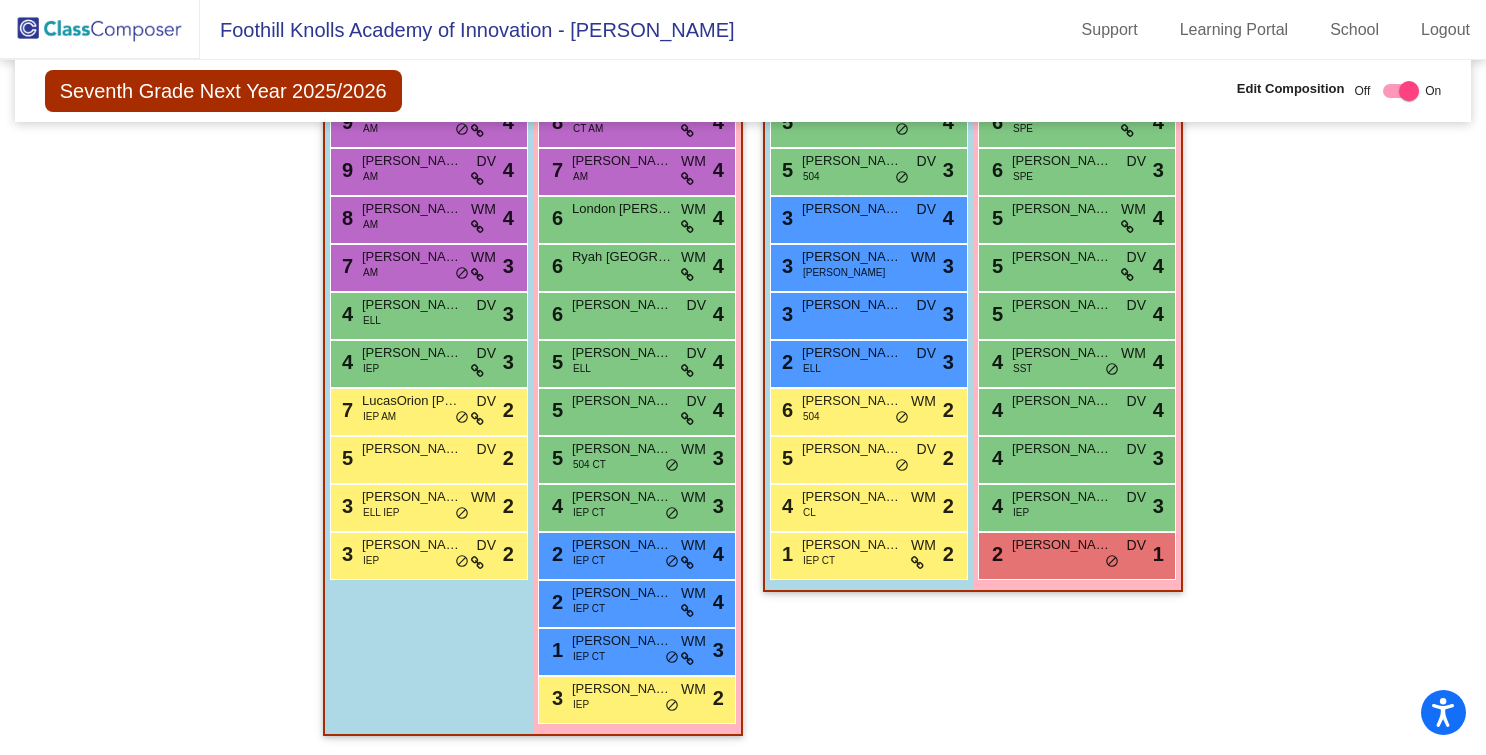 scroll, scrollTop: 0, scrollLeft: 0, axis: both 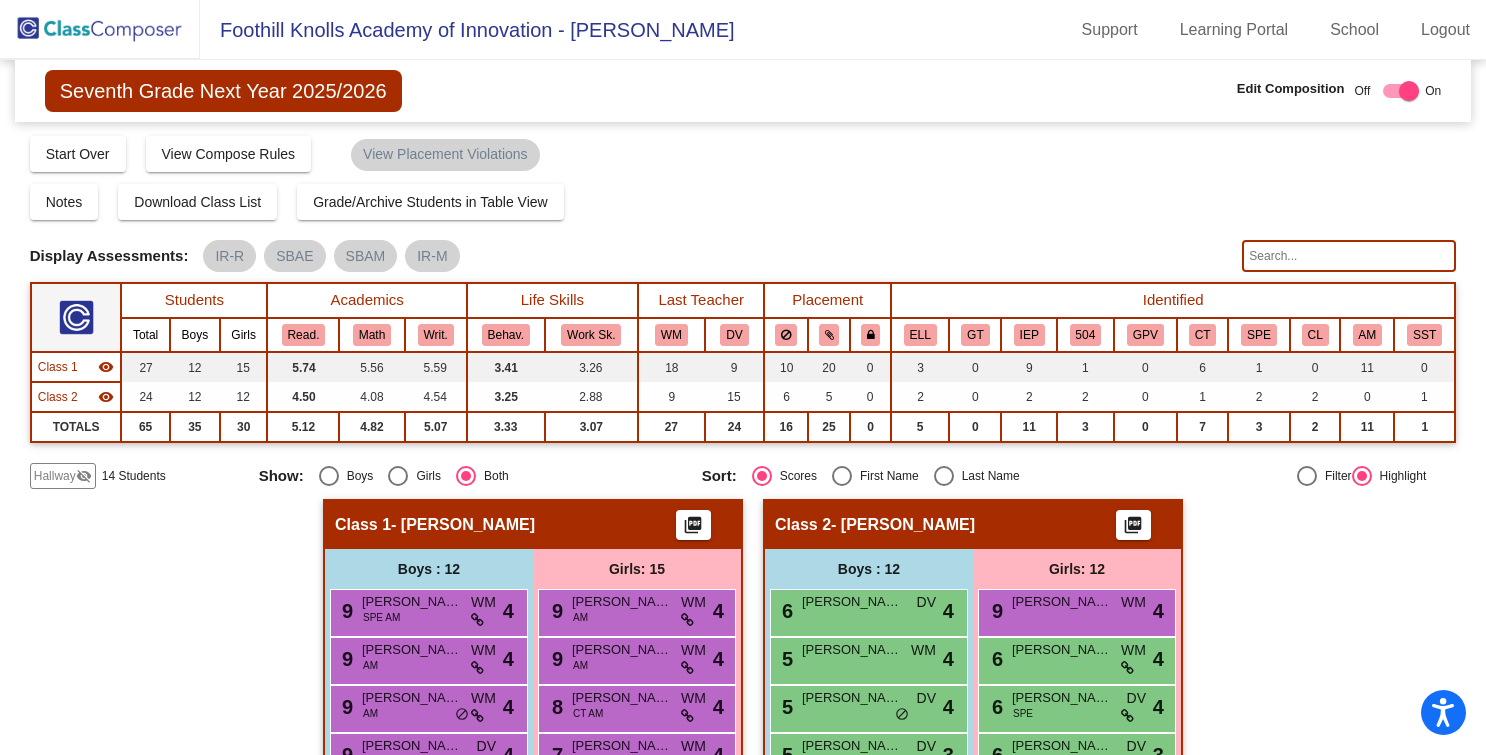 click on "Hallway   visibility_off  14 Students" 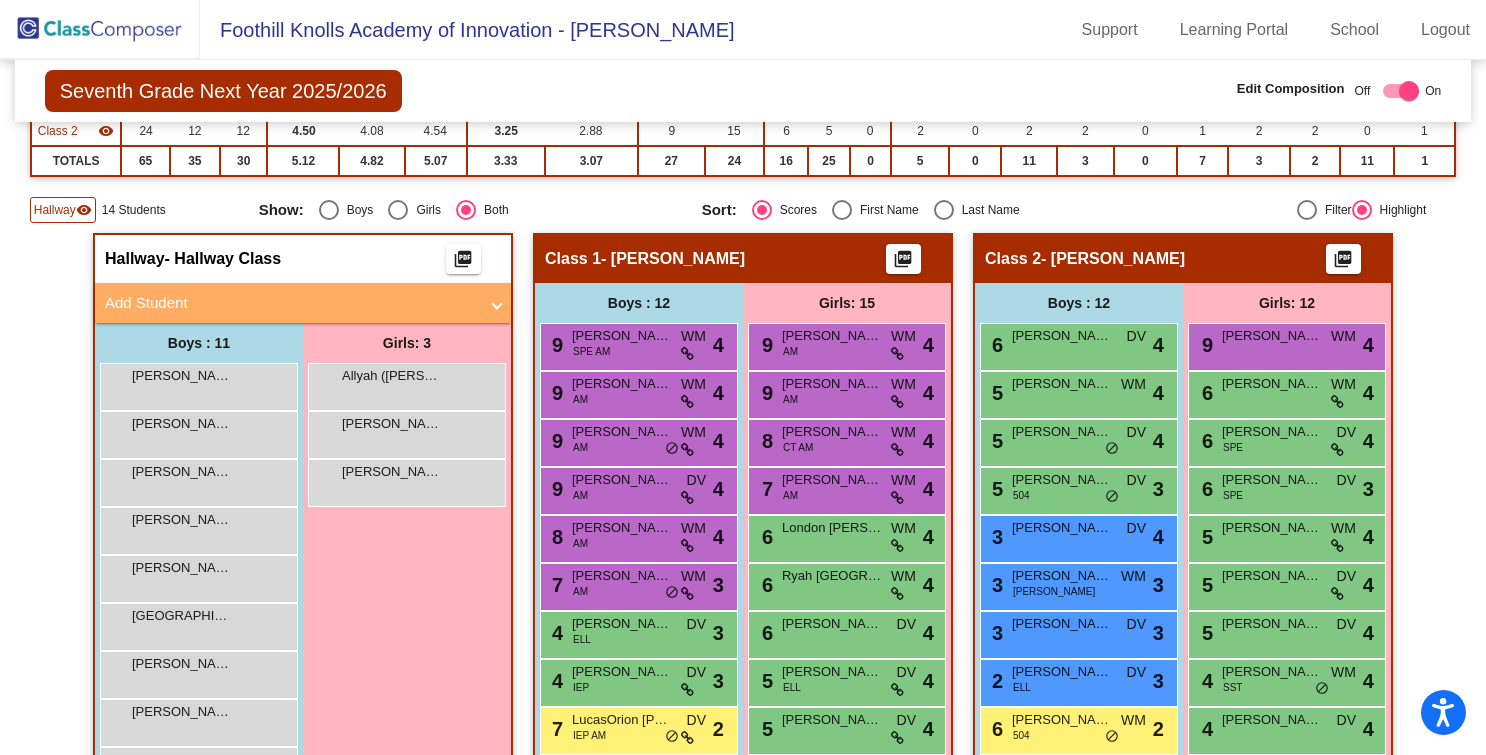 scroll, scrollTop: 268, scrollLeft: 0, axis: vertical 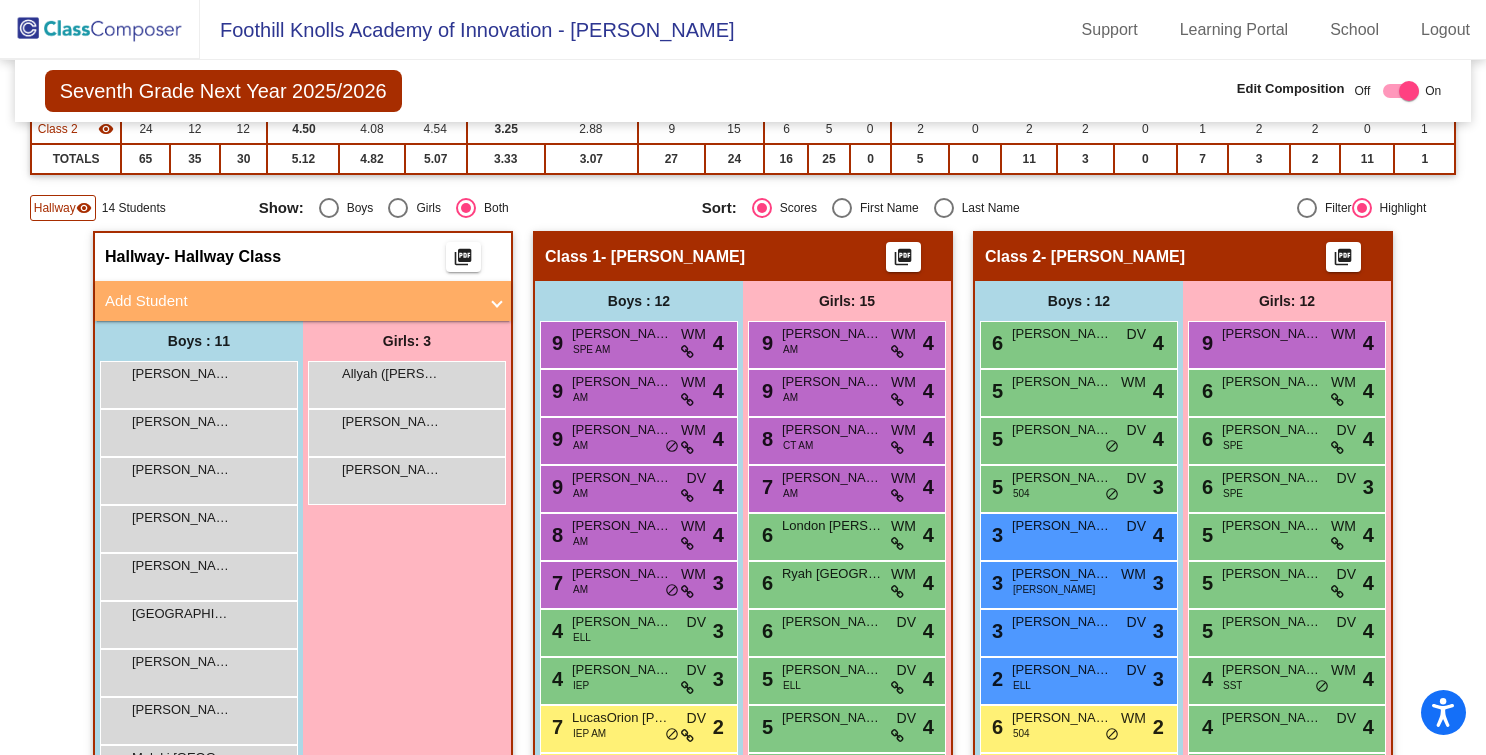 click on "Add Student" at bounding box center [291, 301] 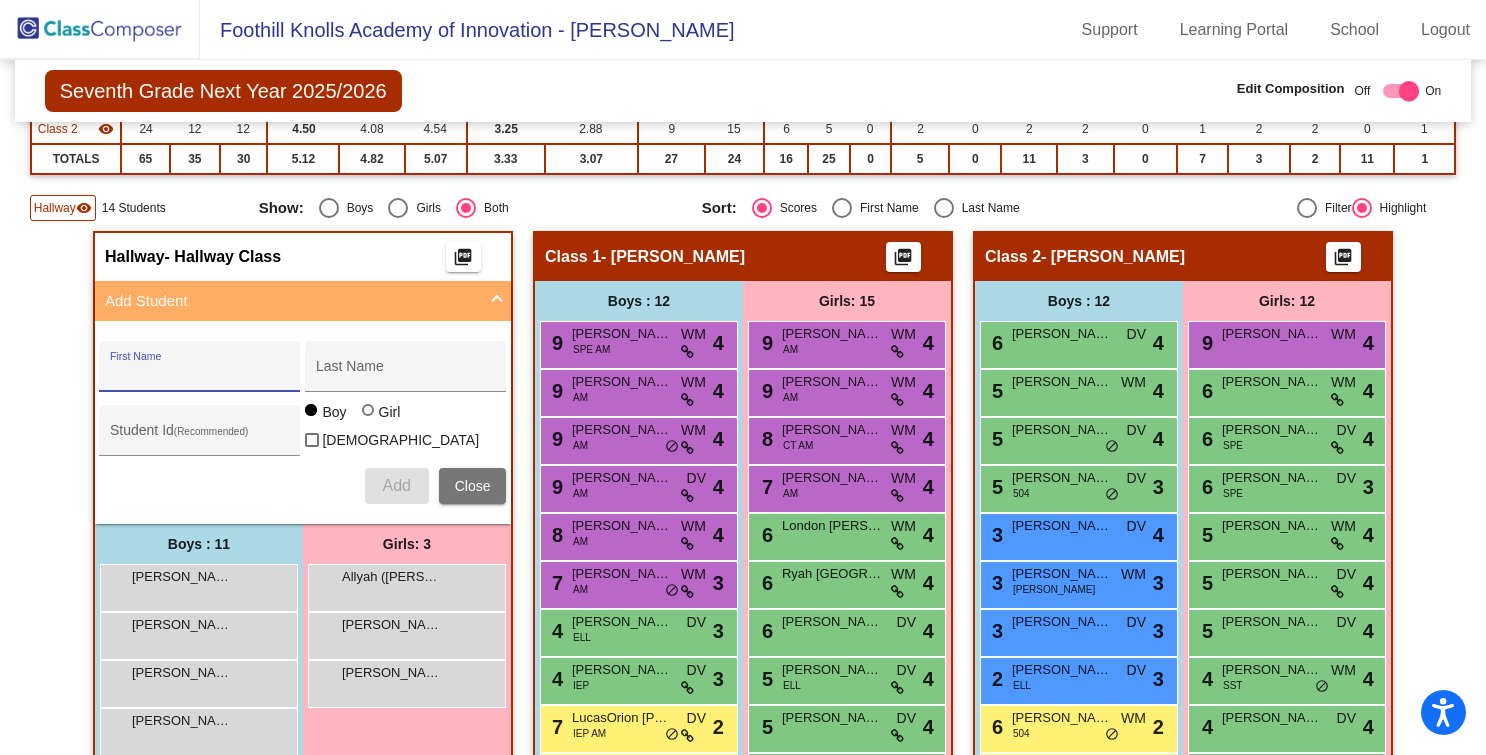 click on "First Name" at bounding box center [200, 374] 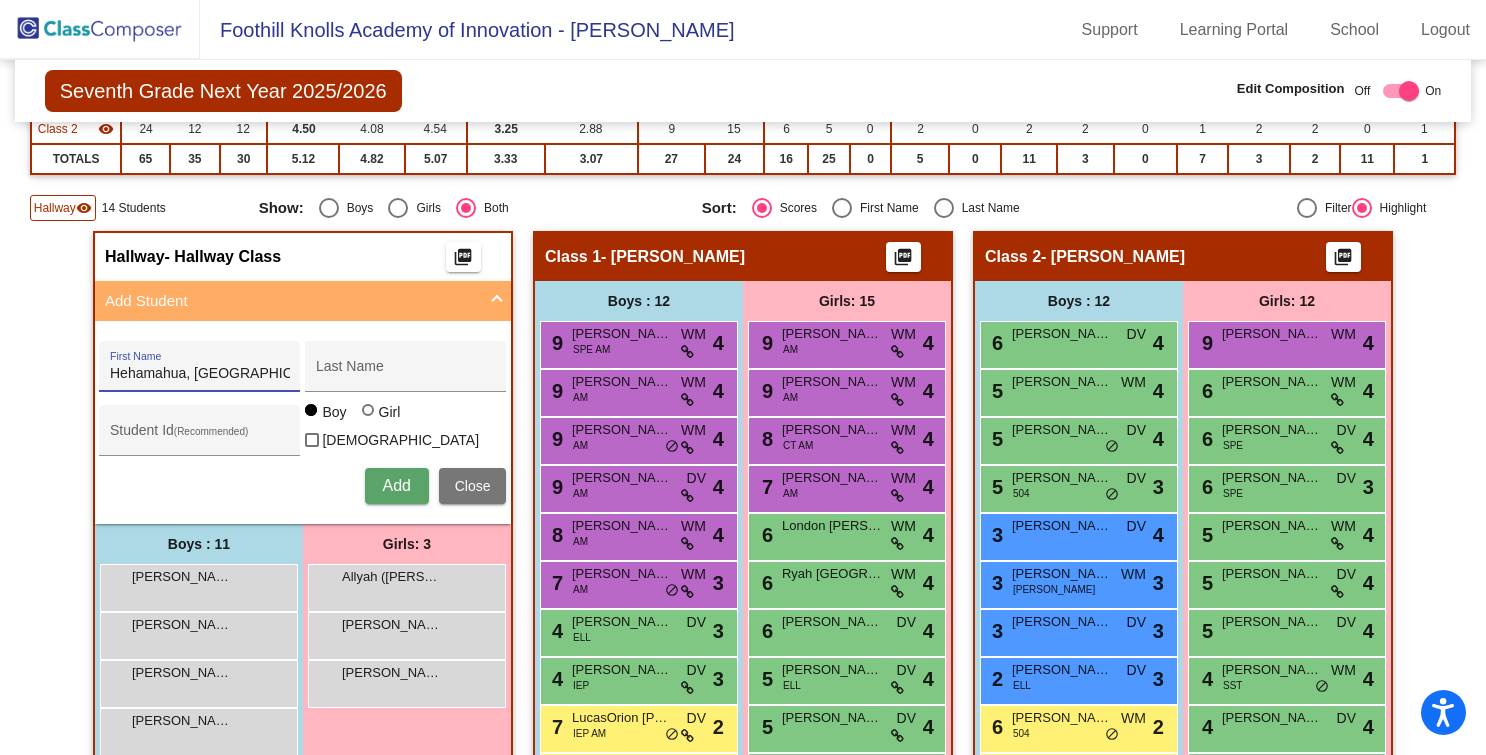 drag, startPoint x: 189, startPoint y: 372, endPoint x: 114, endPoint y: 383, distance: 75.802376 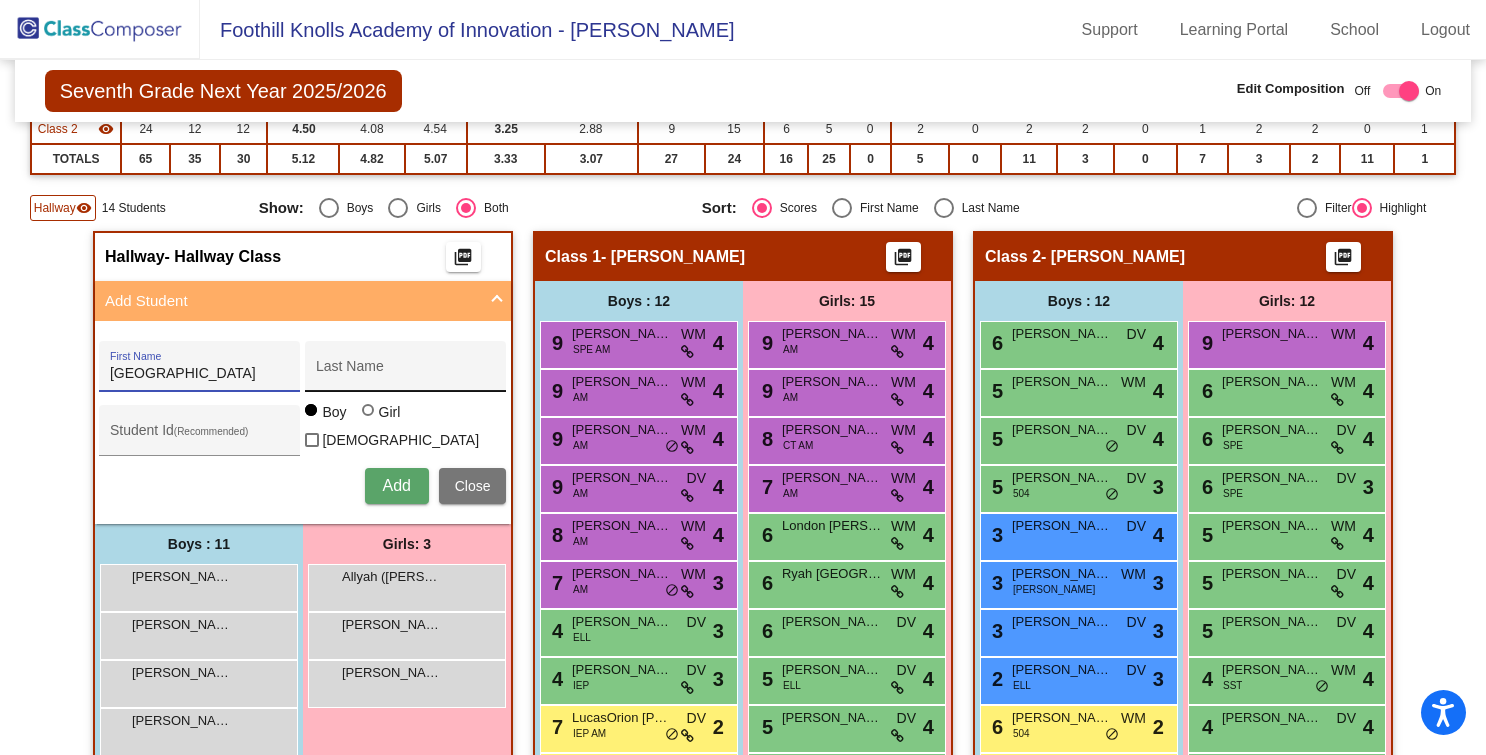 type on "Kingston" 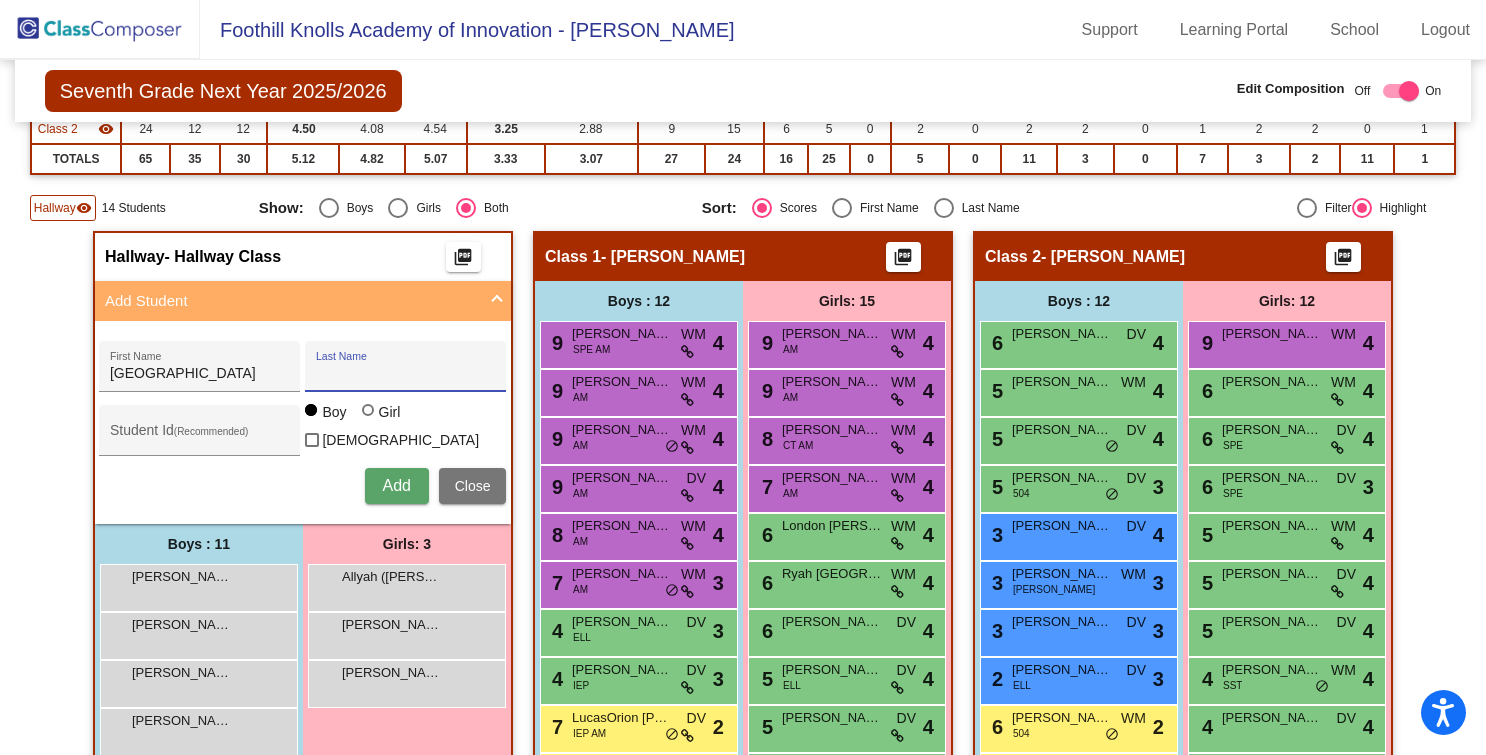 click on "Last Name" at bounding box center (406, 374) 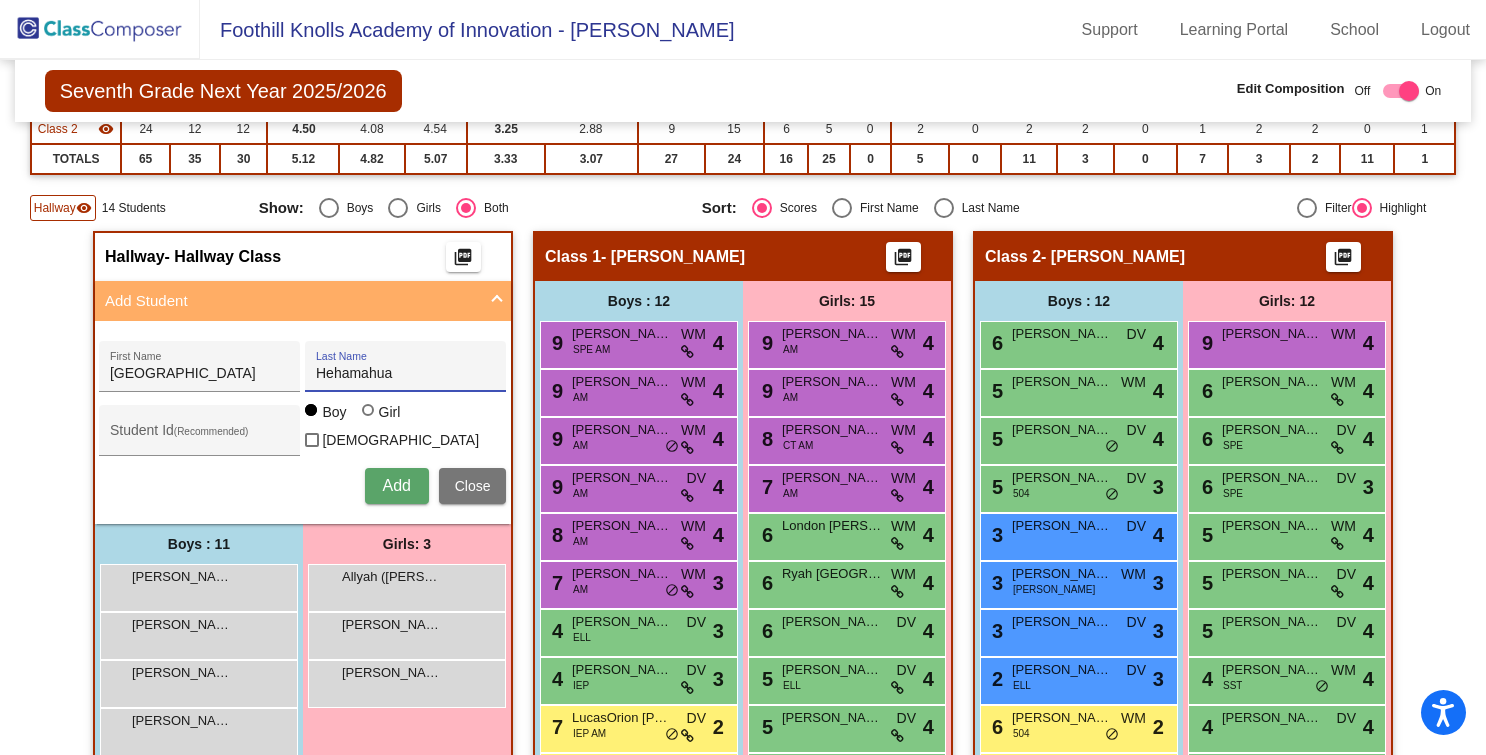 type on "Hehamahua" 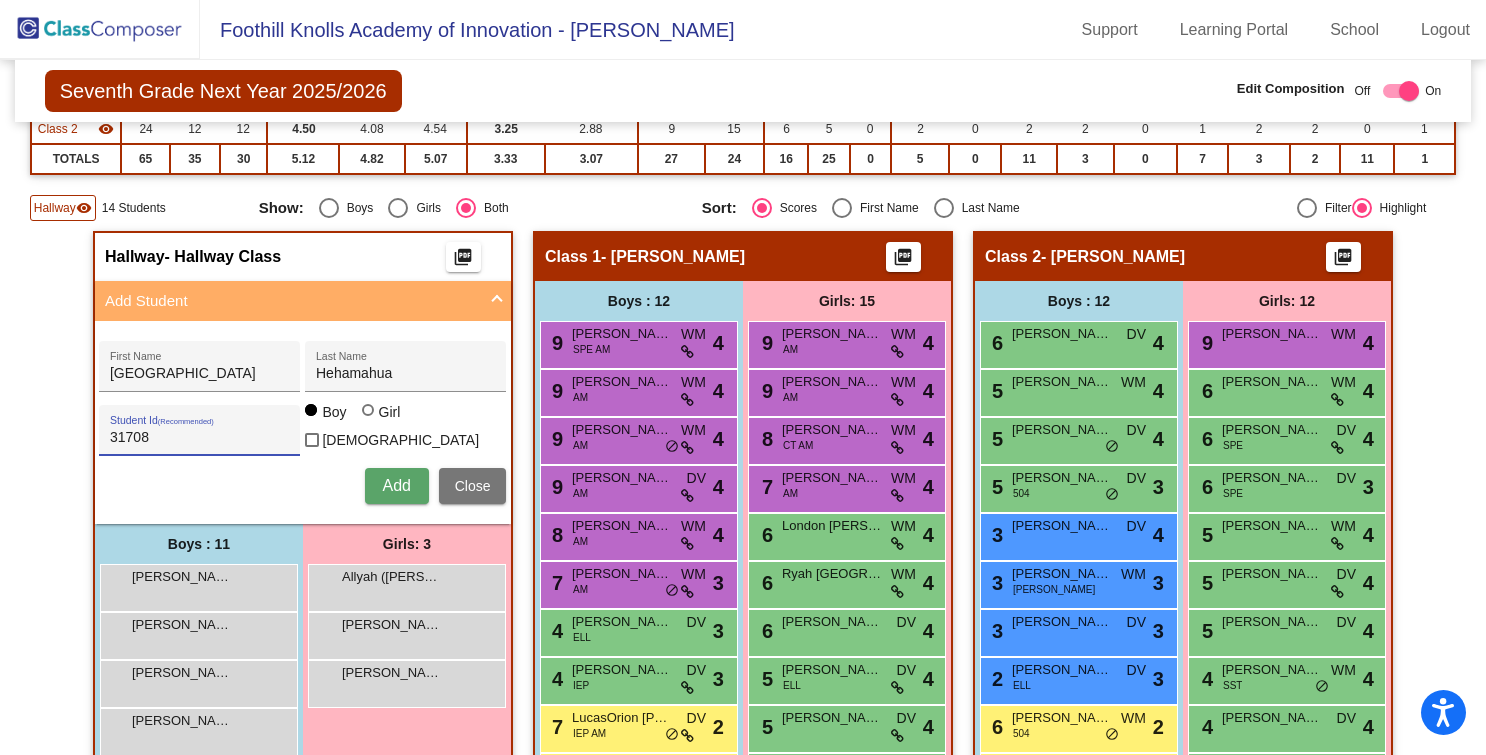 type on "31708" 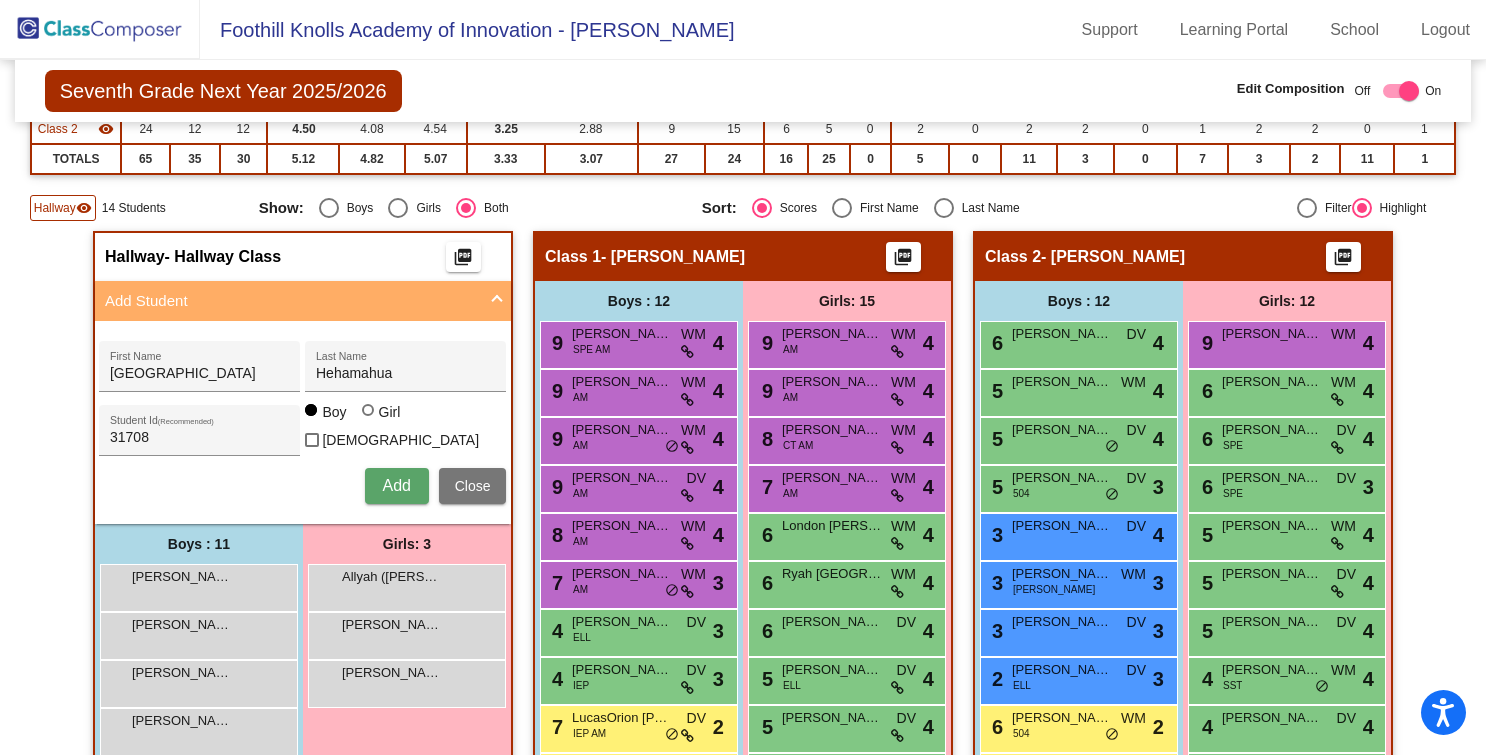type 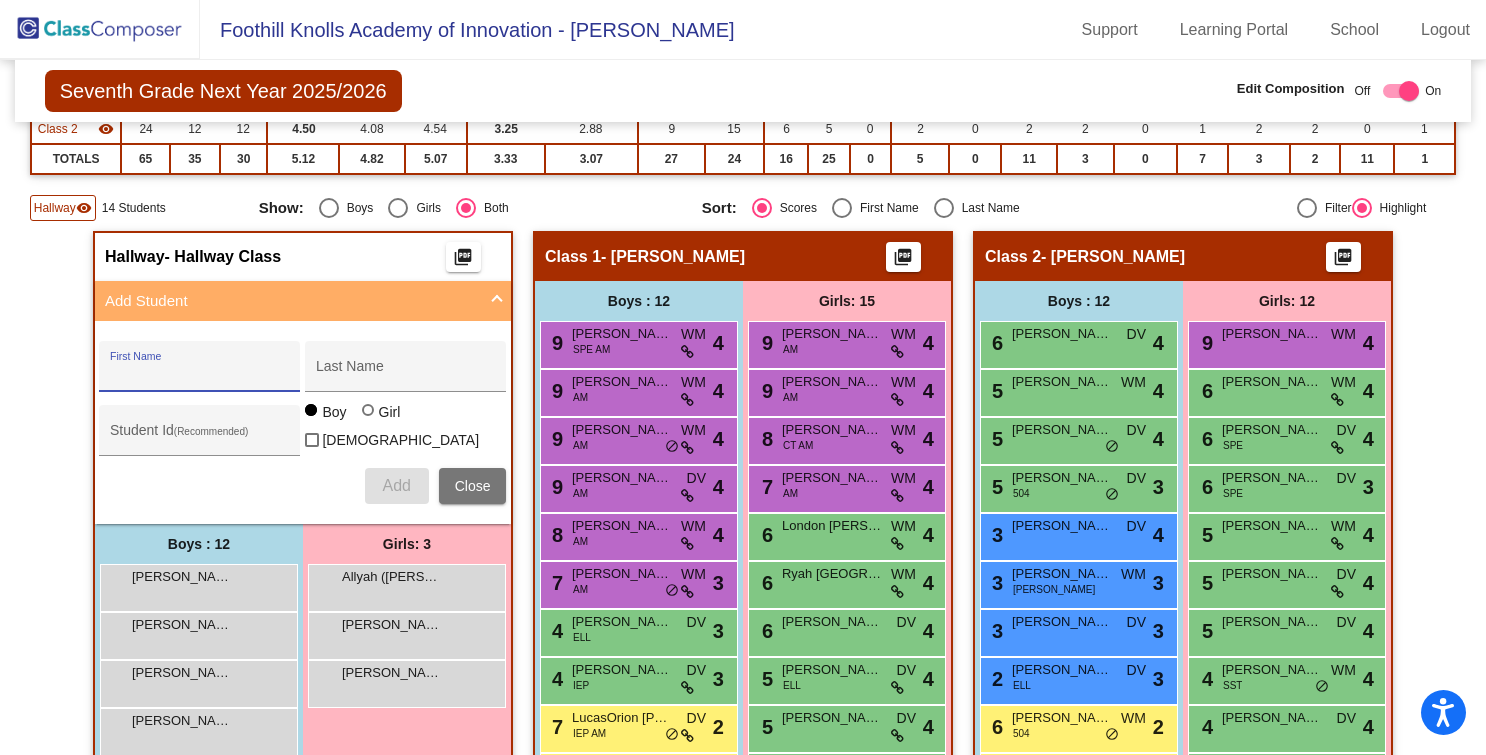 scroll, scrollTop: 0, scrollLeft: 0, axis: both 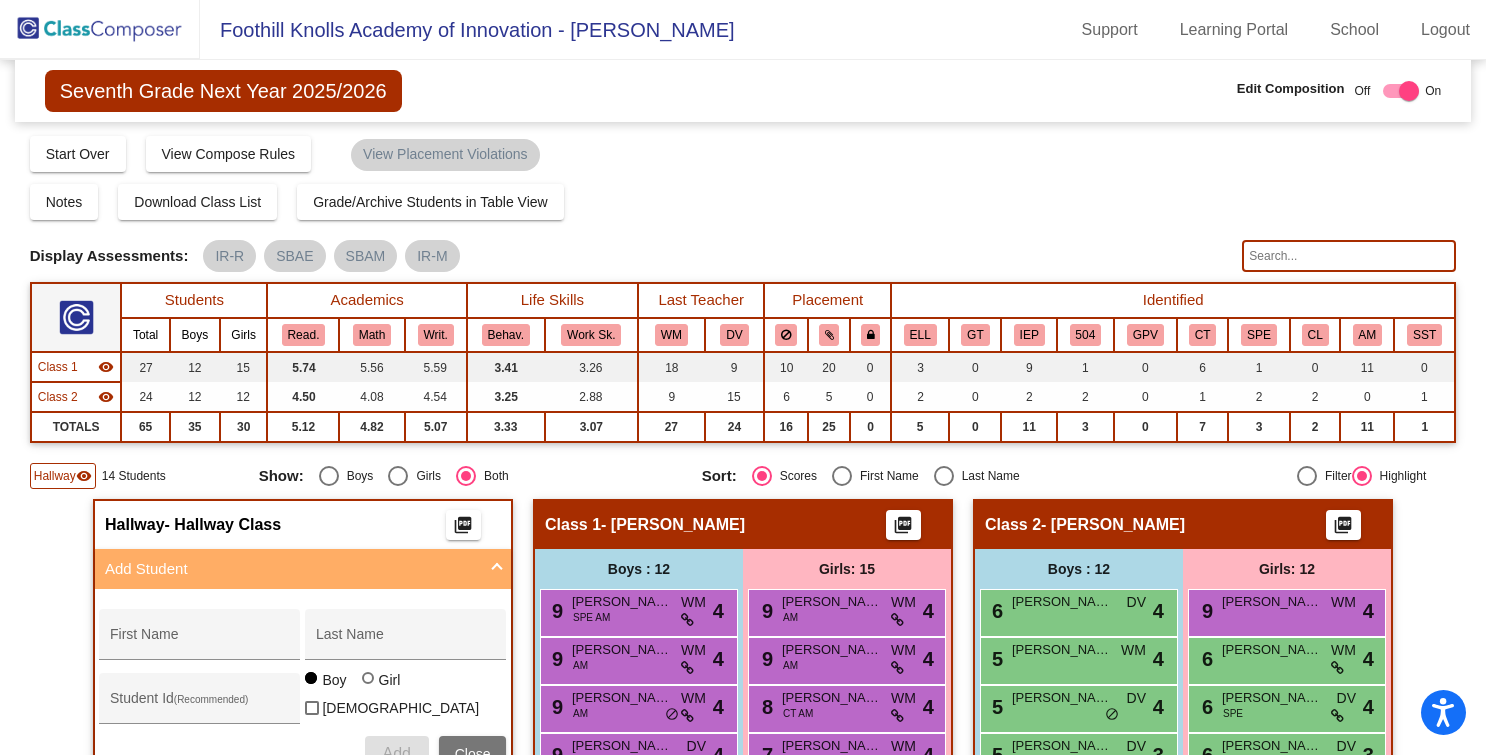 click 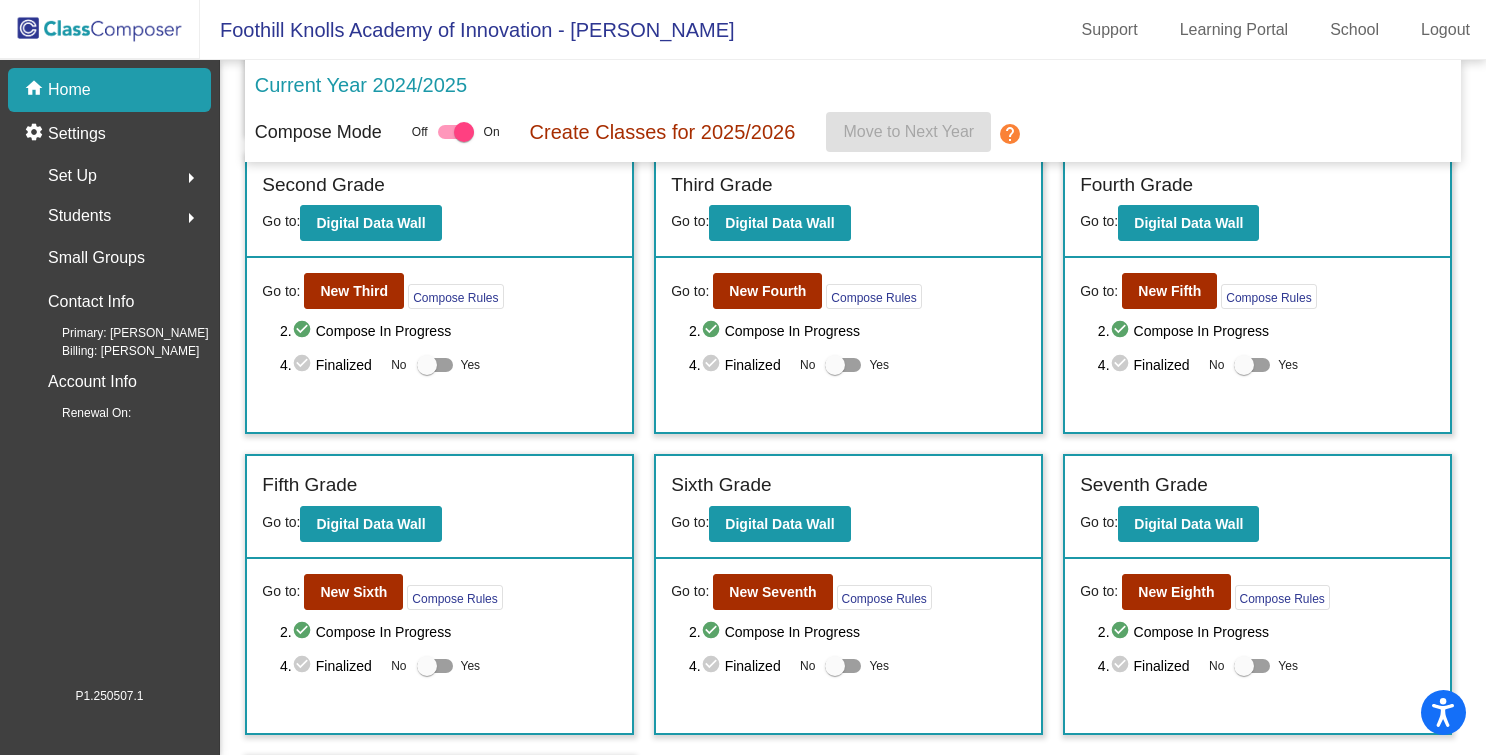 scroll, scrollTop: 428, scrollLeft: 0, axis: vertical 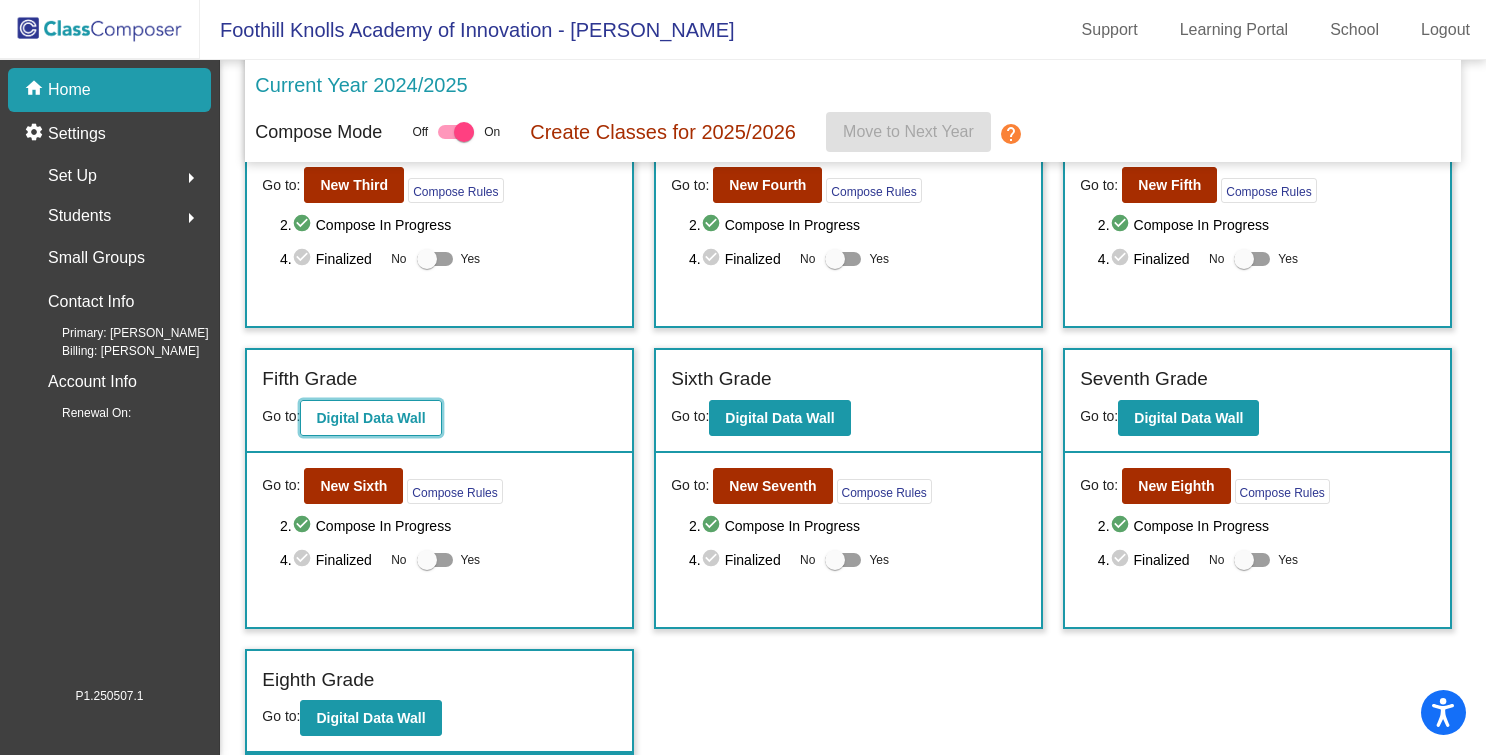 click on "Digital Data Wall" 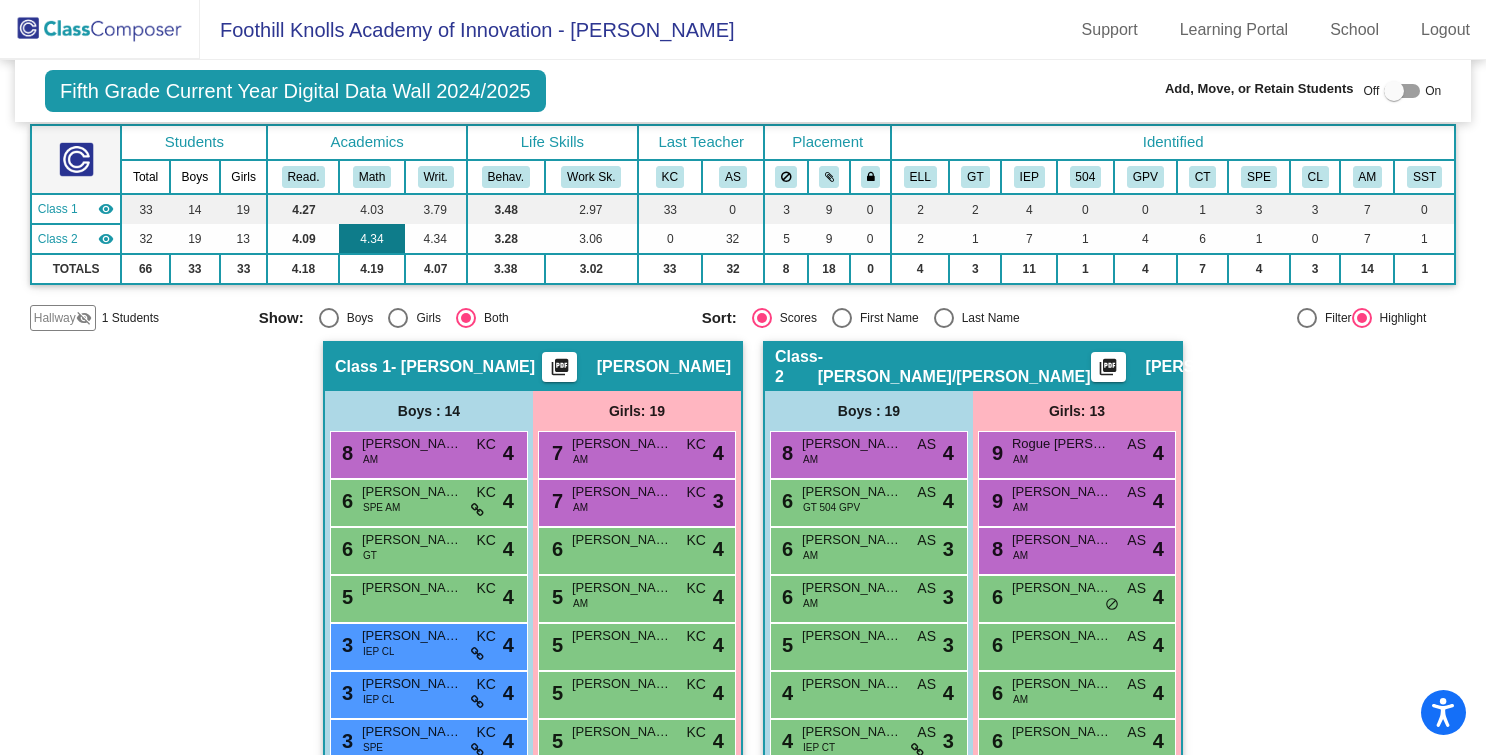 scroll, scrollTop: 166, scrollLeft: 0, axis: vertical 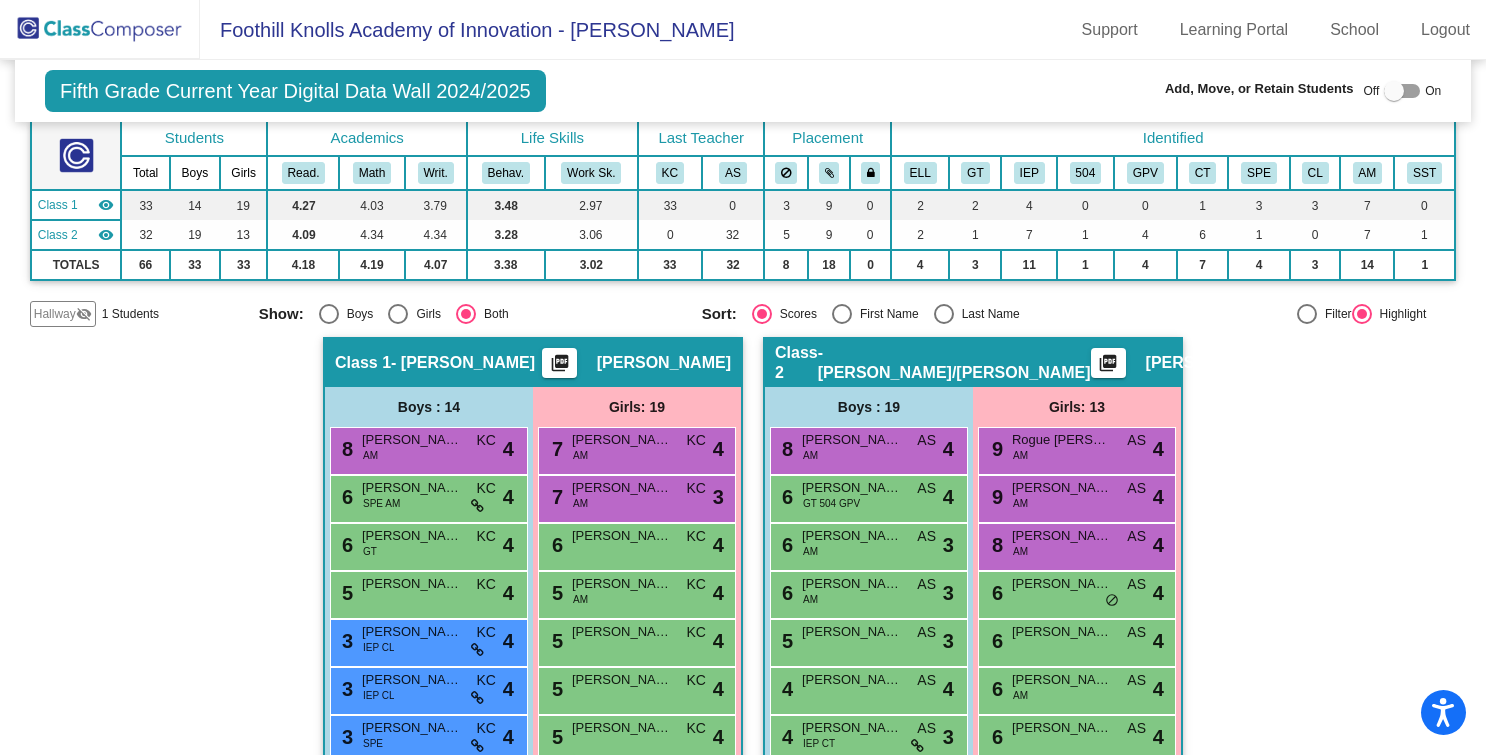 click on "Hallway" 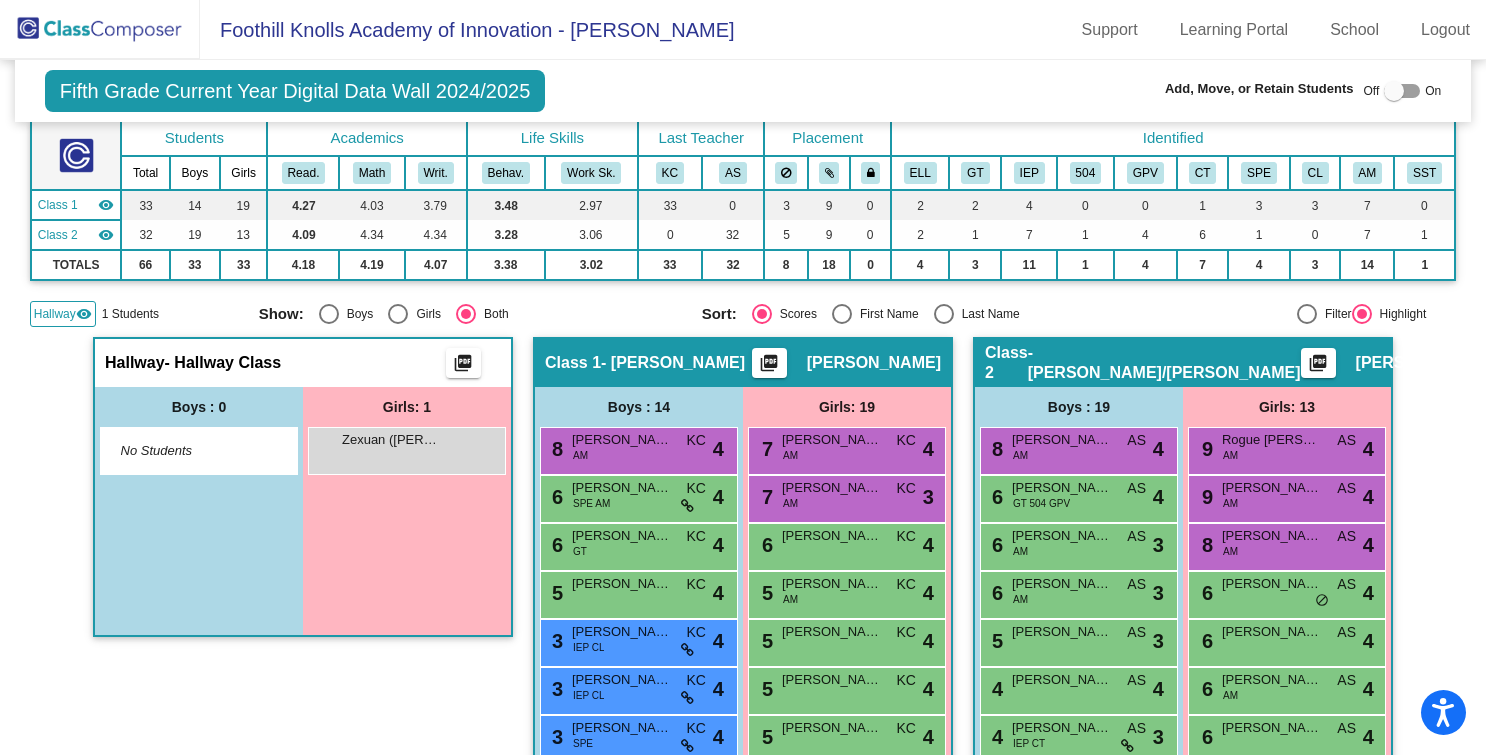 scroll, scrollTop: 0, scrollLeft: 0, axis: both 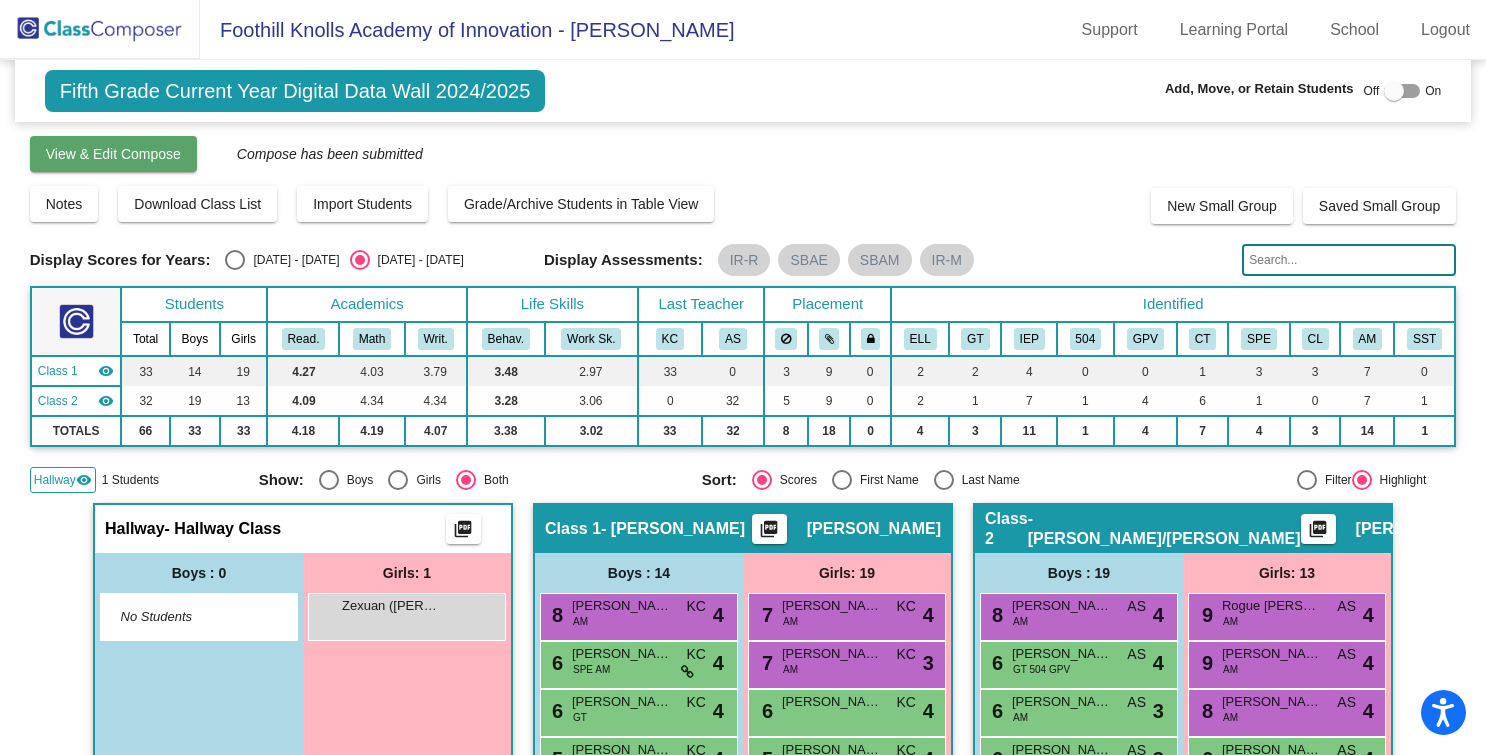 click on "View & Edit Compose" 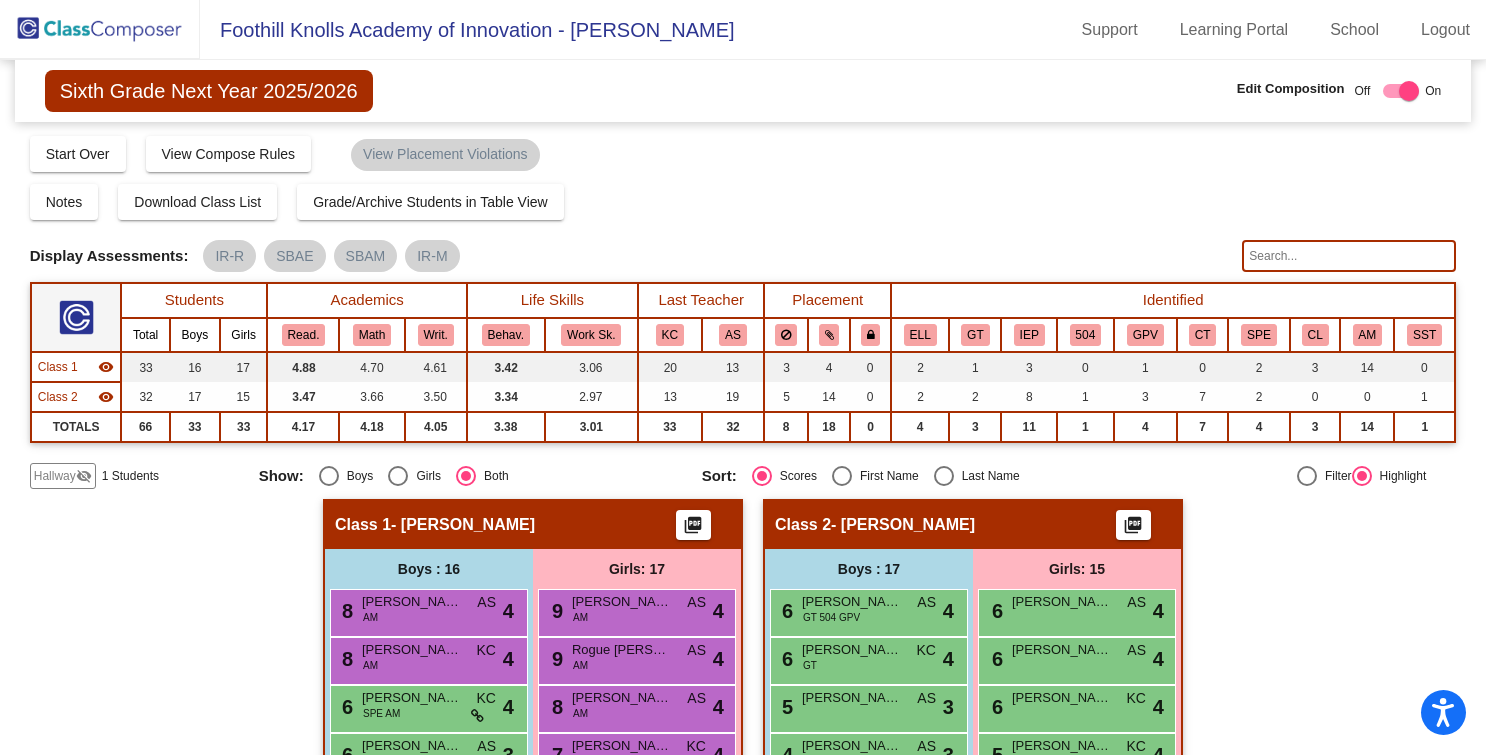click on "visibility_off" 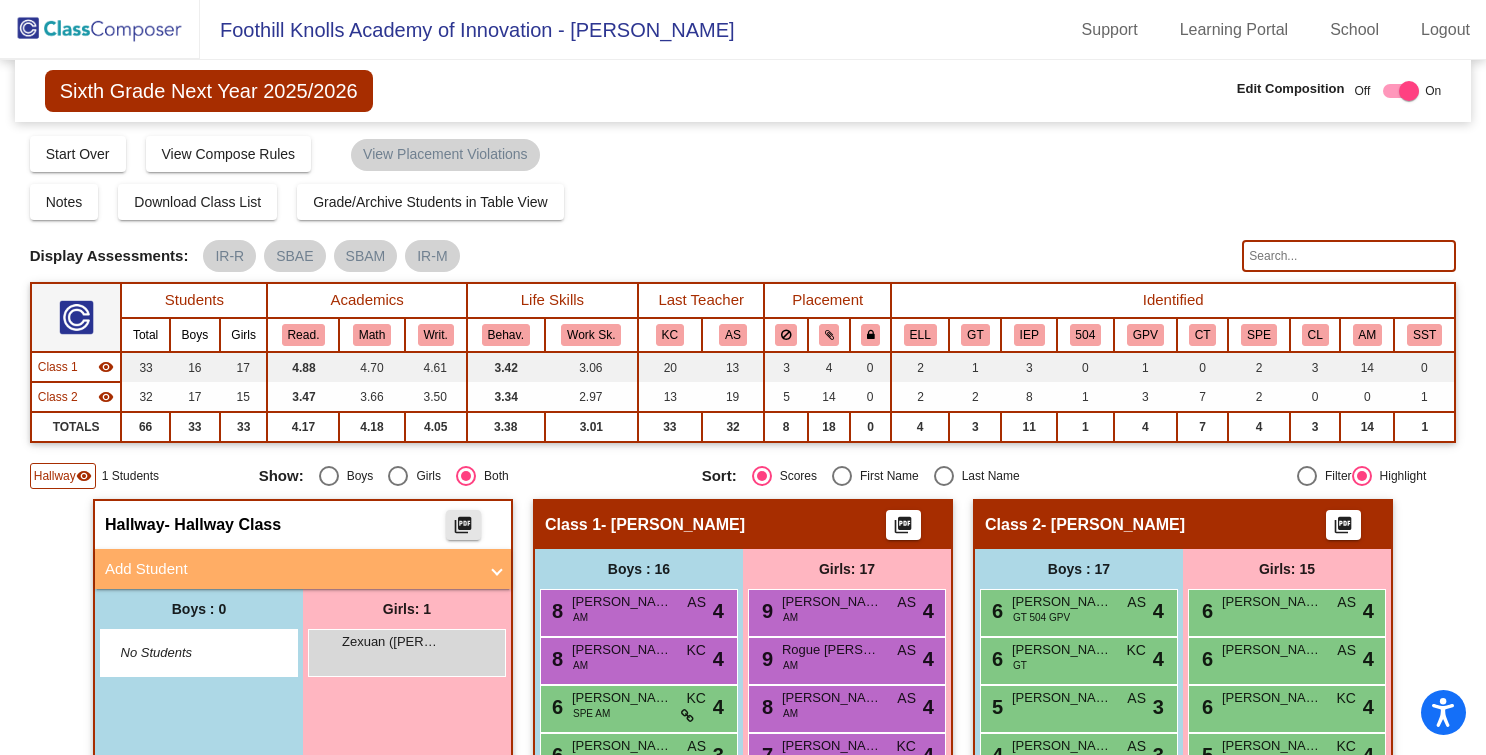 click on "picture_as_pdf" 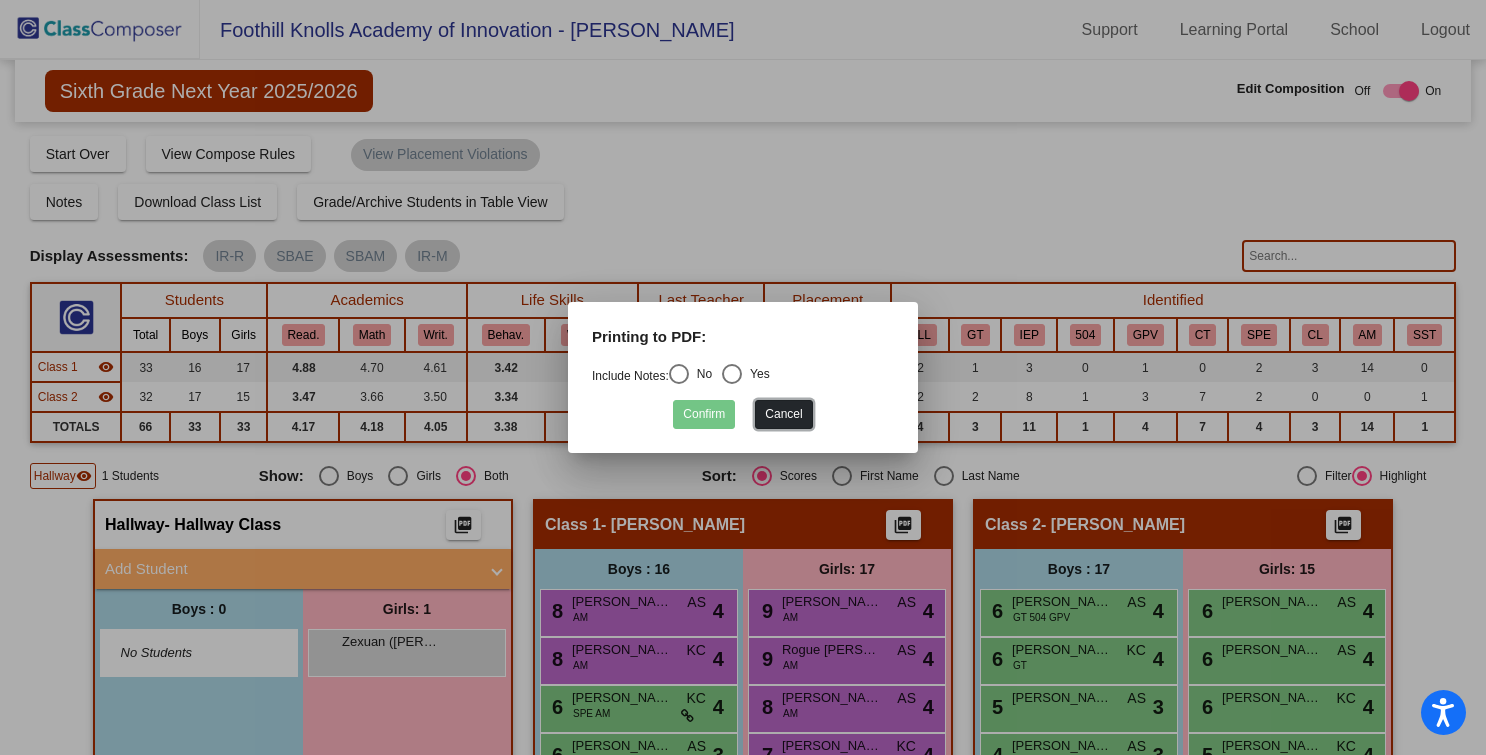 drag, startPoint x: 786, startPoint y: 419, endPoint x: 476, endPoint y: 460, distance: 312.69952 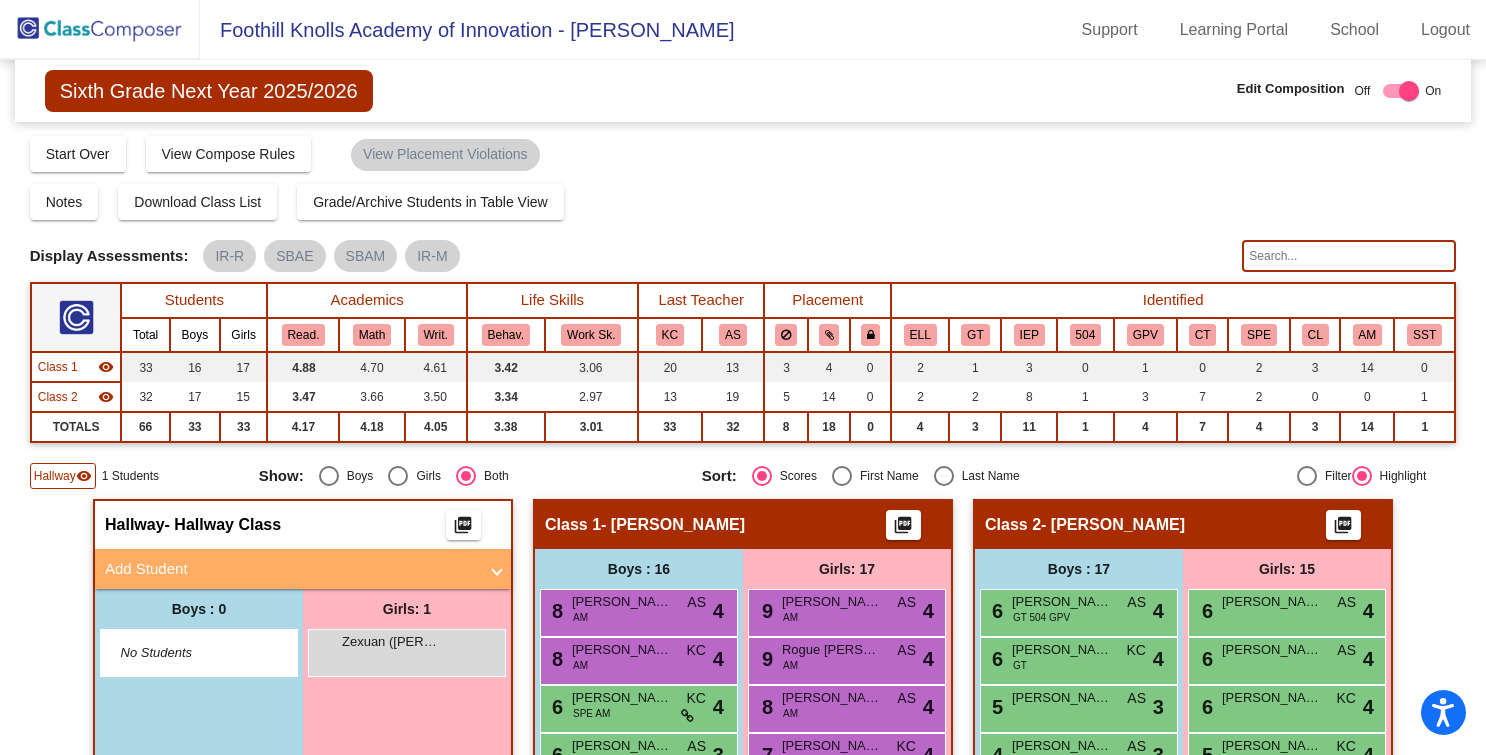 click at bounding box center (497, 569) 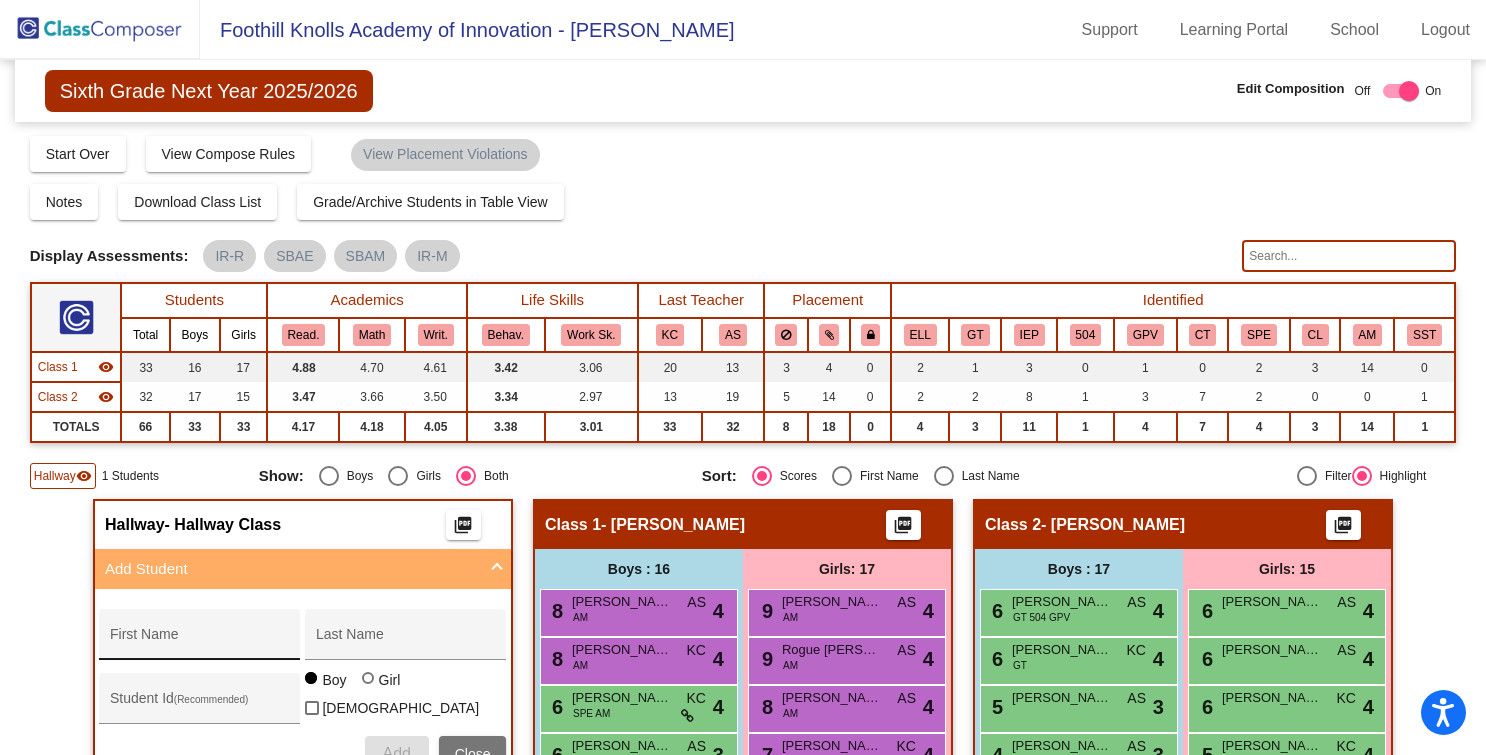 scroll, scrollTop: 8, scrollLeft: 0, axis: vertical 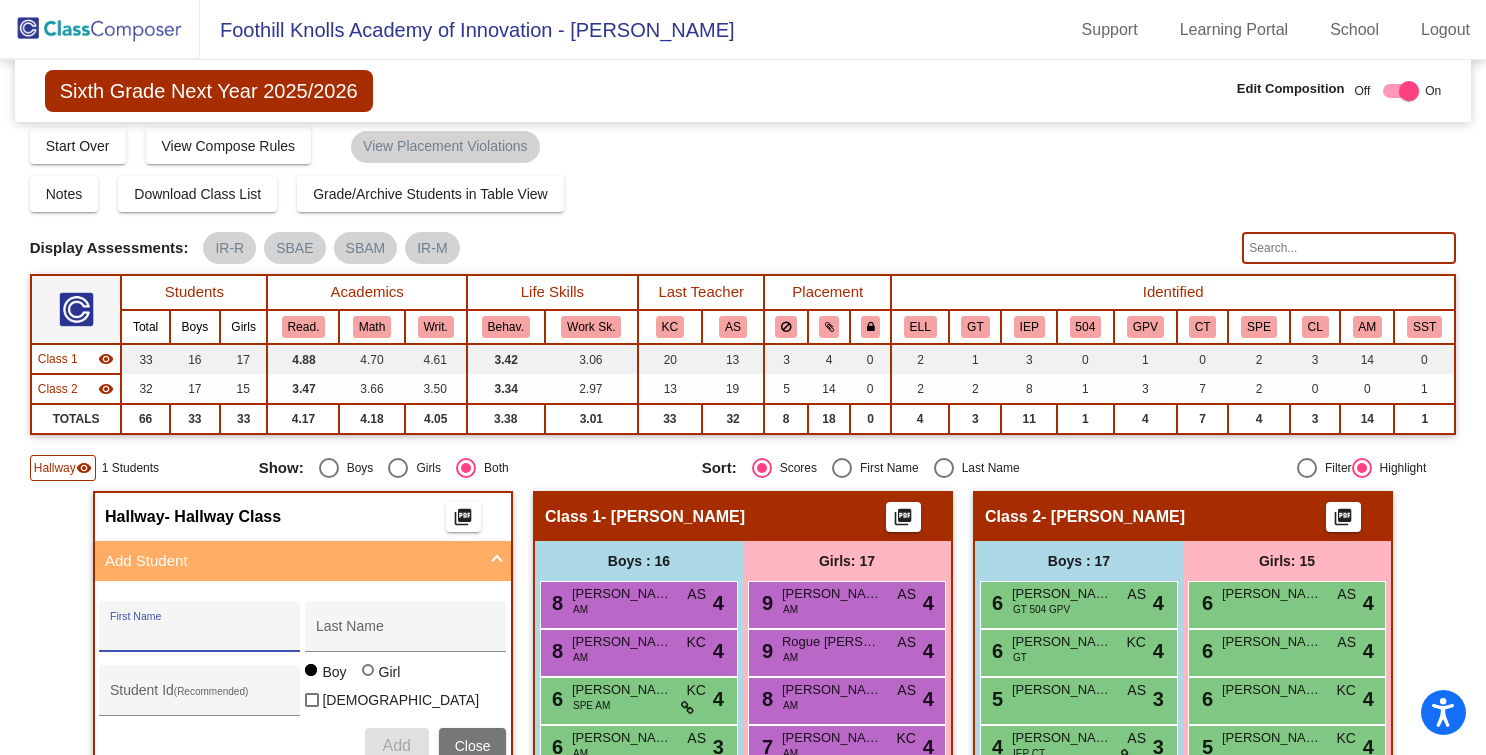 click on "First Name" at bounding box center [200, 634] 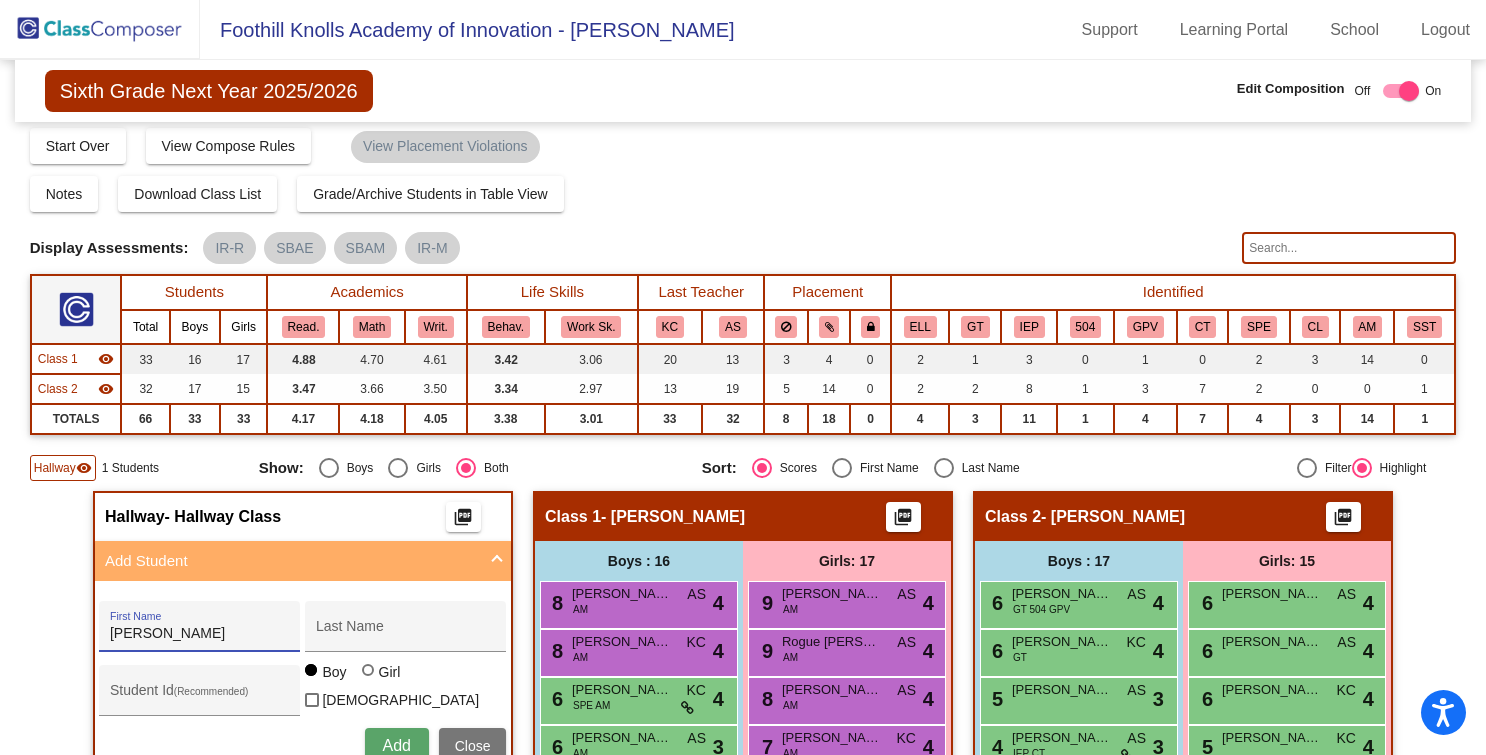 drag, startPoint x: 150, startPoint y: 634, endPoint x: 17, endPoint y: 624, distance: 133.37541 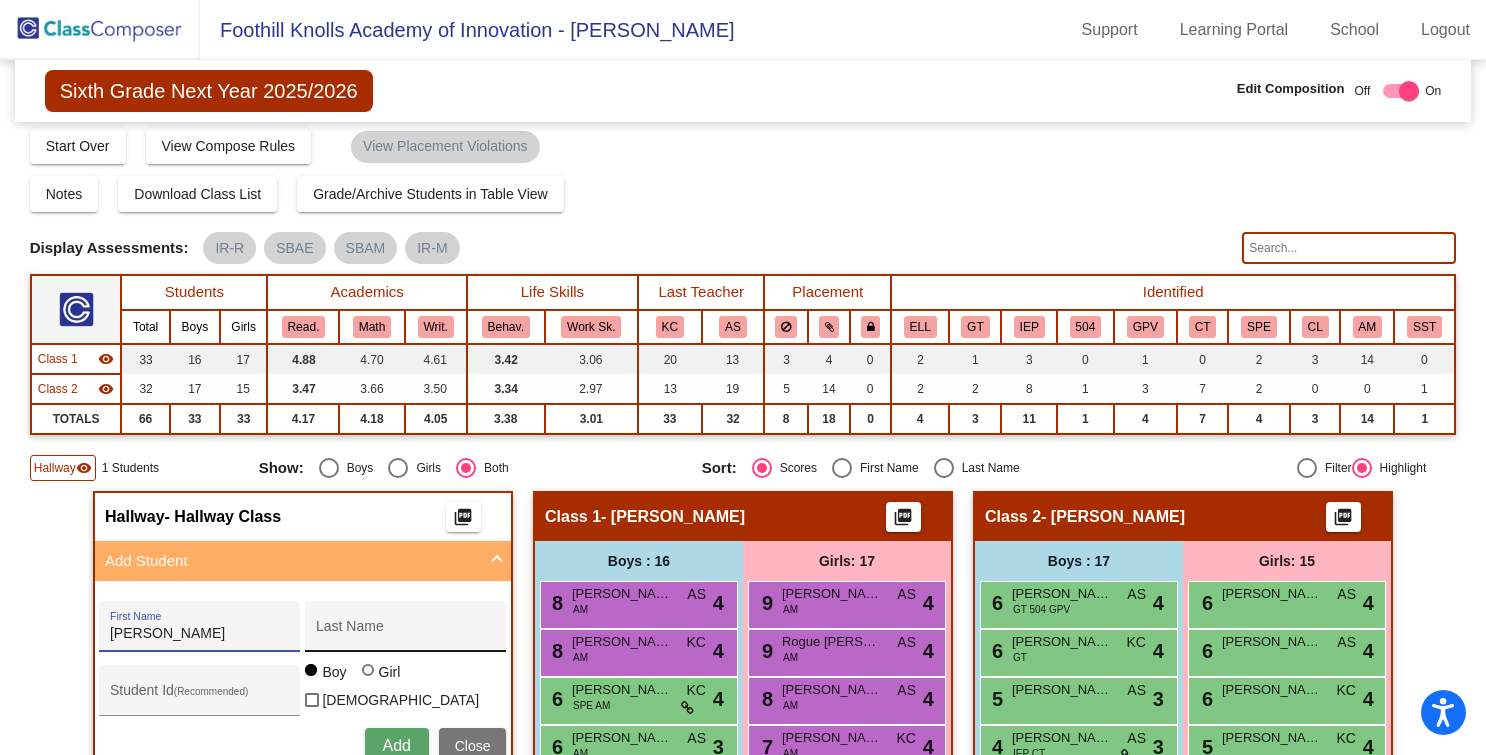 type on "Roberto" 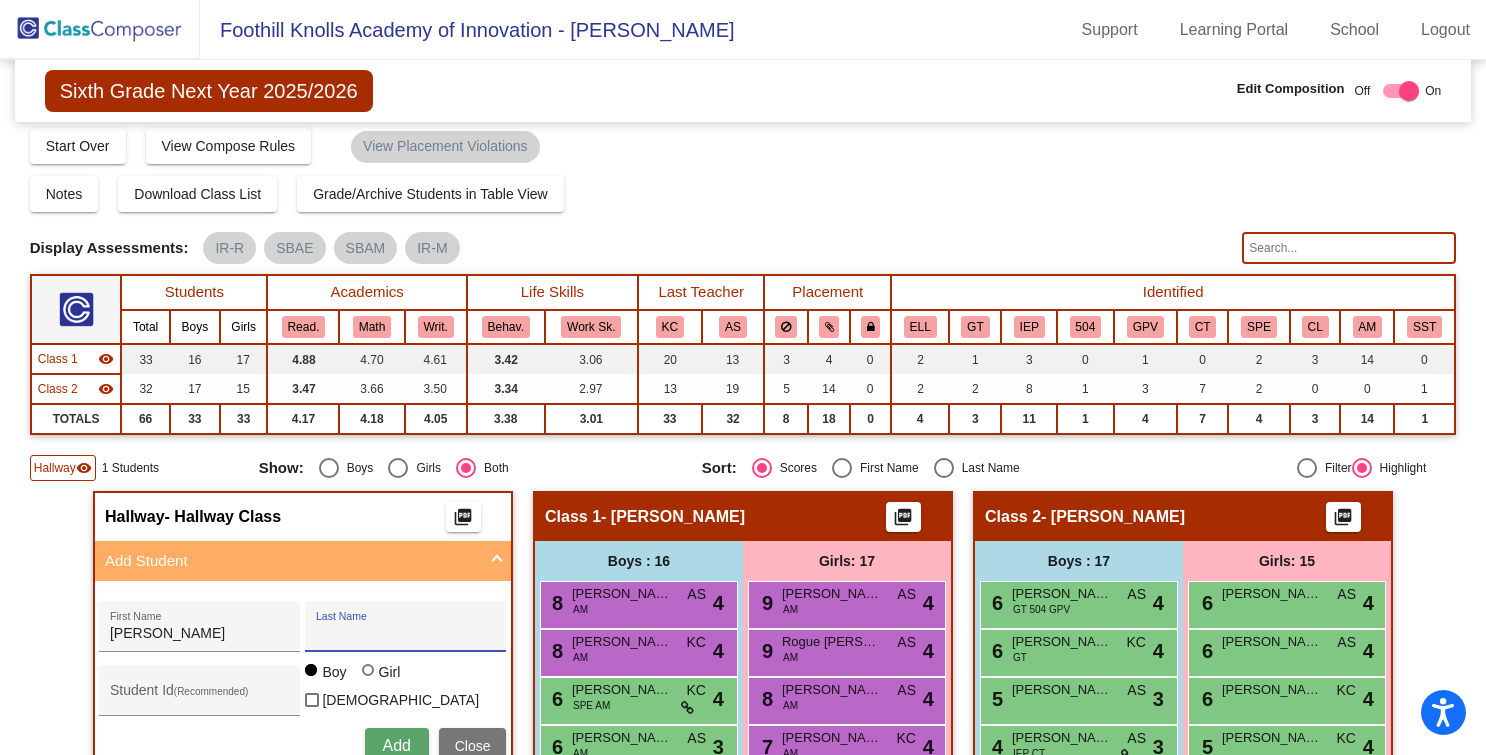 click on "Last Name" at bounding box center (406, 634) 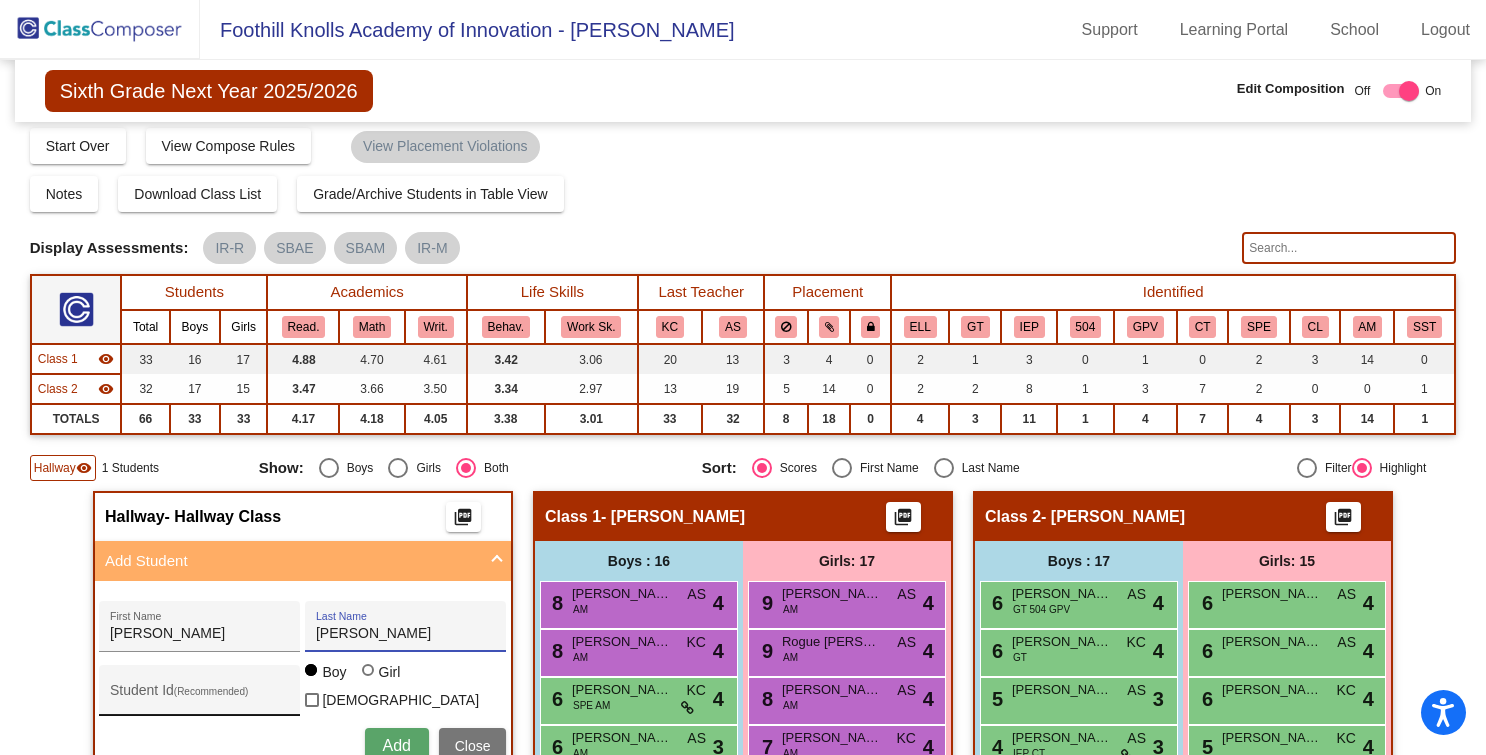 type on "Flores" 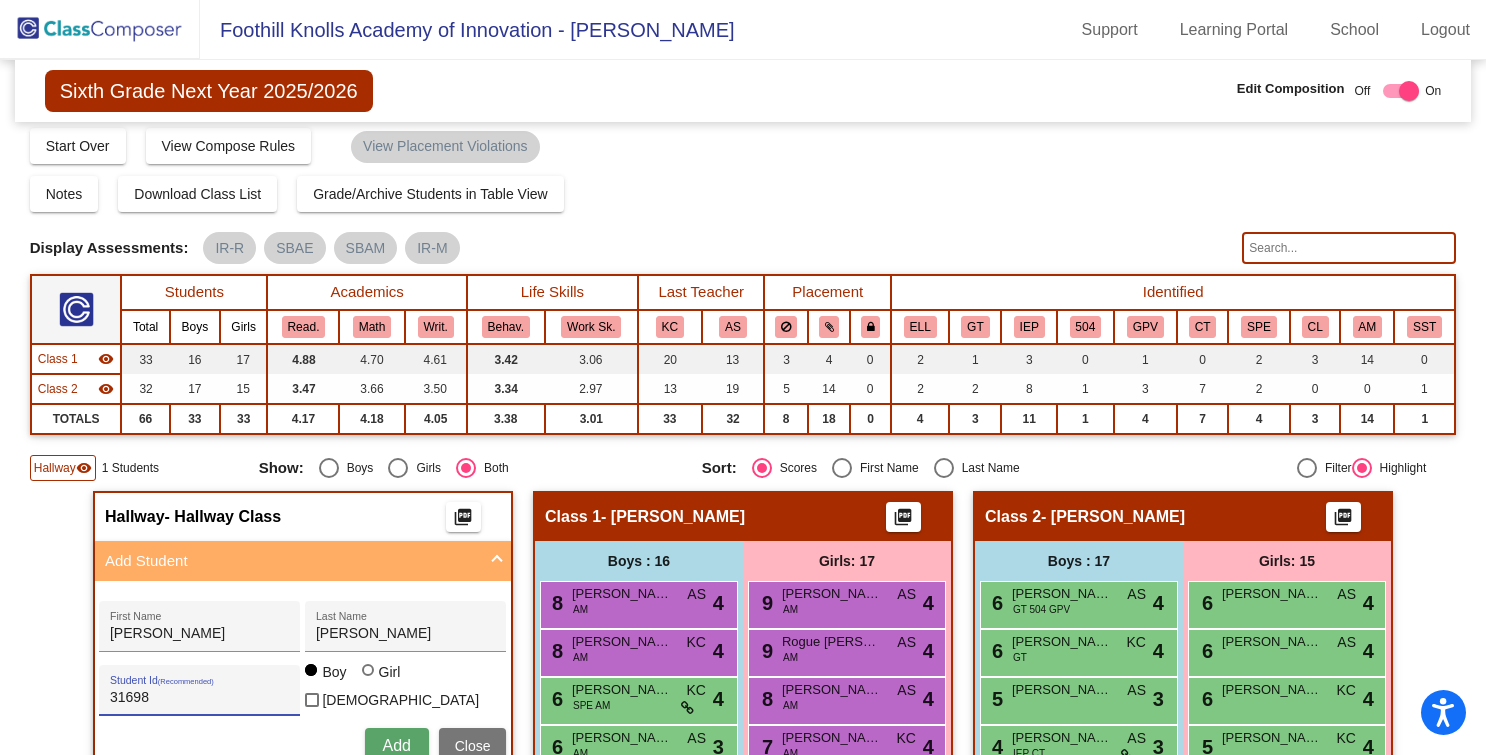 type on "31698" 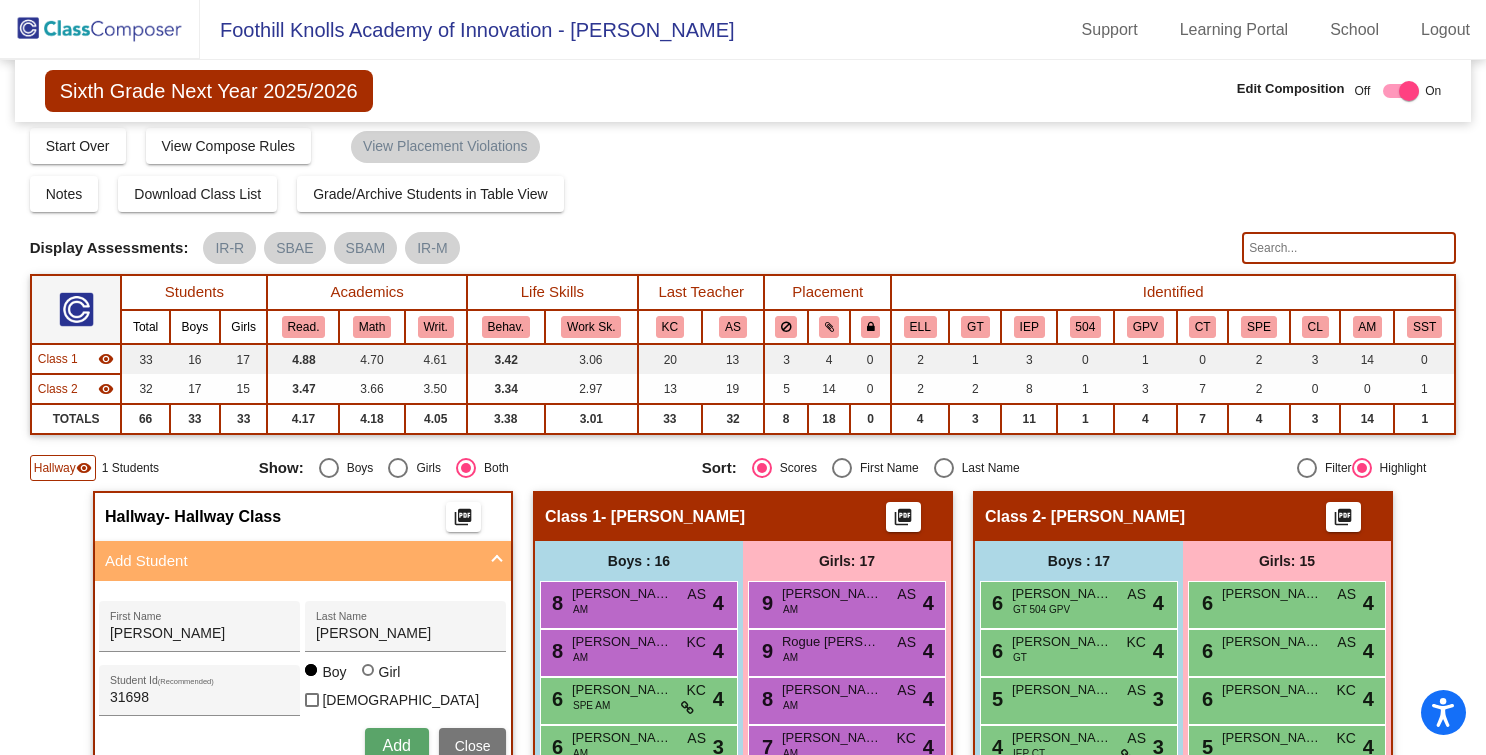 type 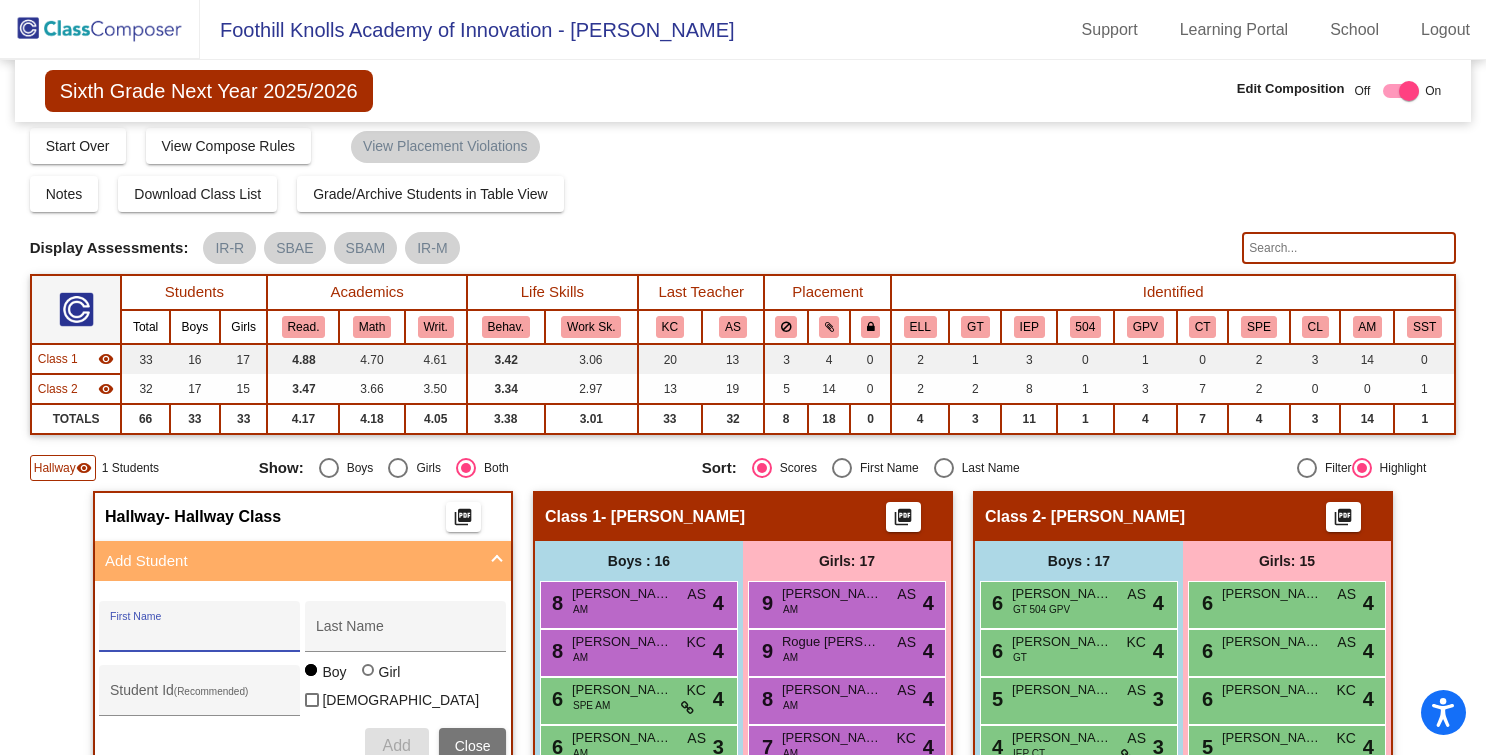 paste on "Toledo, Nicholai" 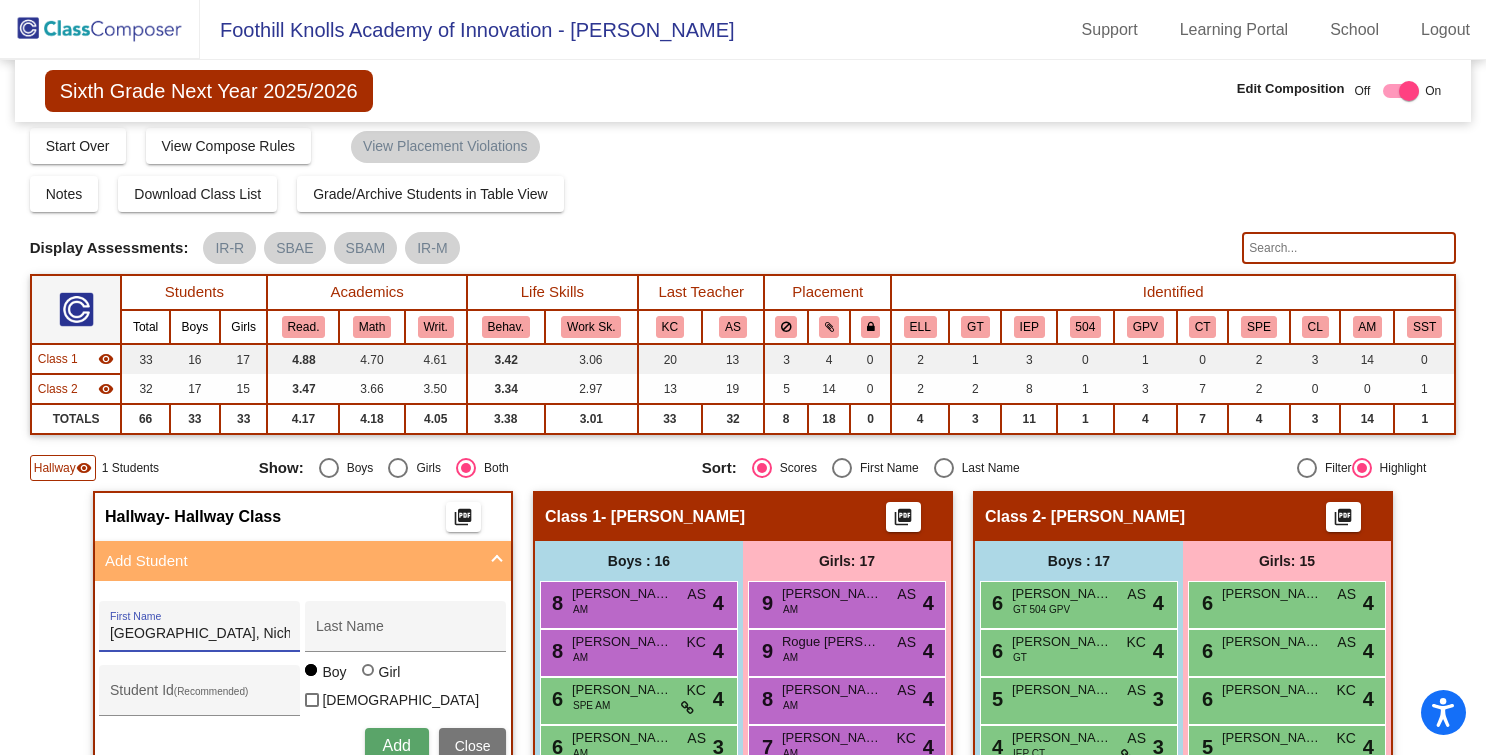 drag, startPoint x: 151, startPoint y: 633, endPoint x: 18, endPoint y: 626, distance: 133.18408 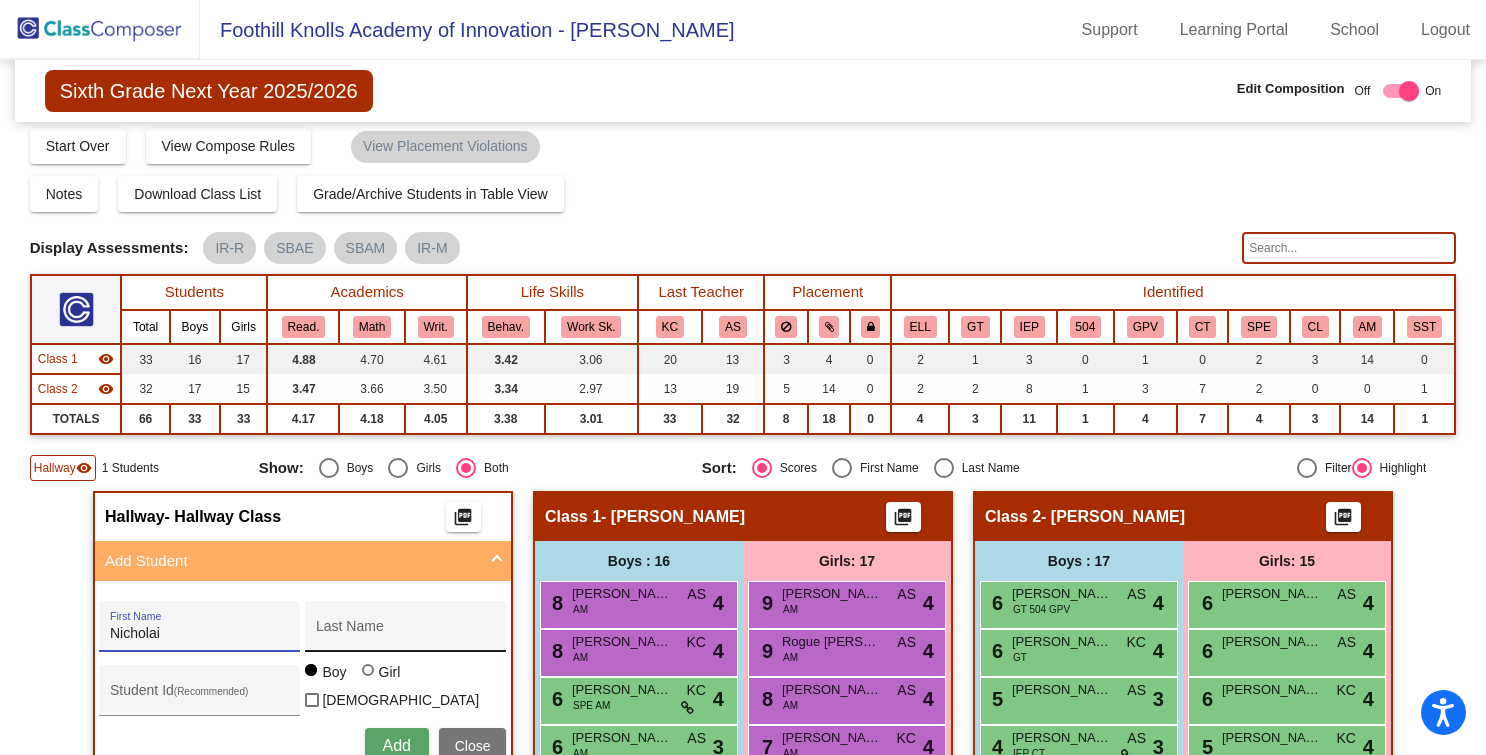 type on "Nicholai" 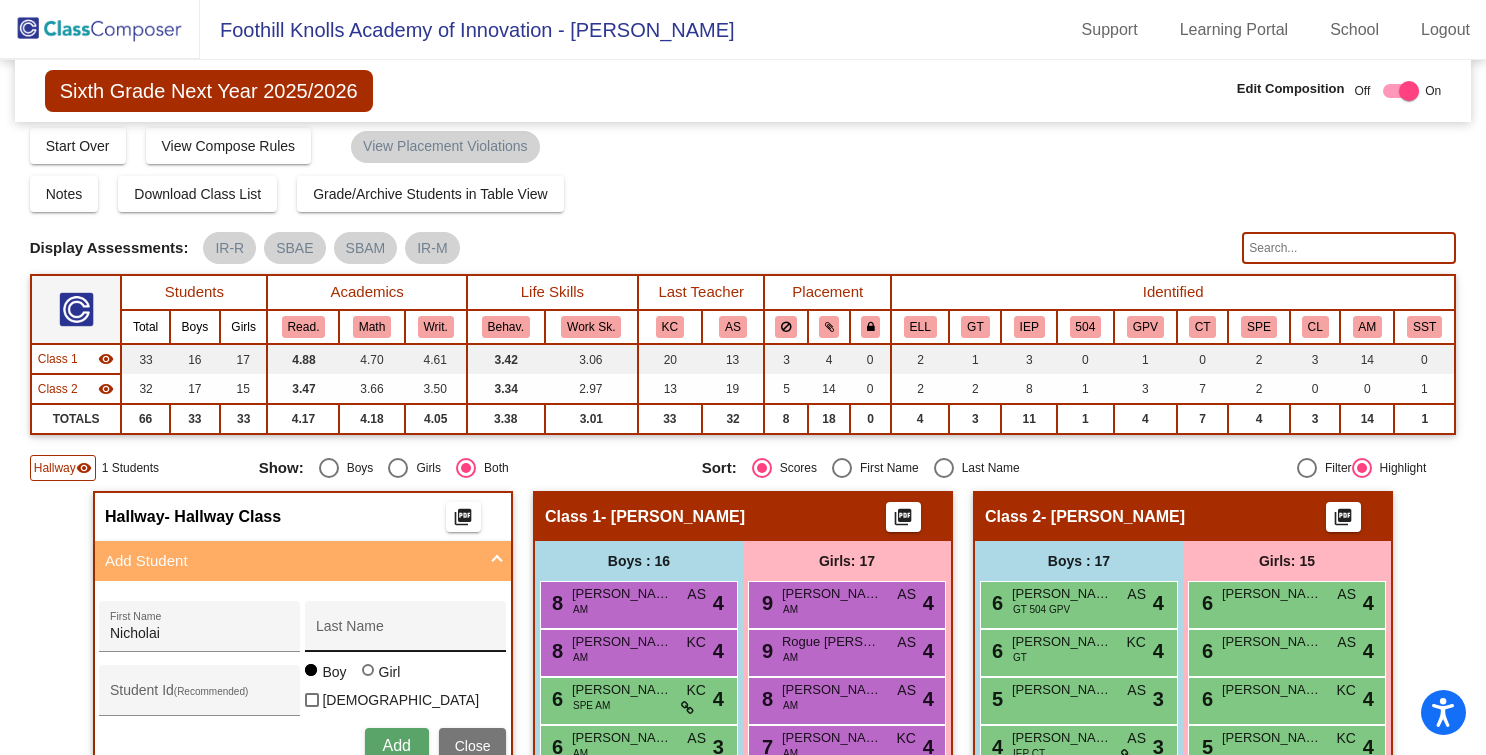 click on "Last Name" at bounding box center (406, 632) 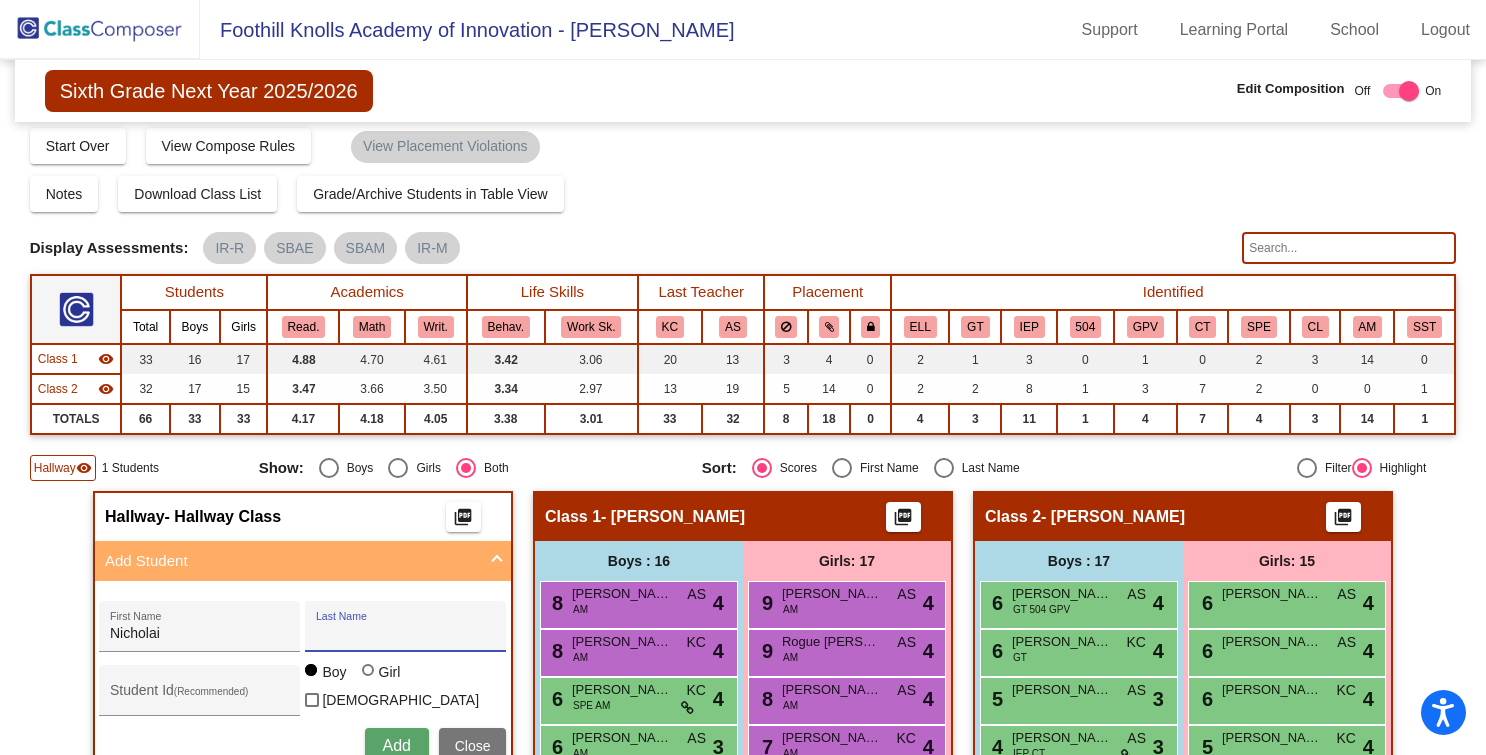 paste on "Toledo," 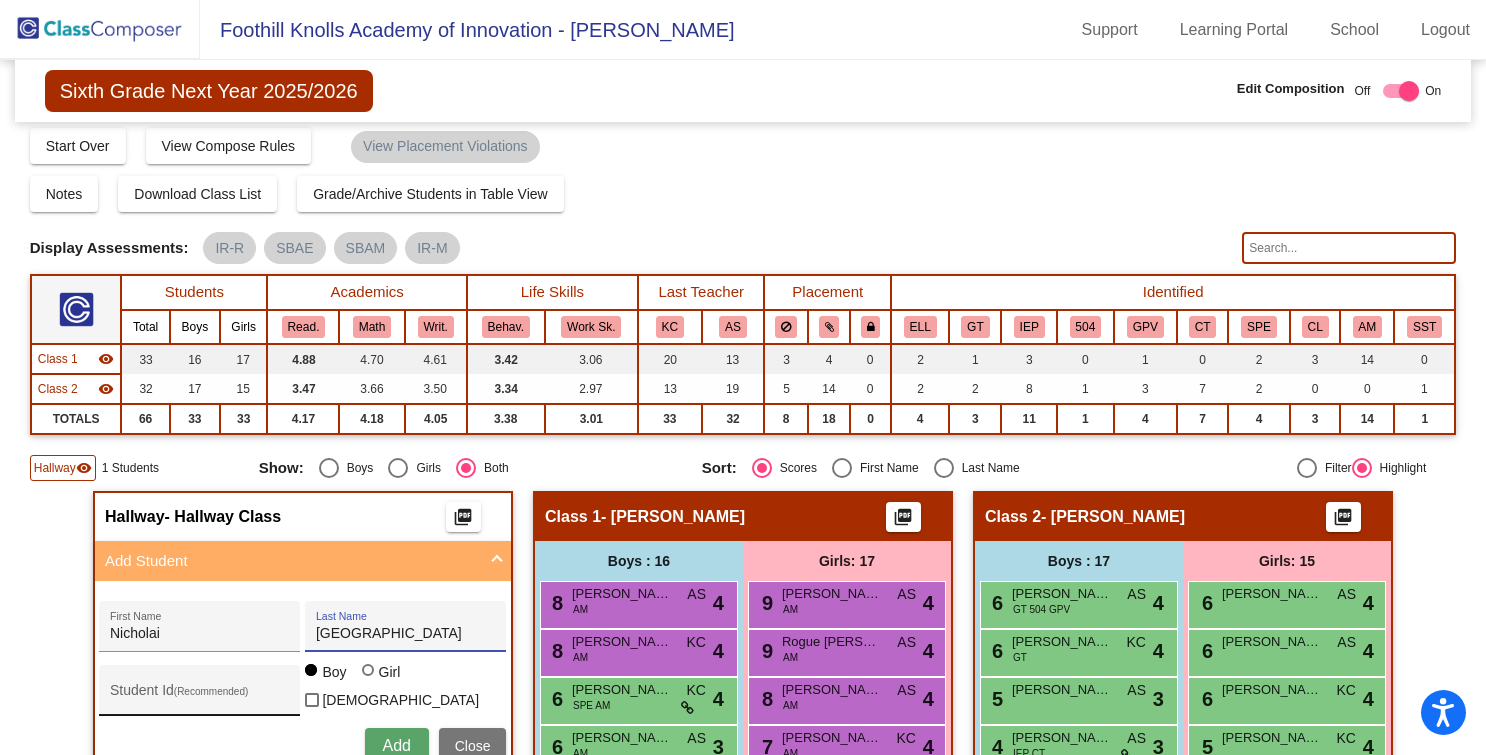 type on "Toledo" 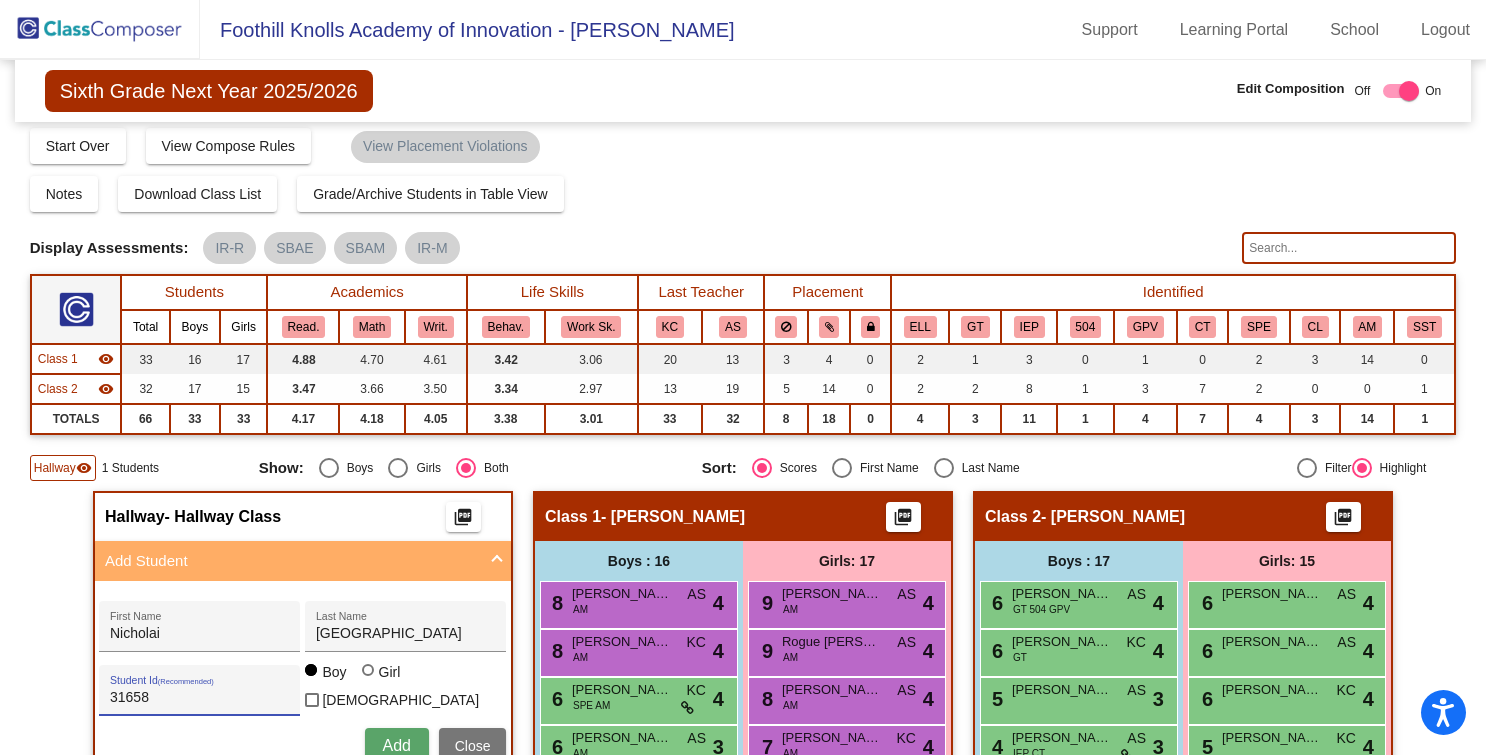 type on "31658" 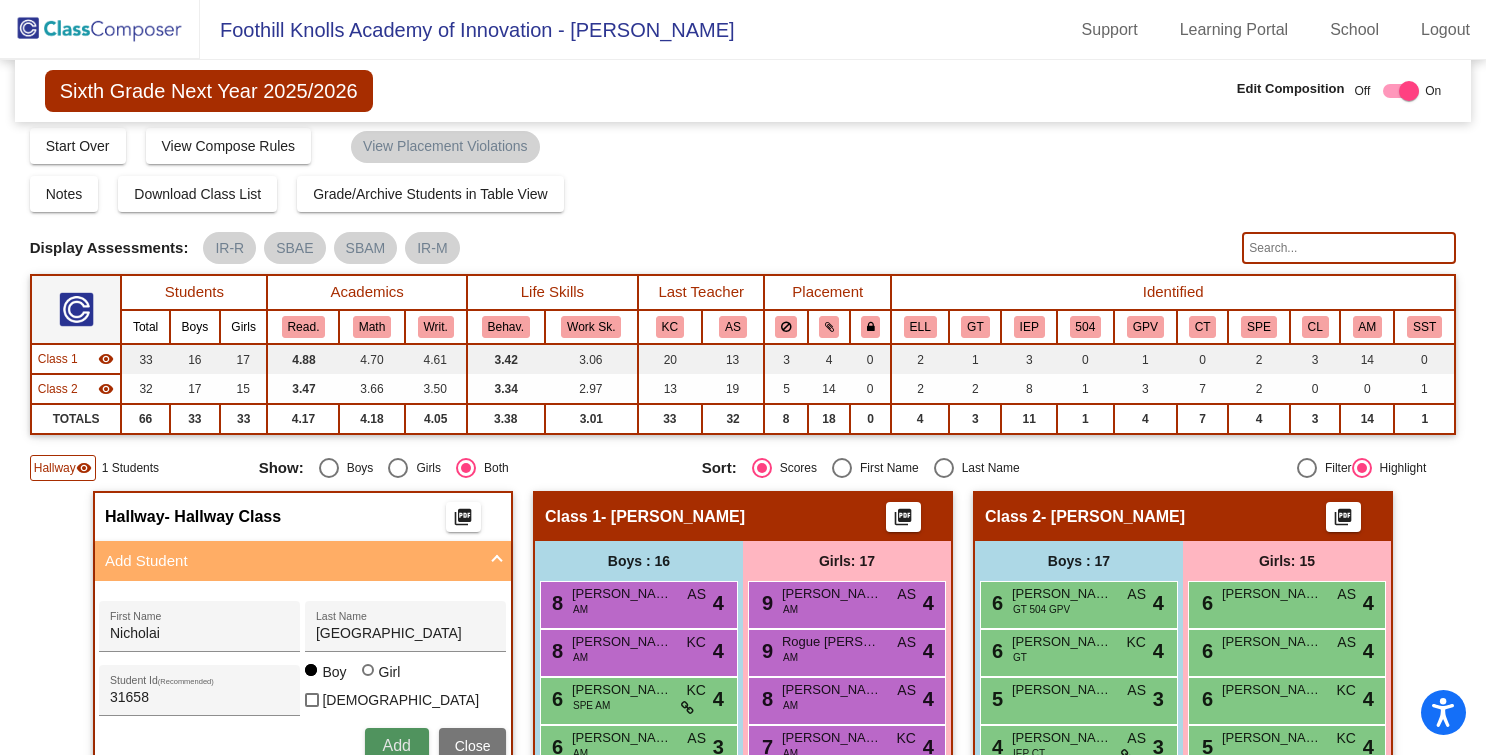 click on "Add" at bounding box center [396, 745] 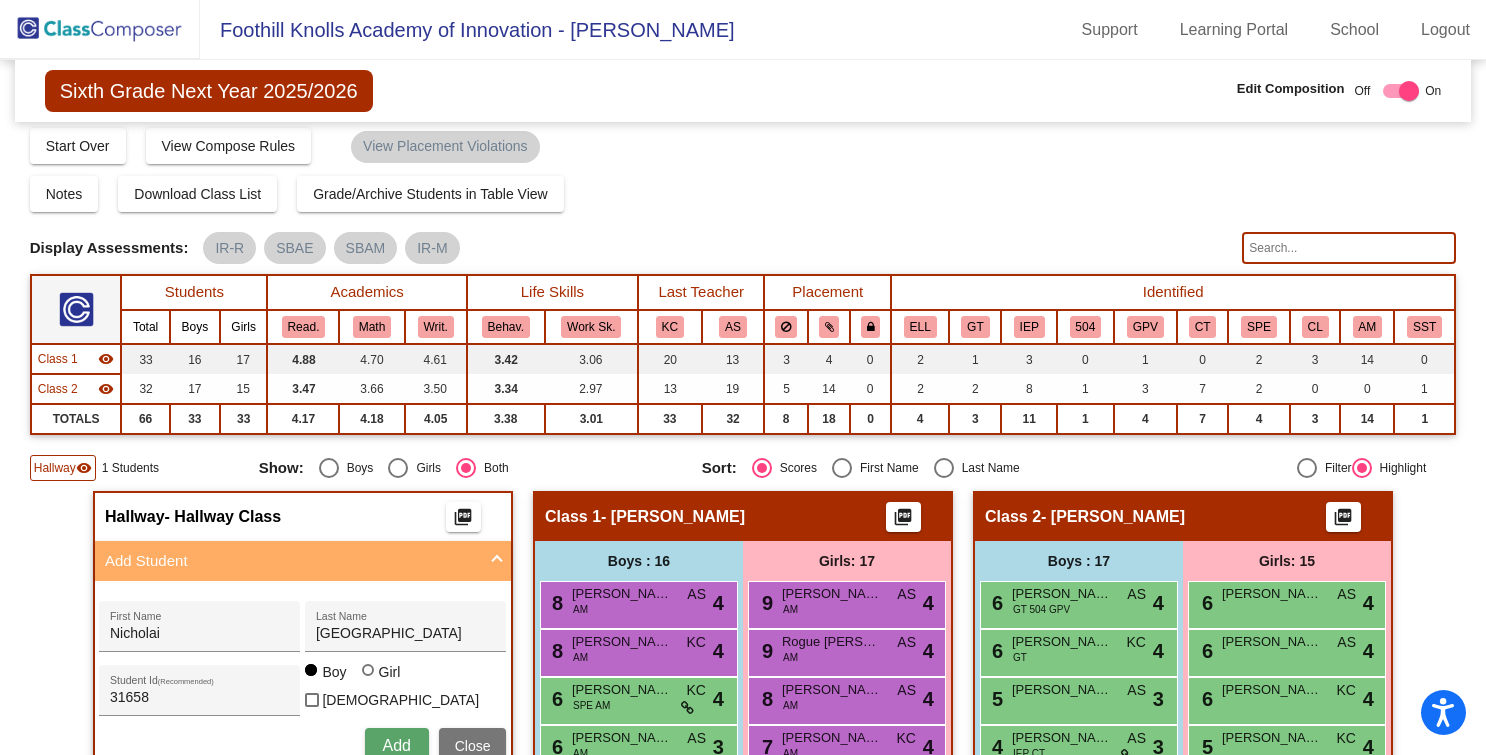 type 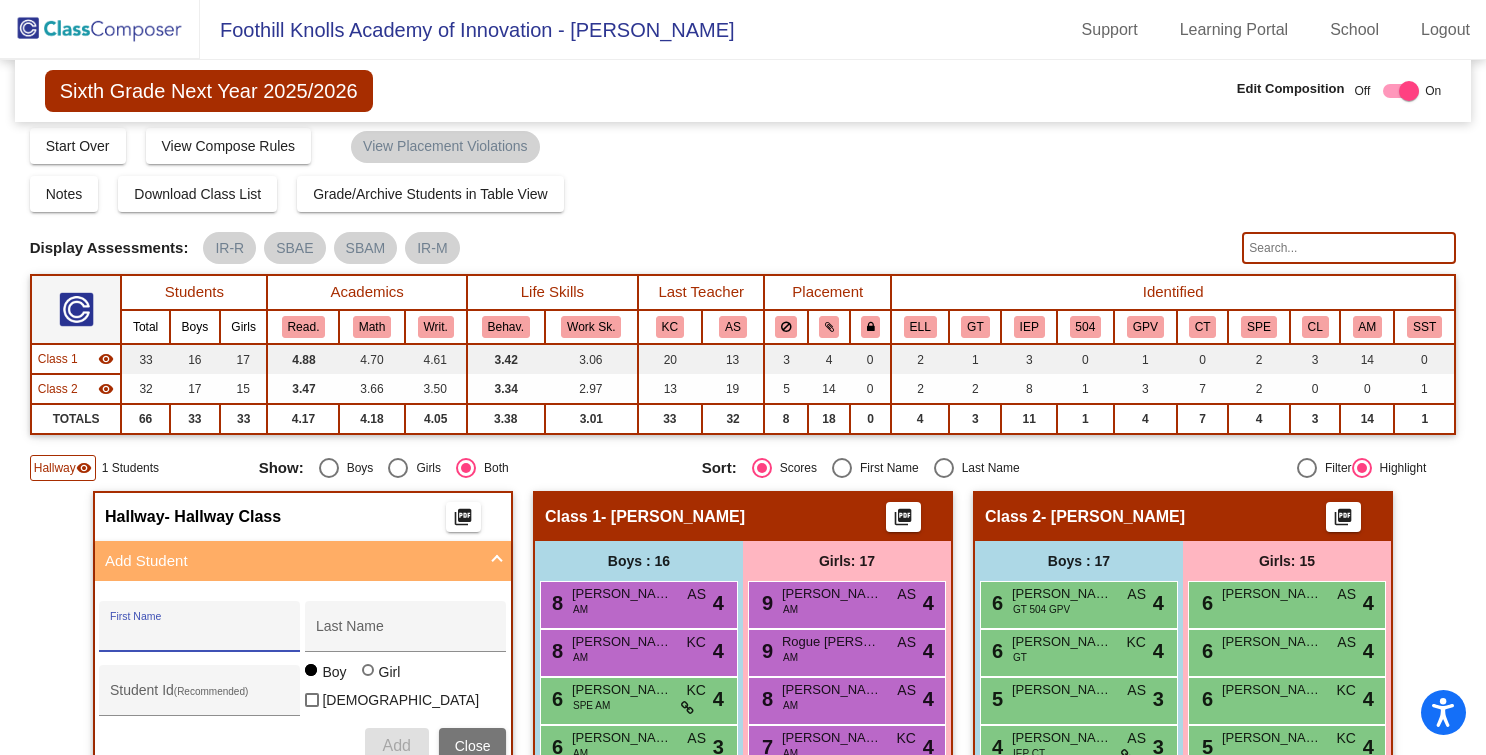 click on "Notes   Download Class List   Import Students   Grade/Archive Students in Table View   New Small Group   Saved Small Group" 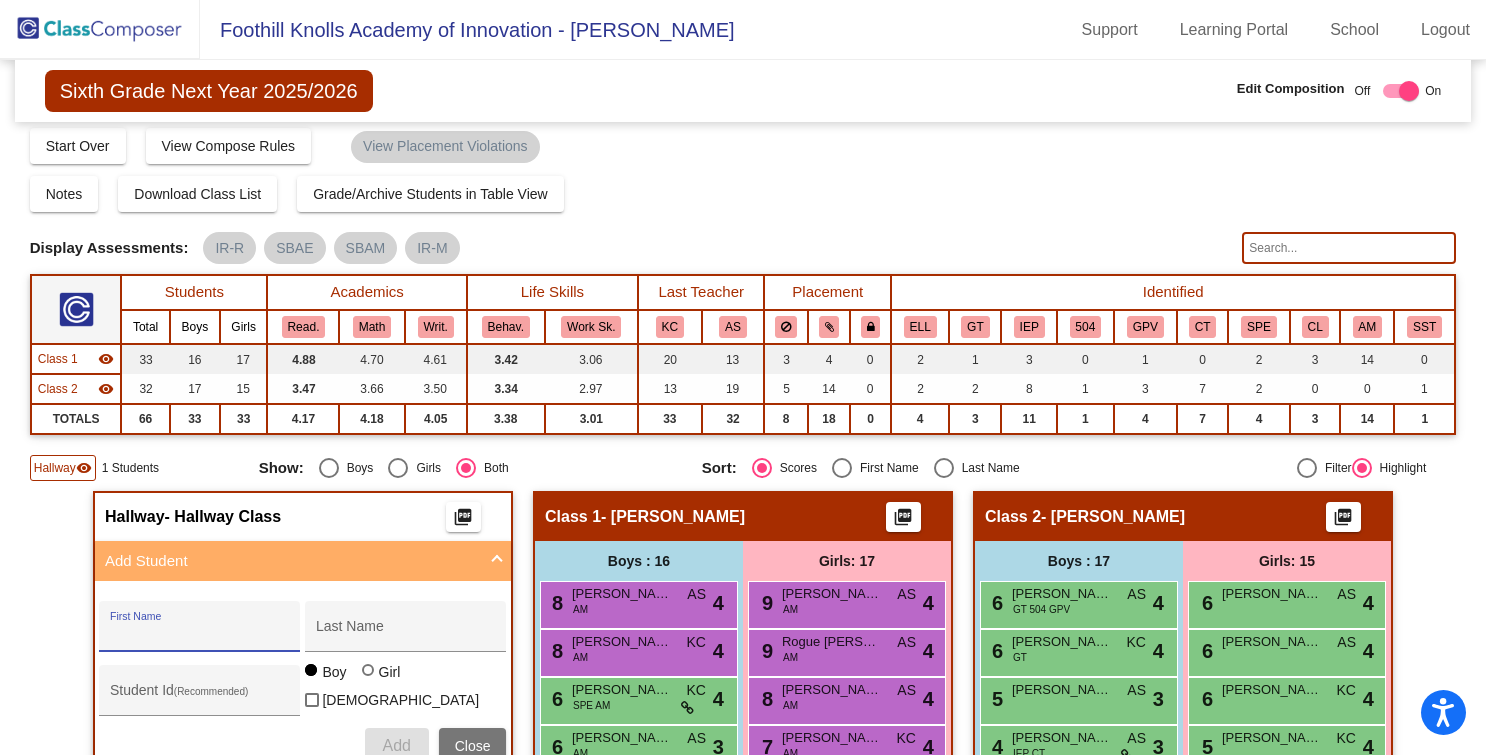 click on "First Name" at bounding box center [200, 634] 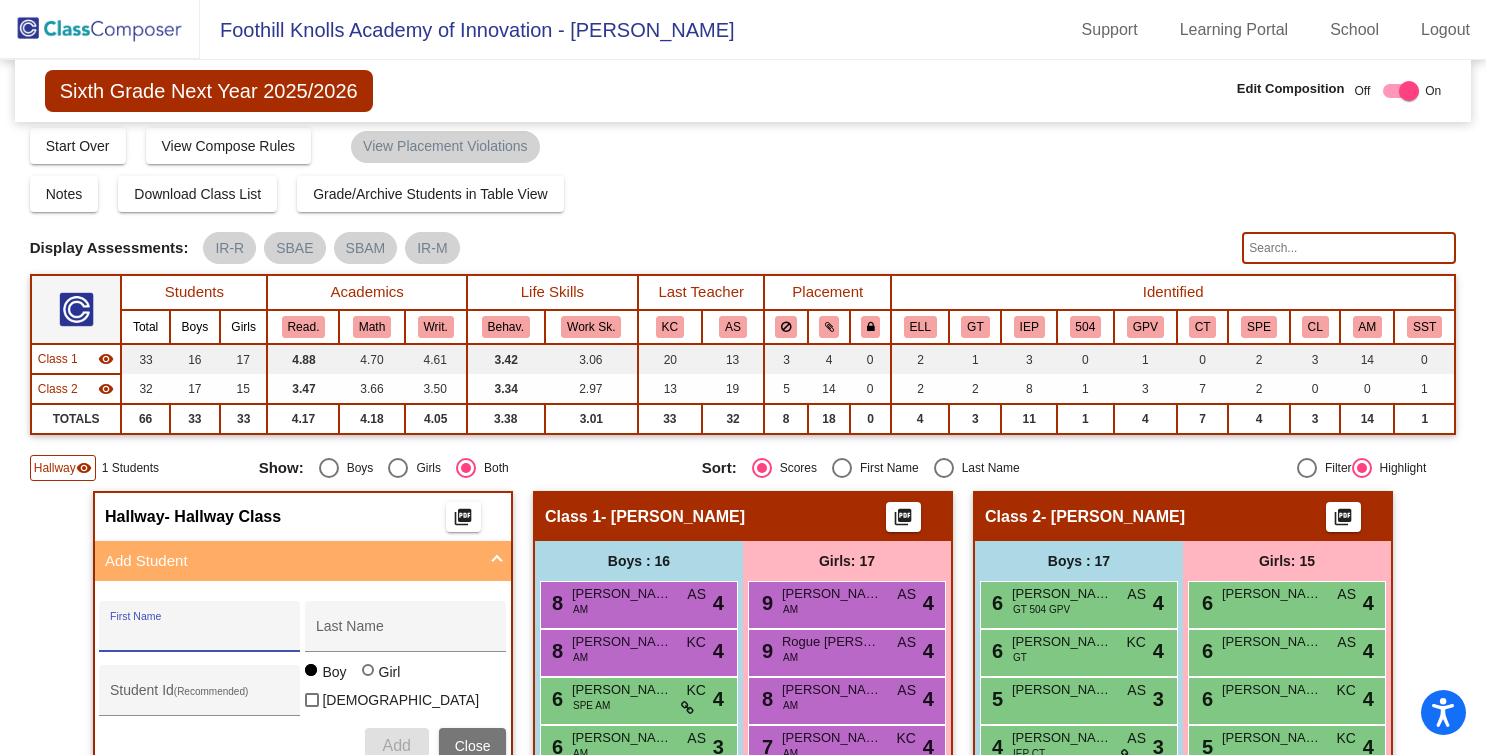 paste on "Diver, Anastasia" 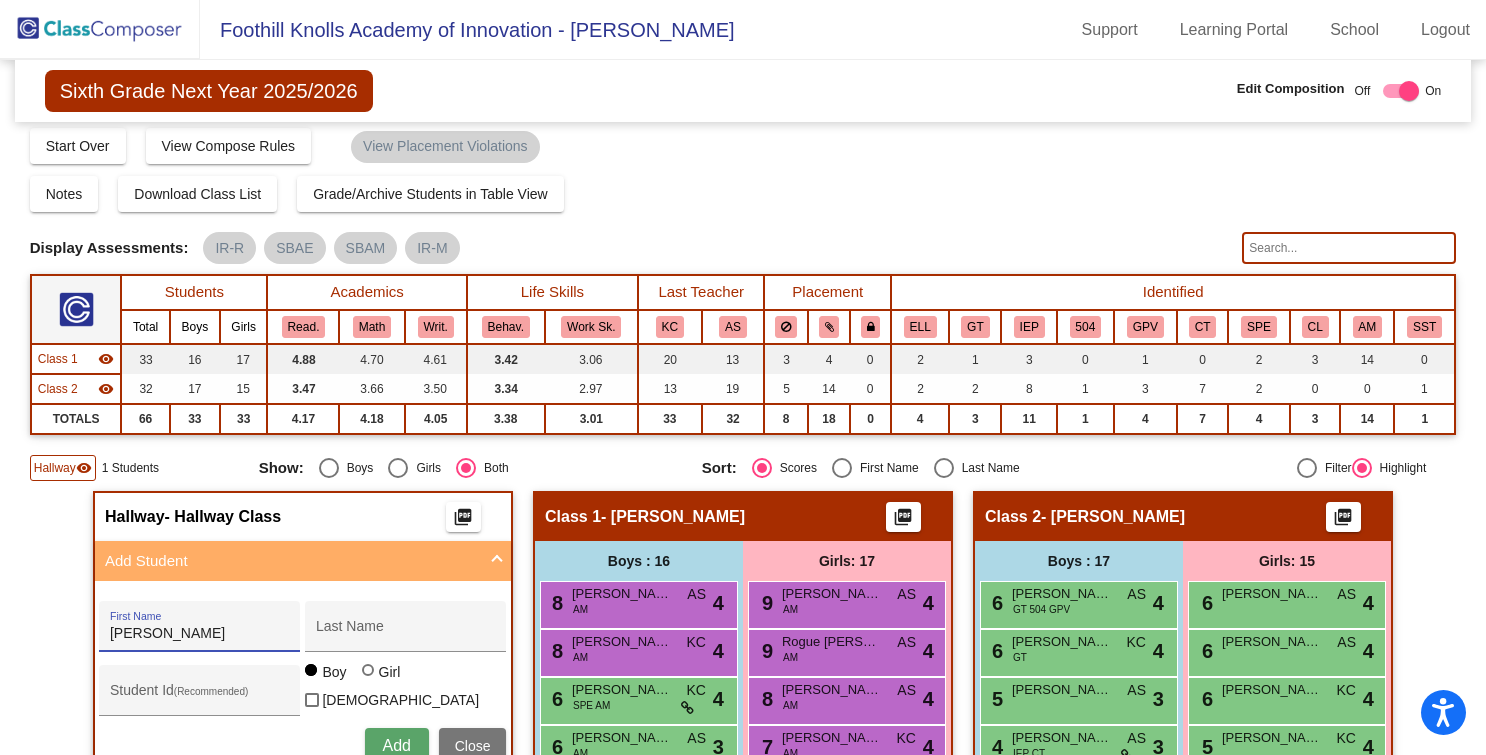 drag, startPoint x: 144, startPoint y: 629, endPoint x: 18, endPoint y: 628, distance: 126.00397 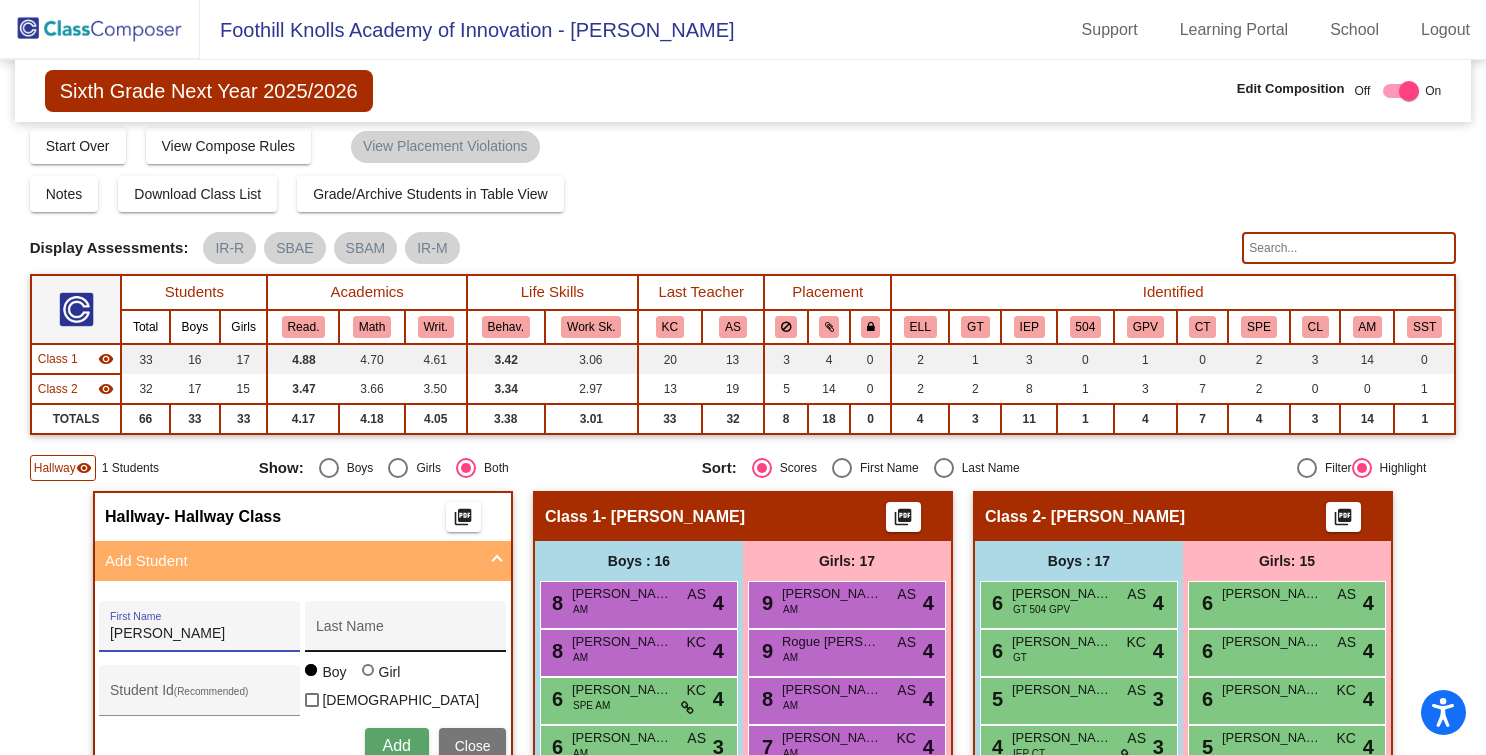 type on "Anastasia" 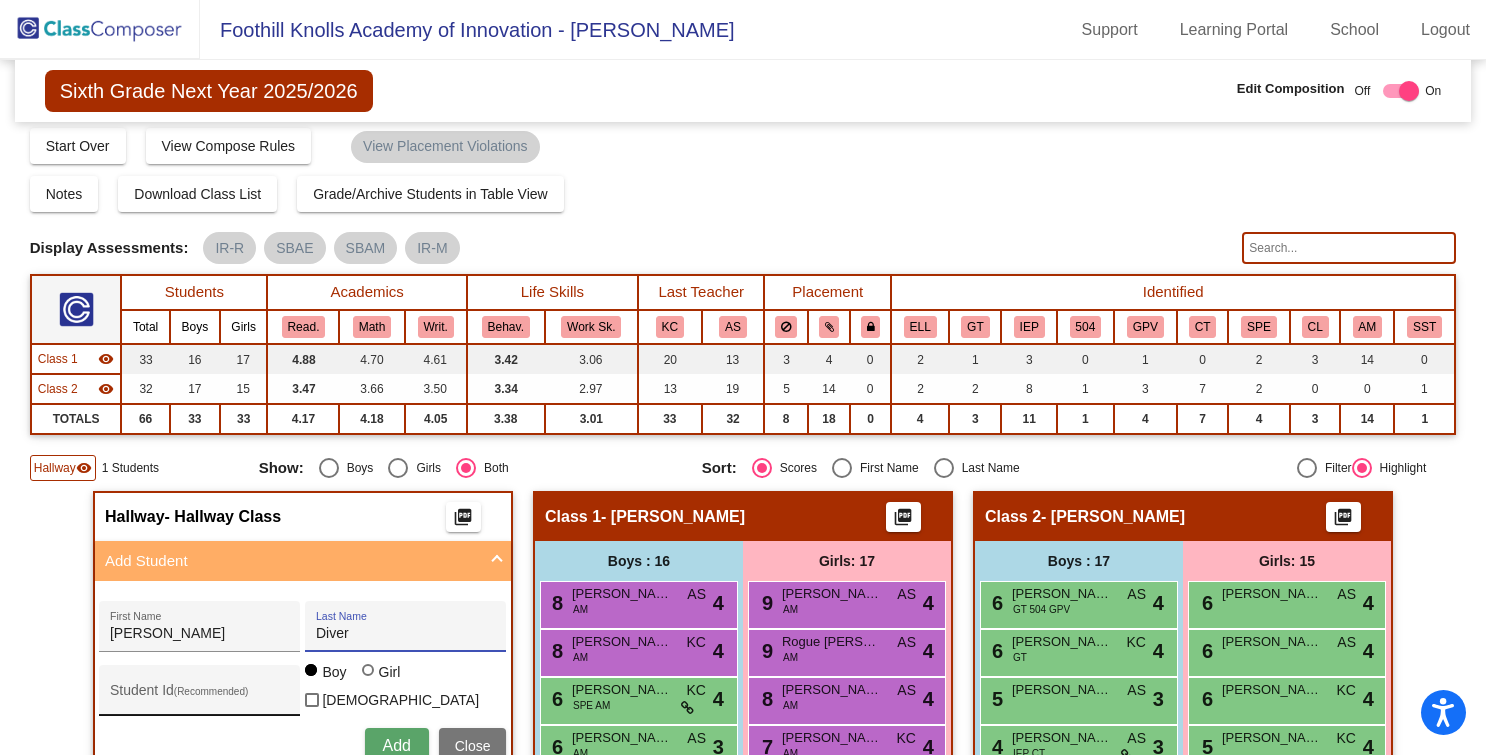 type on "Diver" 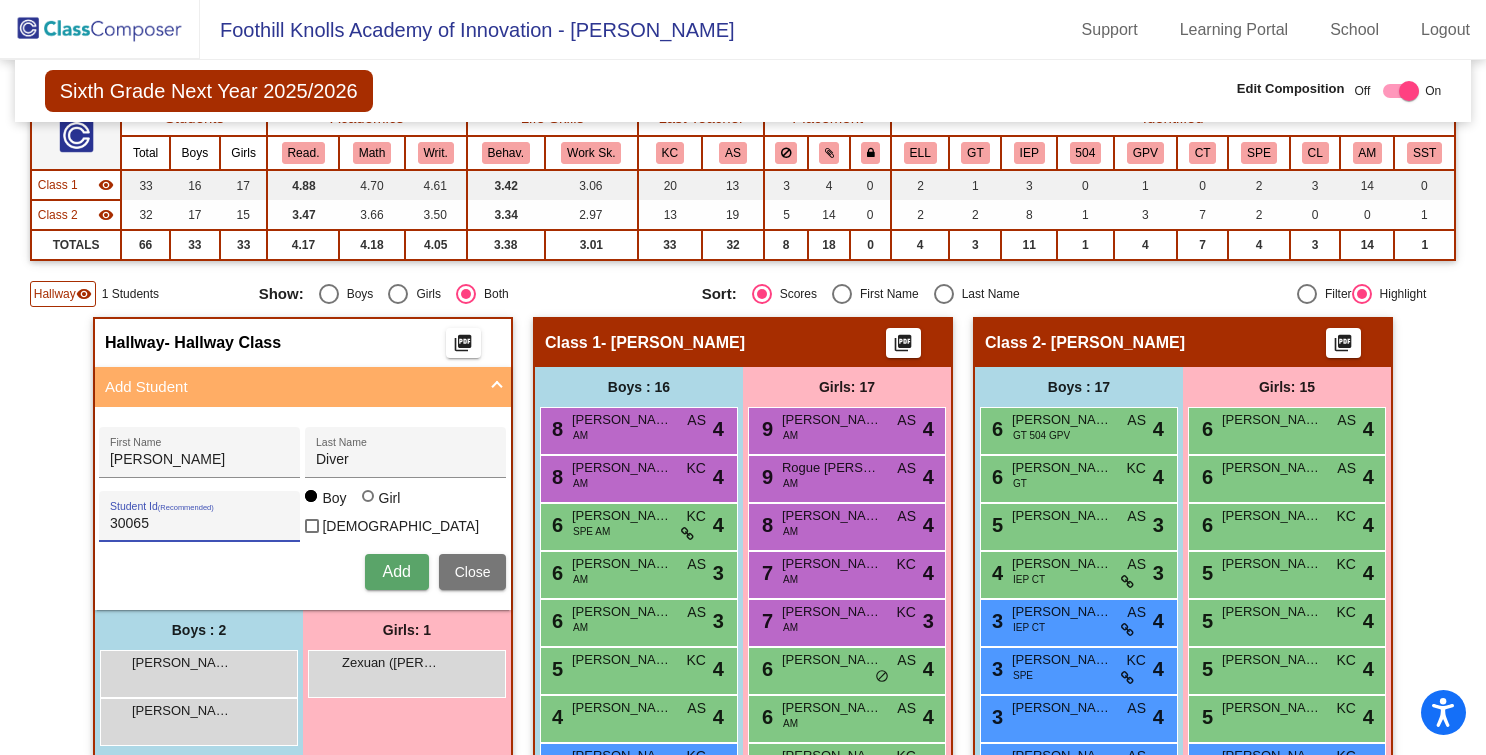 scroll, scrollTop: 209, scrollLeft: 0, axis: vertical 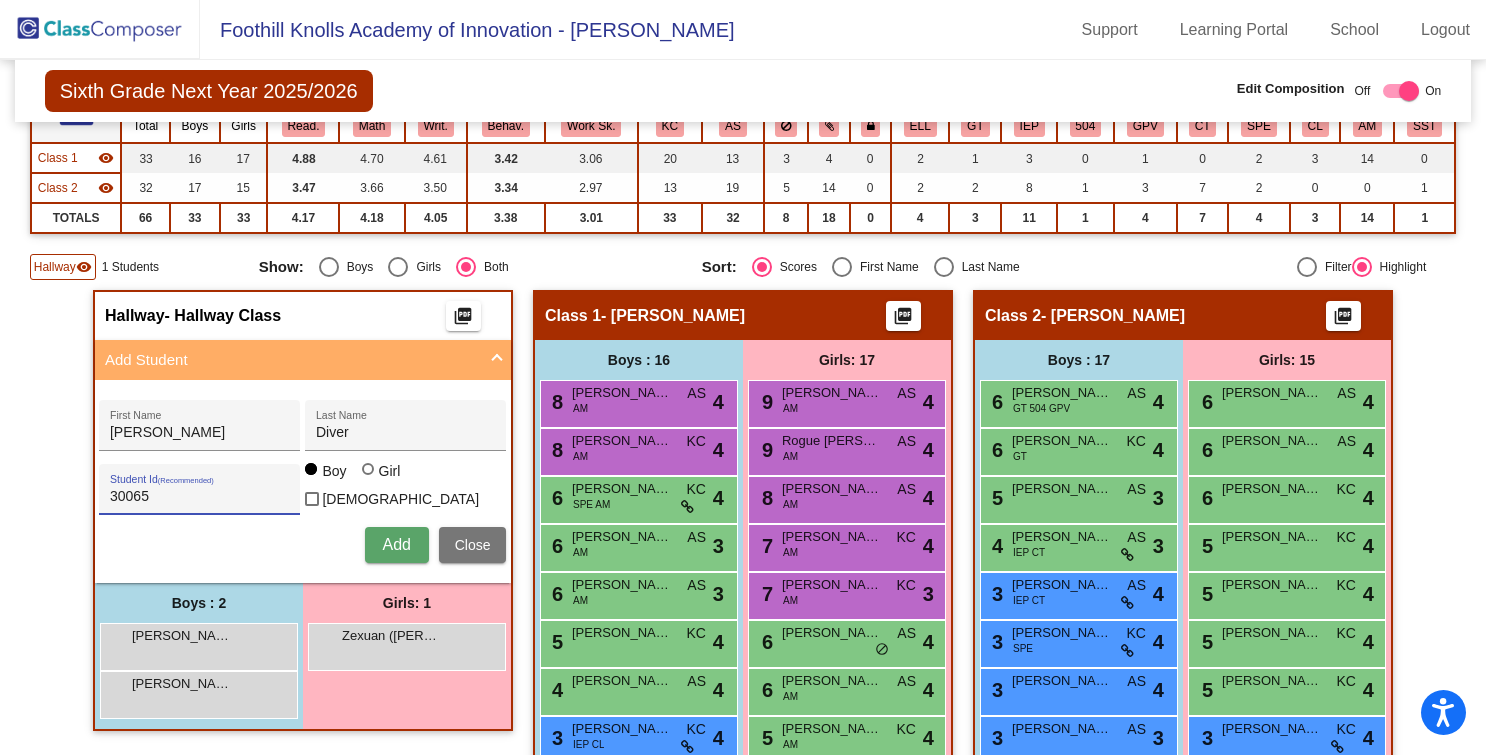 type on "30065" 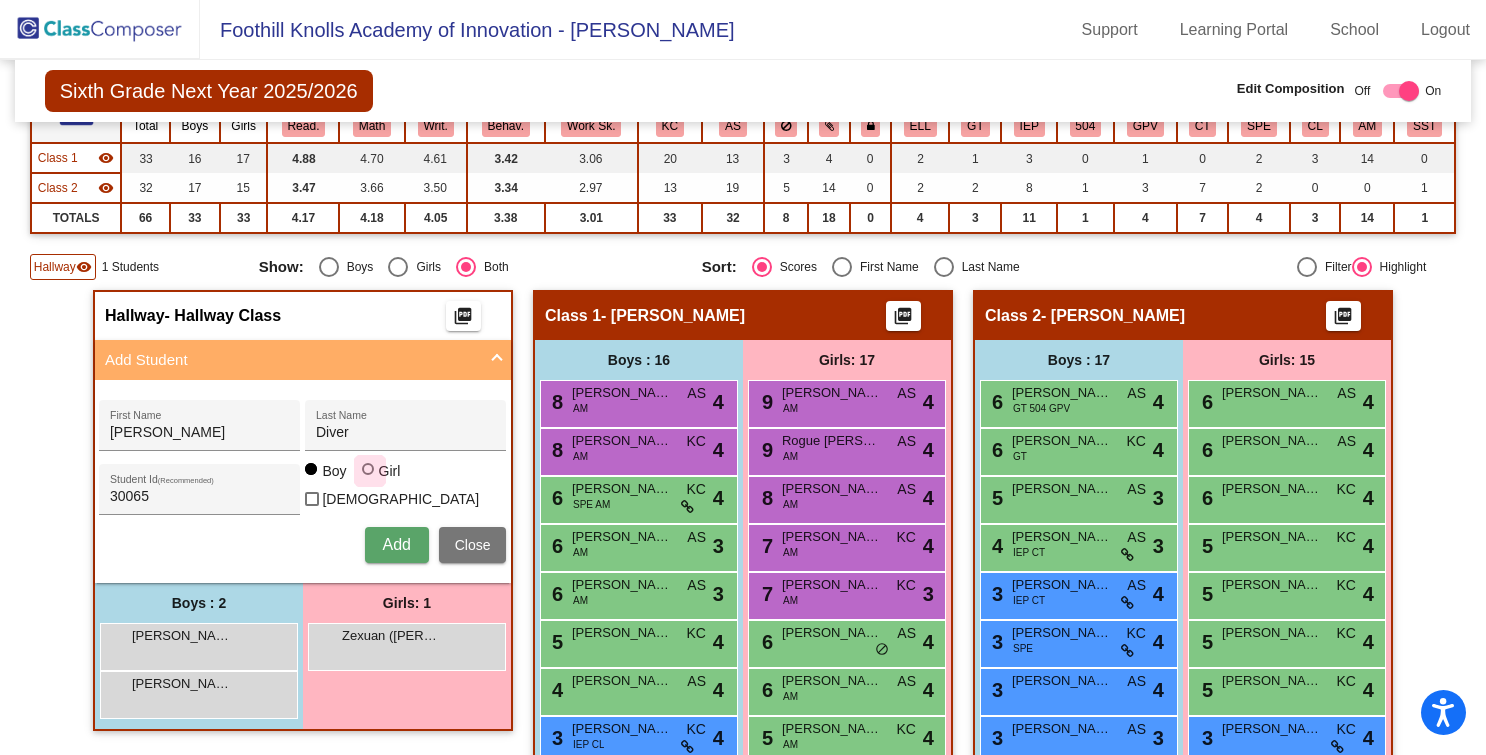 click at bounding box center (368, 469) 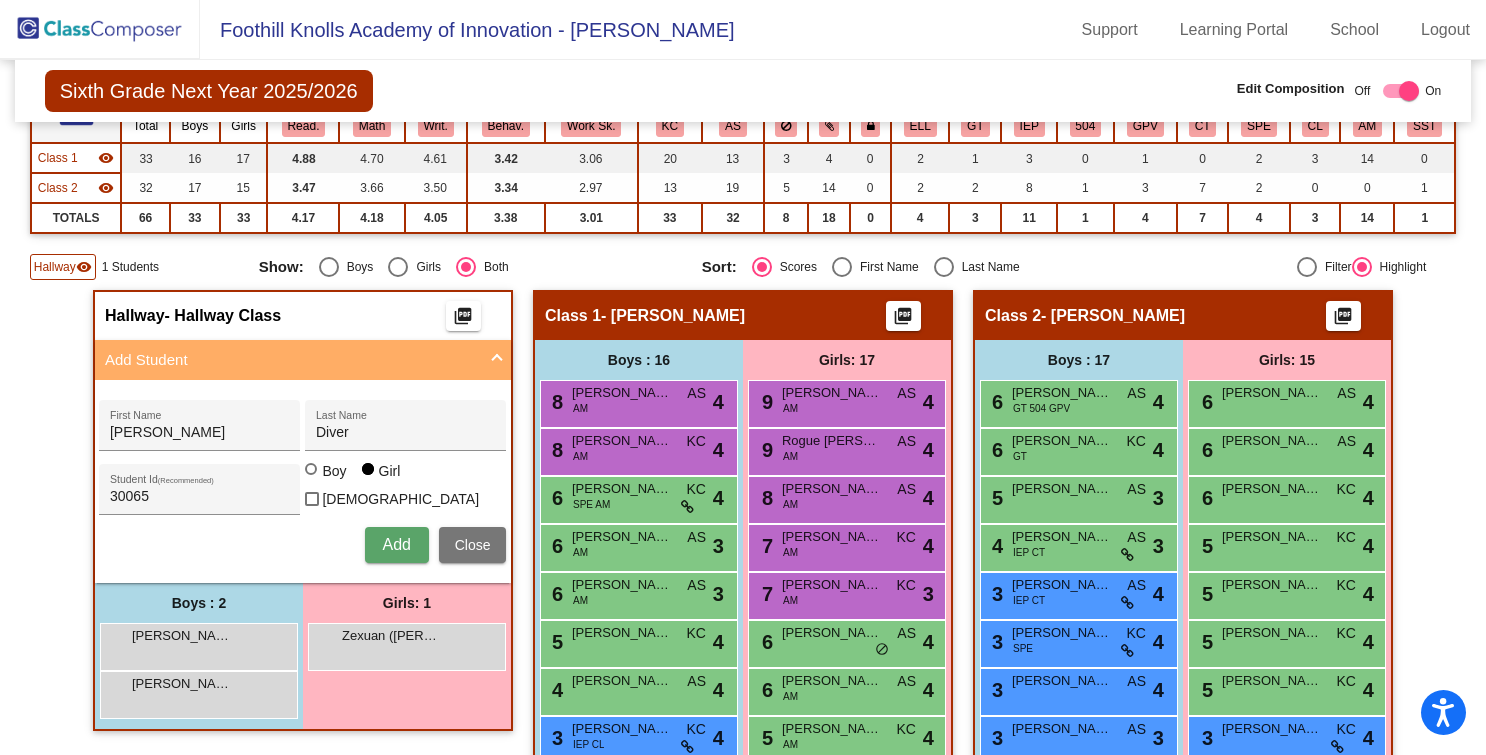 click on "Add" at bounding box center [396, 544] 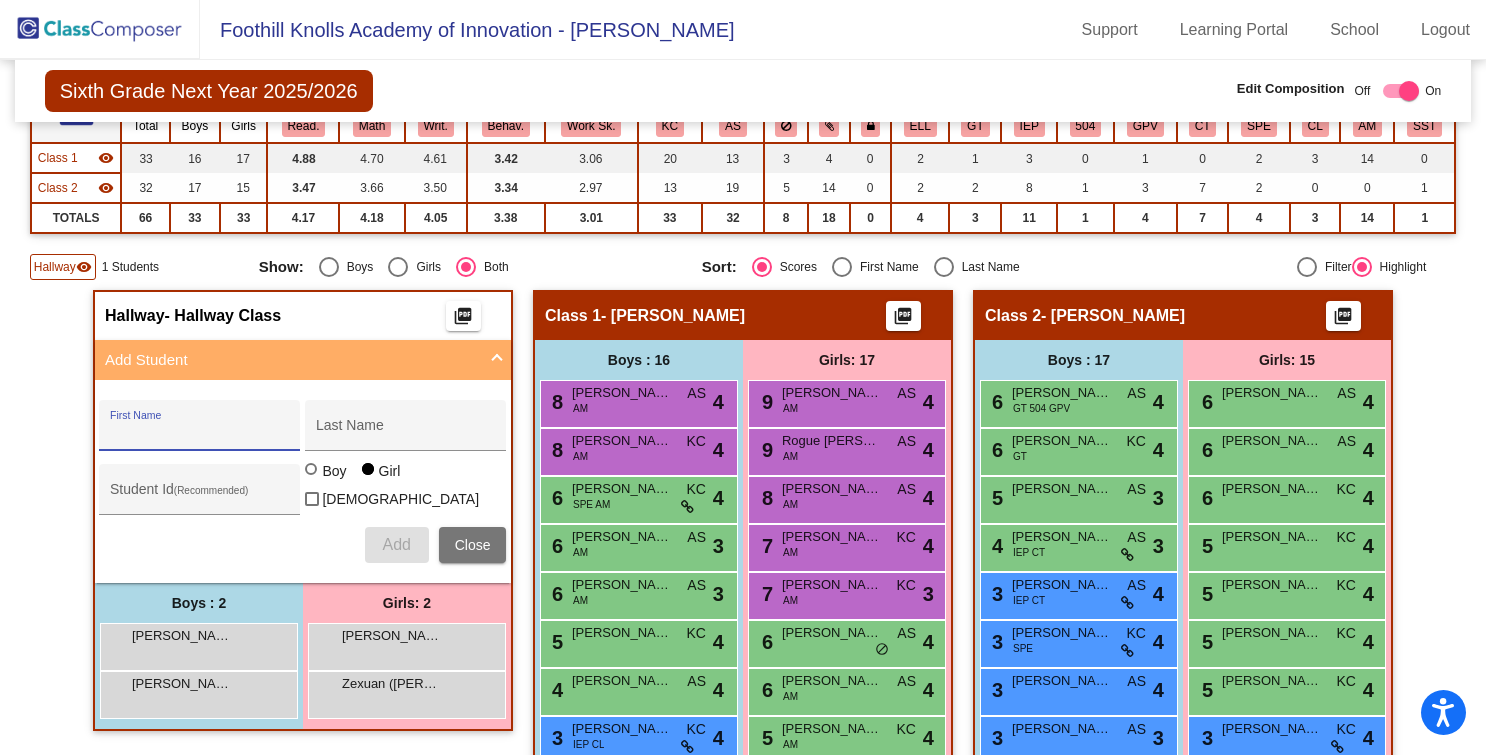 click 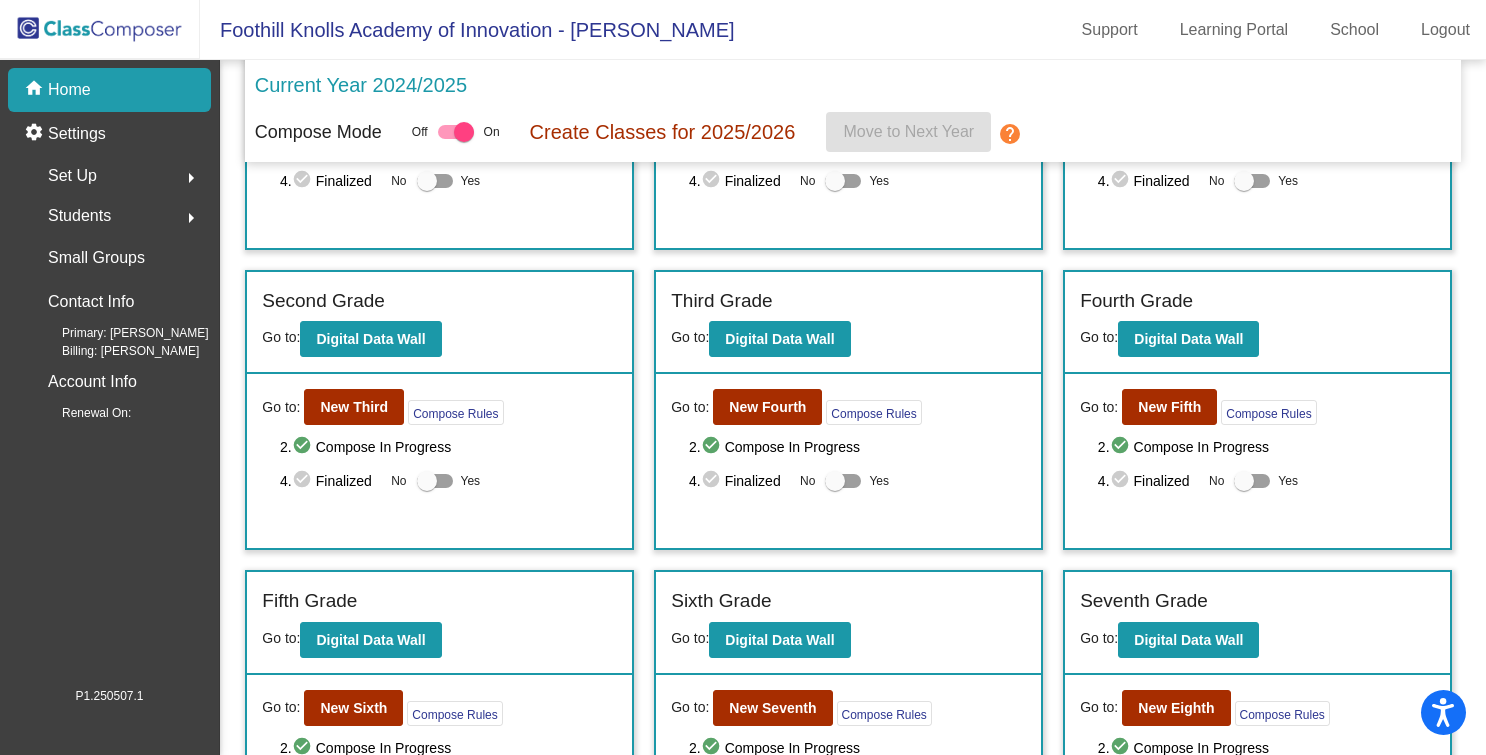 scroll, scrollTop: 203, scrollLeft: 0, axis: vertical 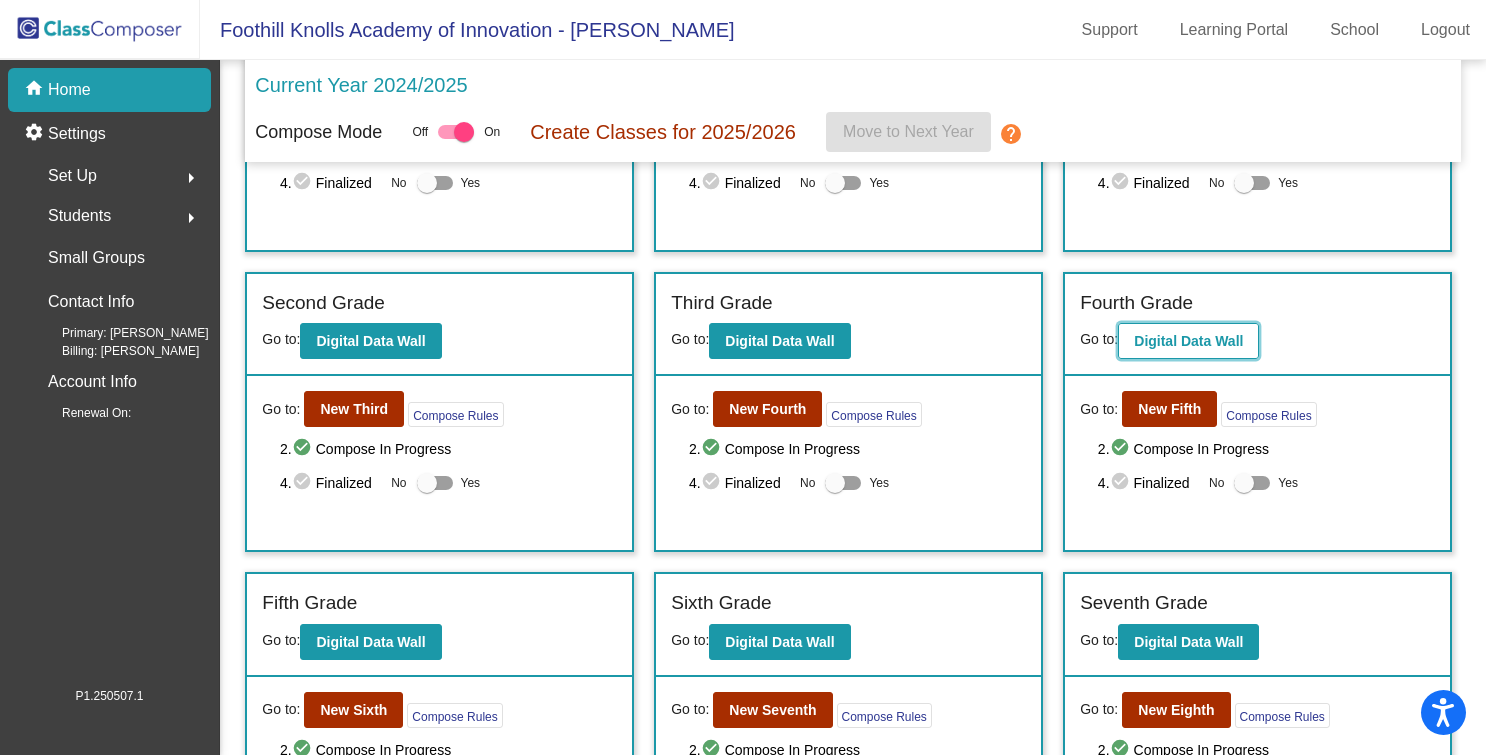 click on "Digital Data Wall" 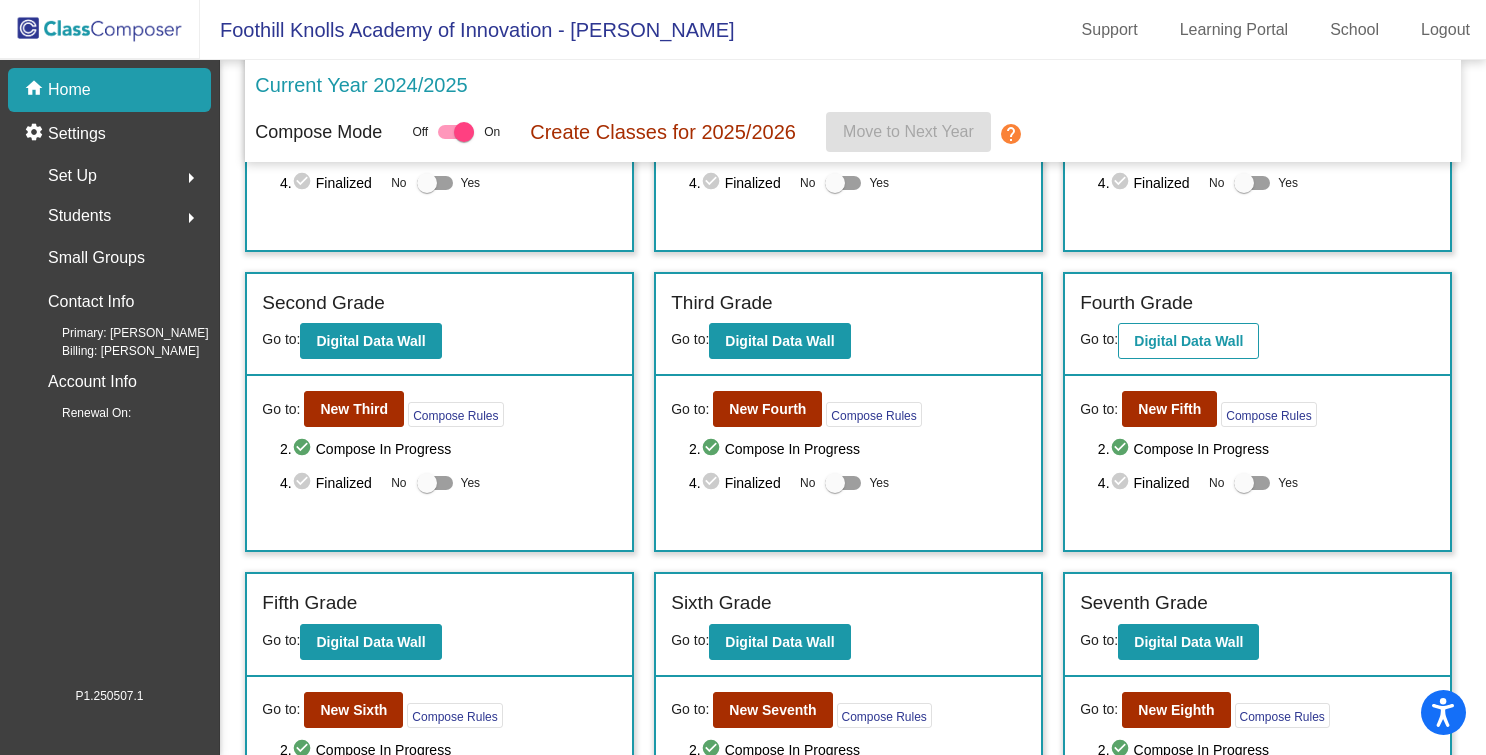 scroll, scrollTop: 0, scrollLeft: 0, axis: both 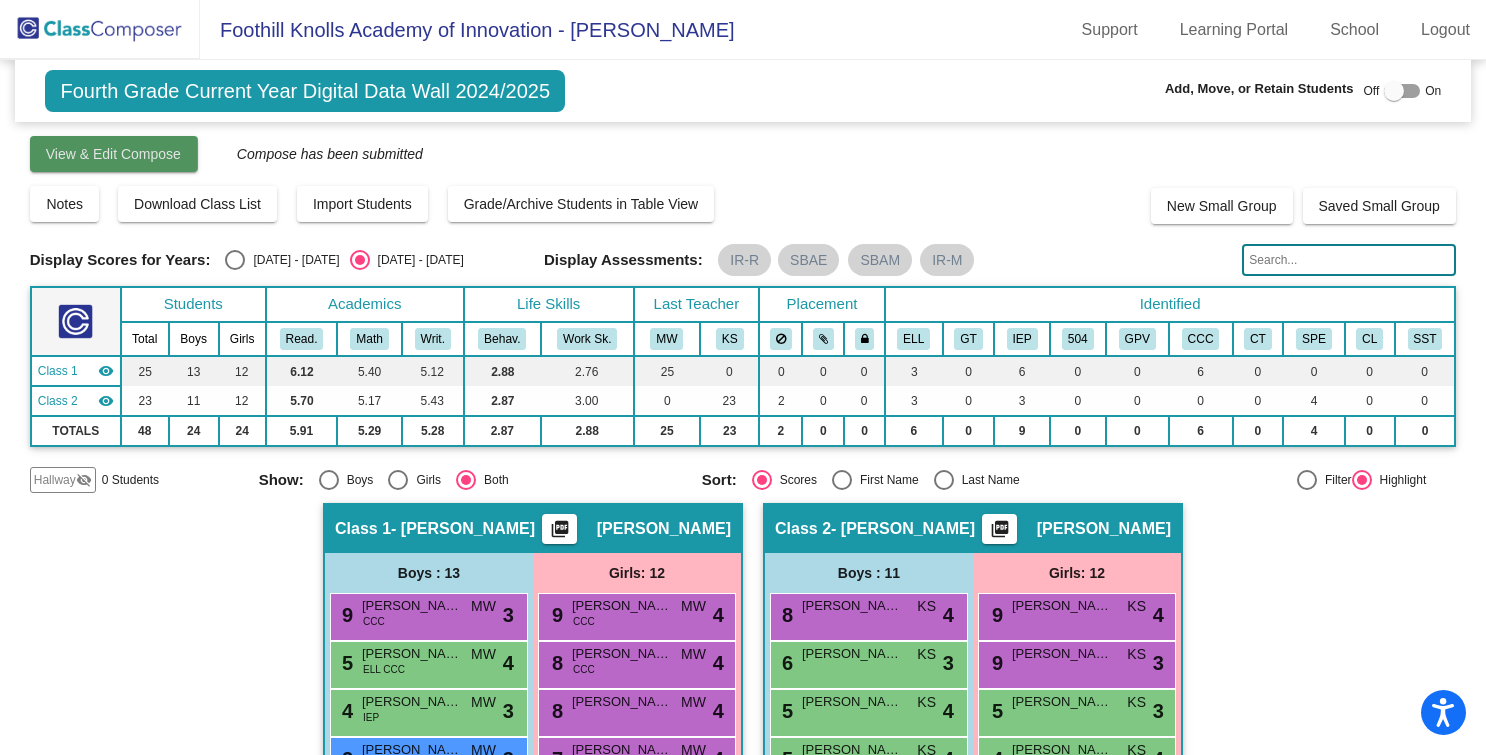 click on "View & Edit Compose" 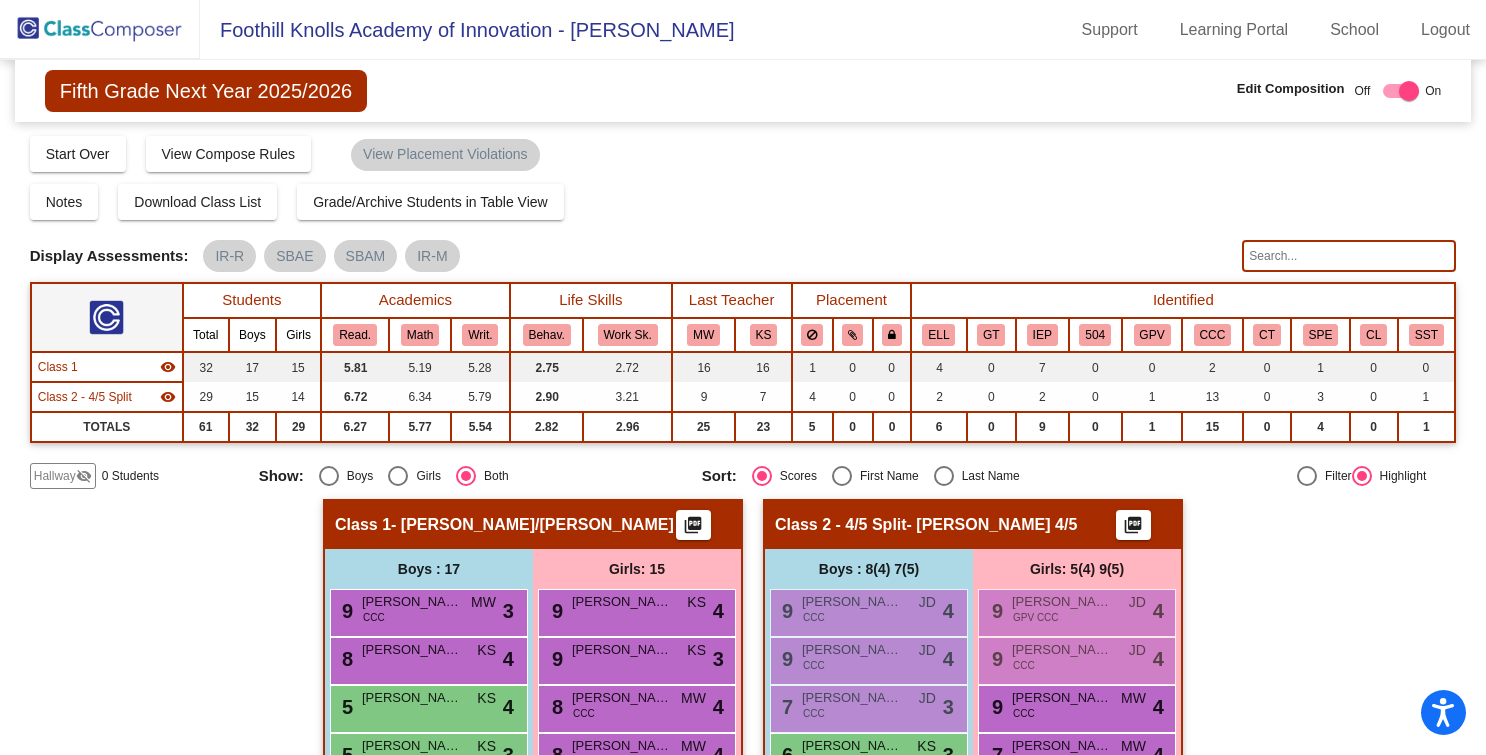 click on "Hallway" 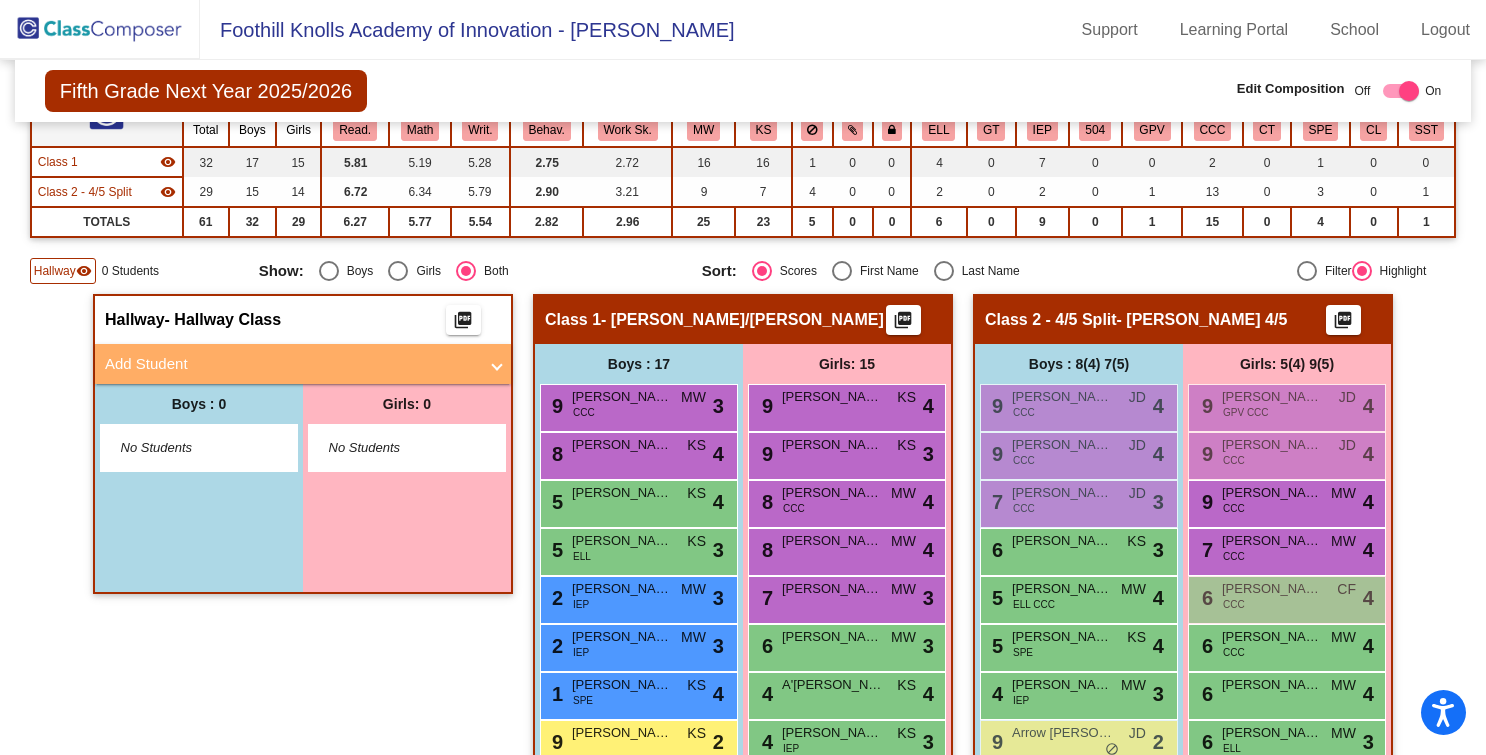 scroll, scrollTop: 217, scrollLeft: 0, axis: vertical 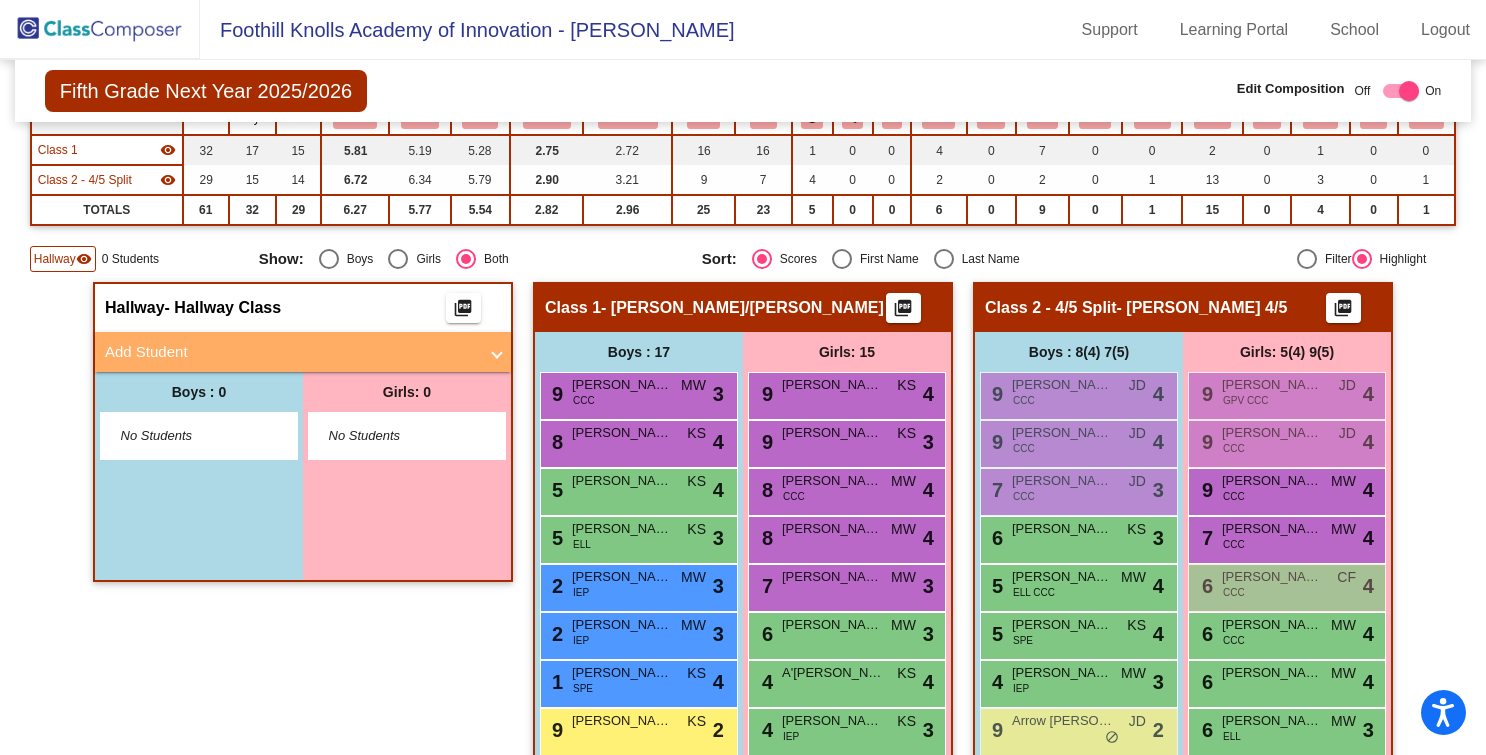 click on "Add Student" at bounding box center (291, 352) 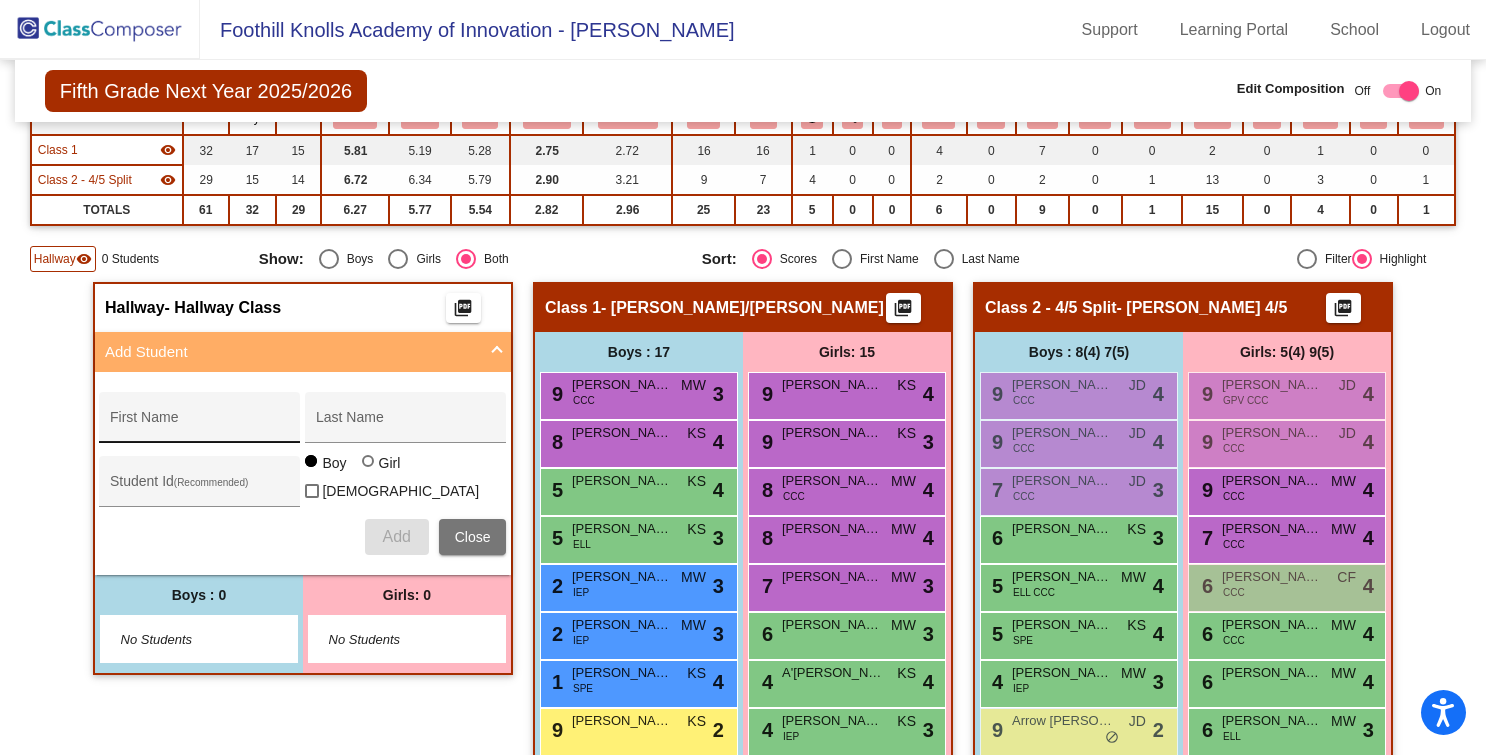 click on "First Name" at bounding box center [200, 423] 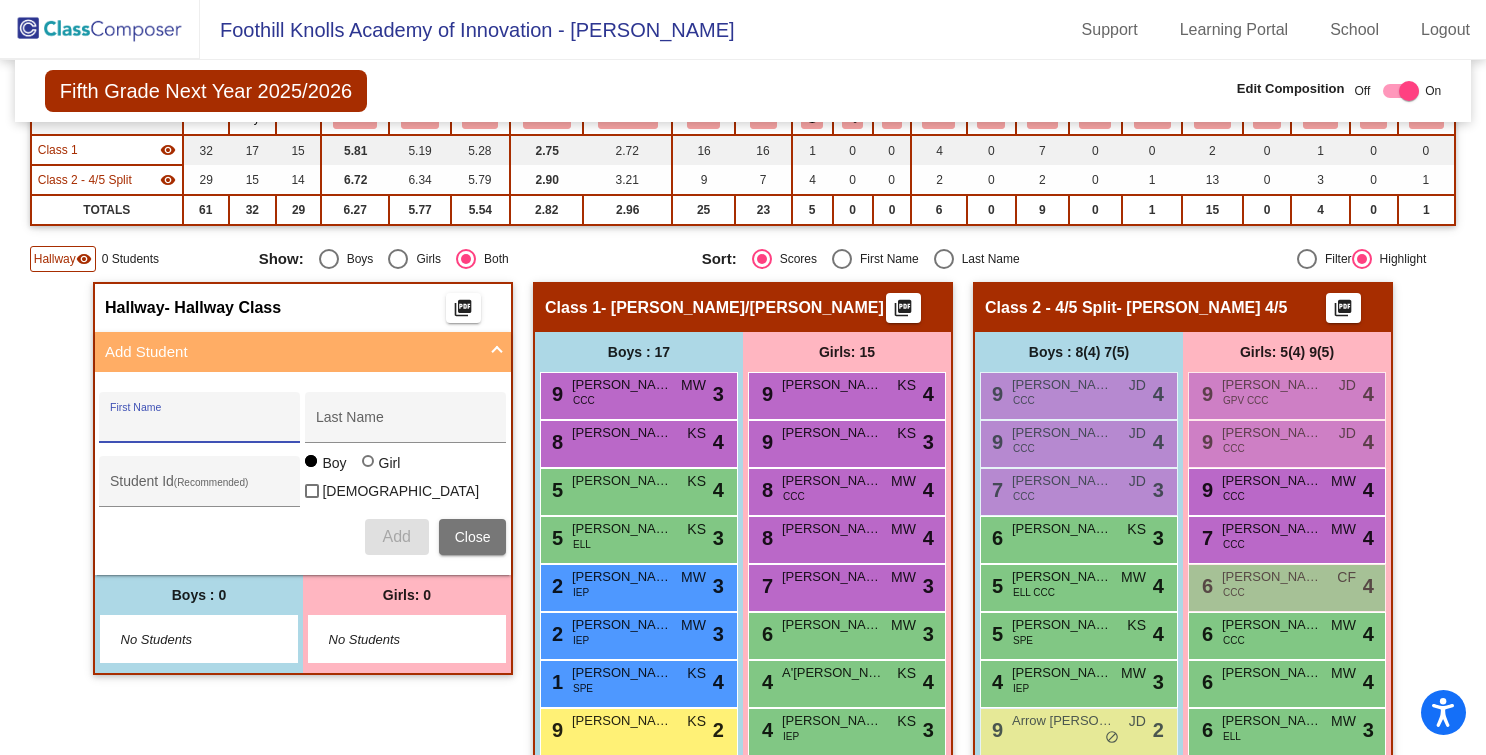 paste on "Jiao, Sara" 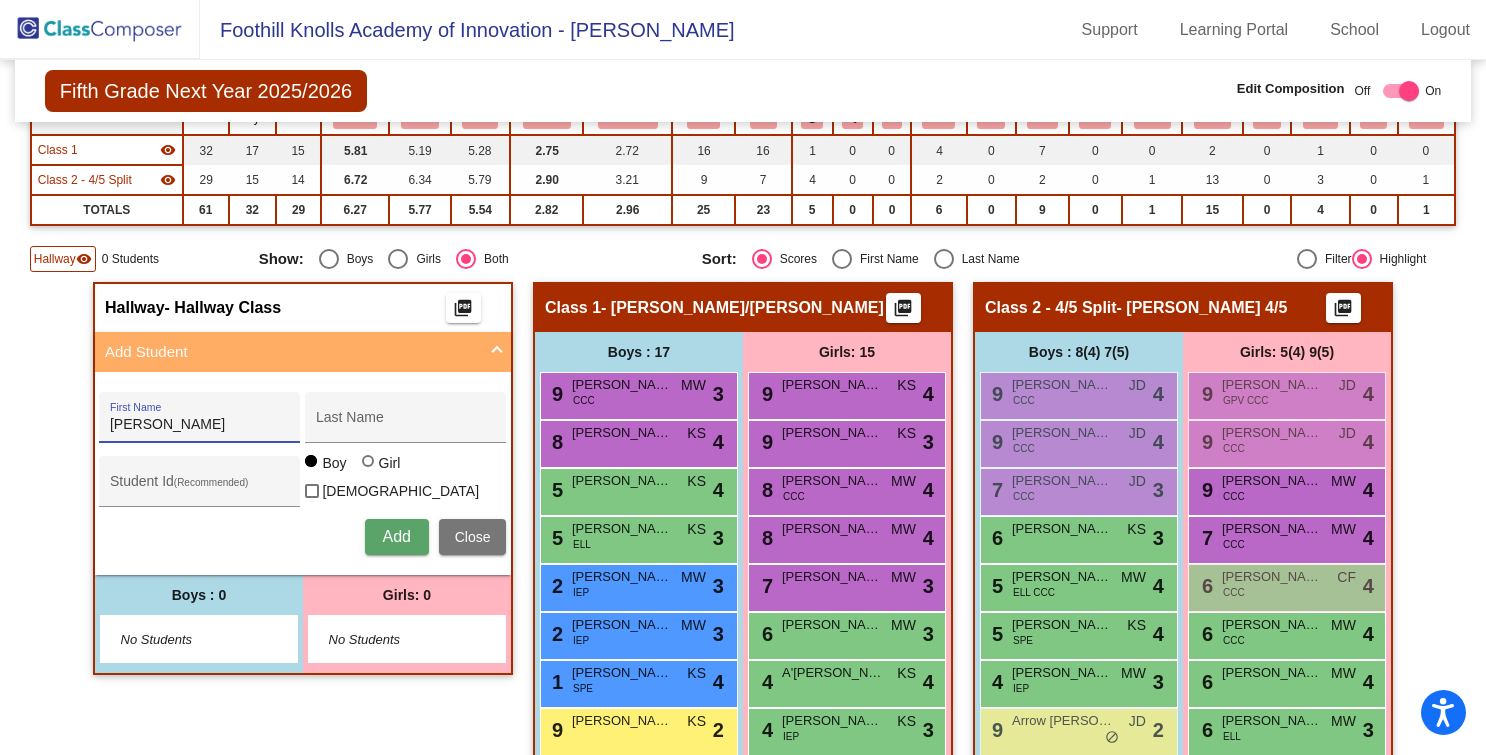 drag, startPoint x: 131, startPoint y: 426, endPoint x: 176, endPoint y: 422, distance: 45.17743 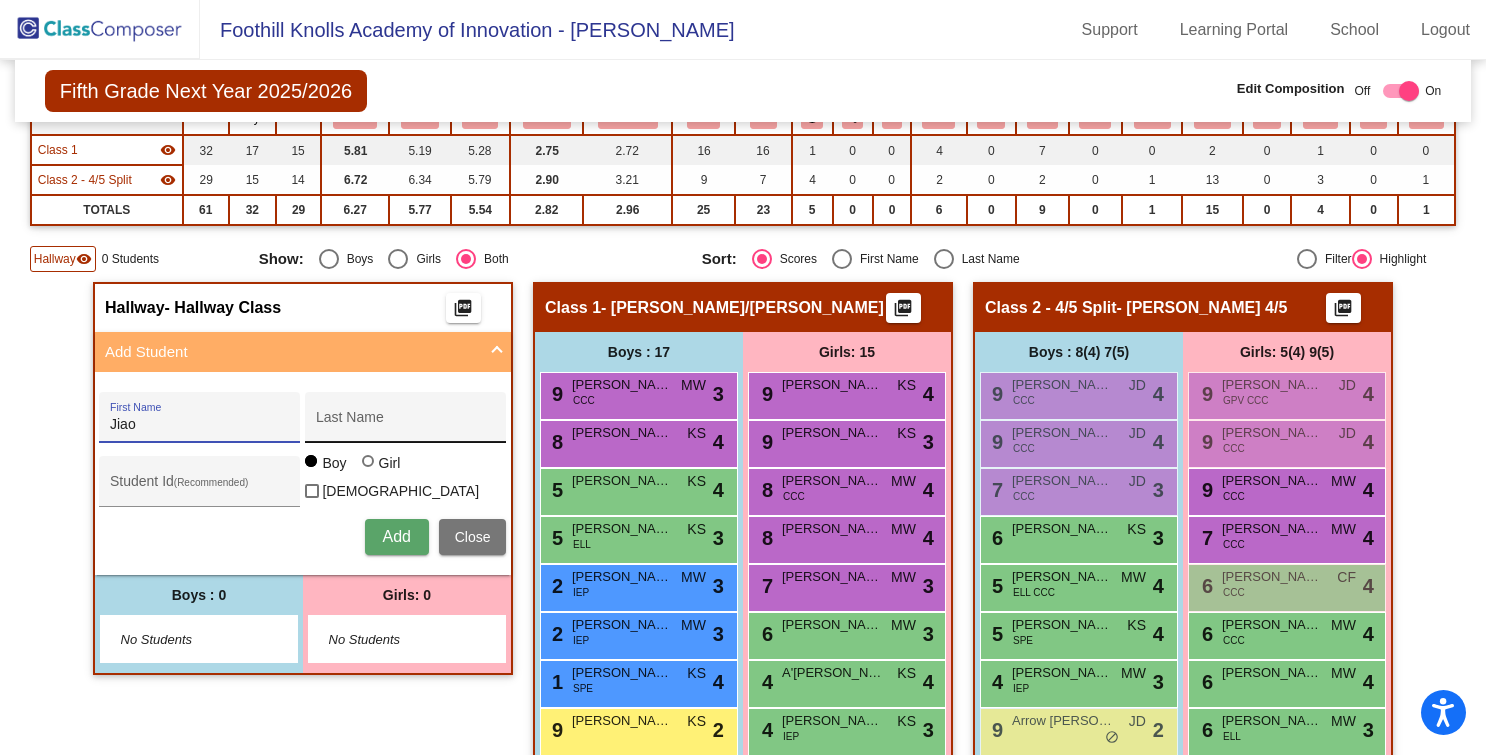 type on "Jiao" 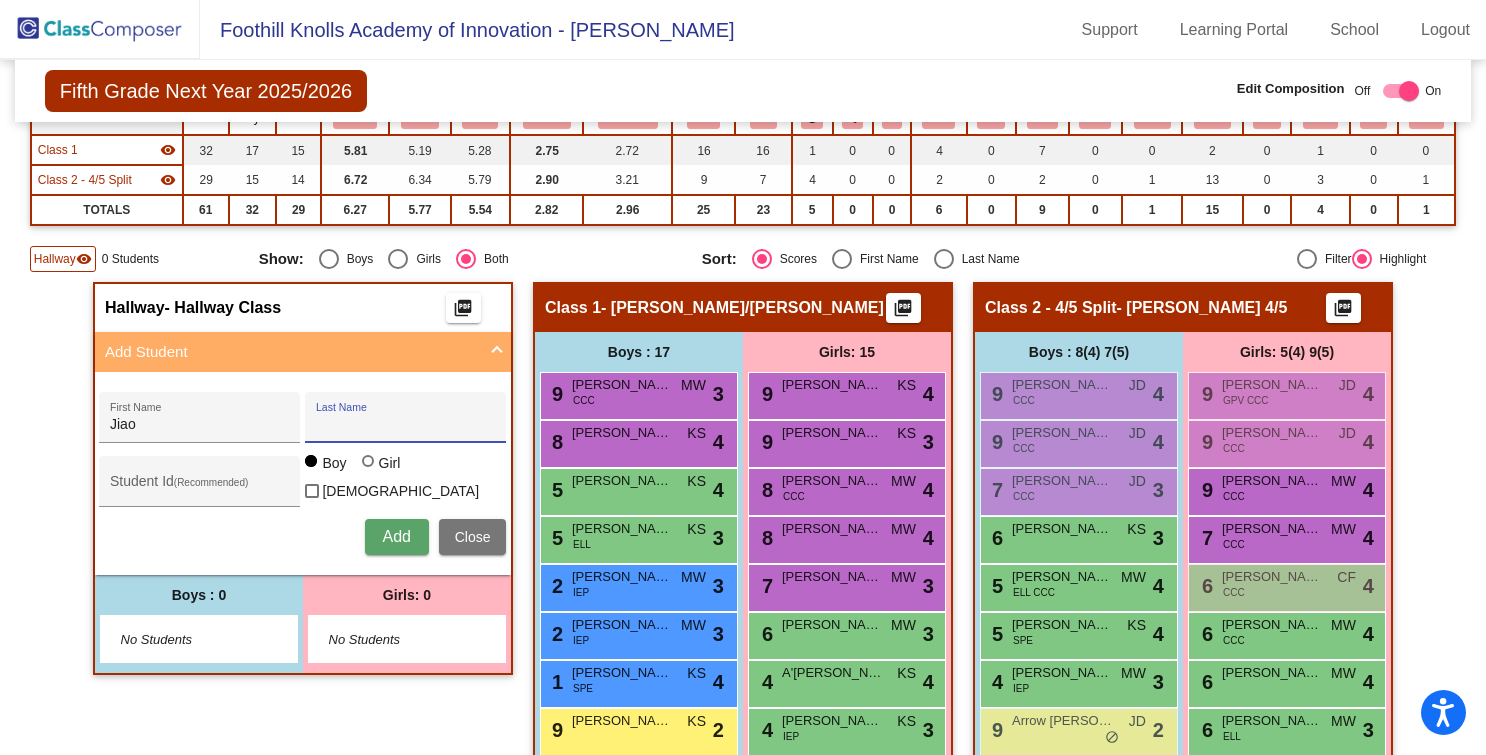 click on "Last Name" at bounding box center [406, 425] 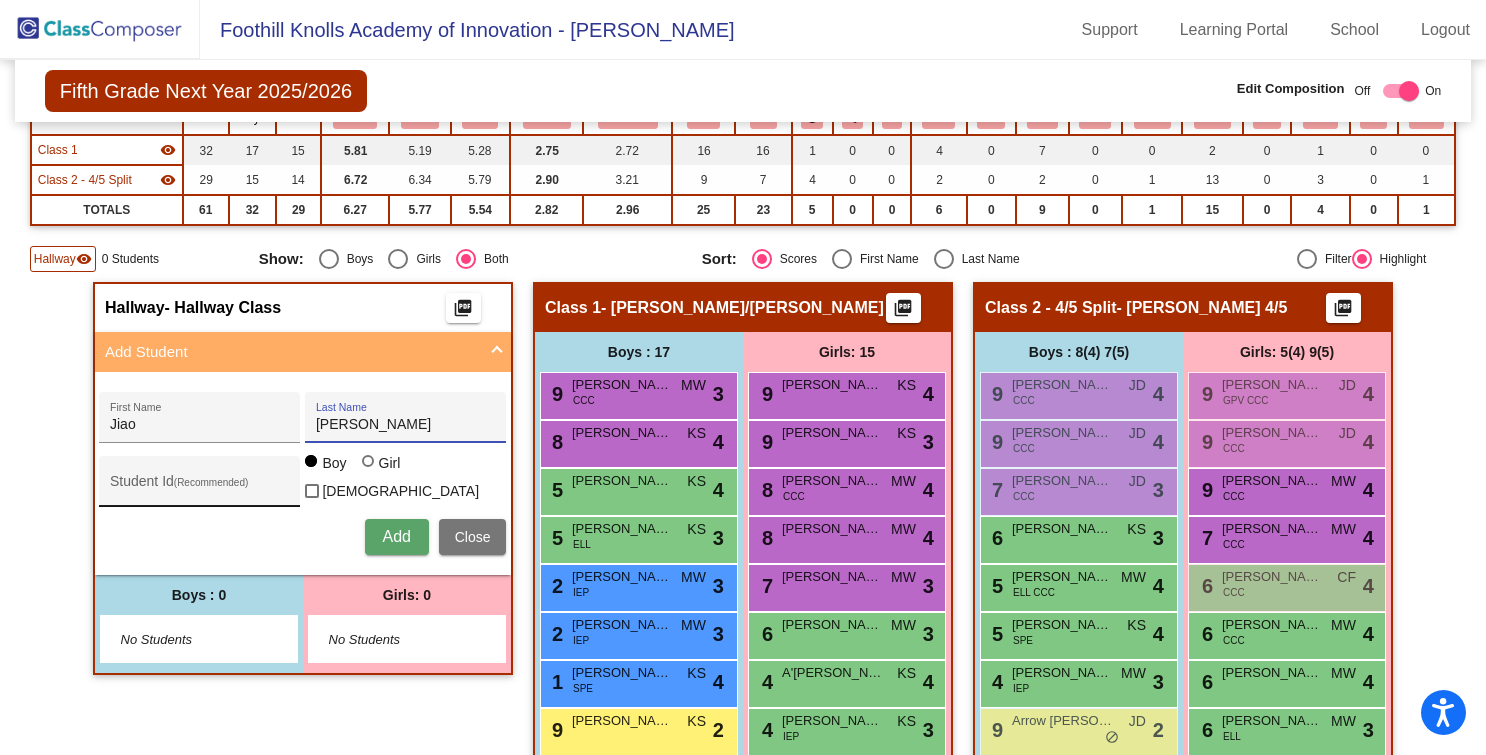 type on "Sara" 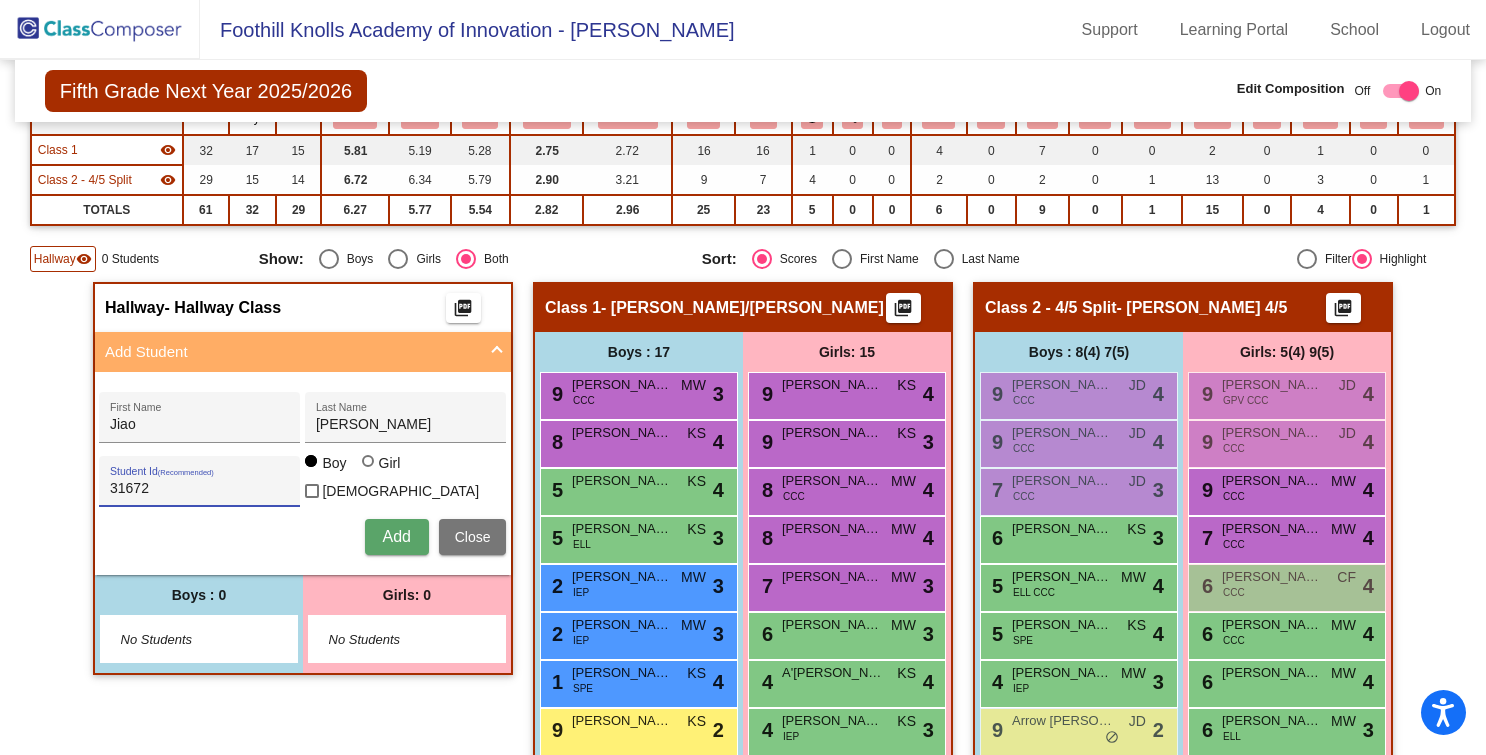 type on "31672" 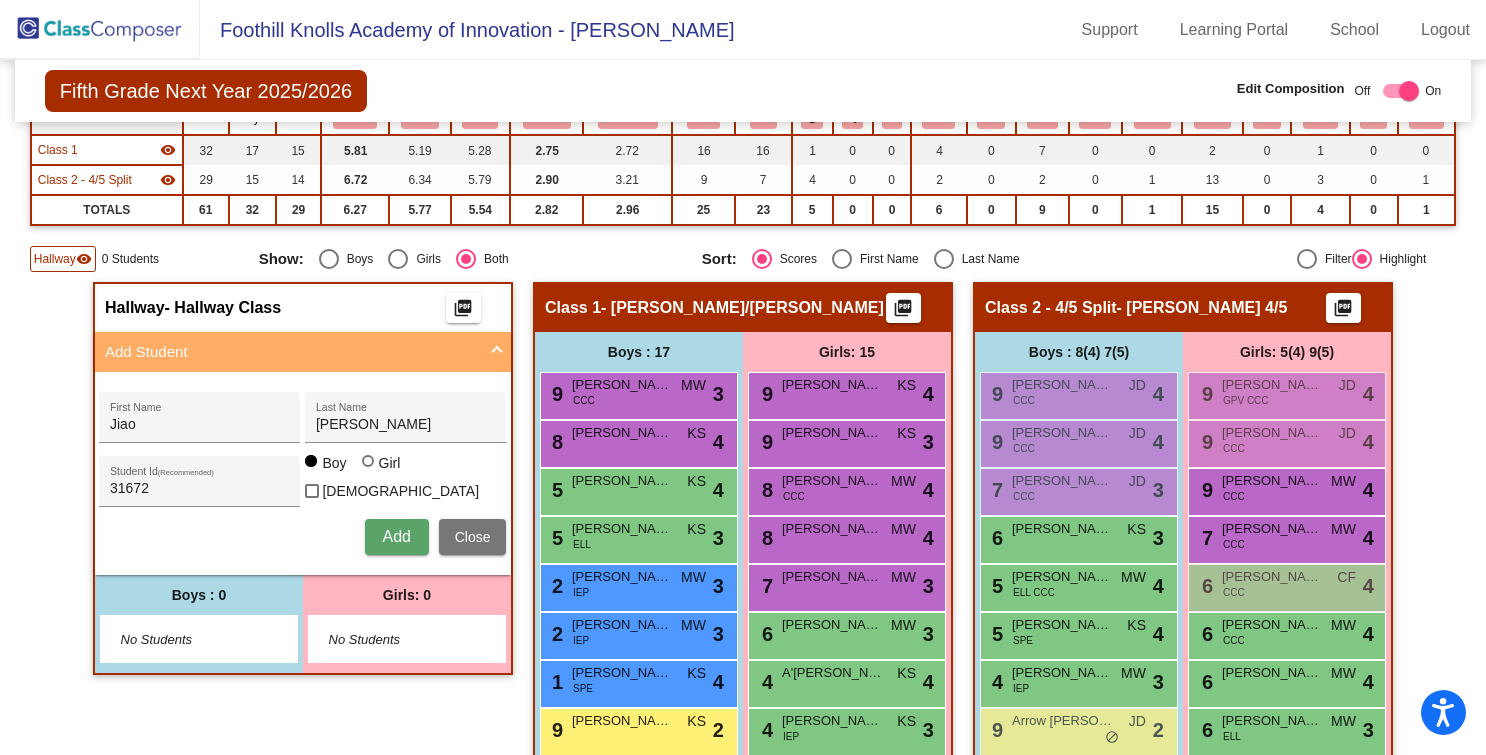 type 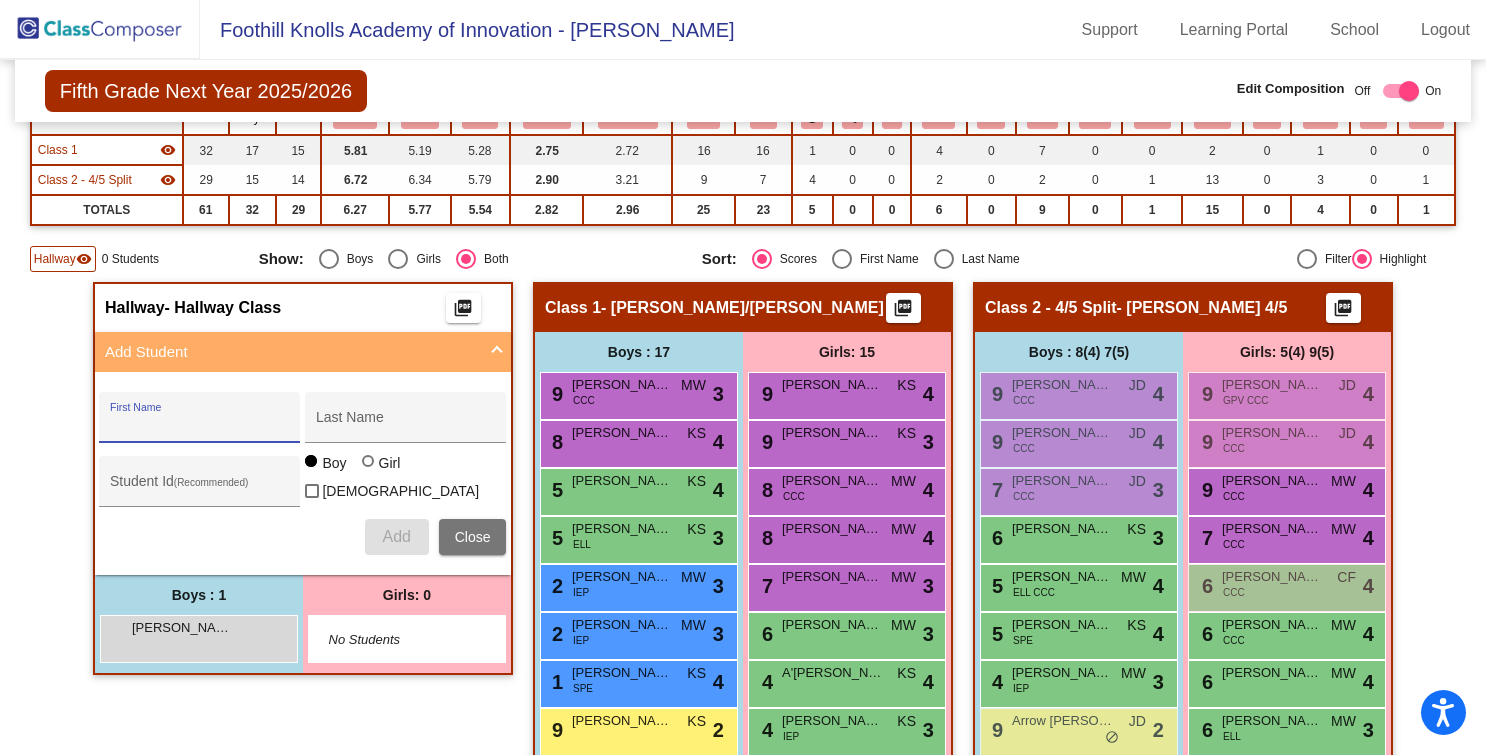 scroll, scrollTop: 0, scrollLeft: 0, axis: both 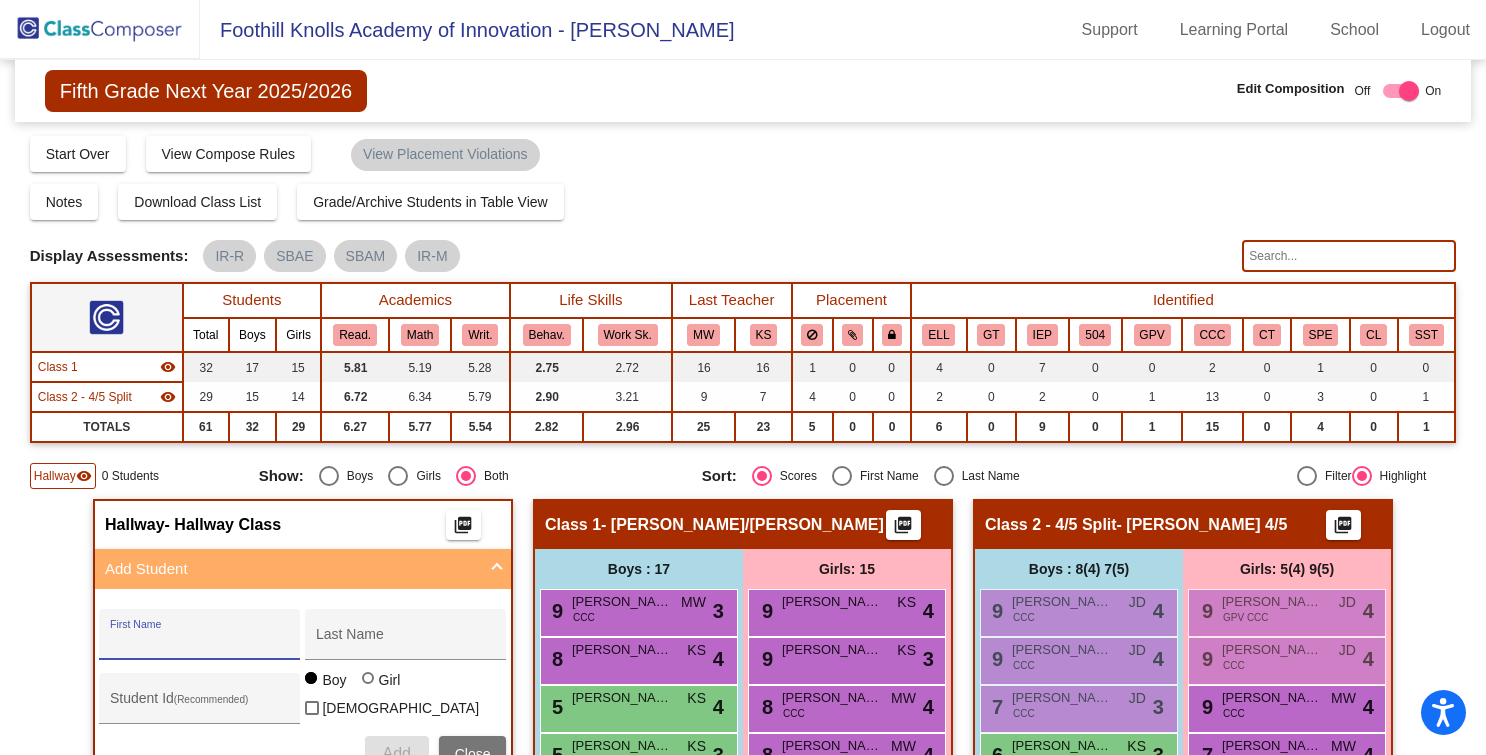 click 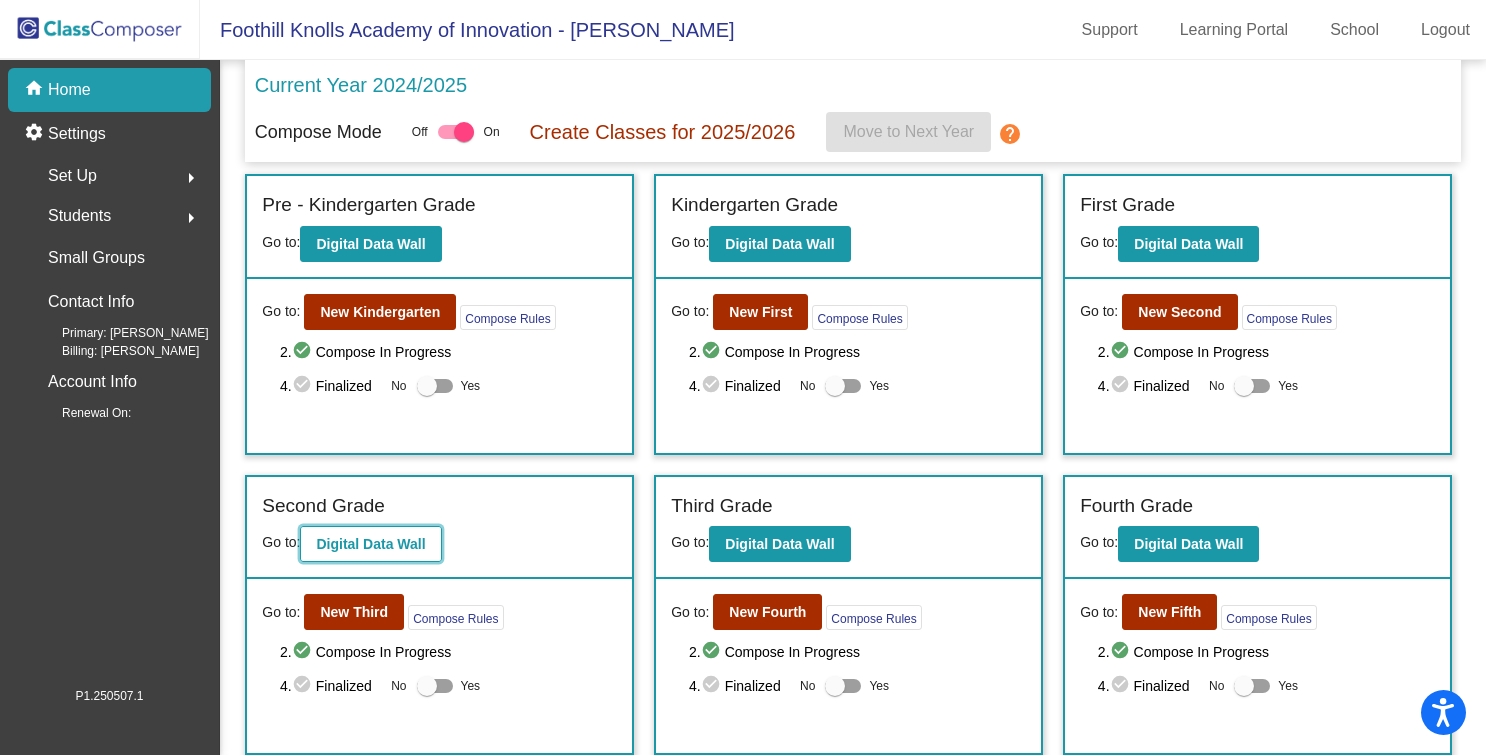 click on "Digital Data Wall" 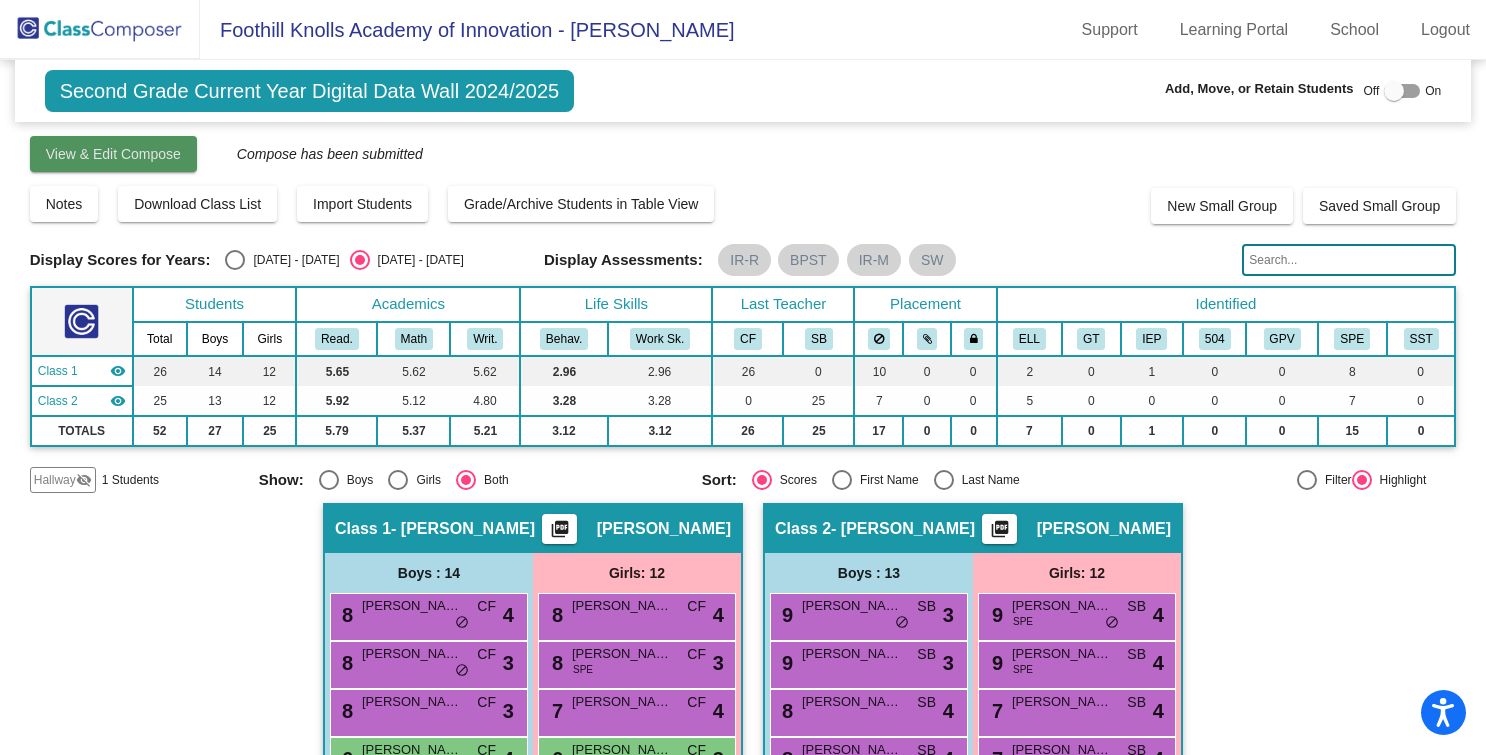 click on "View & Edit Compose" 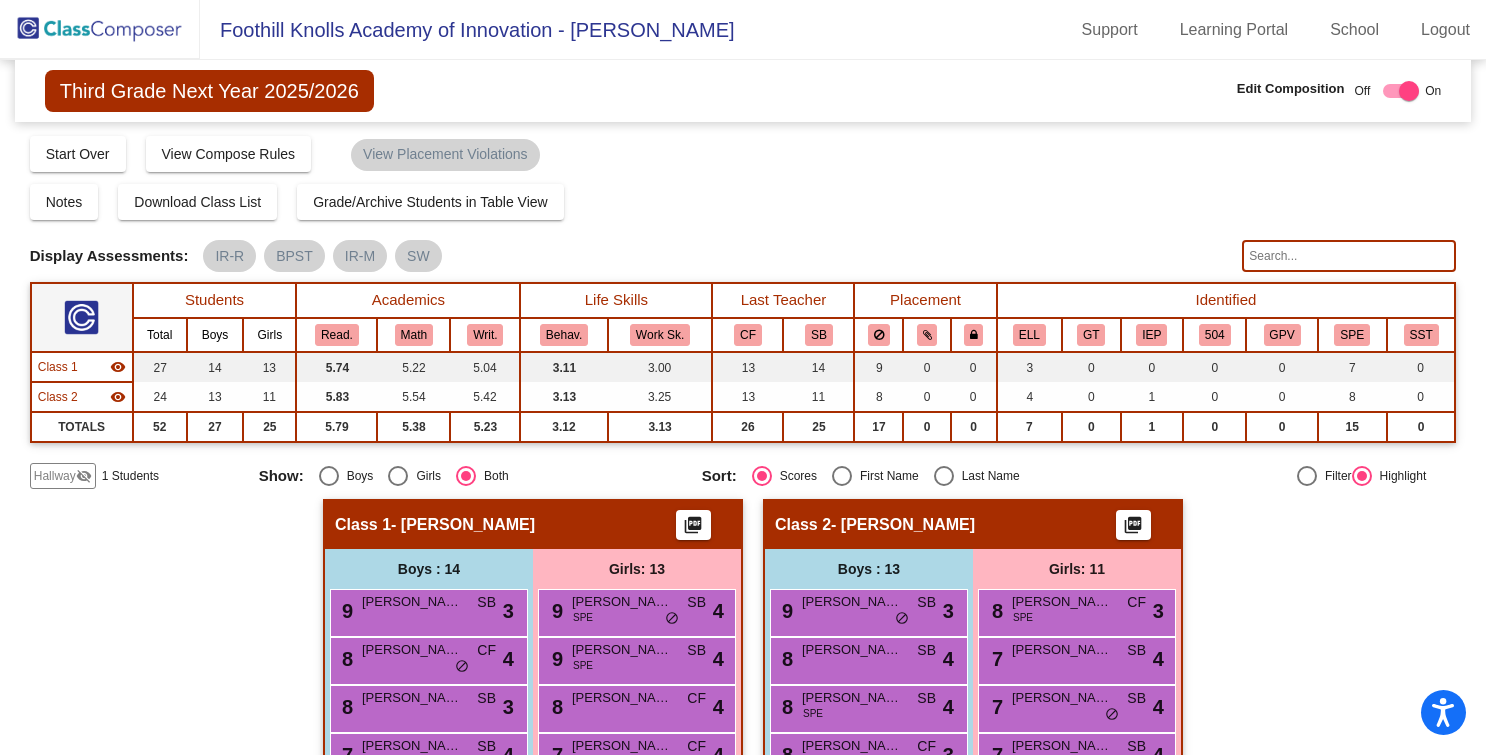 scroll, scrollTop: 75, scrollLeft: 0, axis: vertical 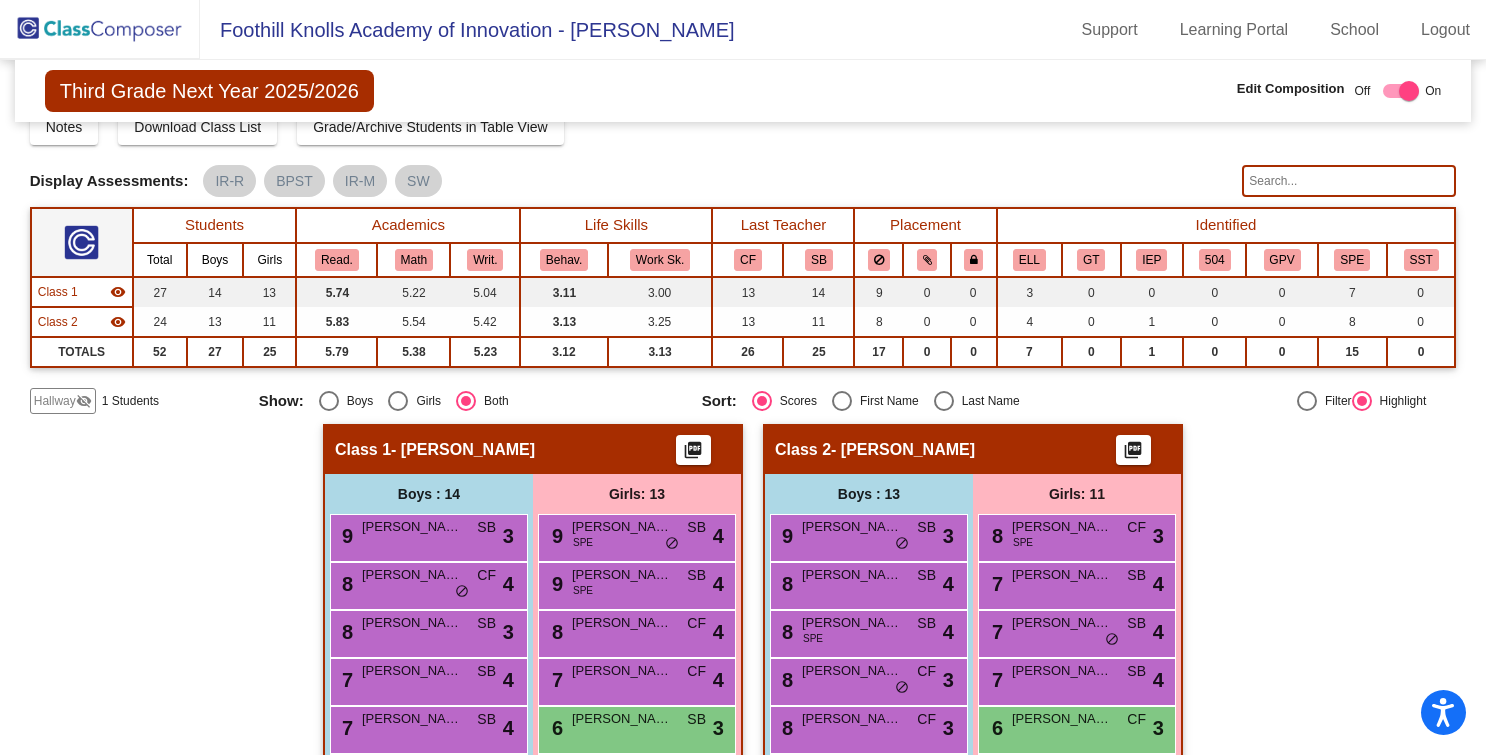 click on "visibility_off" 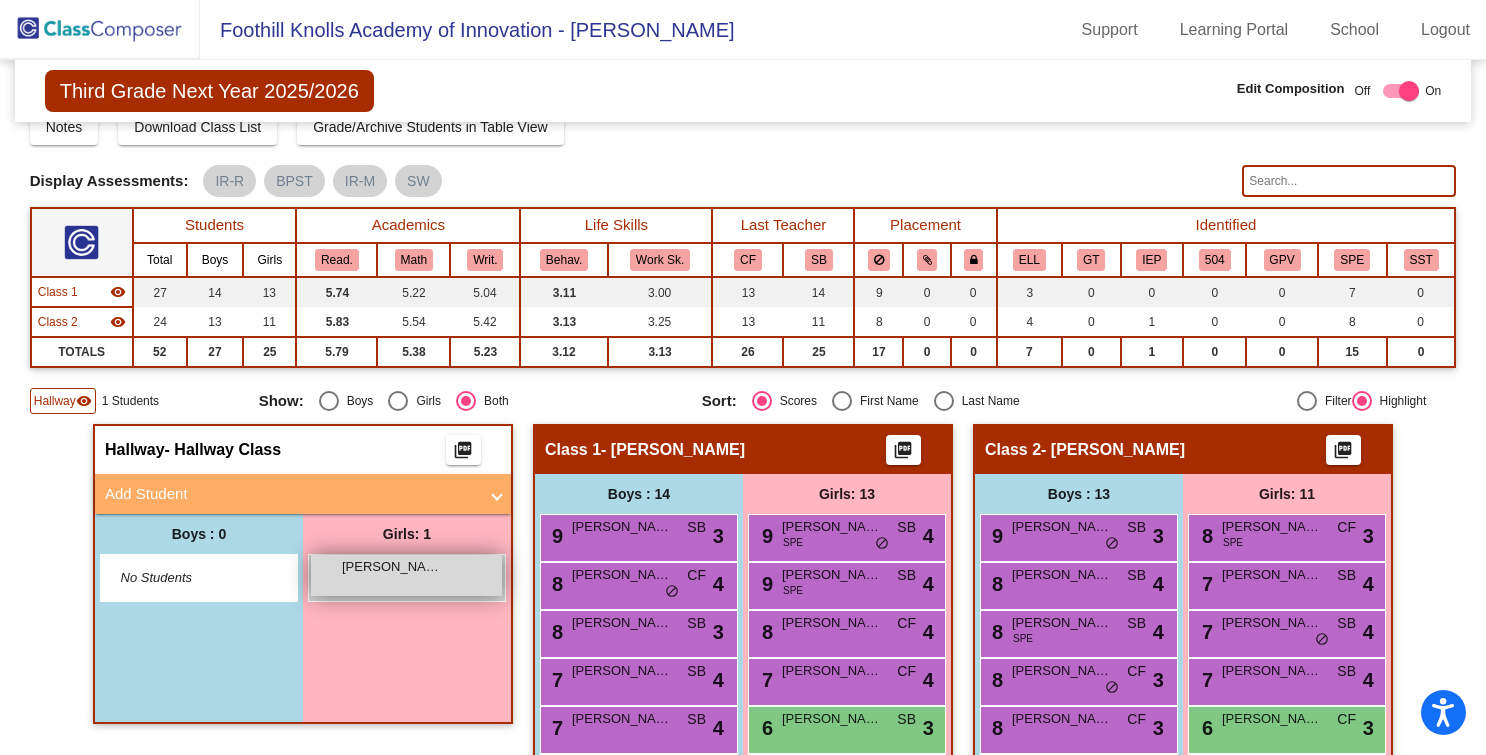 click on "Penelope Del Castillo" at bounding box center [392, 567] 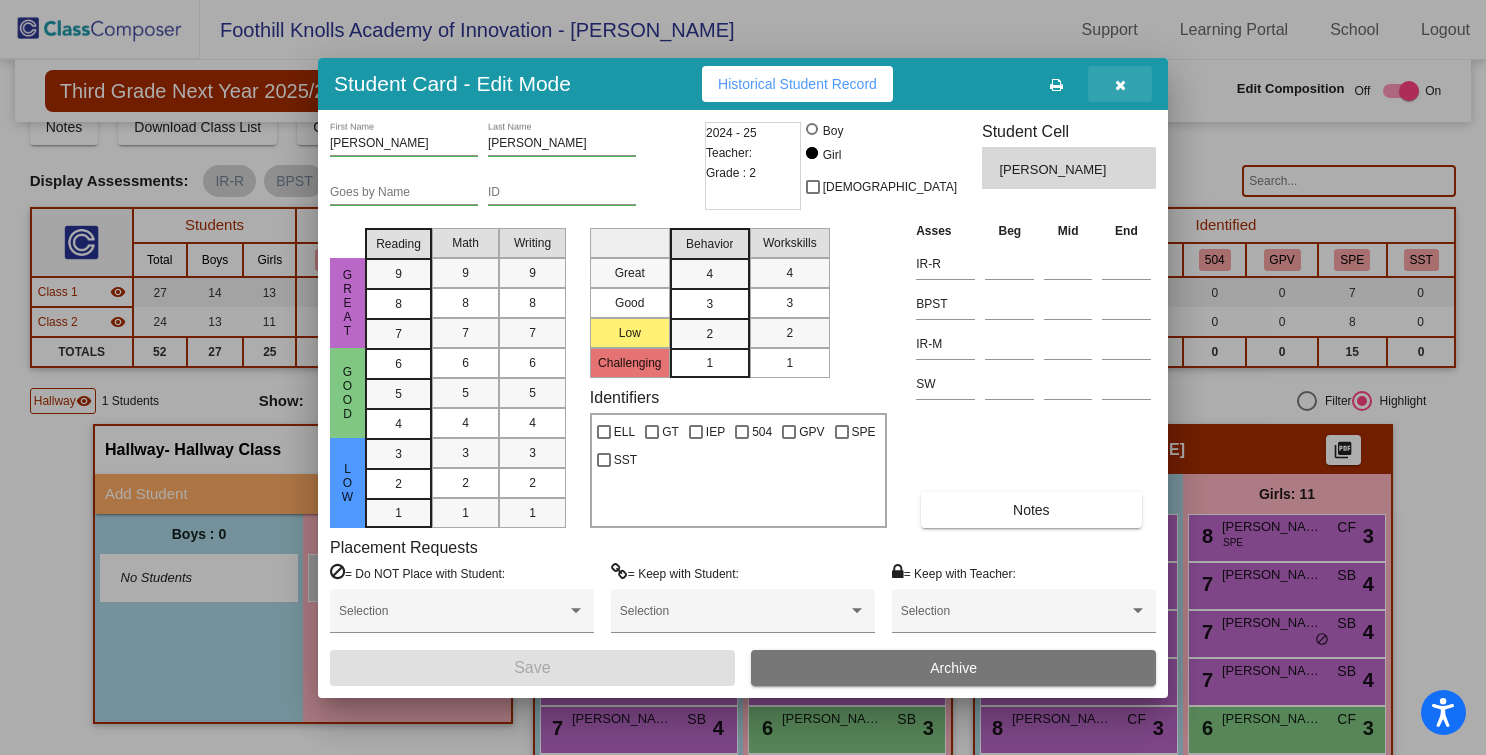 drag, startPoint x: 1127, startPoint y: 91, endPoint x: 1098, endPoint y: 92, distance: 29.017237 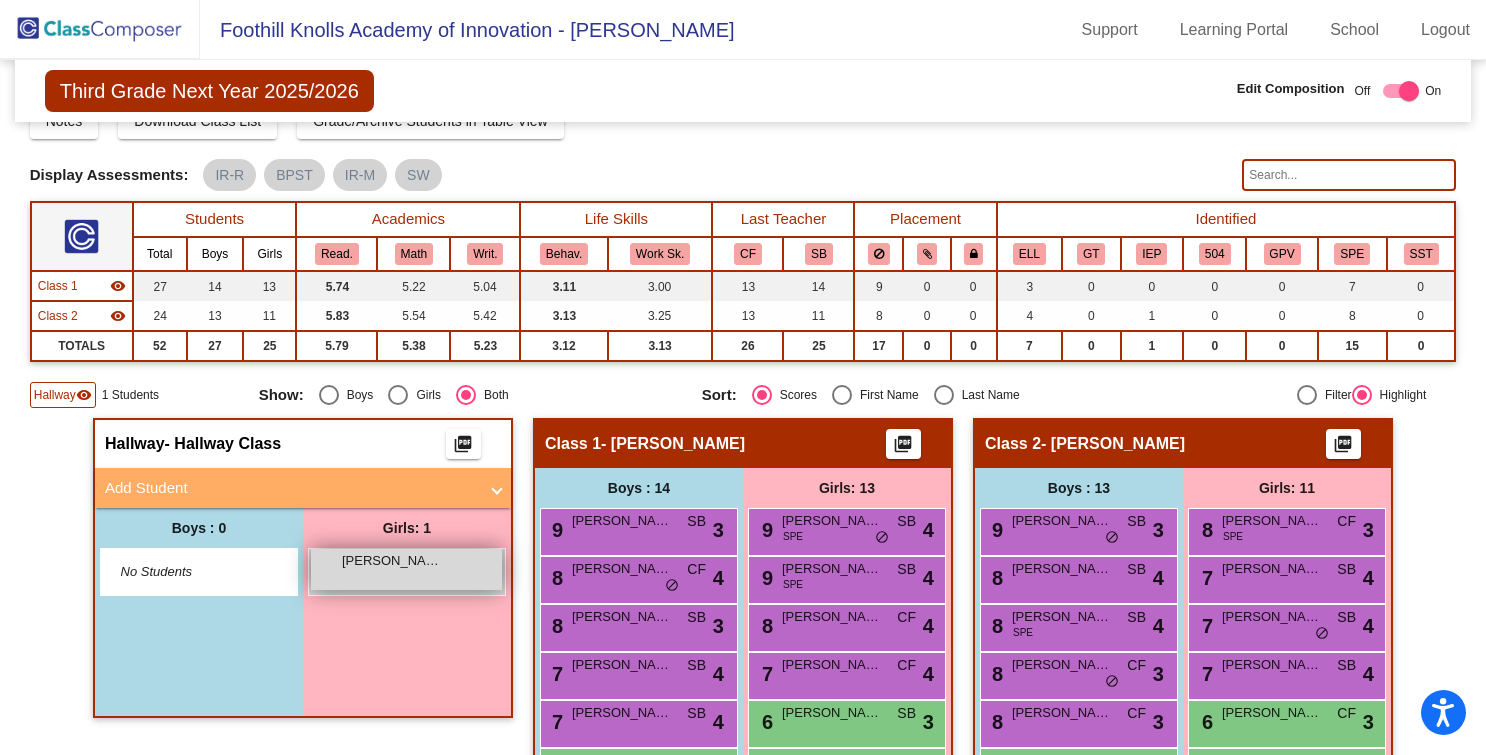 scroll, scrollTop: 83, scrollLeft: 0, axis: vertical 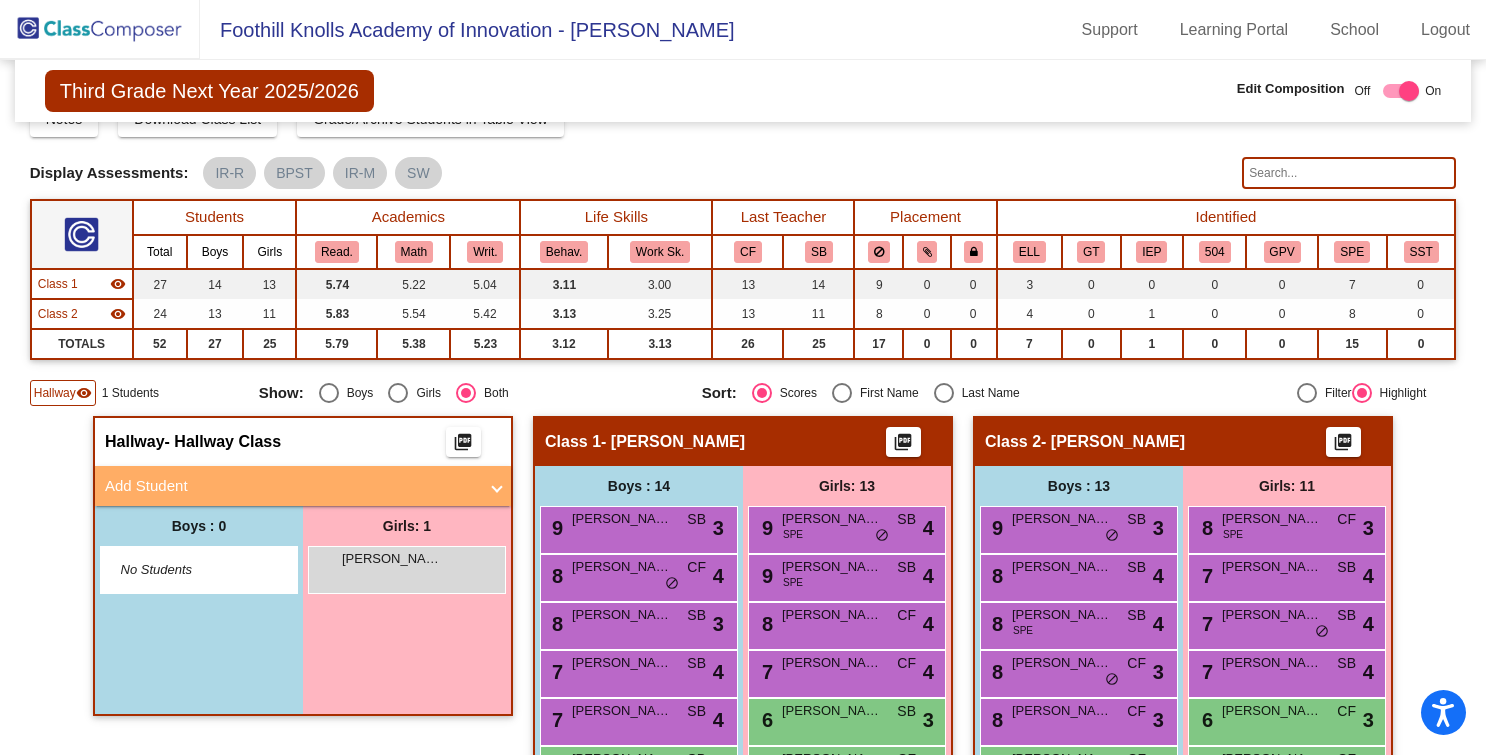 click on "Add Student" at bounding box center [291, 486] 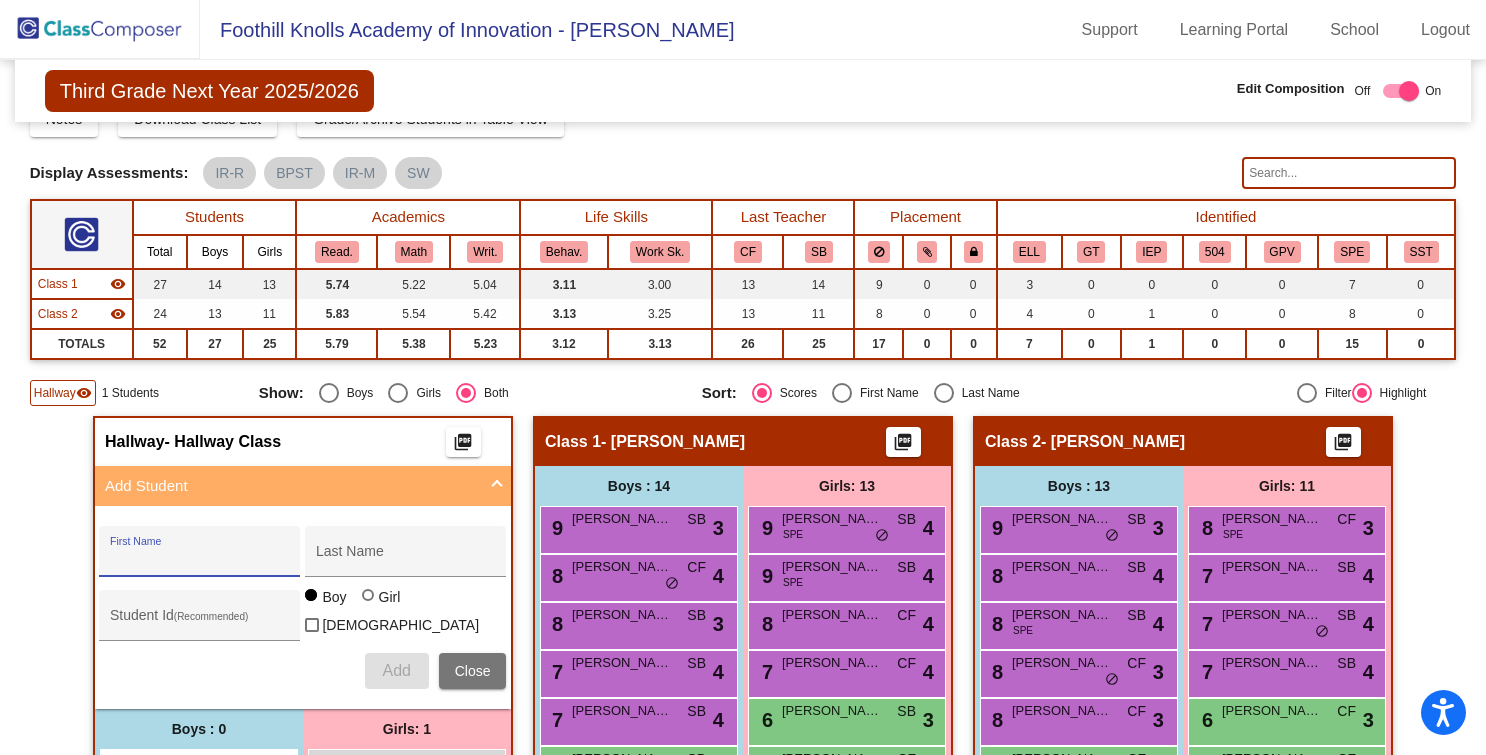 click on "First Name" at bounding box center [200, 559] 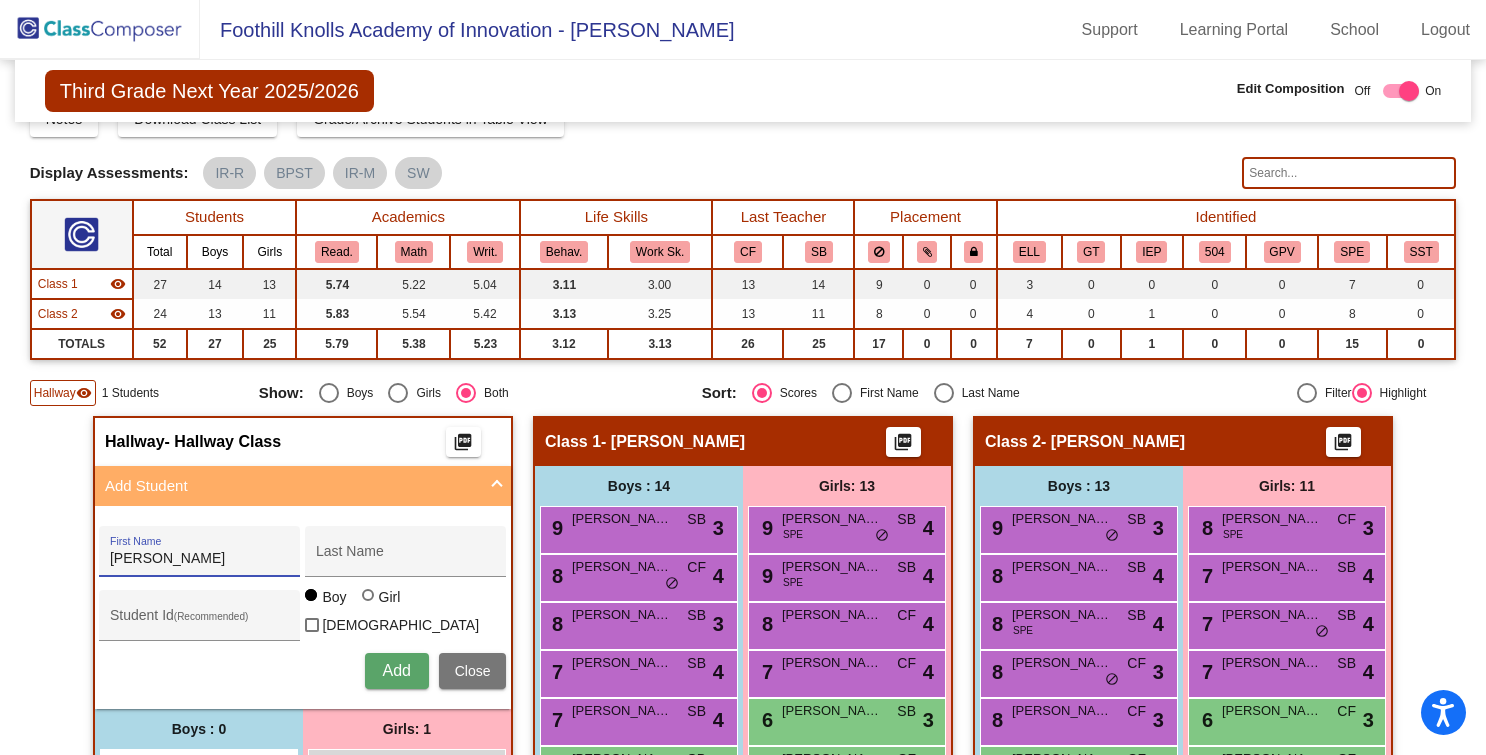 drag, startPoint x: 142, startPoint y: 560, endPoint x: 98, endPoint y: 560, distance: 44 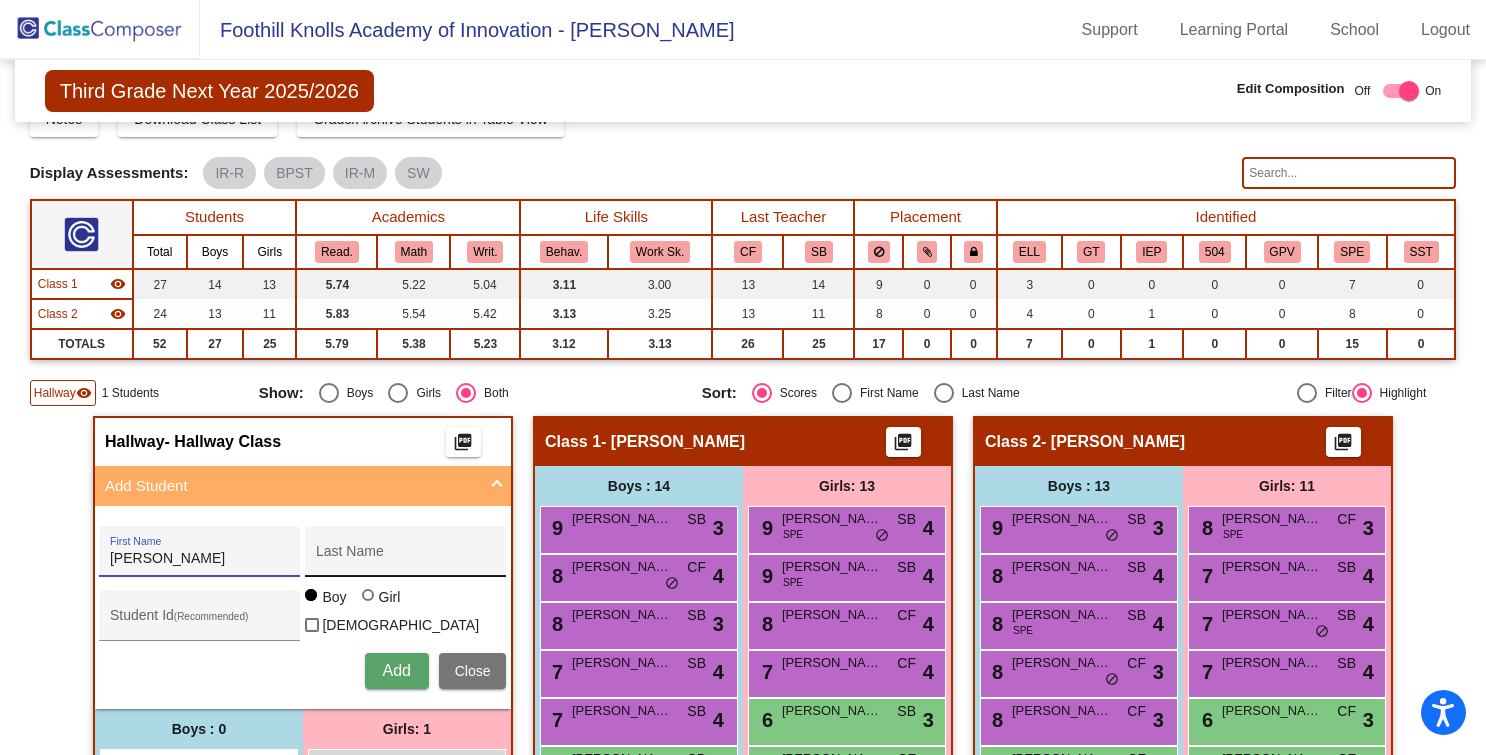 type on "Jocelyn" 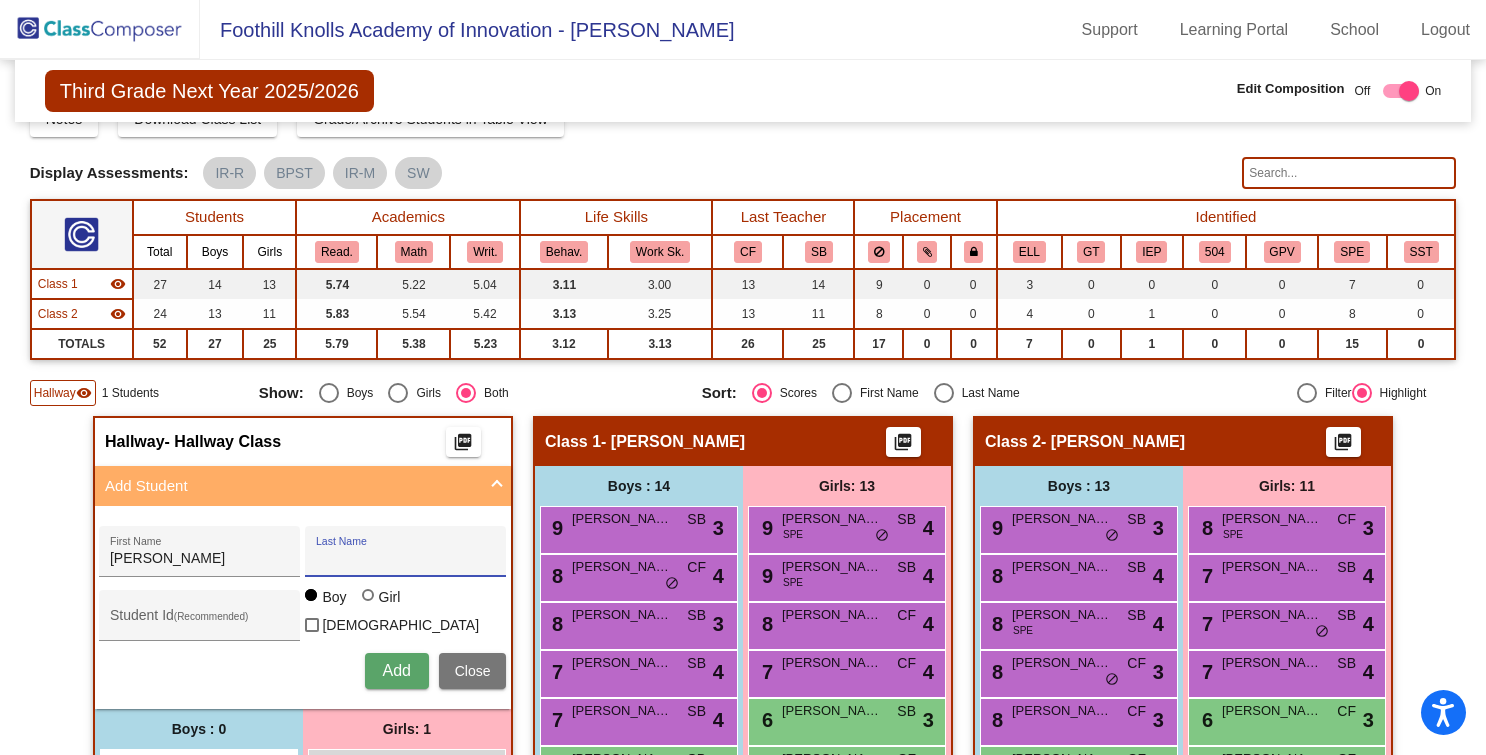 paste on "Tzec," 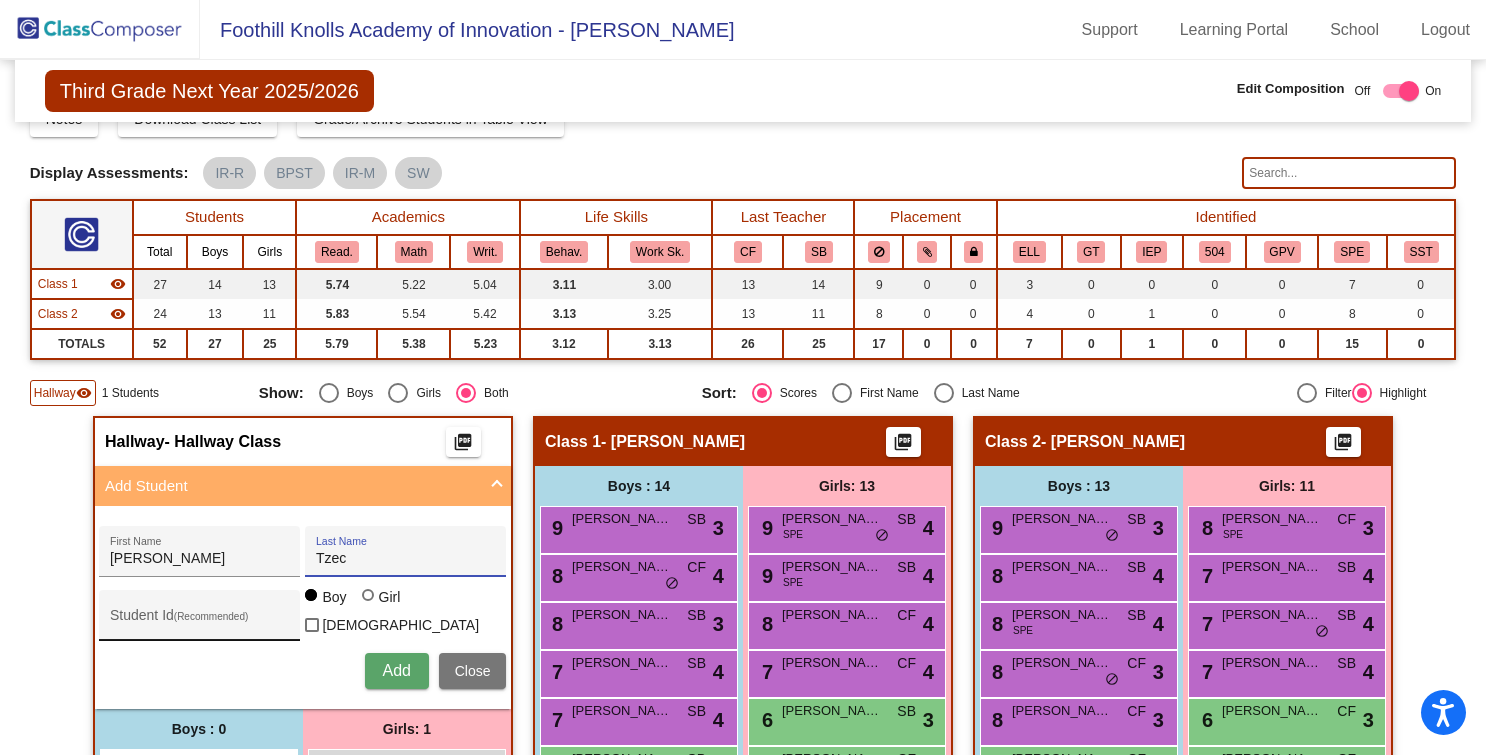 type on "Tzec" 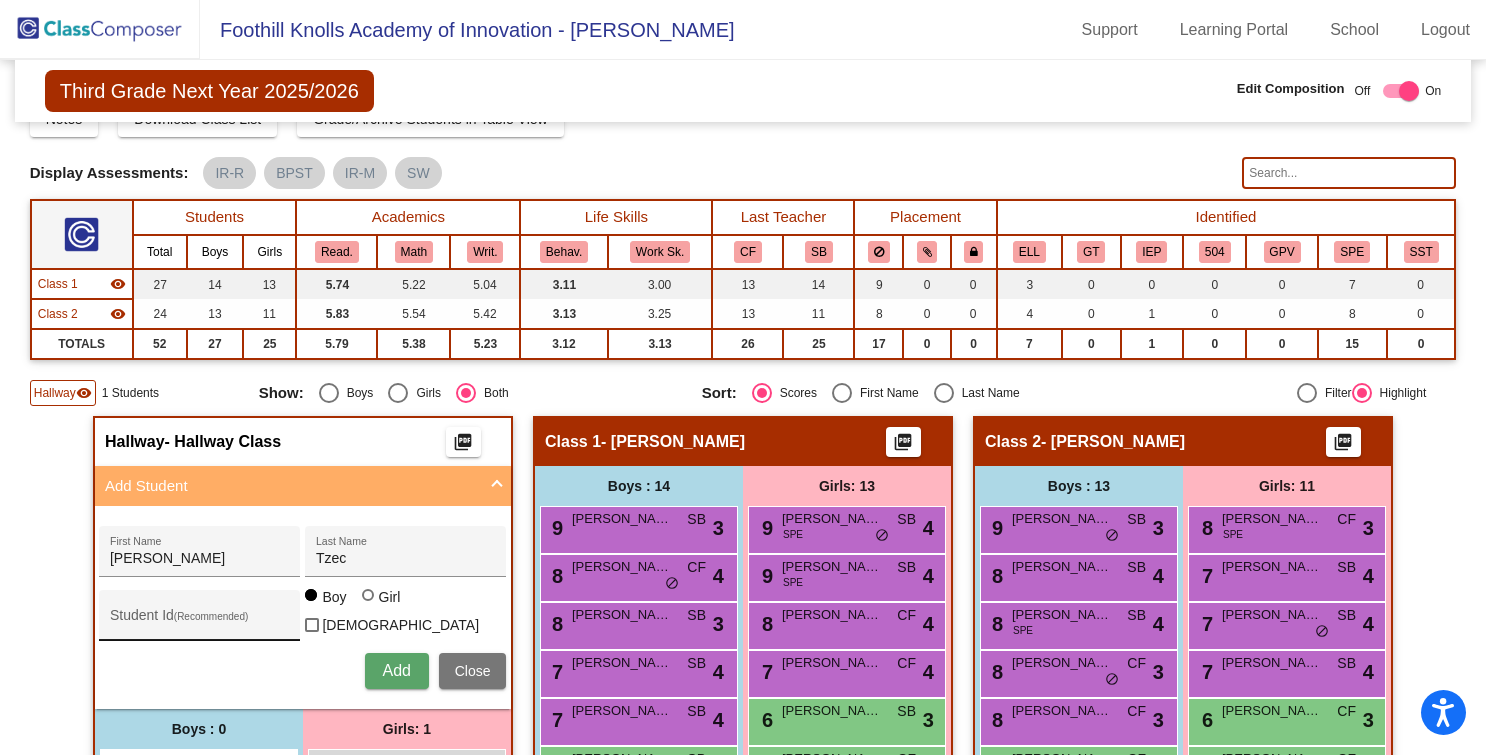 click on "Student Id  (Recommended)" at bounding box center [200, 620] 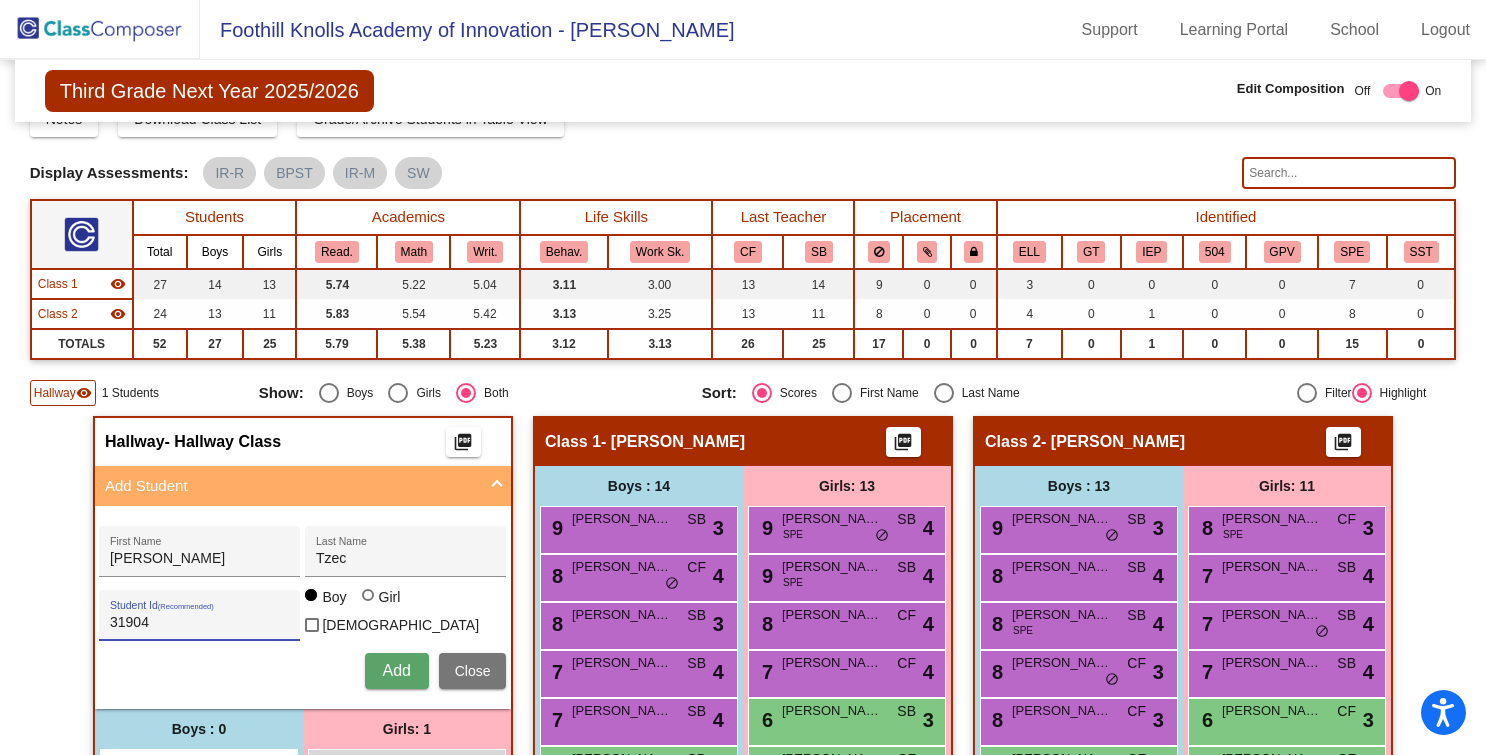 type on "31904" 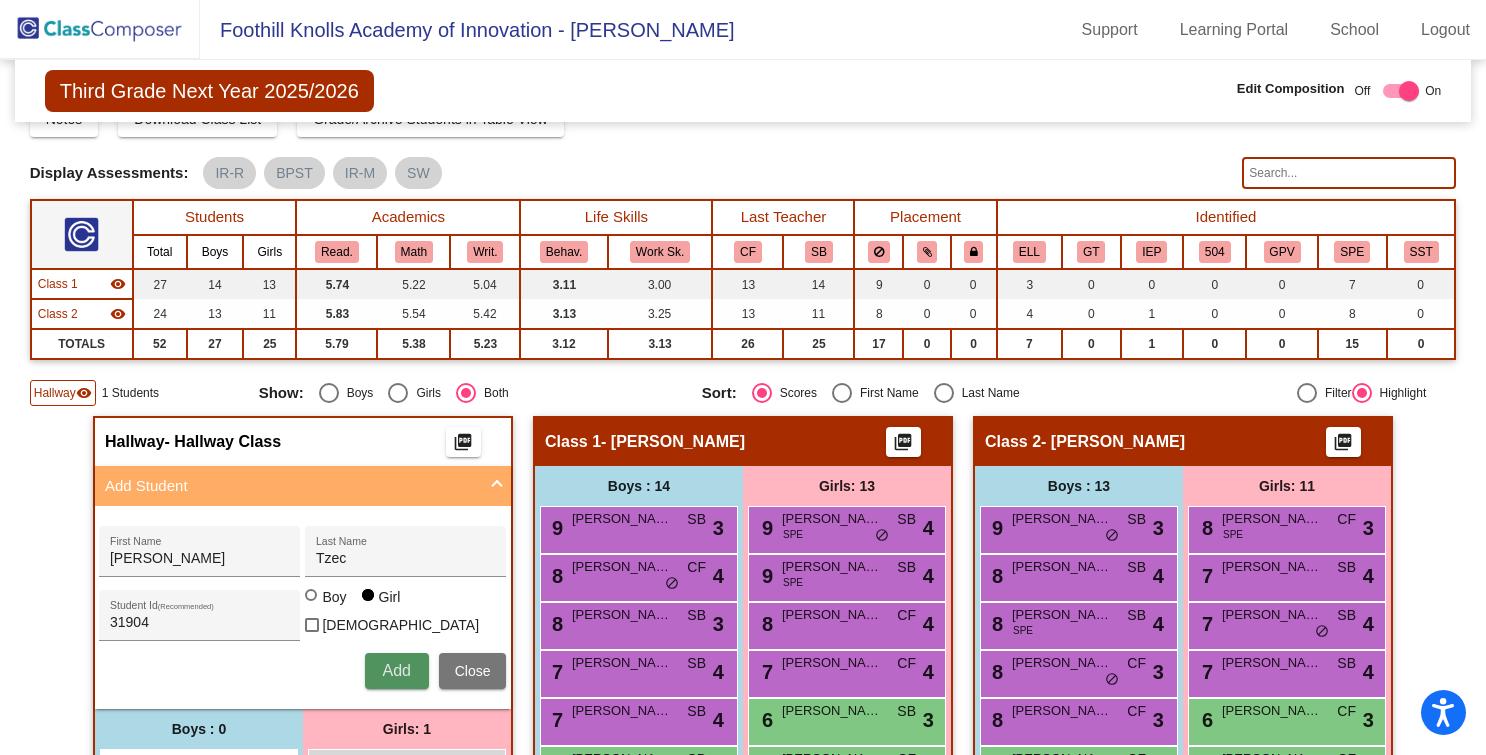 click on "Add" at bounding box center (397, 671) 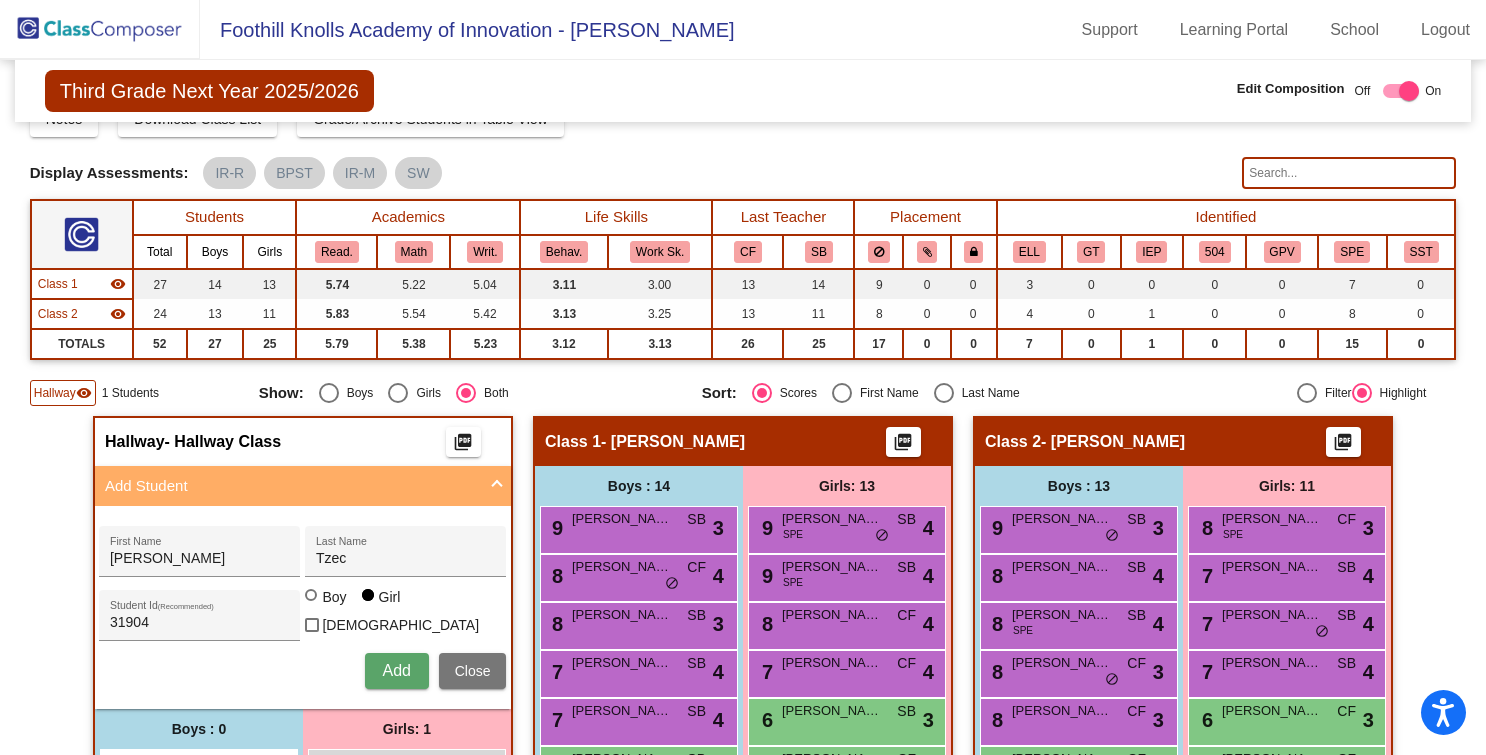 type 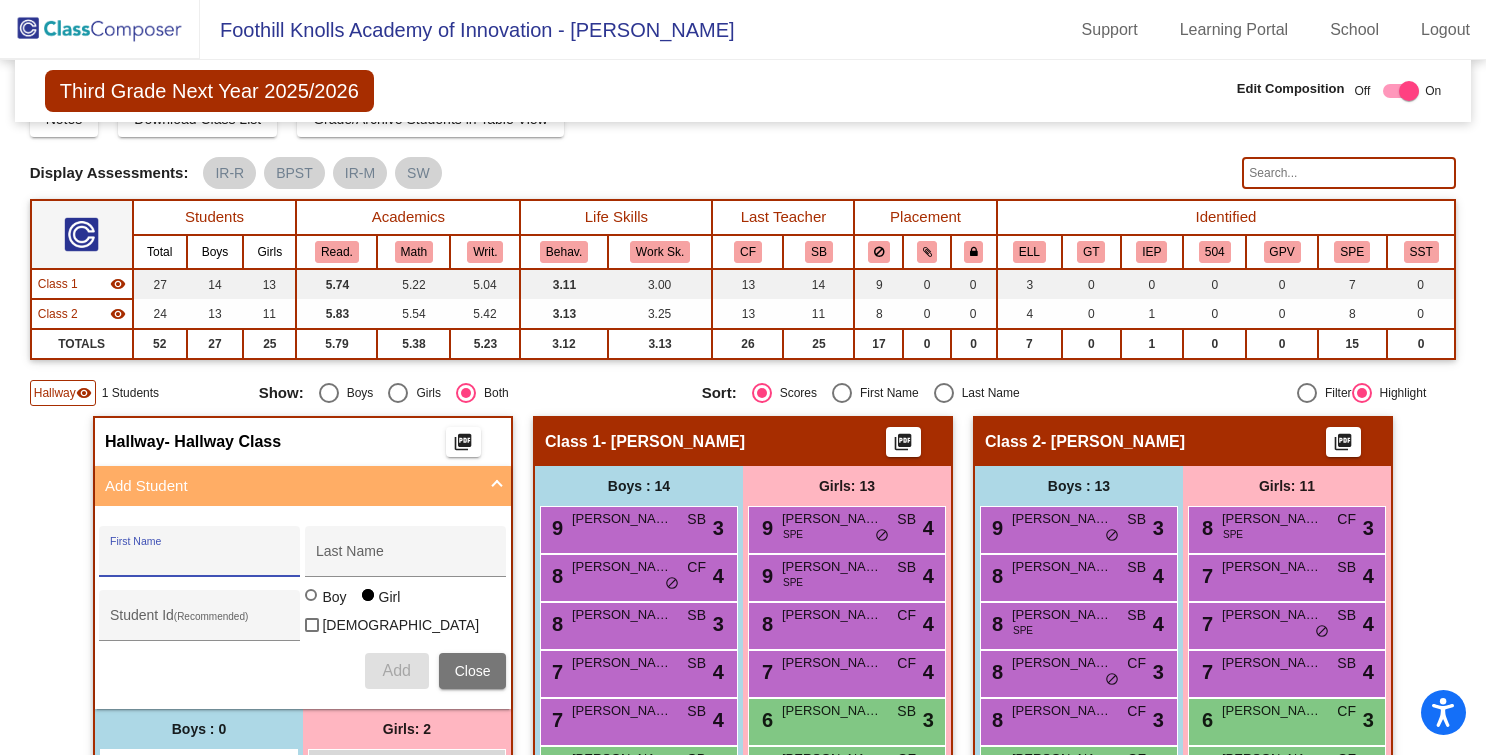 paste on "Flores, Nichole" 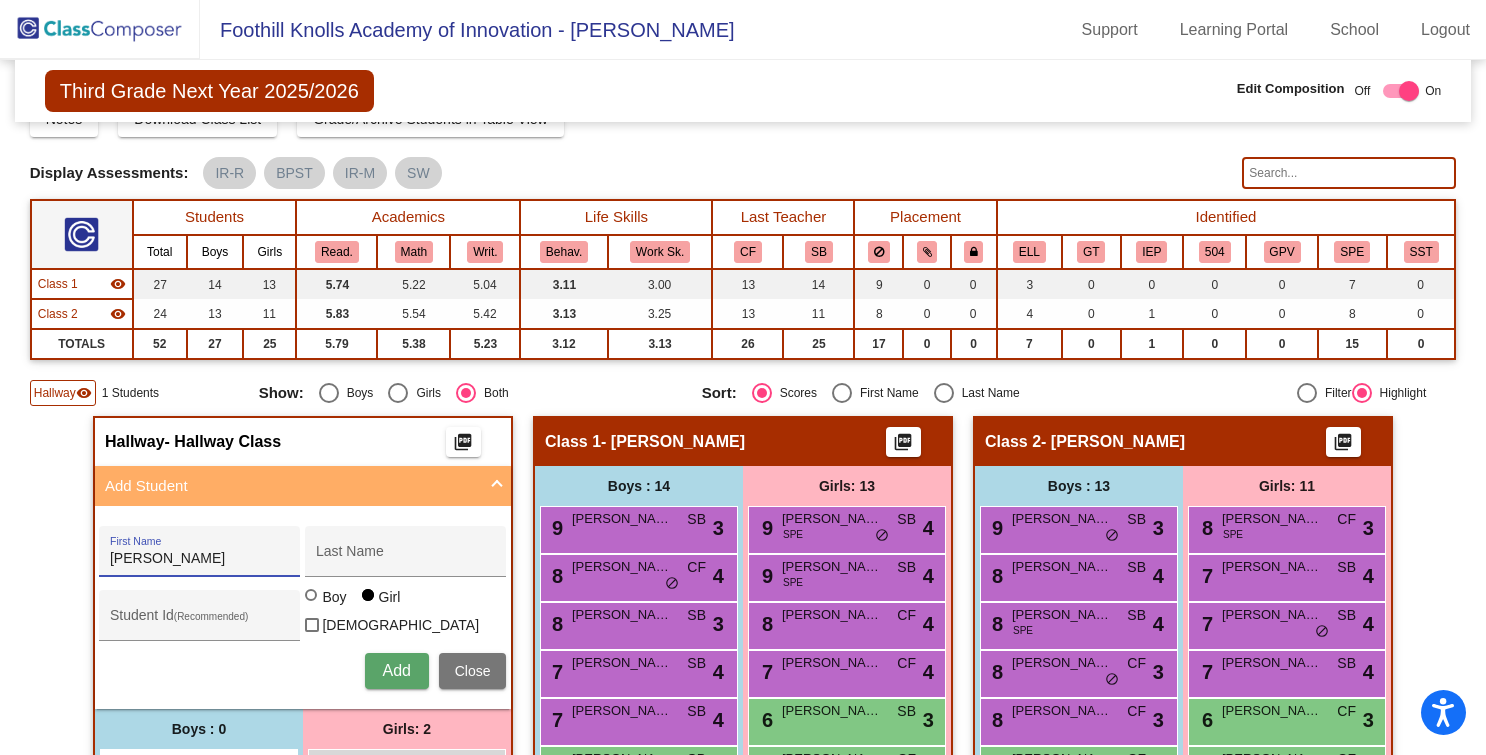drag, startPoint x: 141, startPoint y: 558, endPoint x: 0, endPoint y: 557, distance: 141.00354 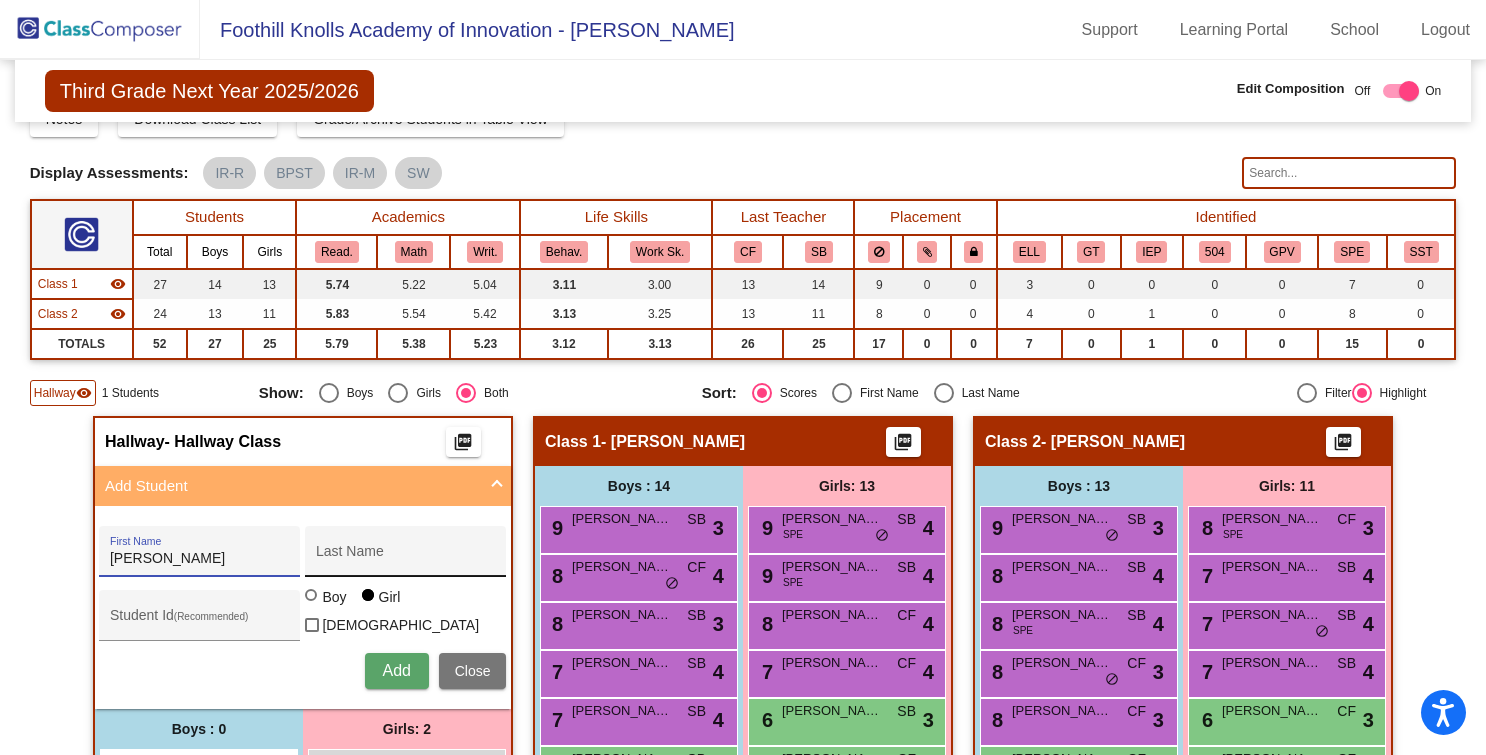 type on "Nichole" 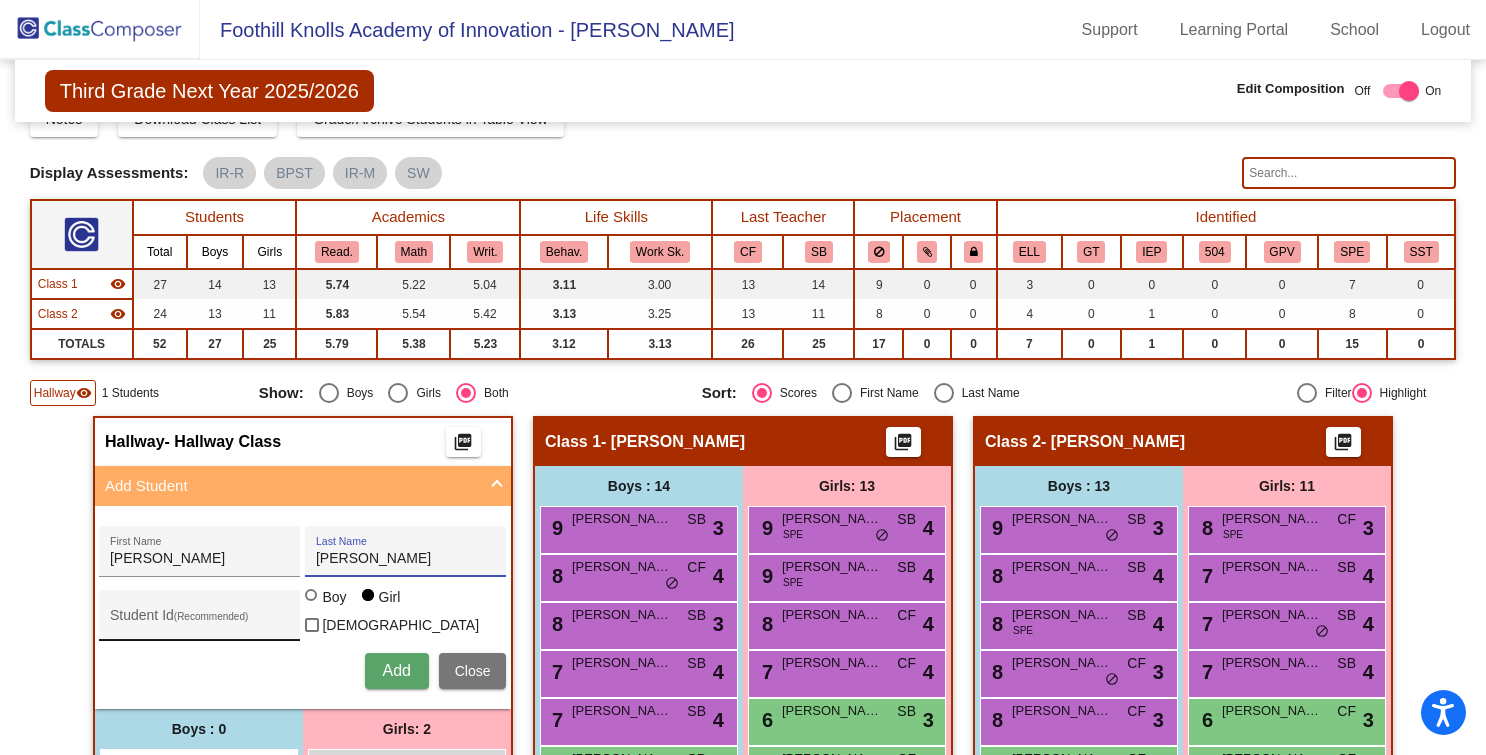type on "Flores" 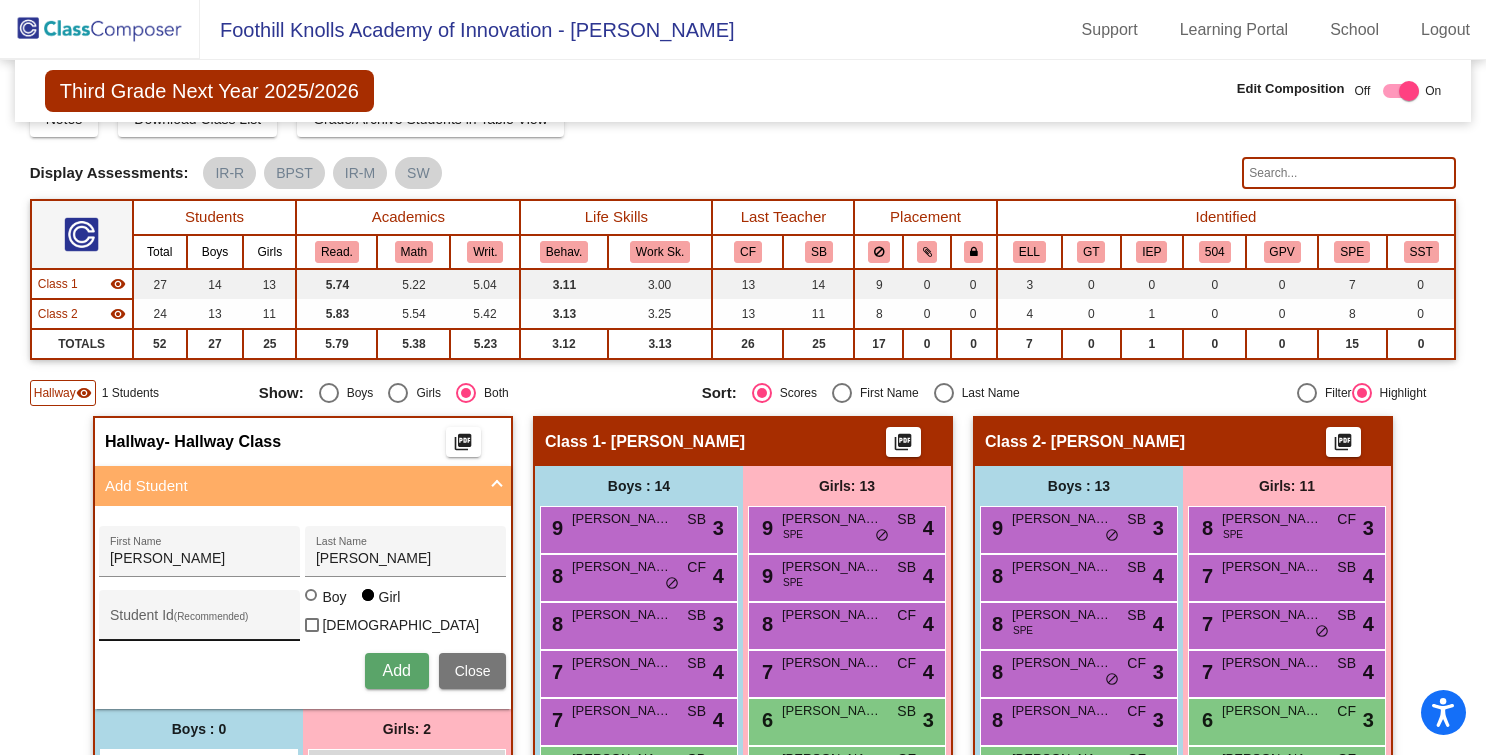 click on "Student Id  (Recommended)" at bounding box center (200, 620) 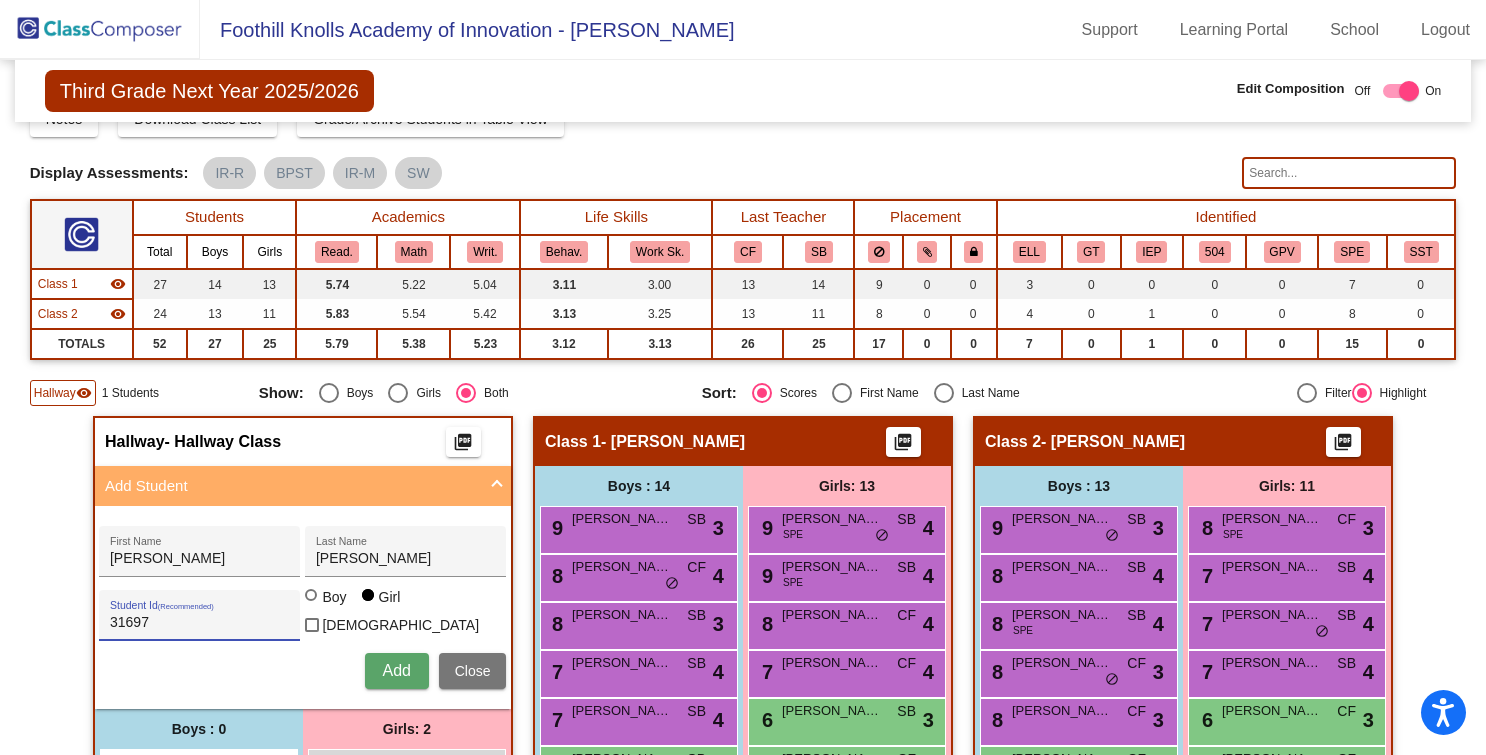 type on "31697" 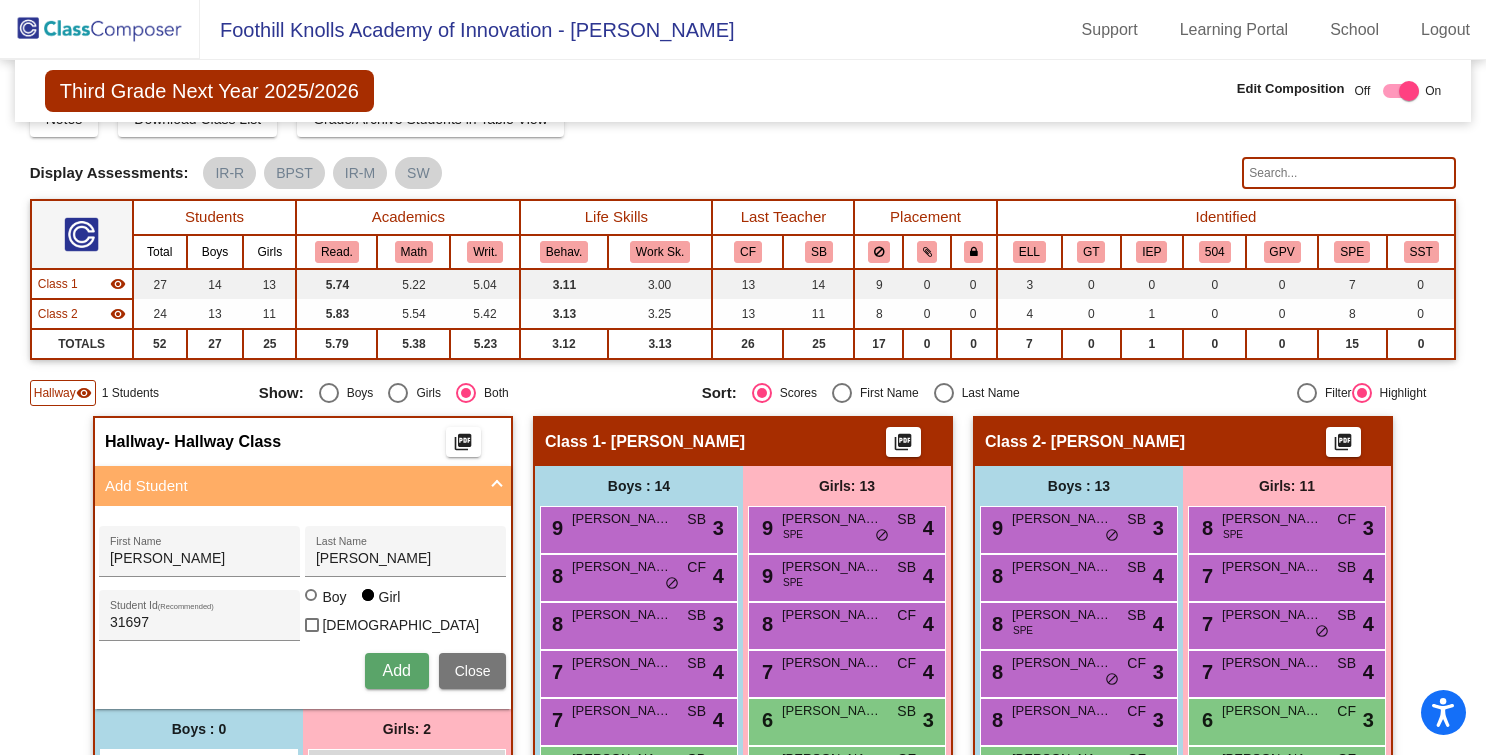 type 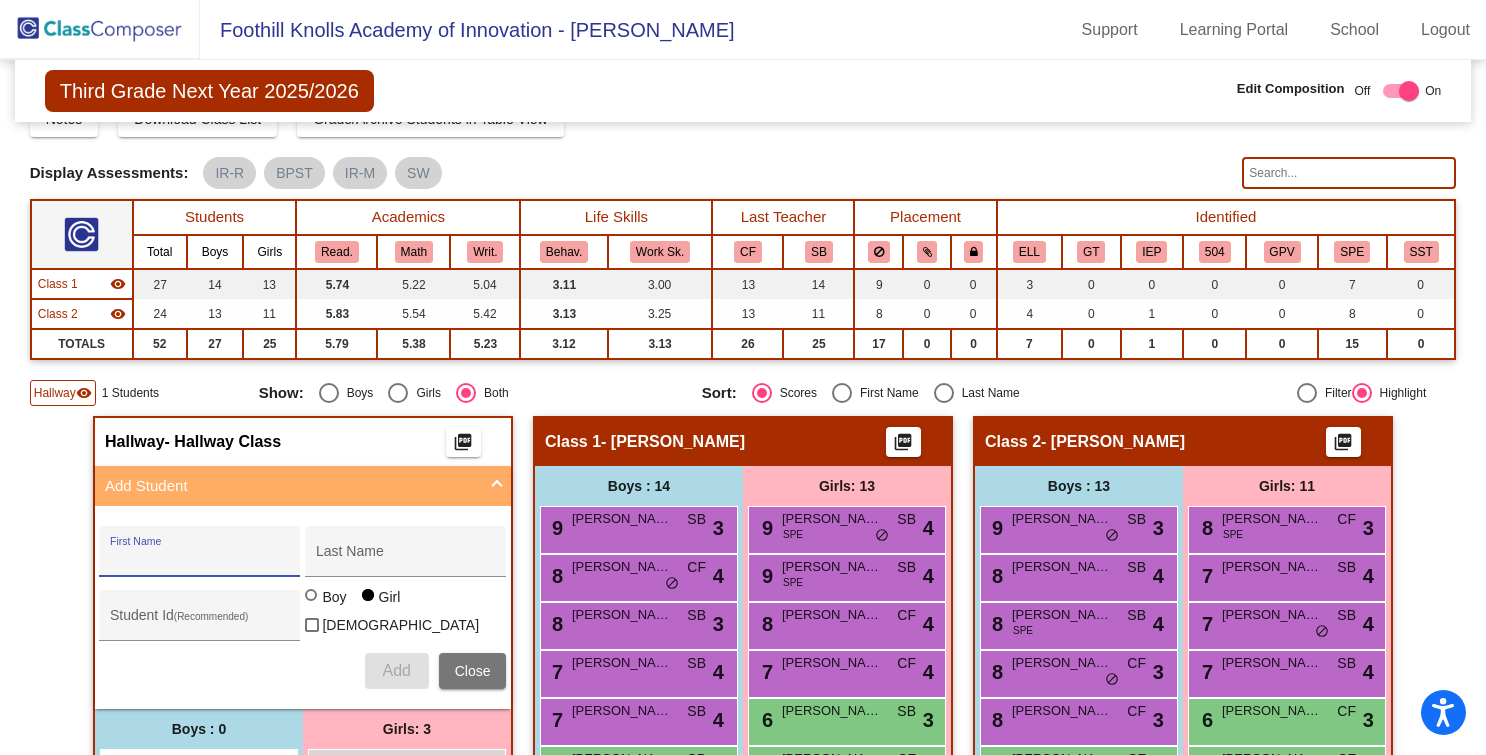 paste on "Leslie, Reagan" 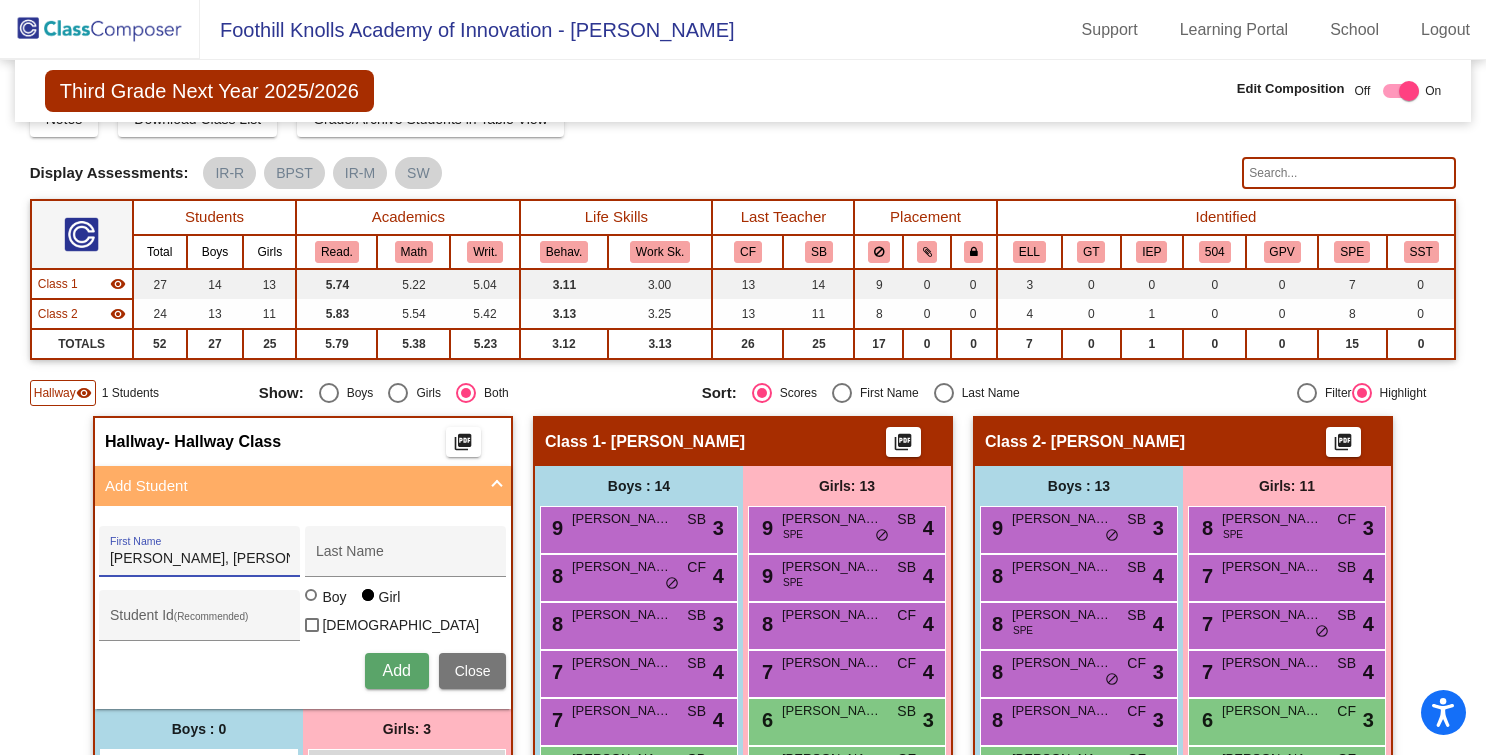 drag, startPoint x: 149, startPoint y: 557, endPoint x: 4, endPoint y: 553, distance: 145.05516 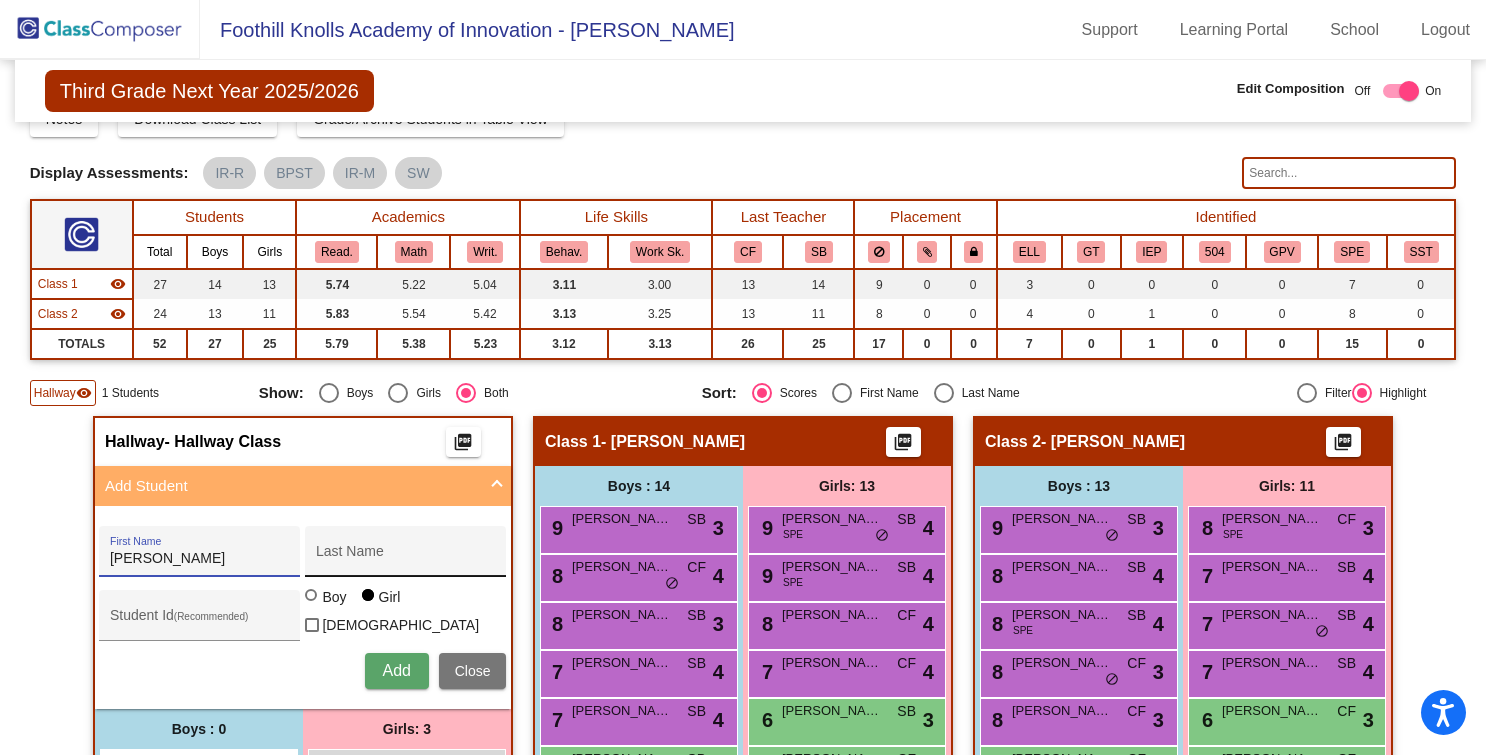 type on "Reagan" 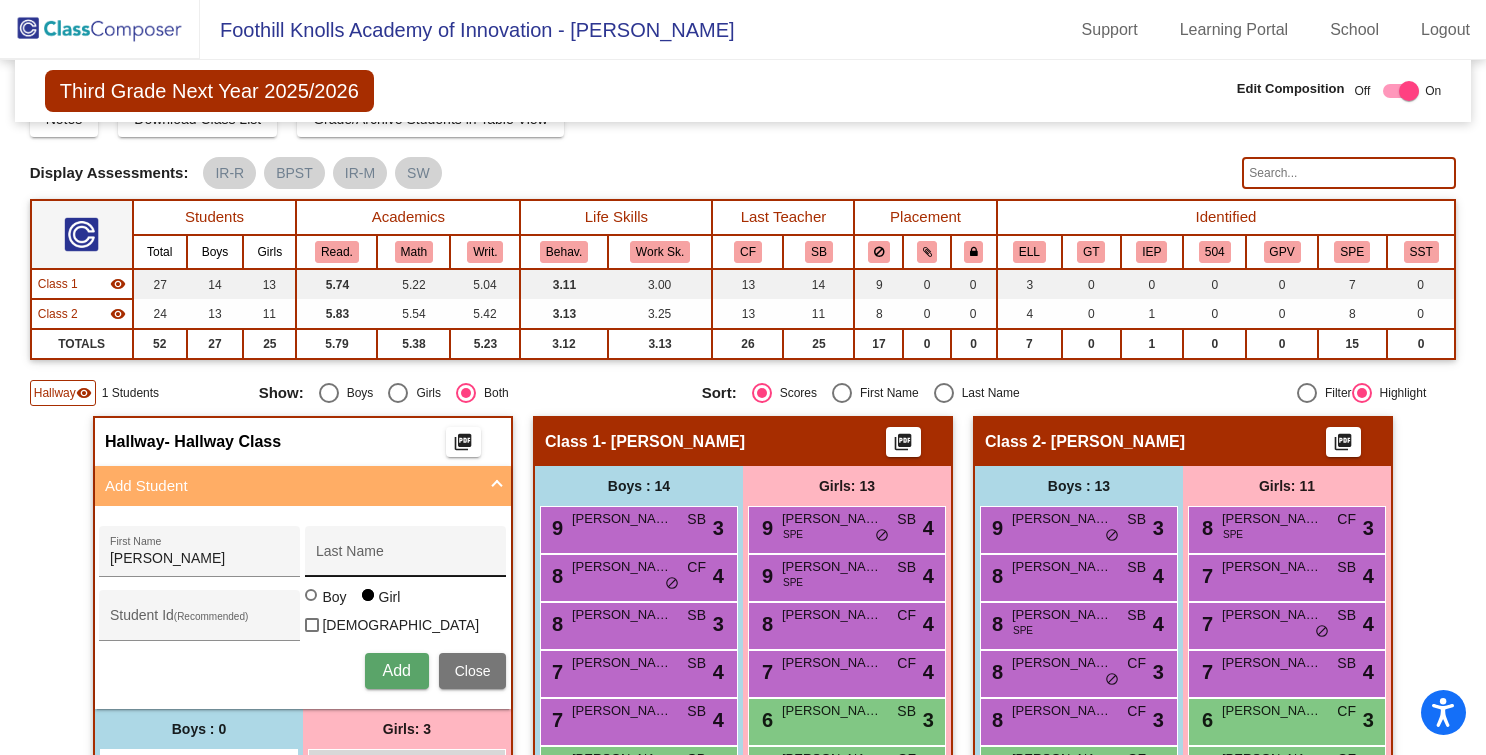 click on "Last Name" at bounding box center [405, 551] 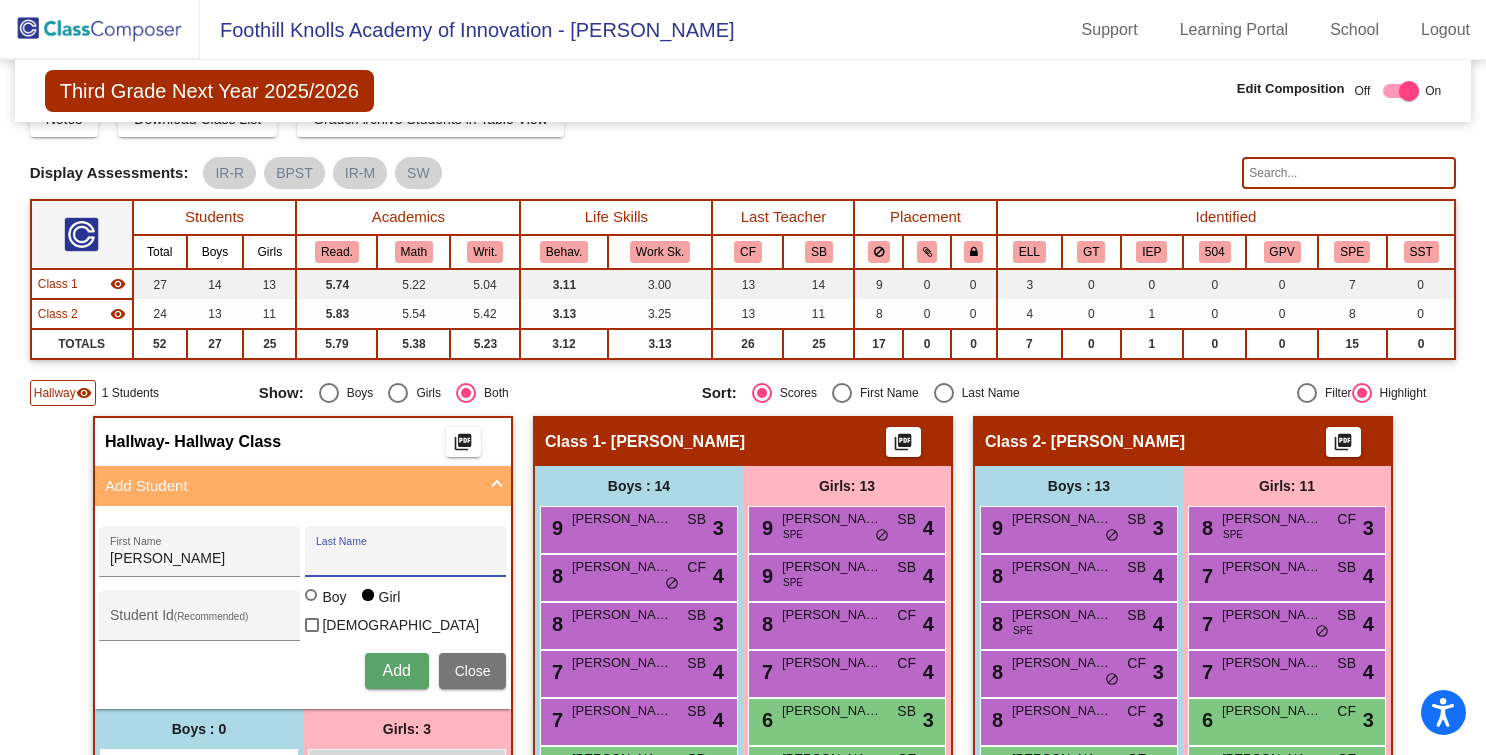 paste on "Leslie," 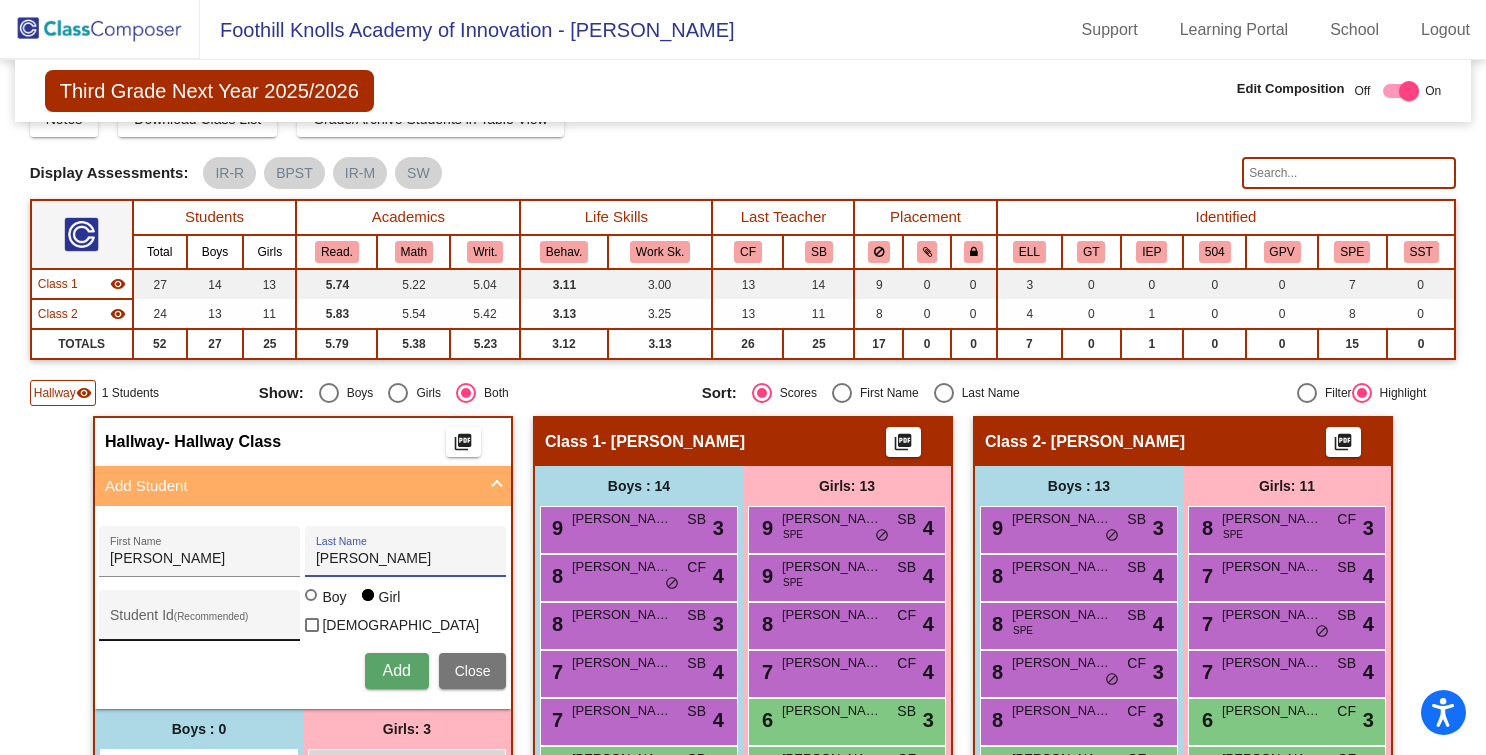 type on "Leslie" 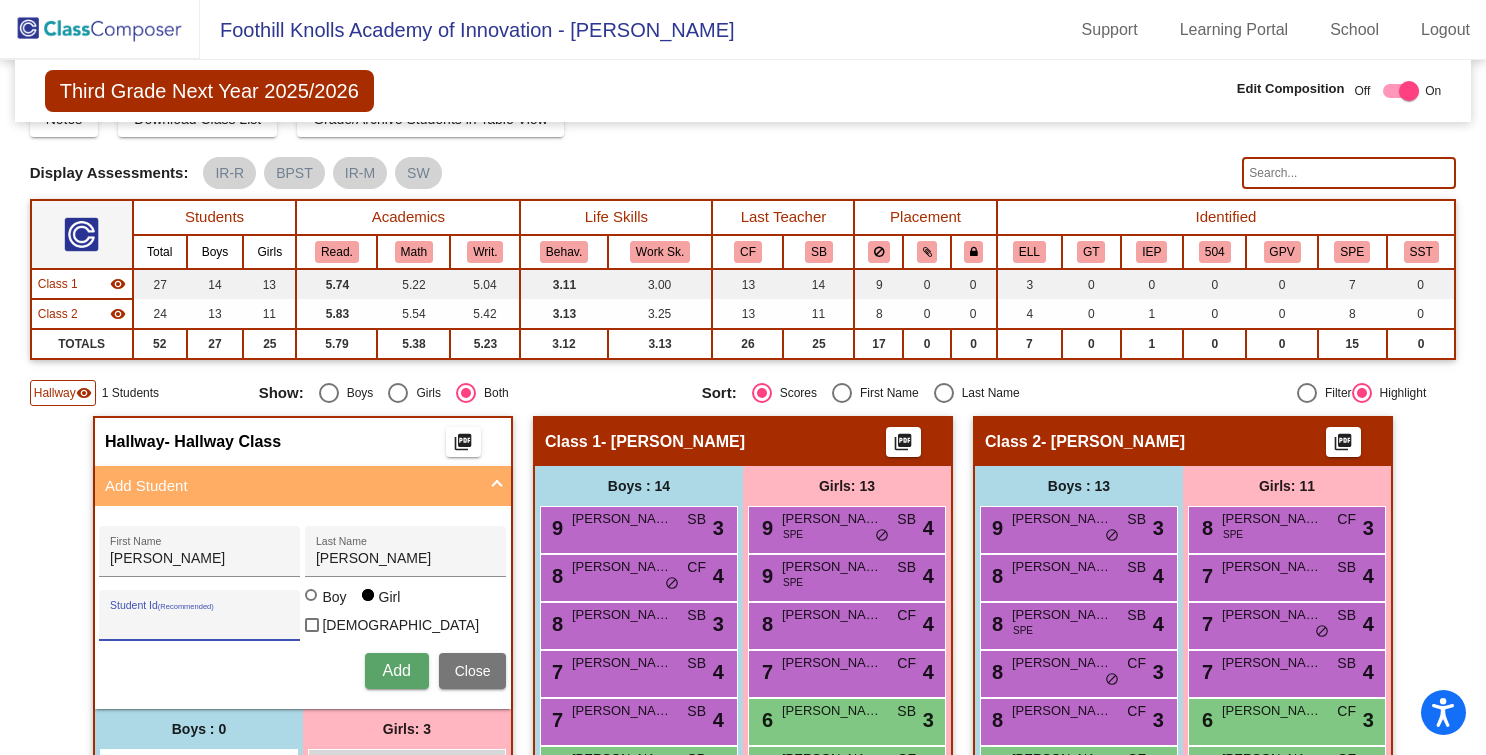 click on "Student Id  (Recommended)" at bounding box center (200, 623) 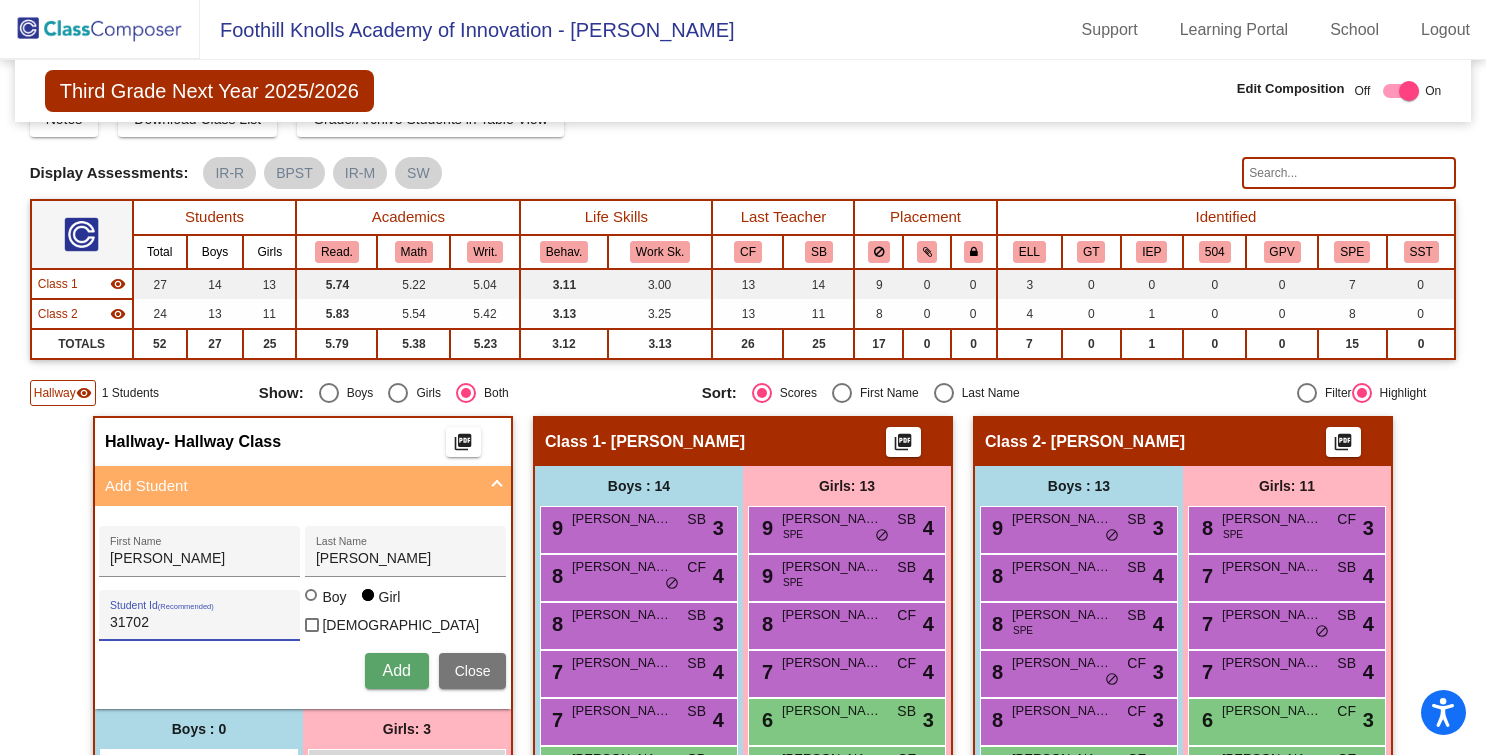 type on "31702" 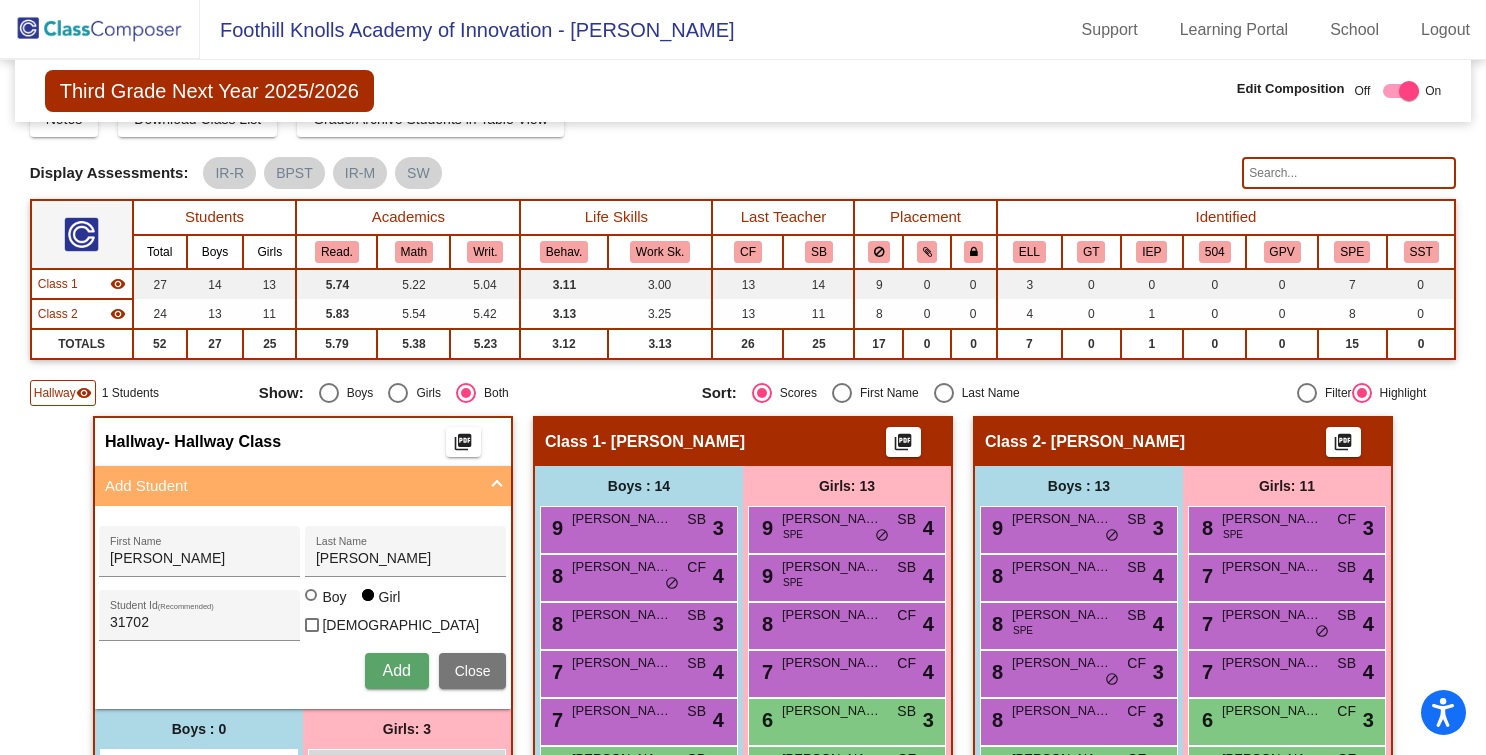 type 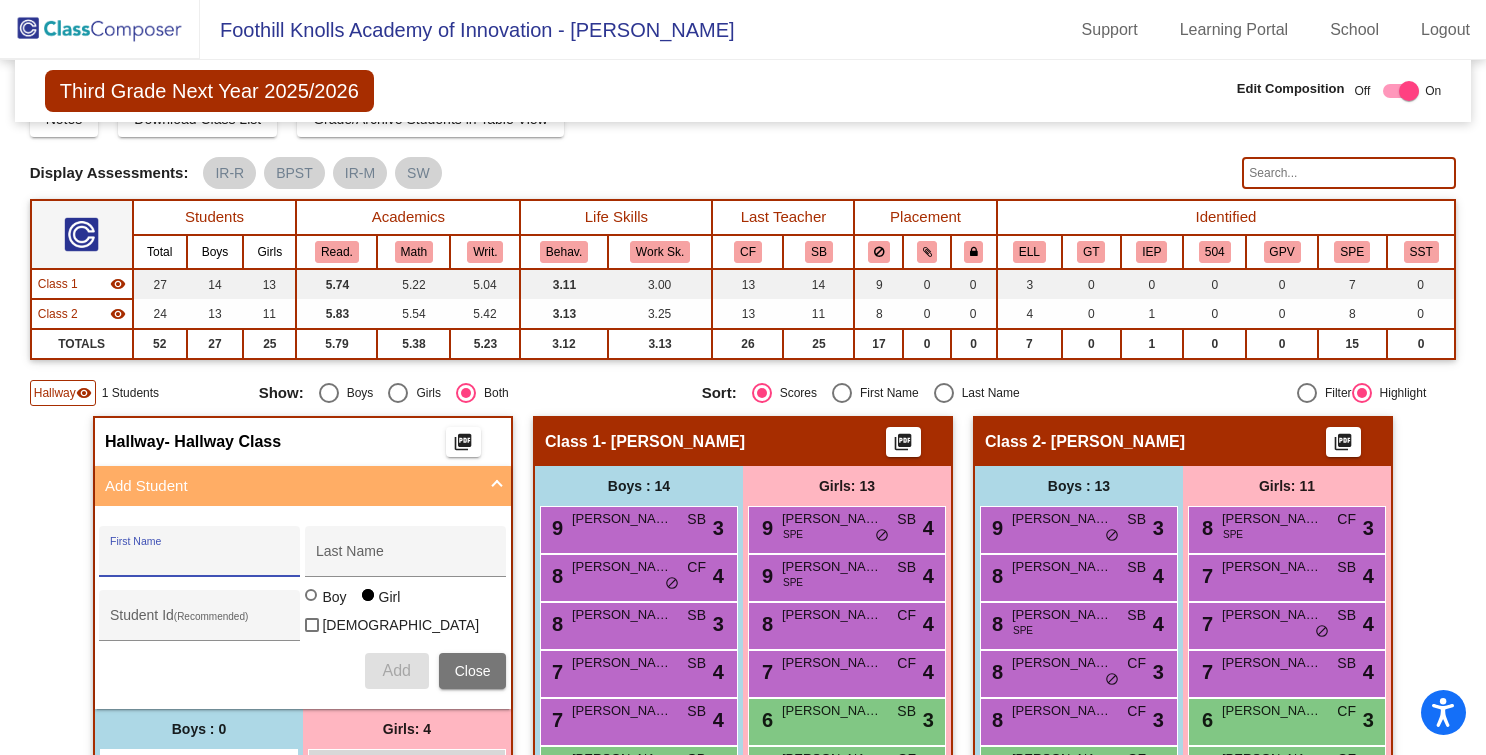 paste on "Salazar, Owen" 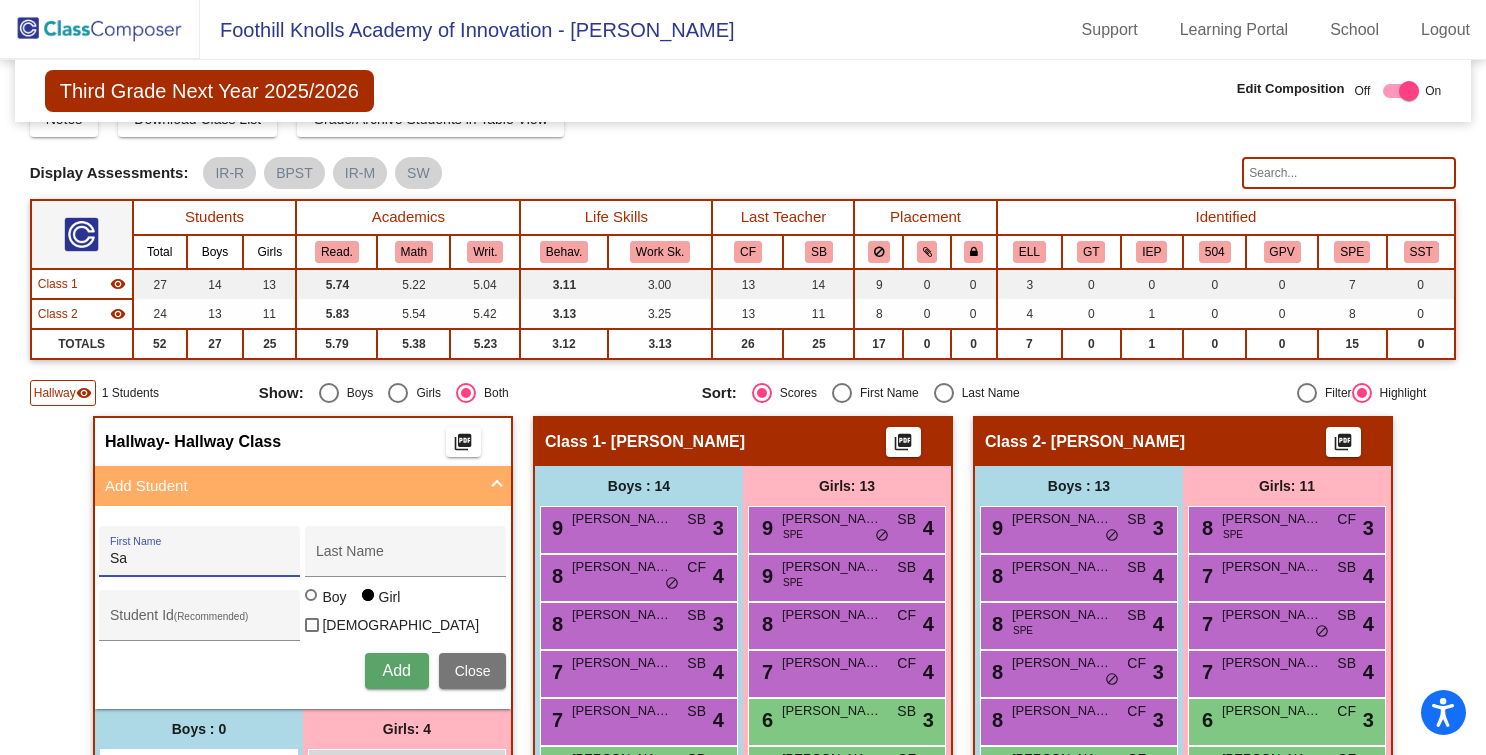 type on "S" 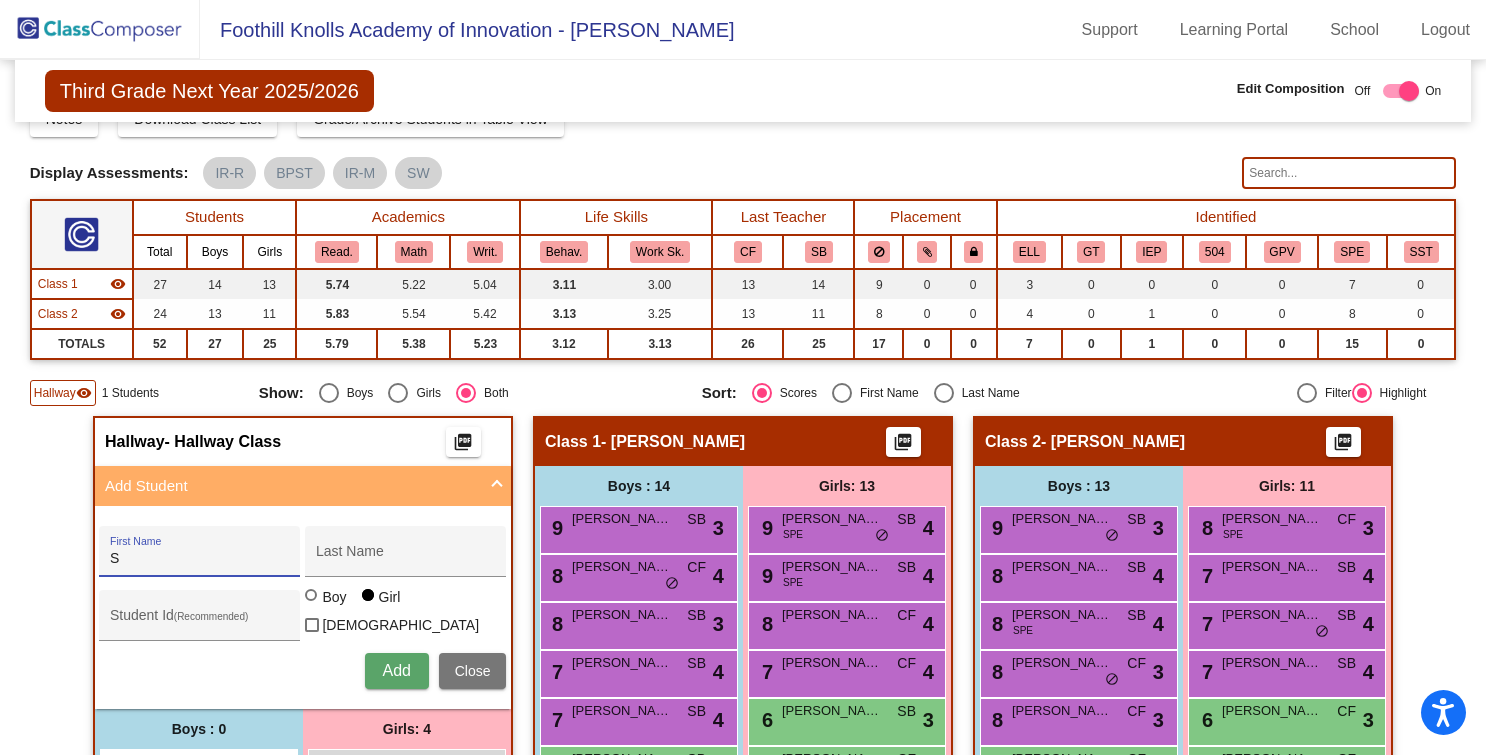 type 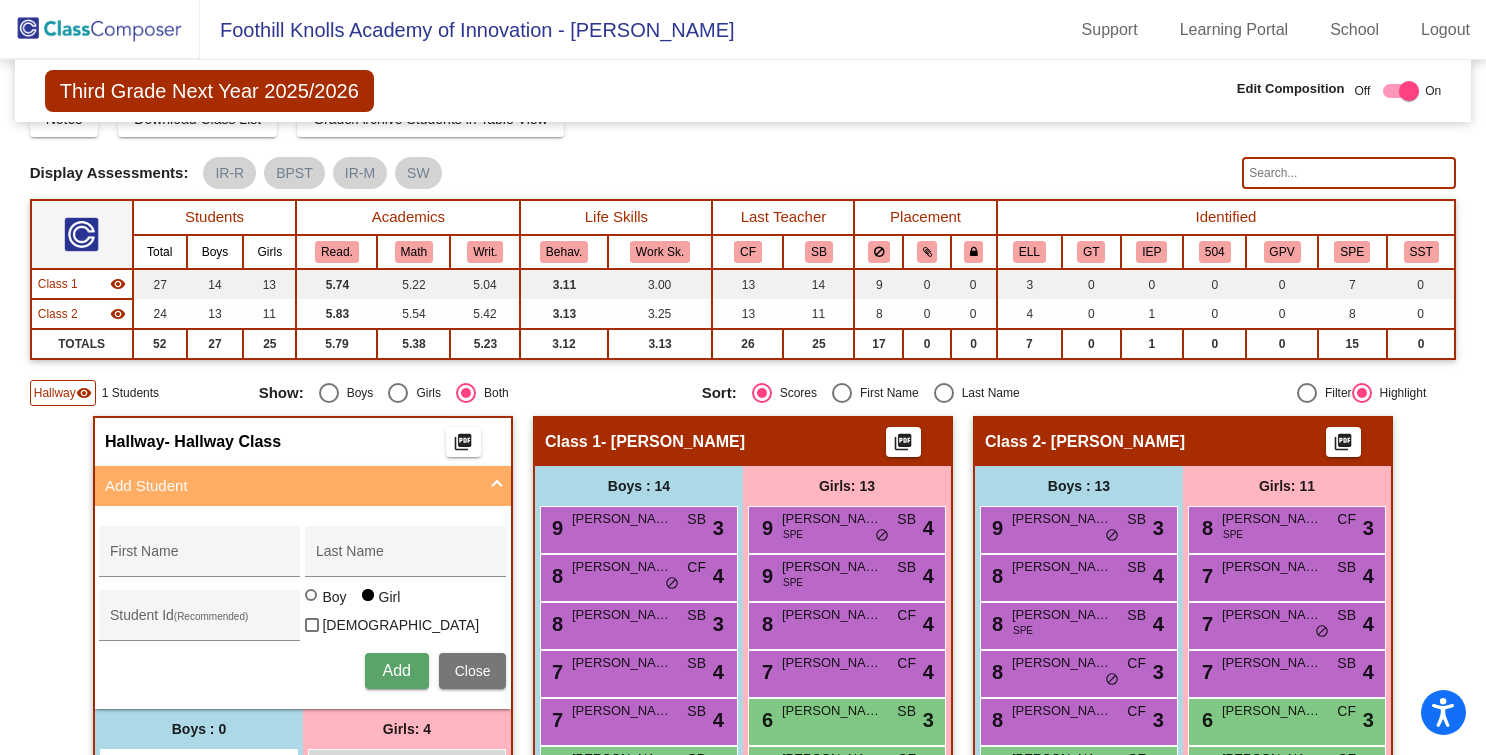 click on "Third Grade Next Year 2025/2026" 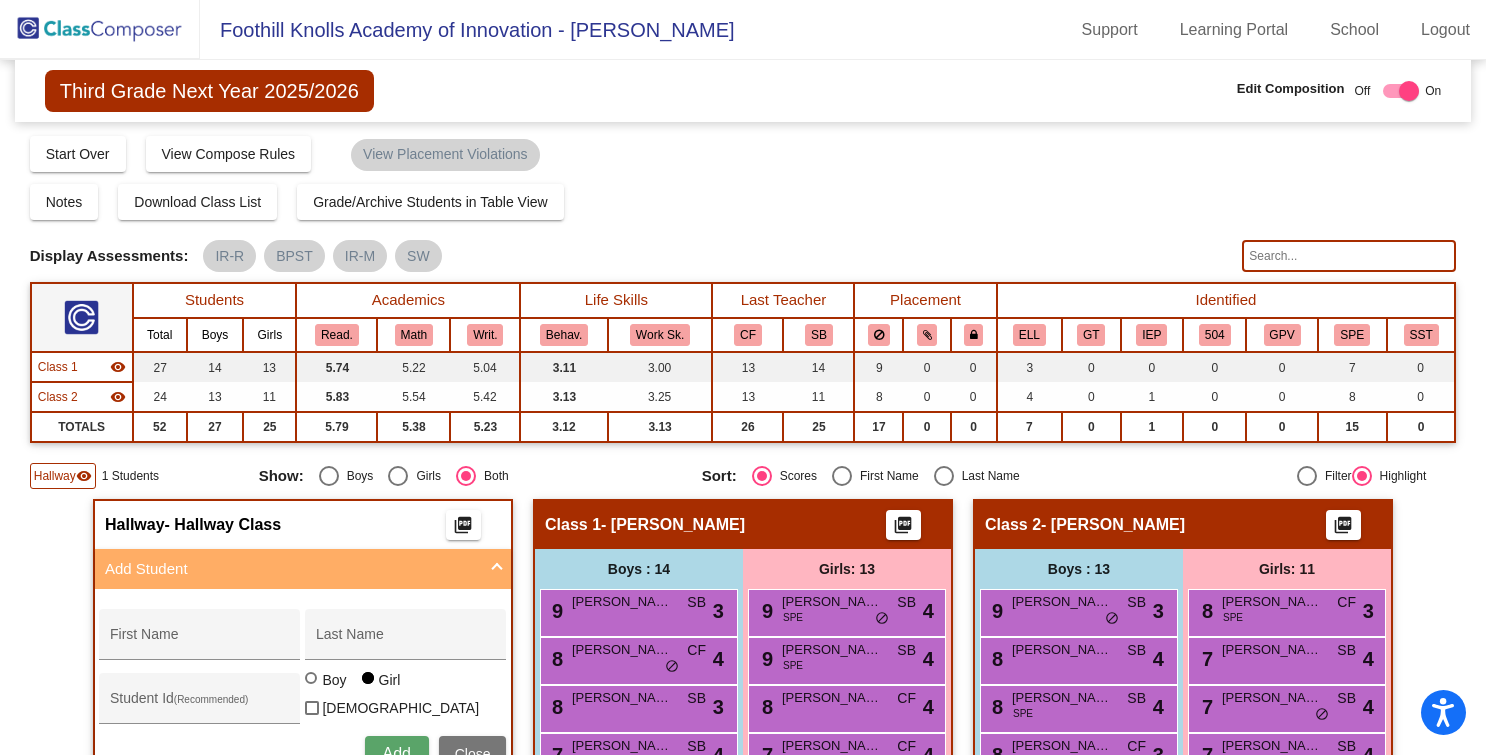 click 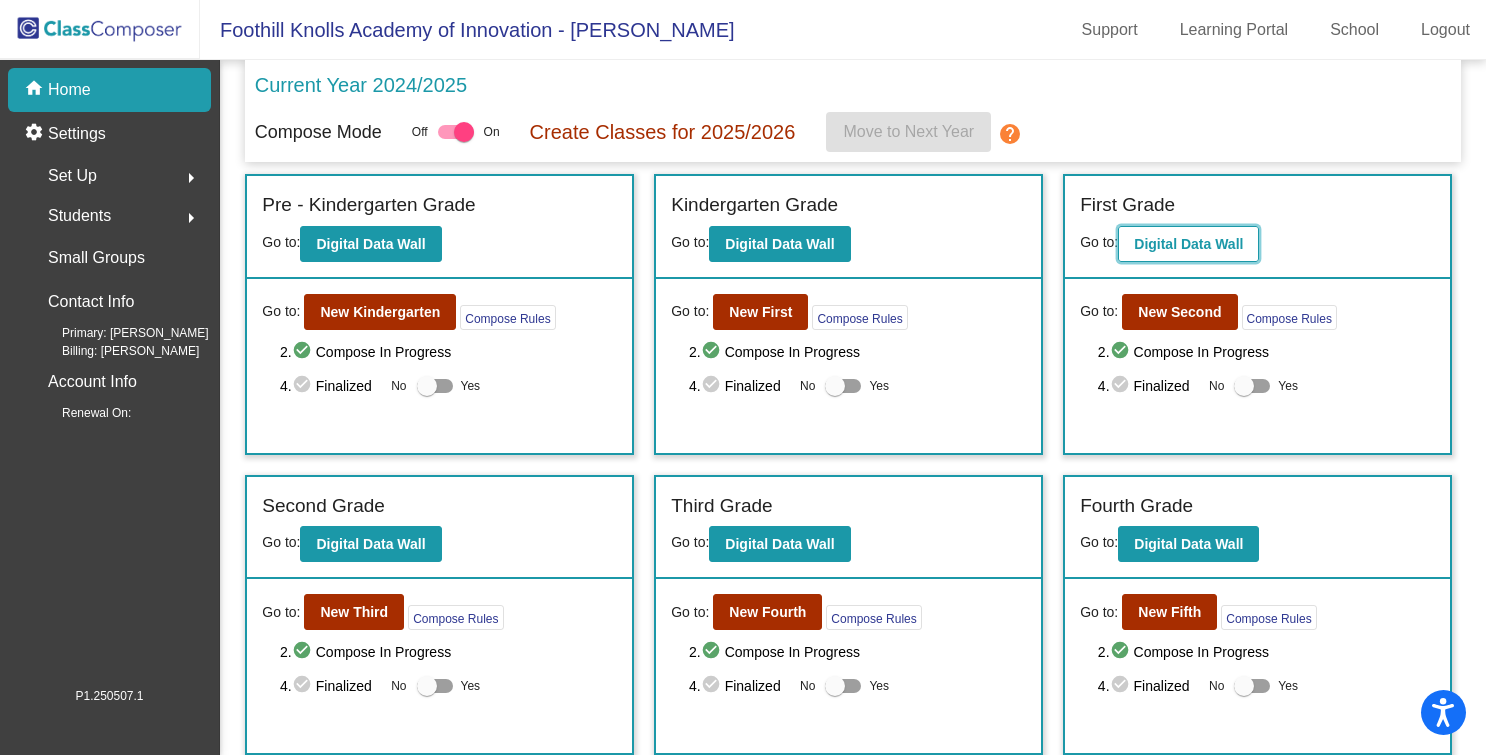 click on "Digital Data Wall" 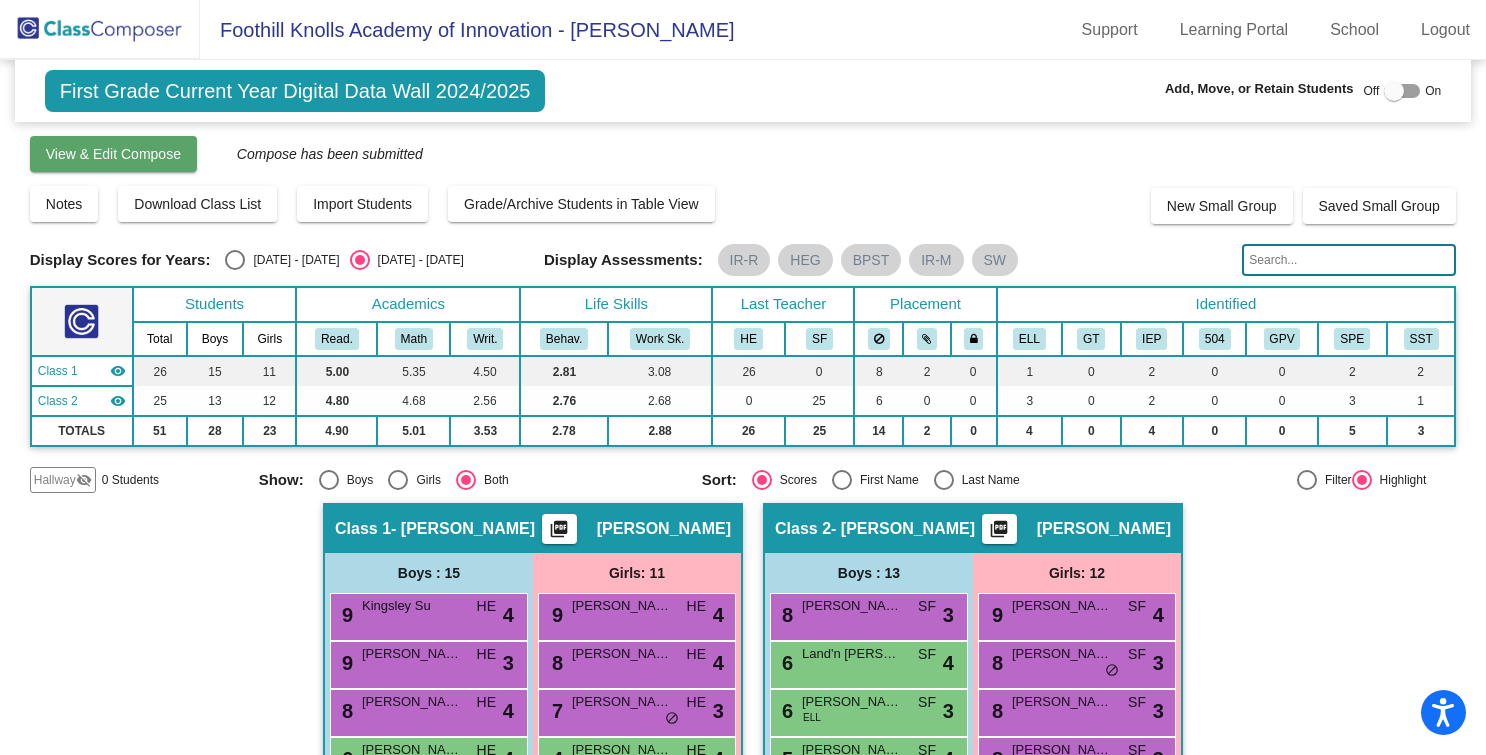 click on "View & Edit Compose" 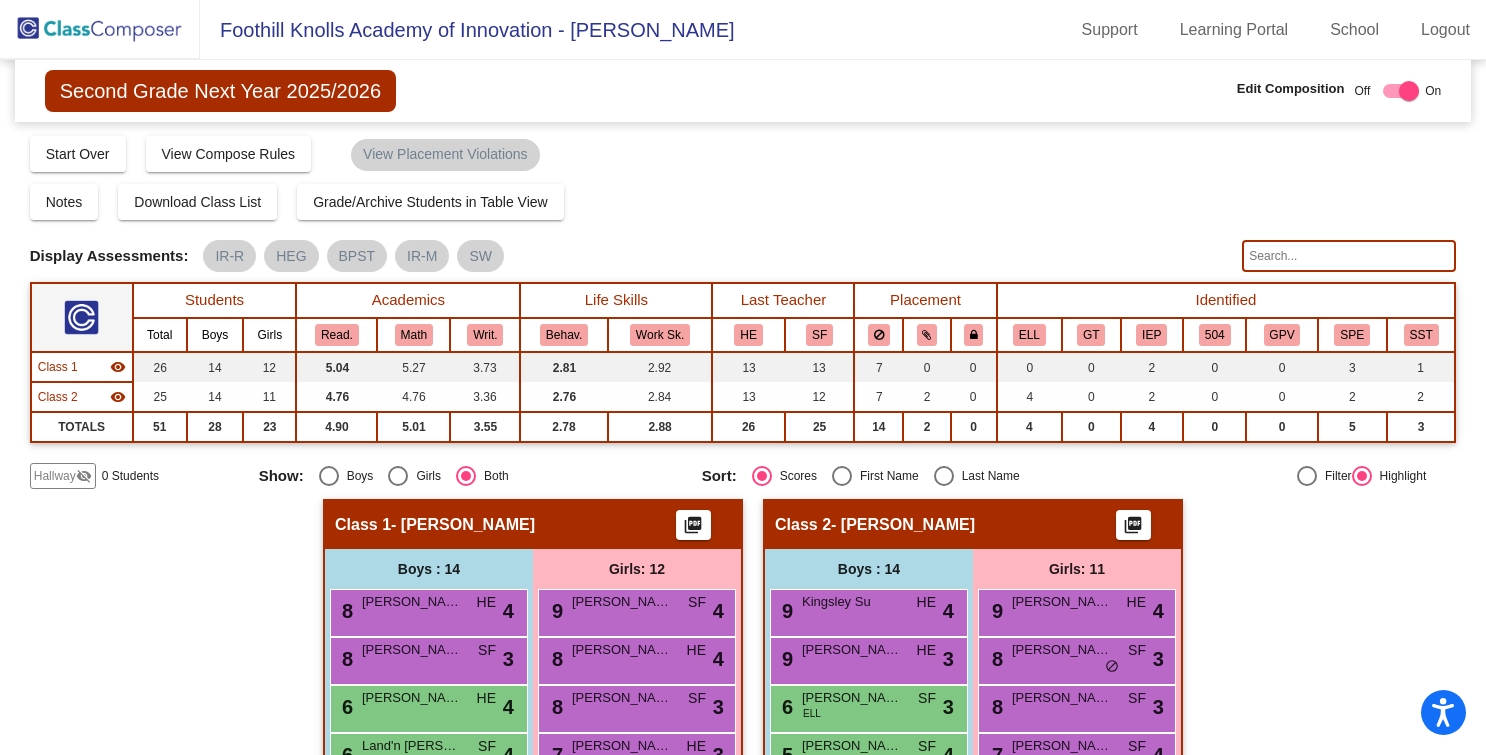 click on "Hallway" 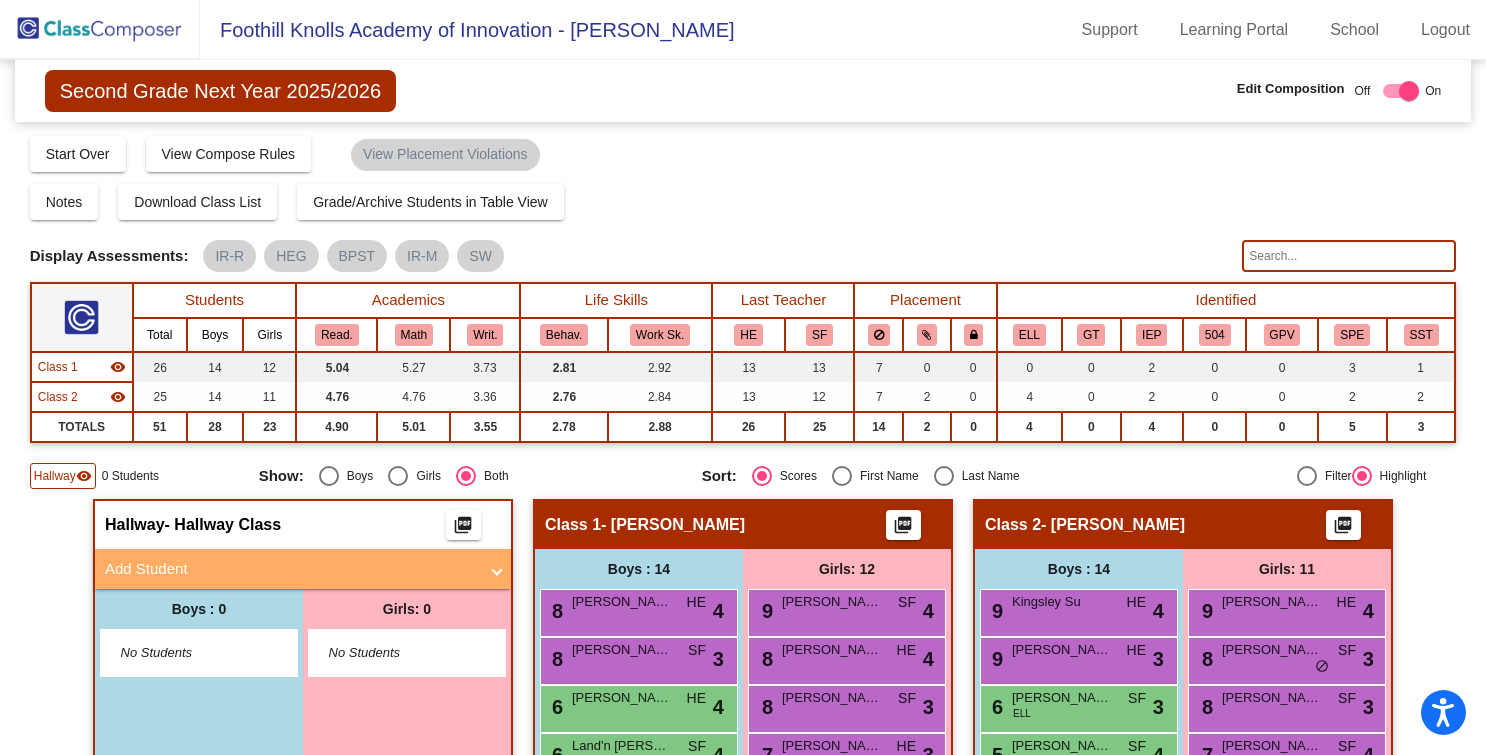click on "Add Student" at bounding box center (291, 569) 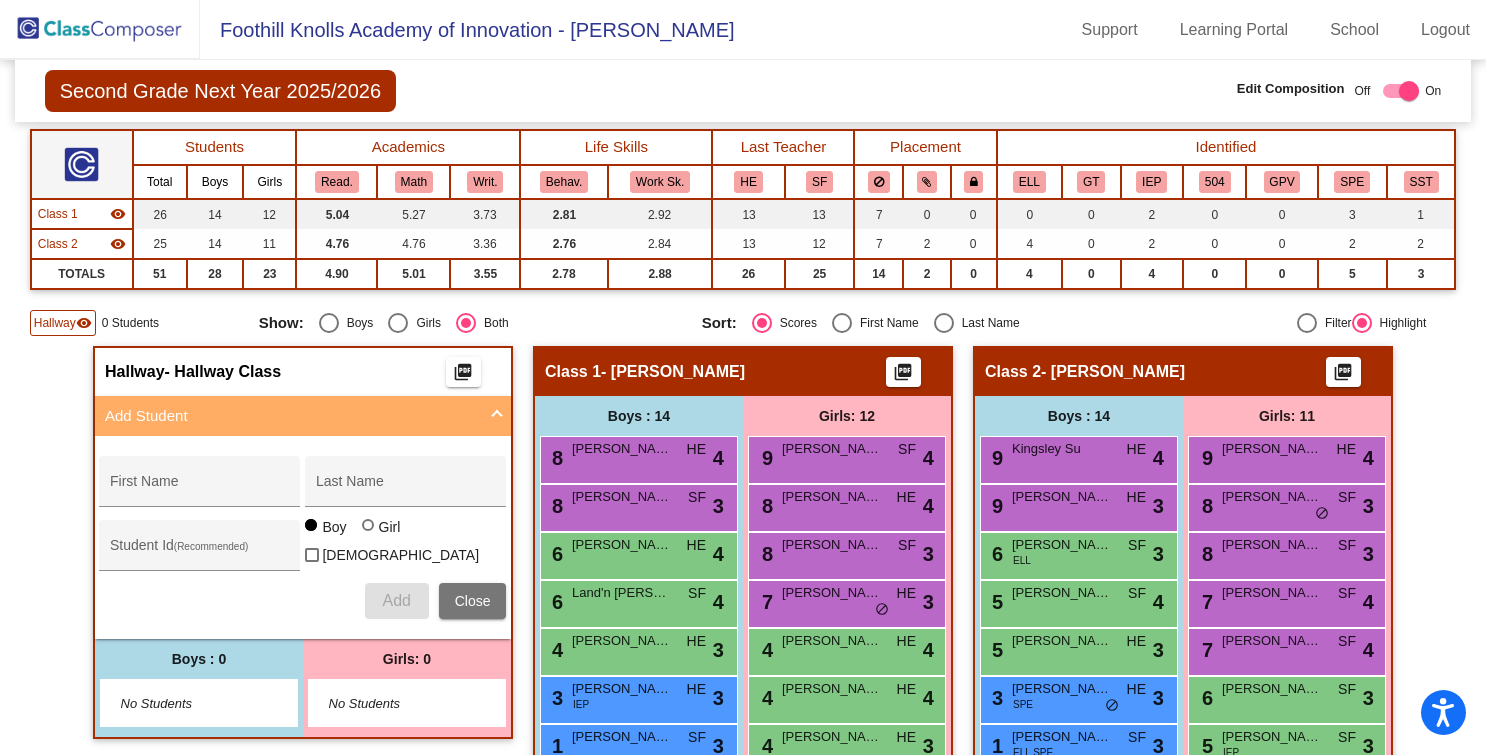 scroll, scrollTop: 170, scrollLeft: 0, axis: vertical 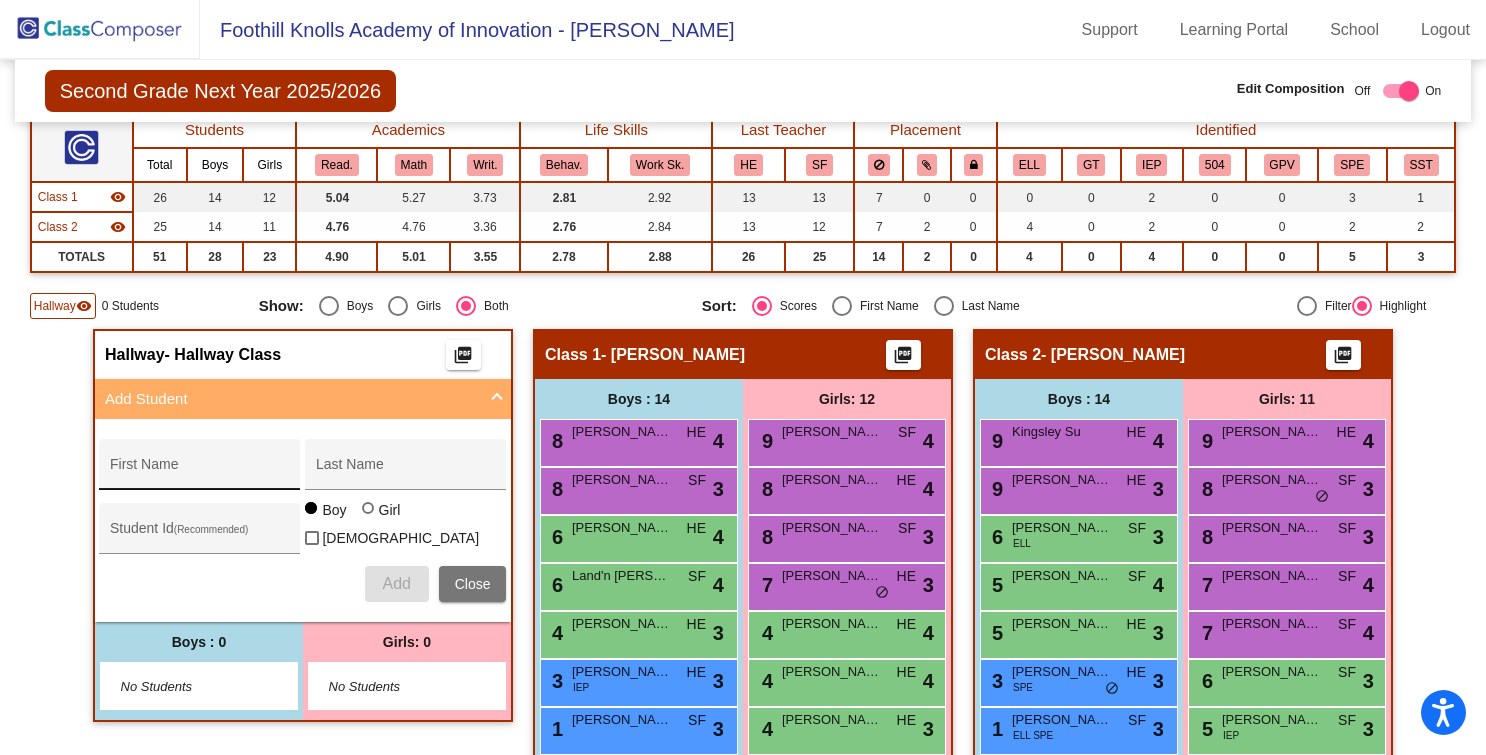 click on "First Name" at bounding box center [200, 470] 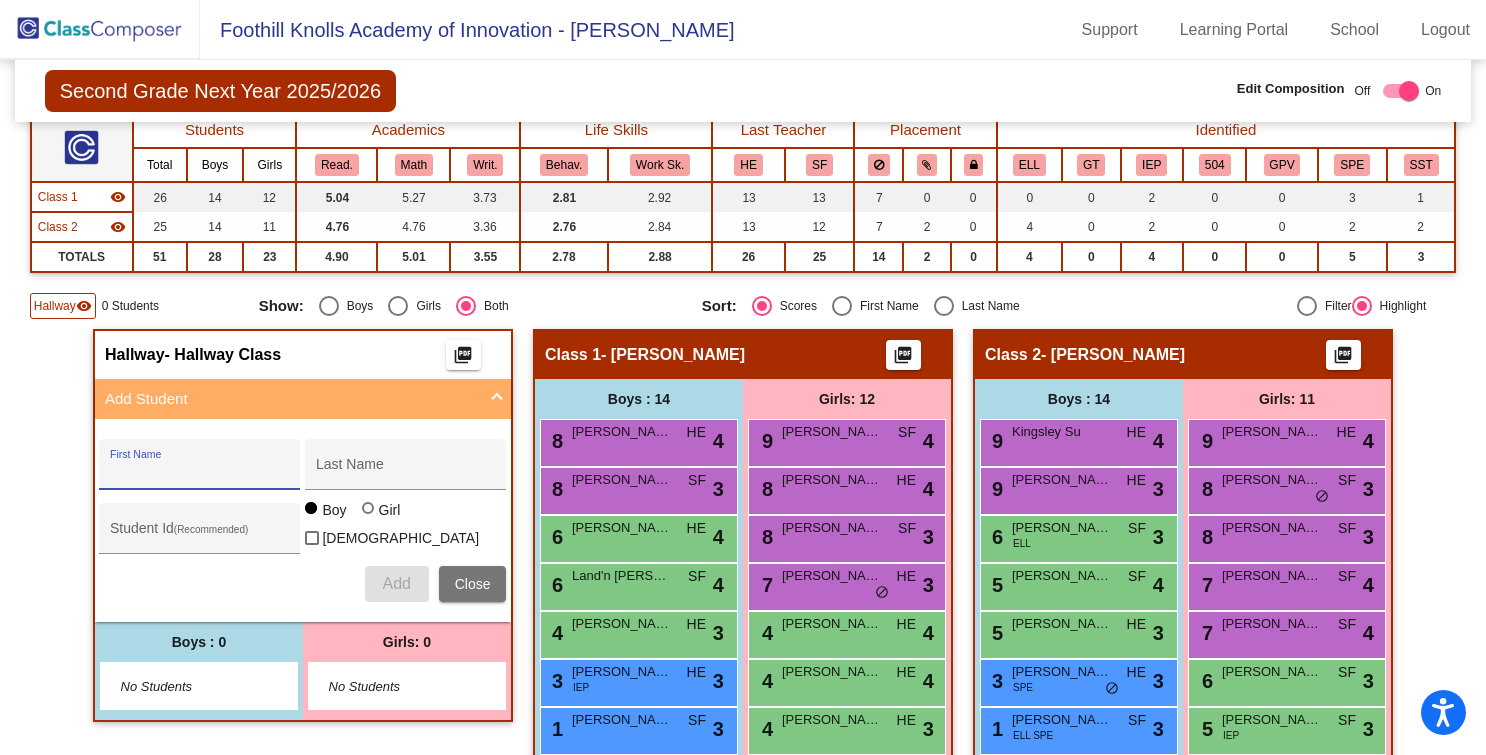 paste on "Salazar, Owen" 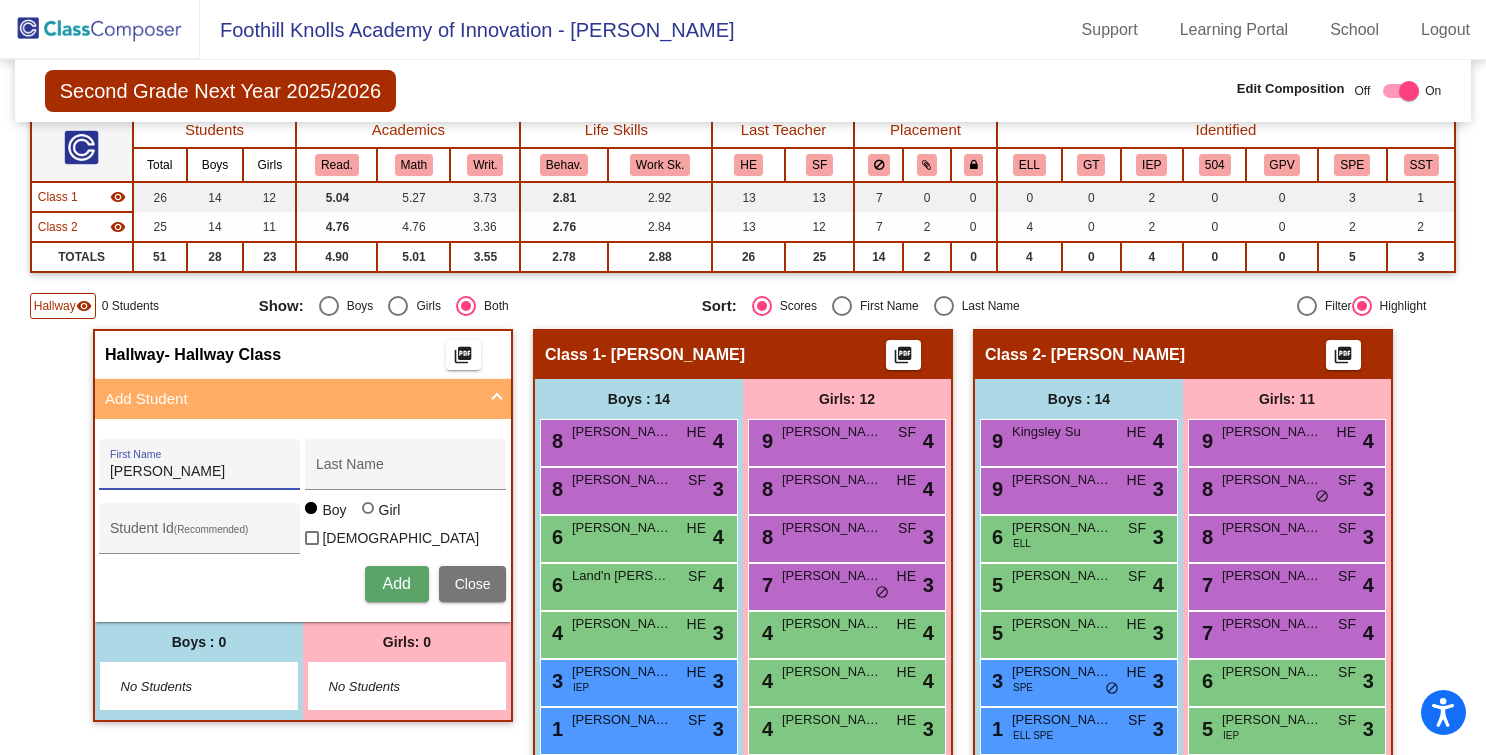 scroll, scrollTop: 0, scrollLeft: 0, axis: both 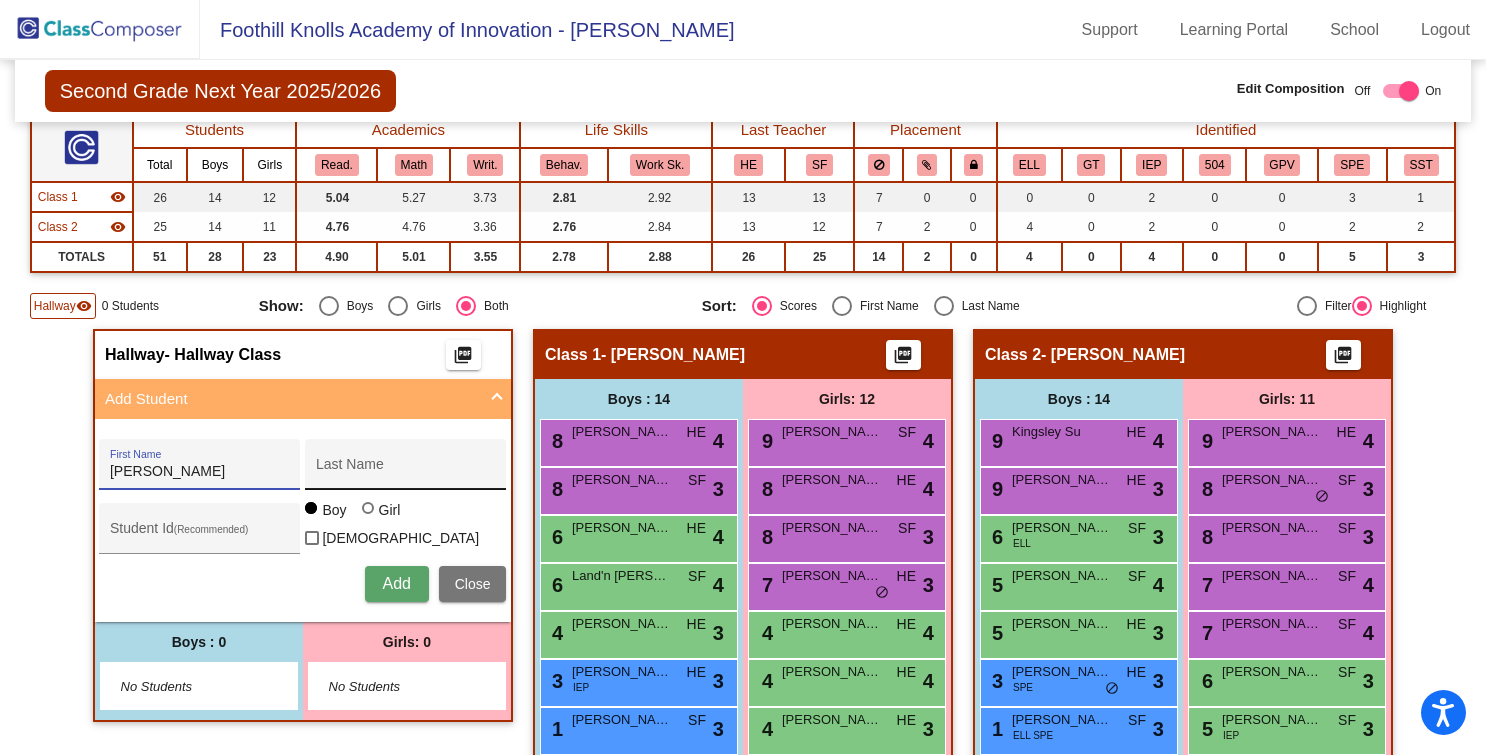 type on "Owen" 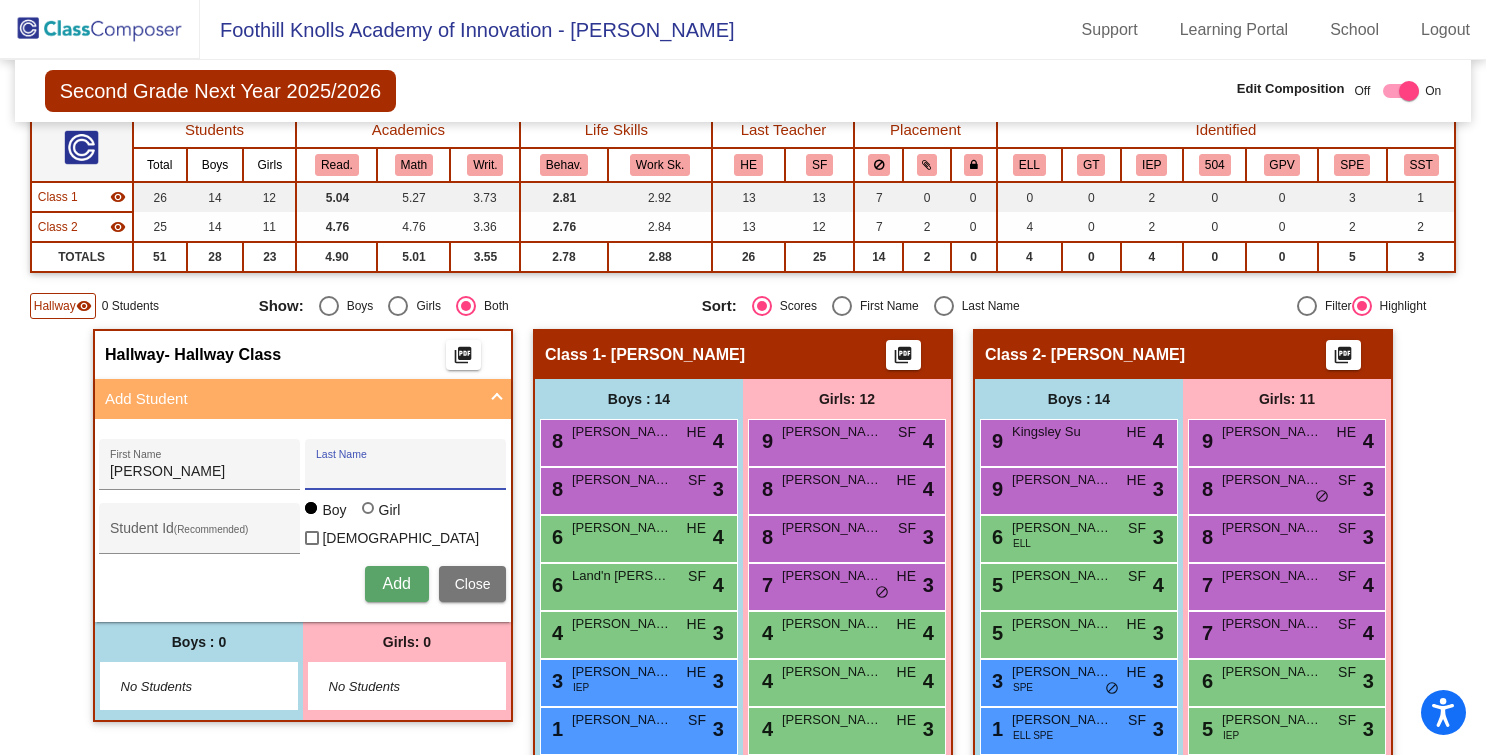 paste on "Salazar," 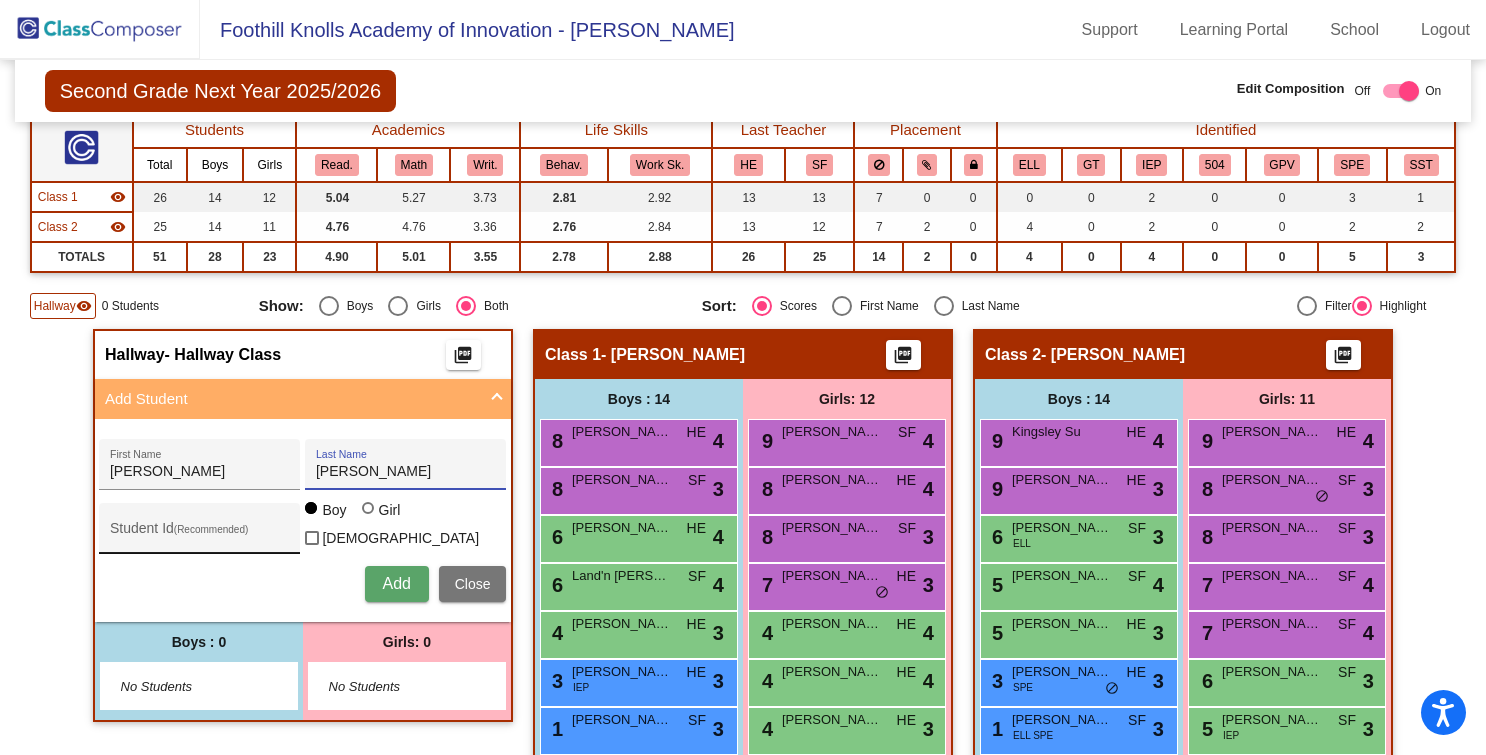 type on "Salazar" 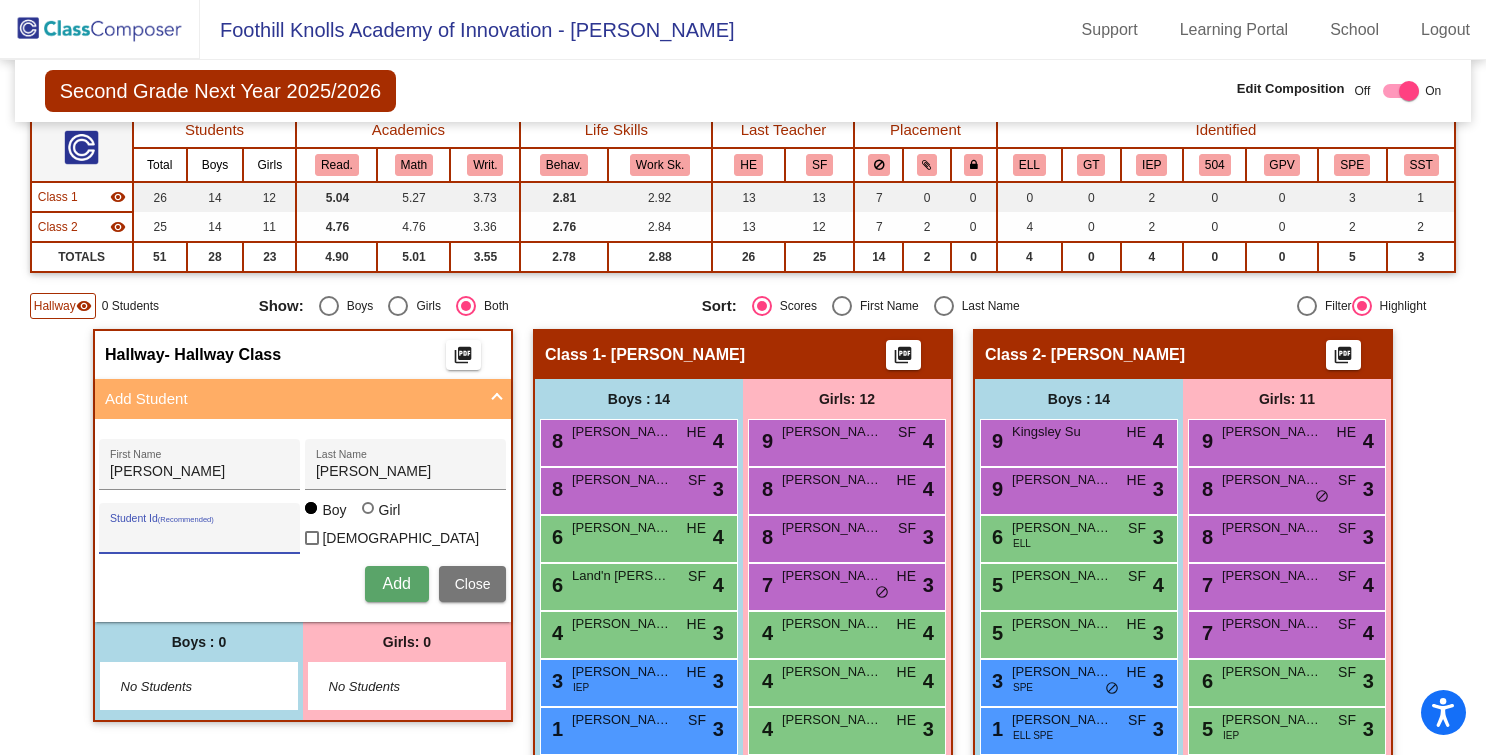 click on "Student Id  (Recommended)" at bounding box center (200, 536) 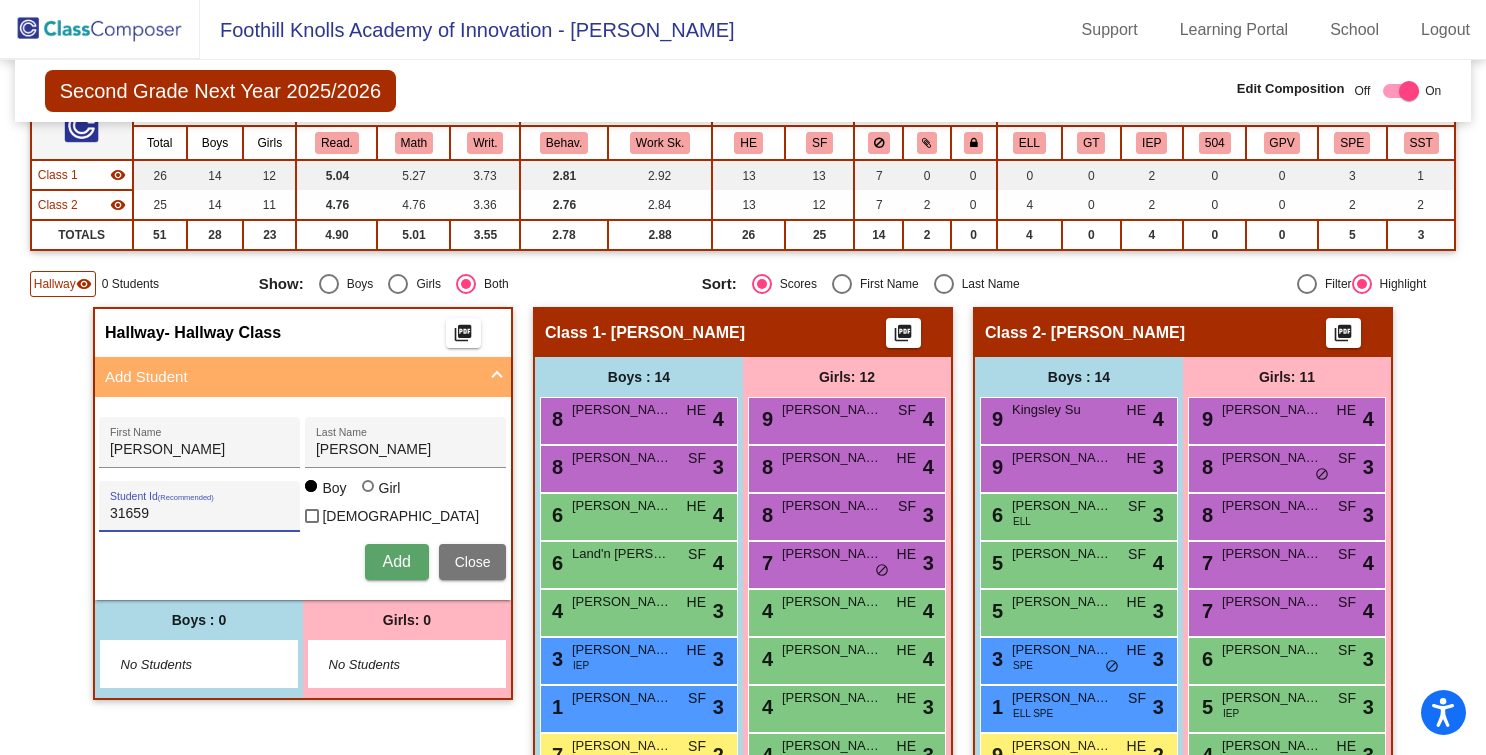 scroll, scrollTop: 194, scrollLeft: 0, axis: vertical 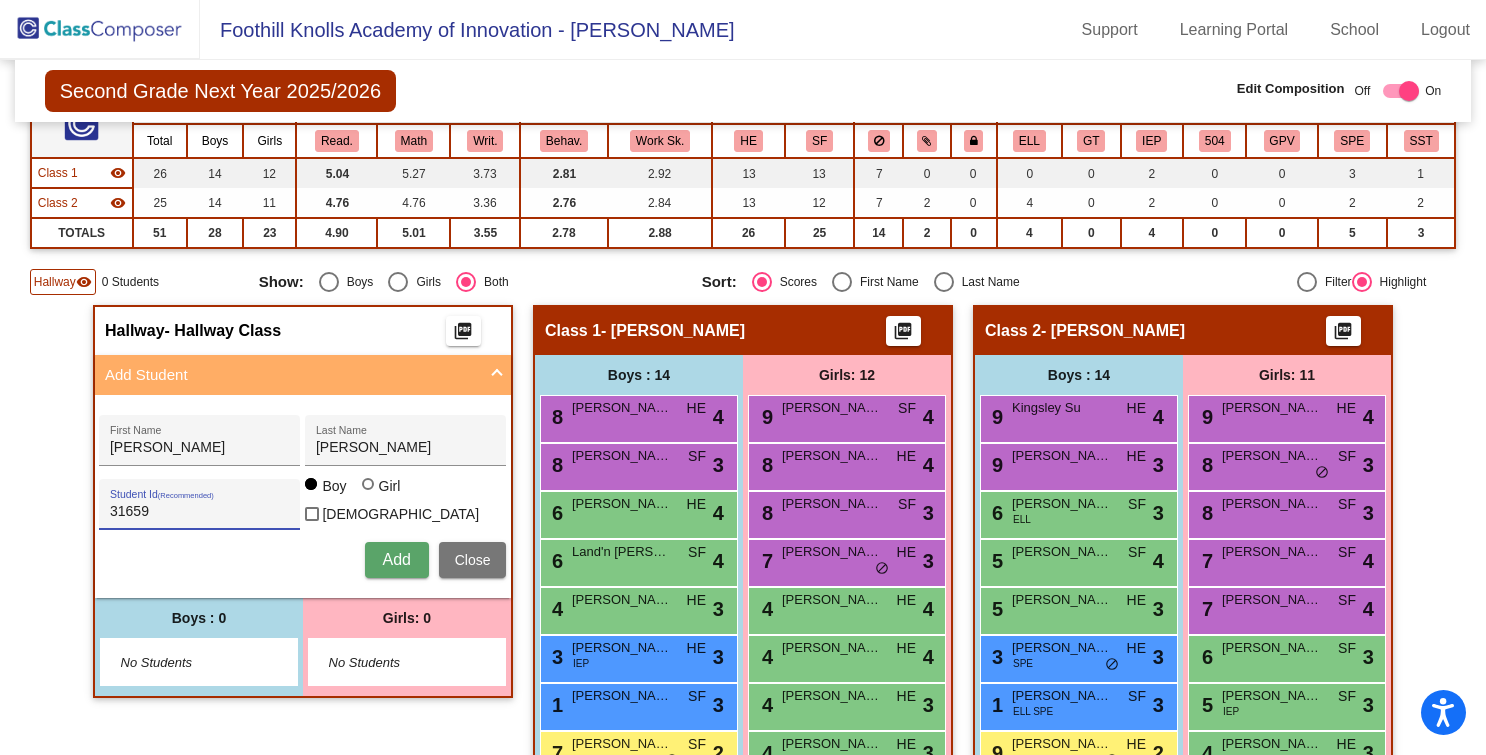 type on "31659" 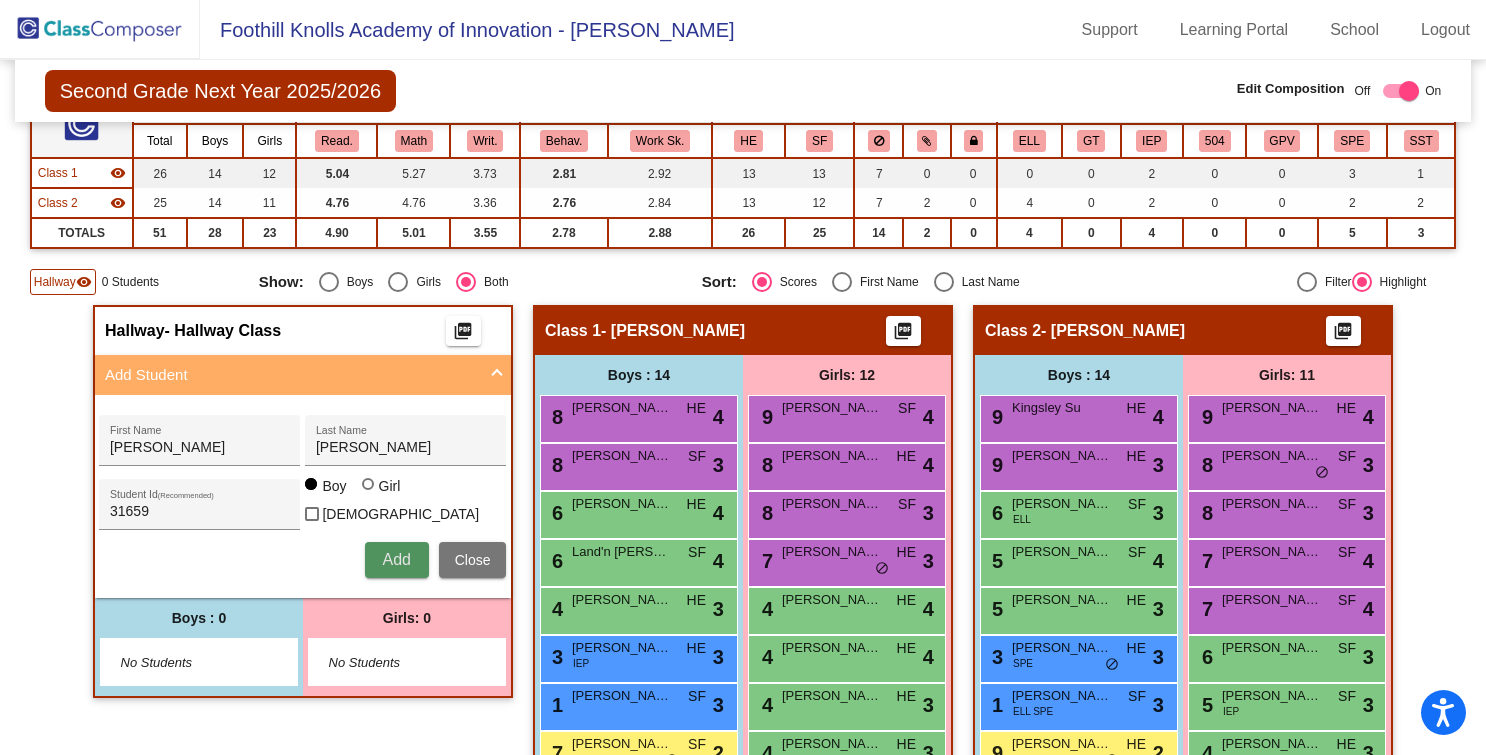 type 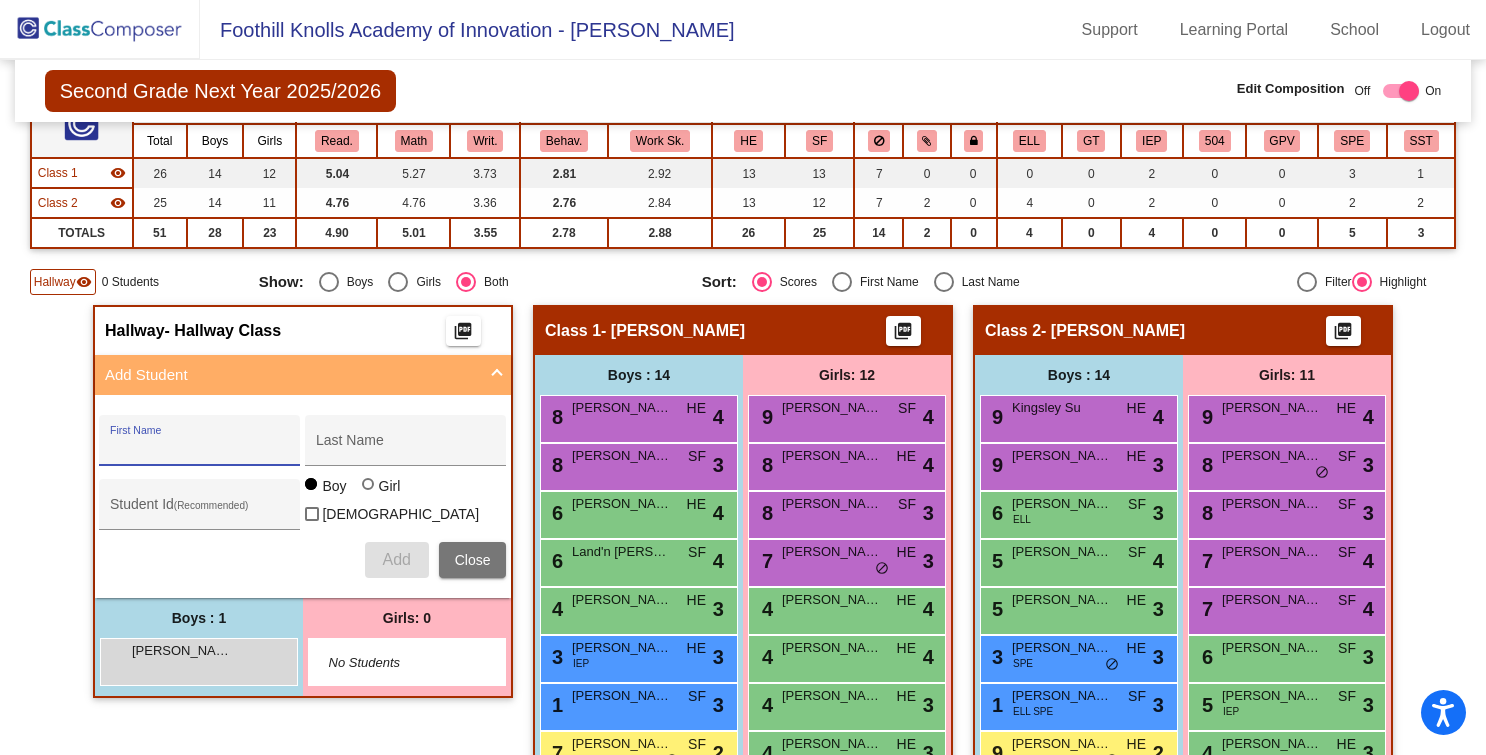 paste on "Artin, Raphael" 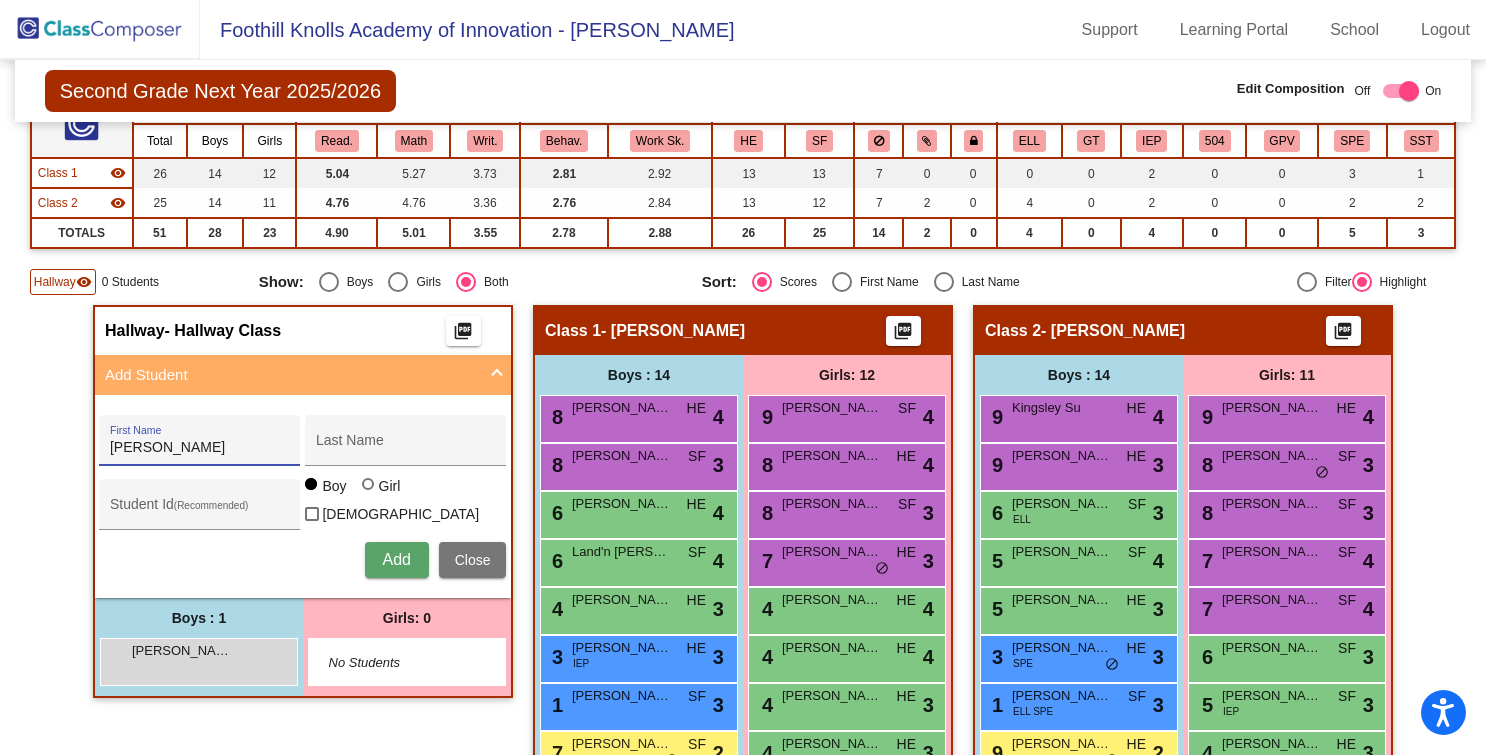 drag, startPoint x: 142, startPoint y: 449, endPoint x: 81, endPoint y: 445, distance: 61.13101 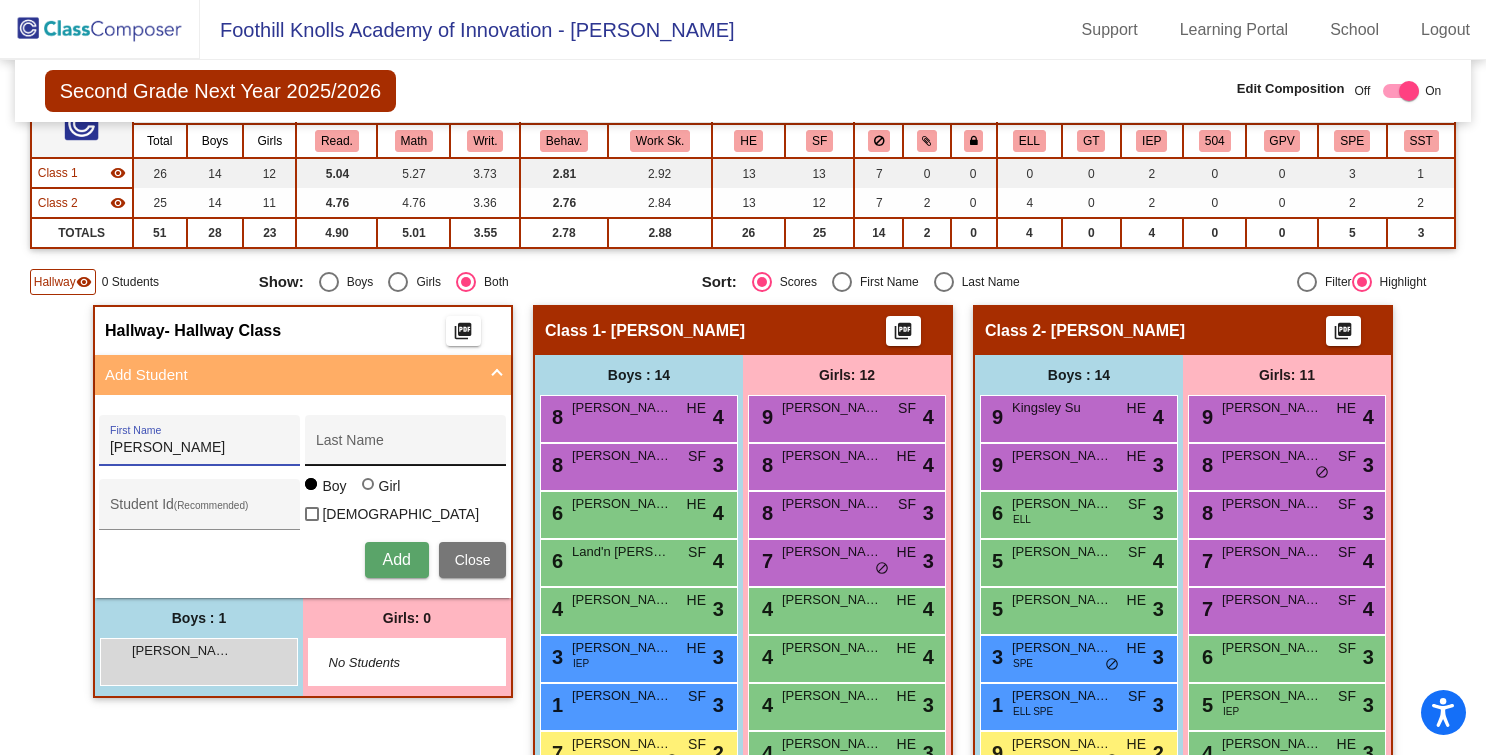 type on "Raphael" 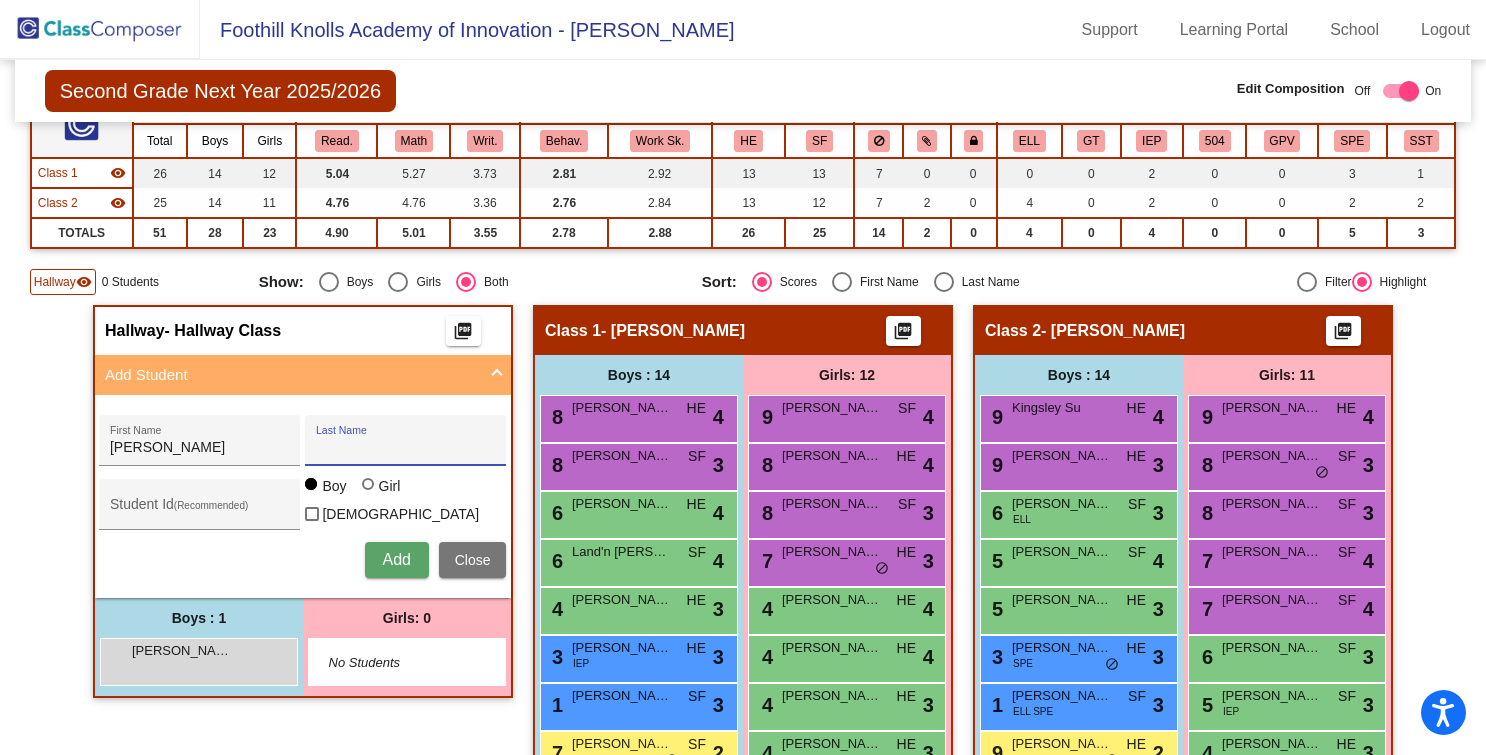 click on "Last Name" at bounding box center [406, 448] 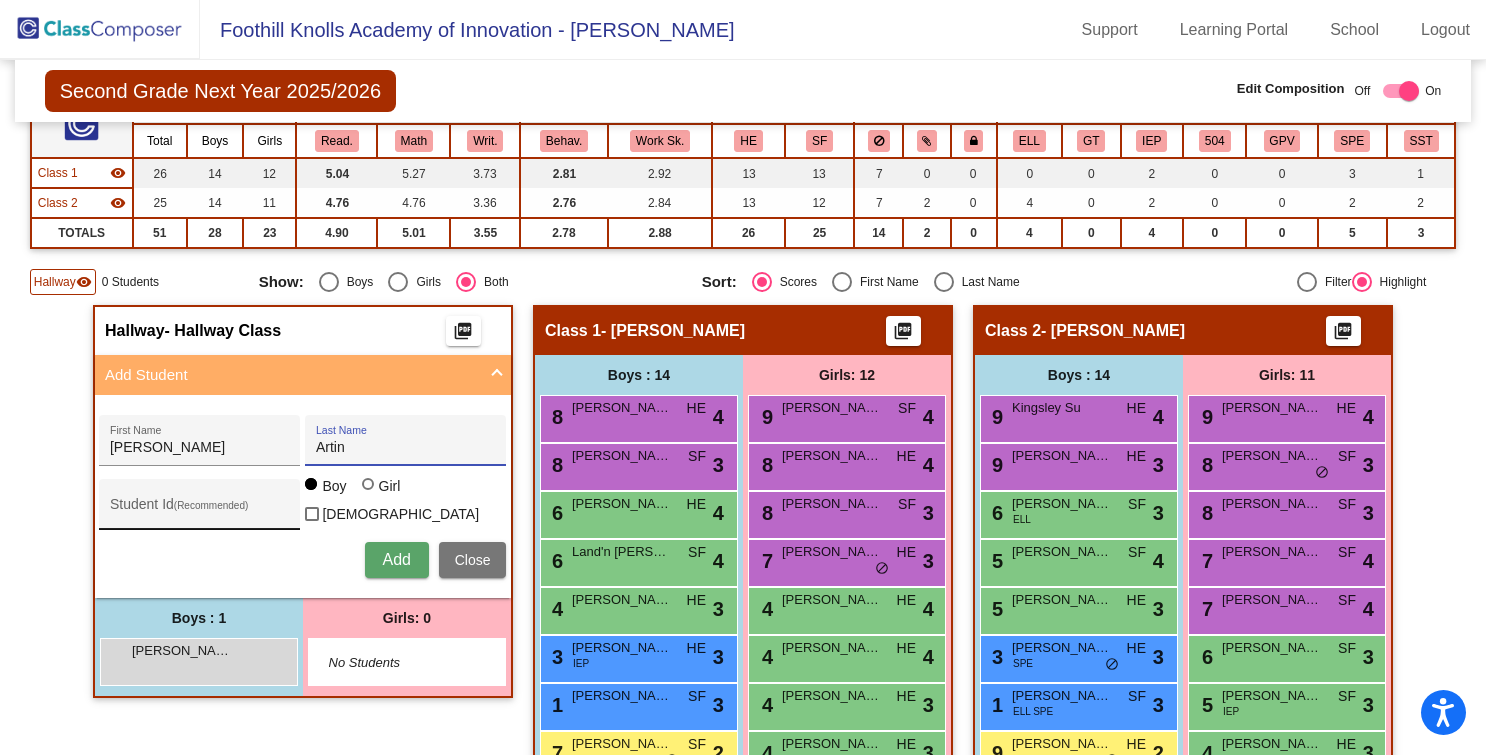 type on "Artin" 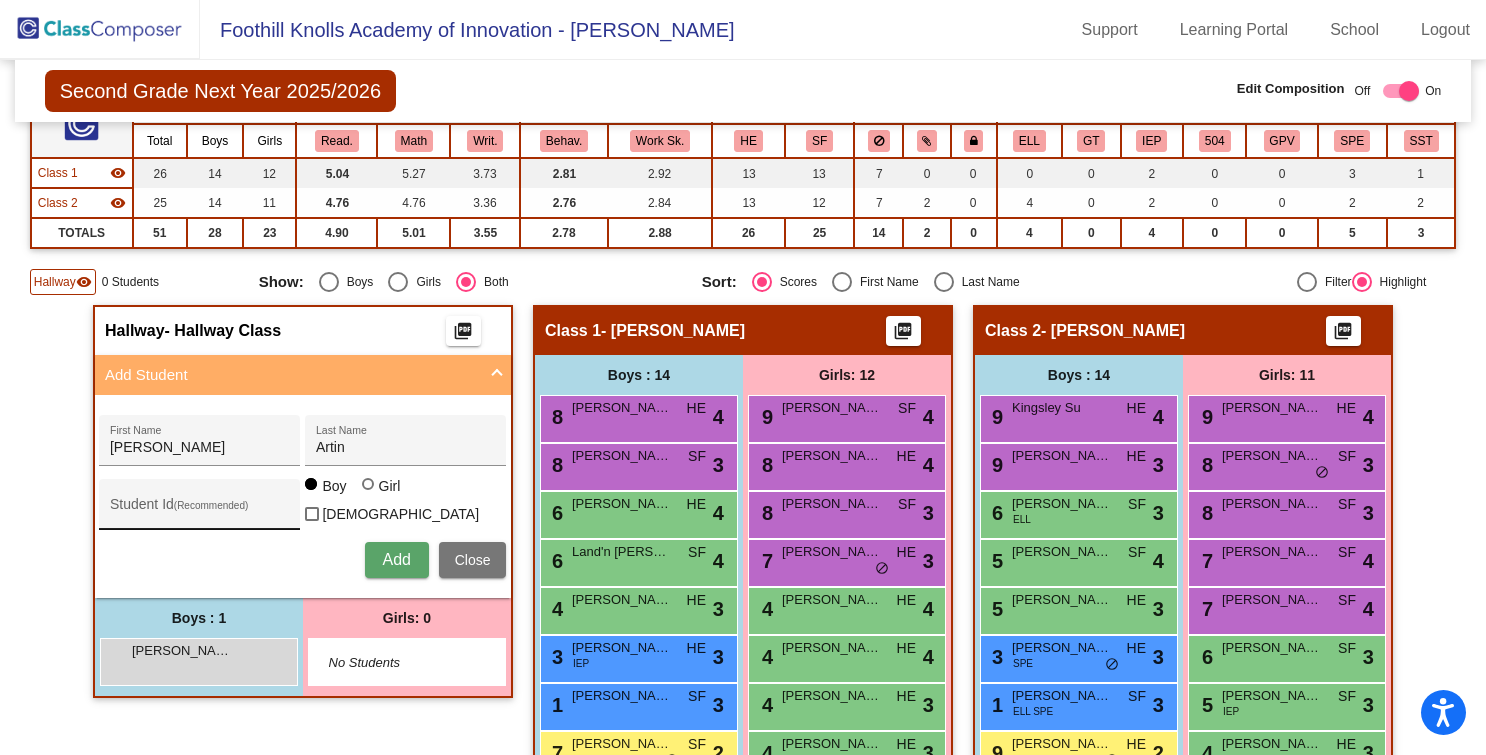 click on "Student Id  (Recommended)" at bounding box center (200, 509) 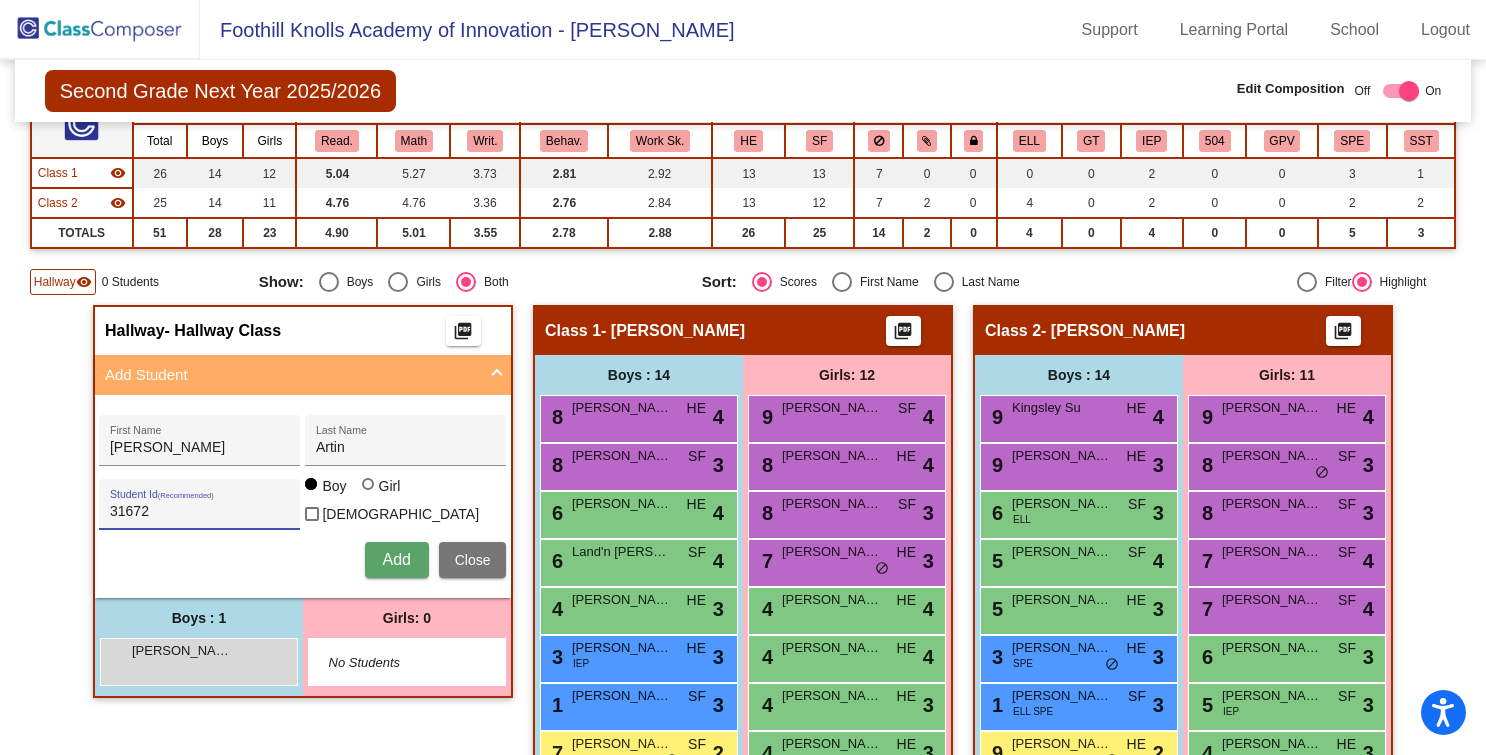 type on "31672" 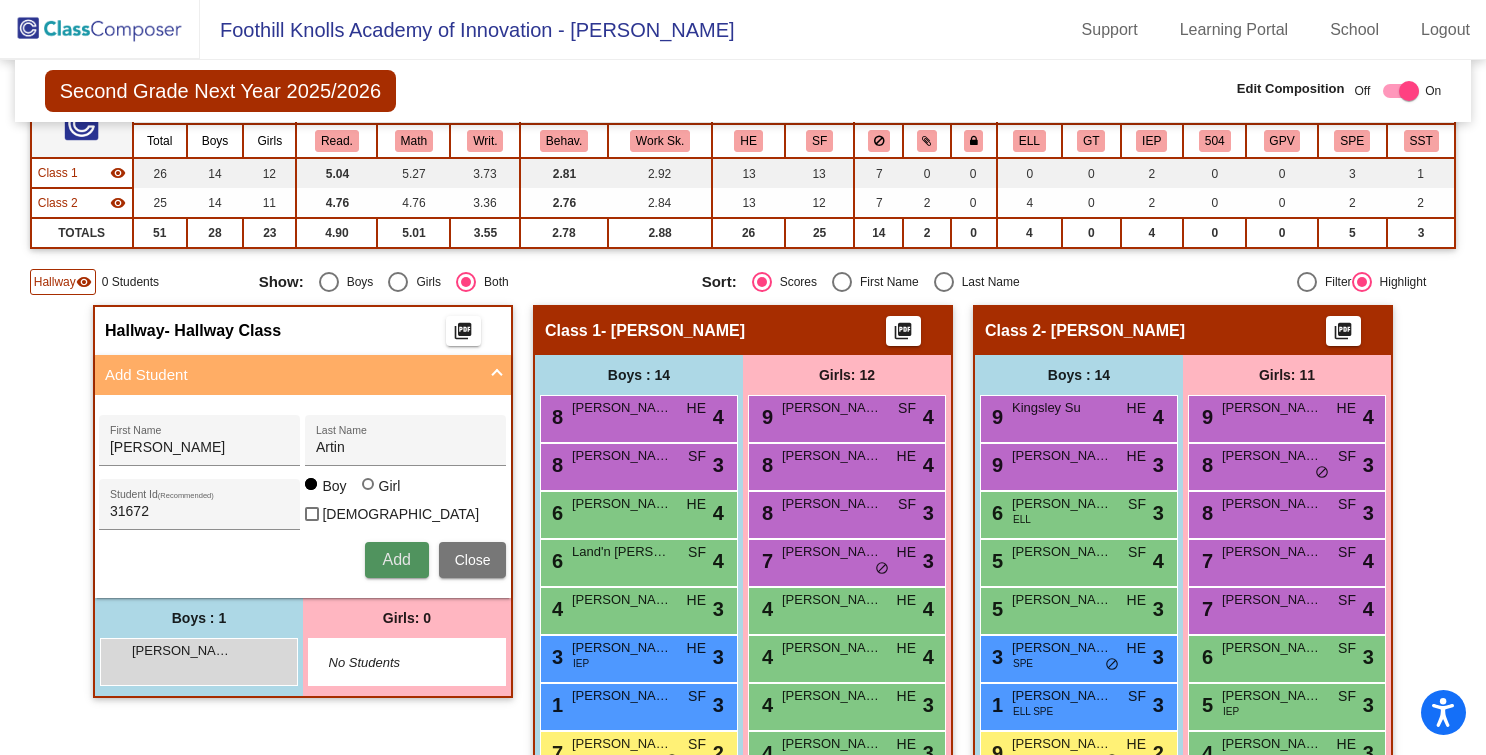 click on "Add" at bounding box center [396, 559] 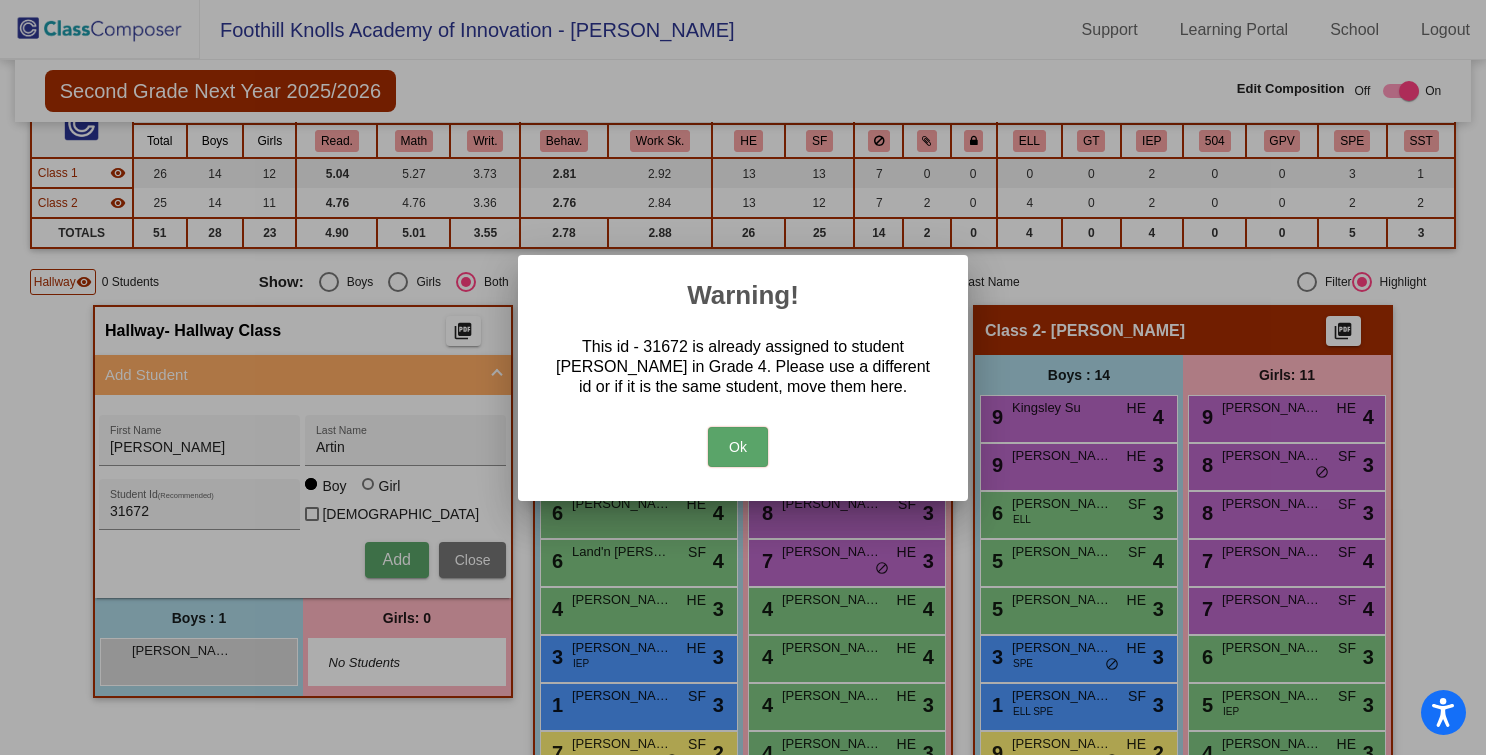 drag, startPoint x: 766, startPoint y: 455, endPoint x: 755, endPoint y: 456, distance: 11.045361 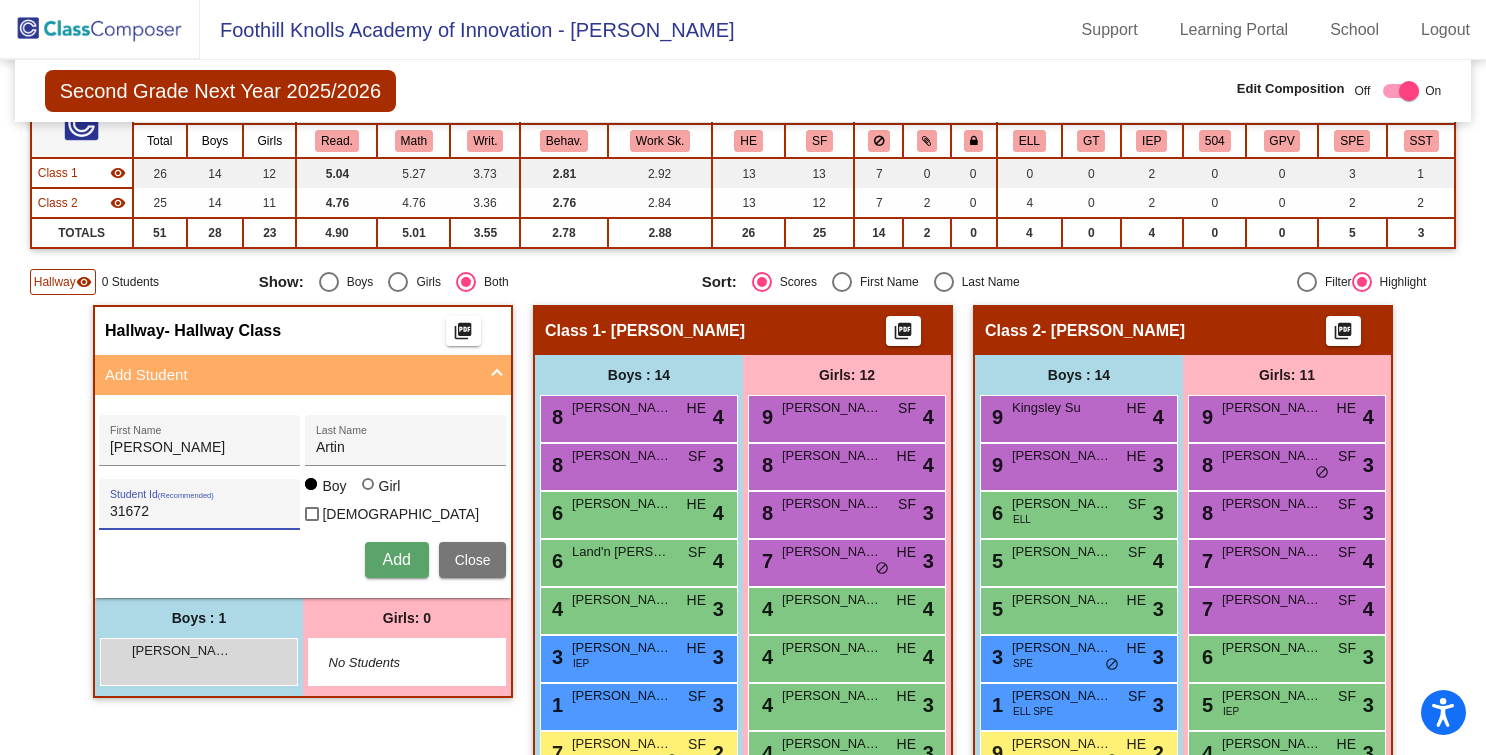 drag, startPoint x: 158, startPoint y: 507, endPoint x: 11, endPoint y: 482, distance: 149.1107 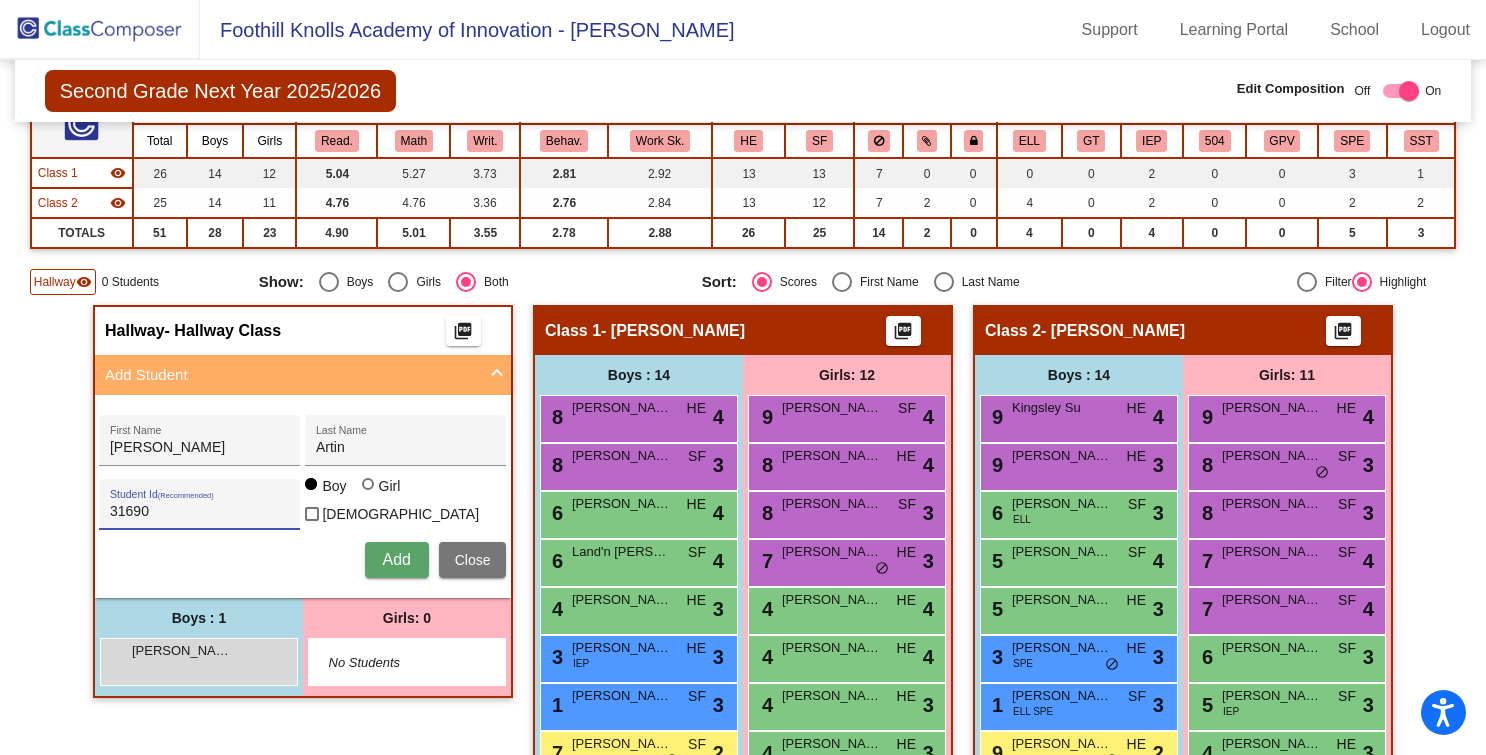 type on "31690" 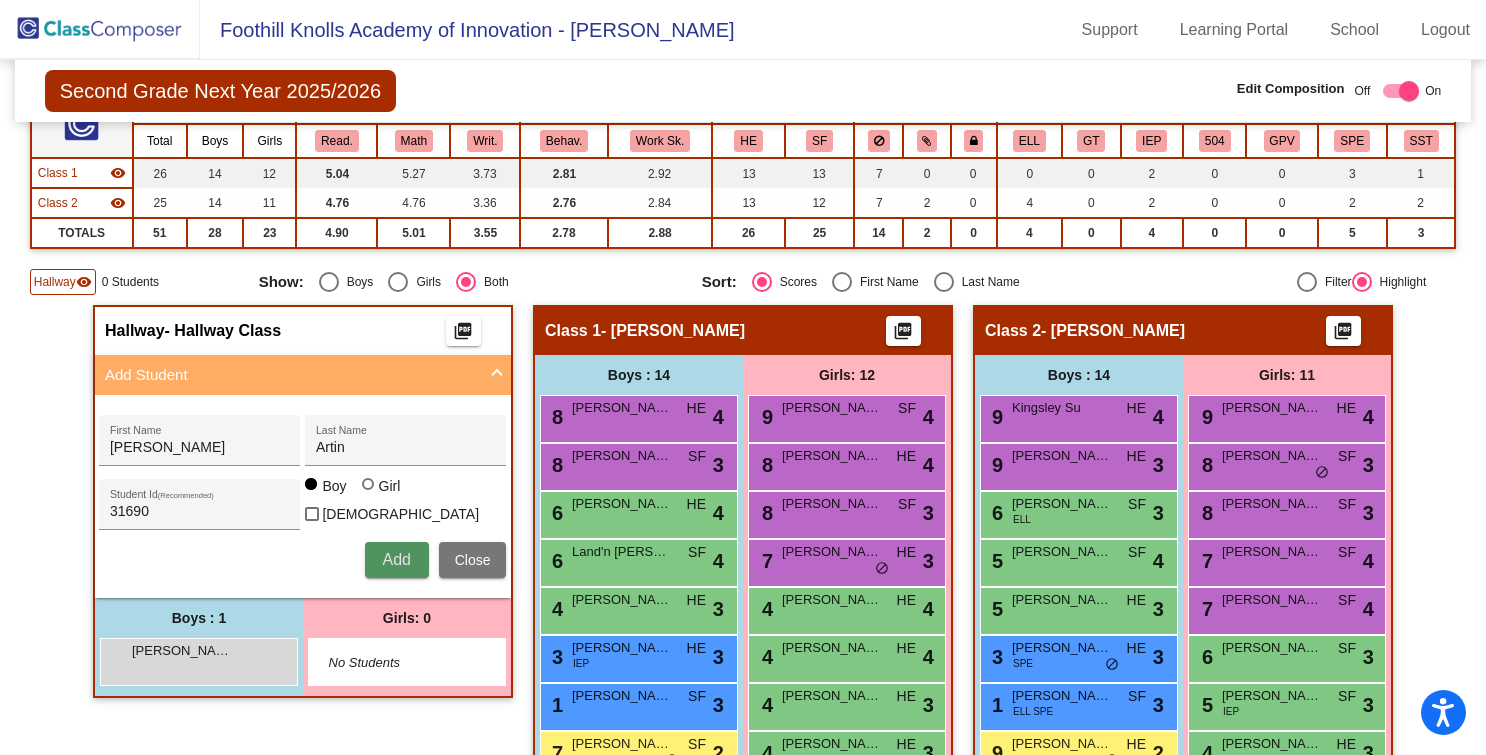 click on "Add" at bounding box center [396, 559] 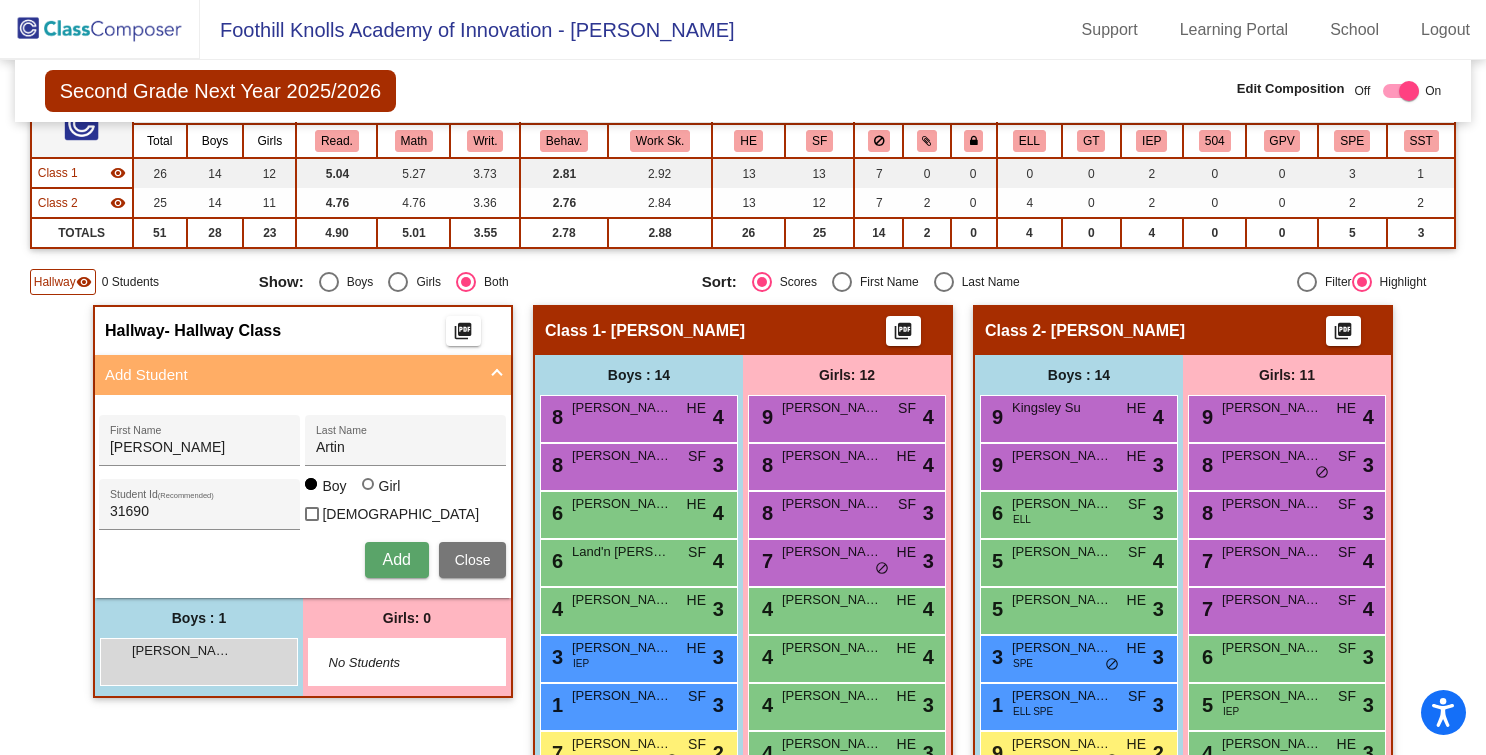 type 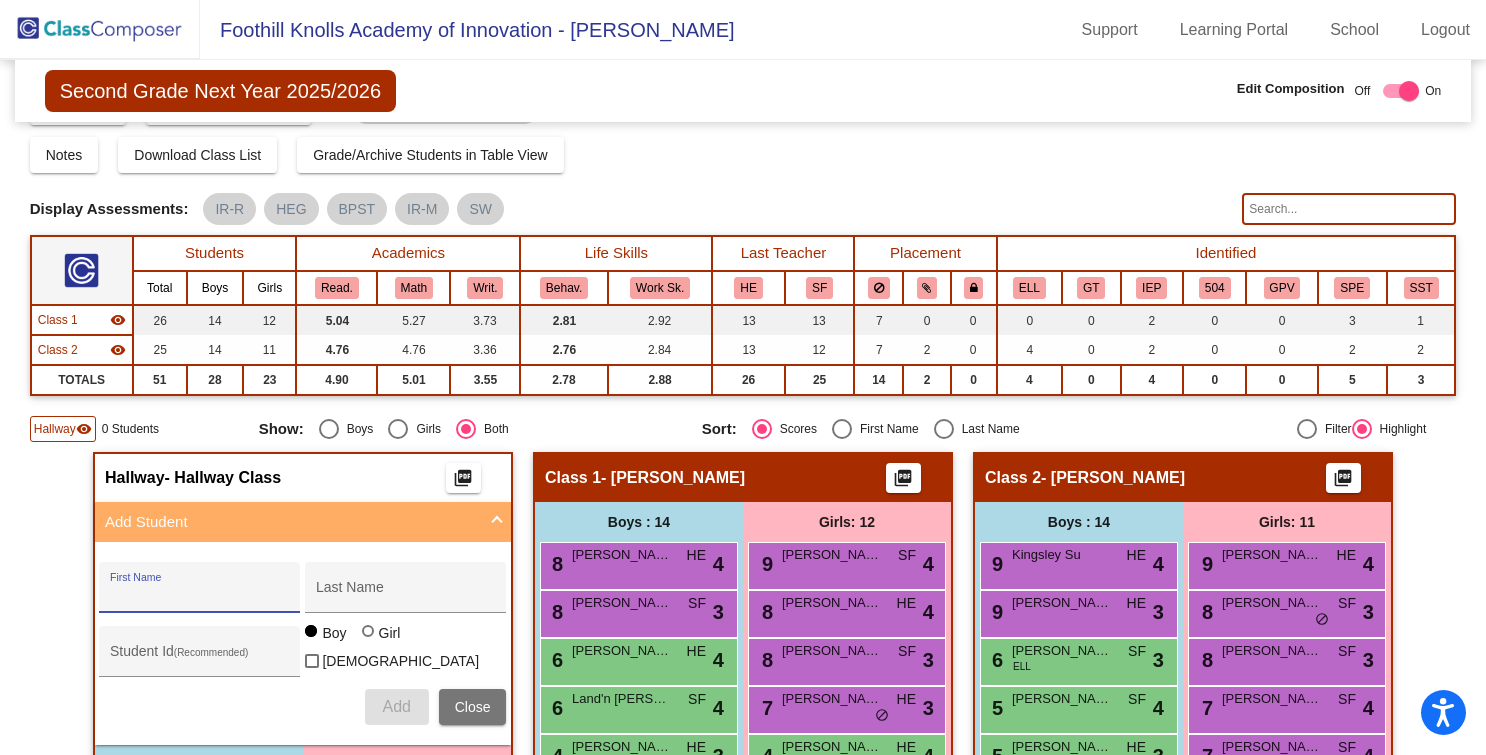 scroll, scrollTop: 0, scrollLeft: 0, axis: both 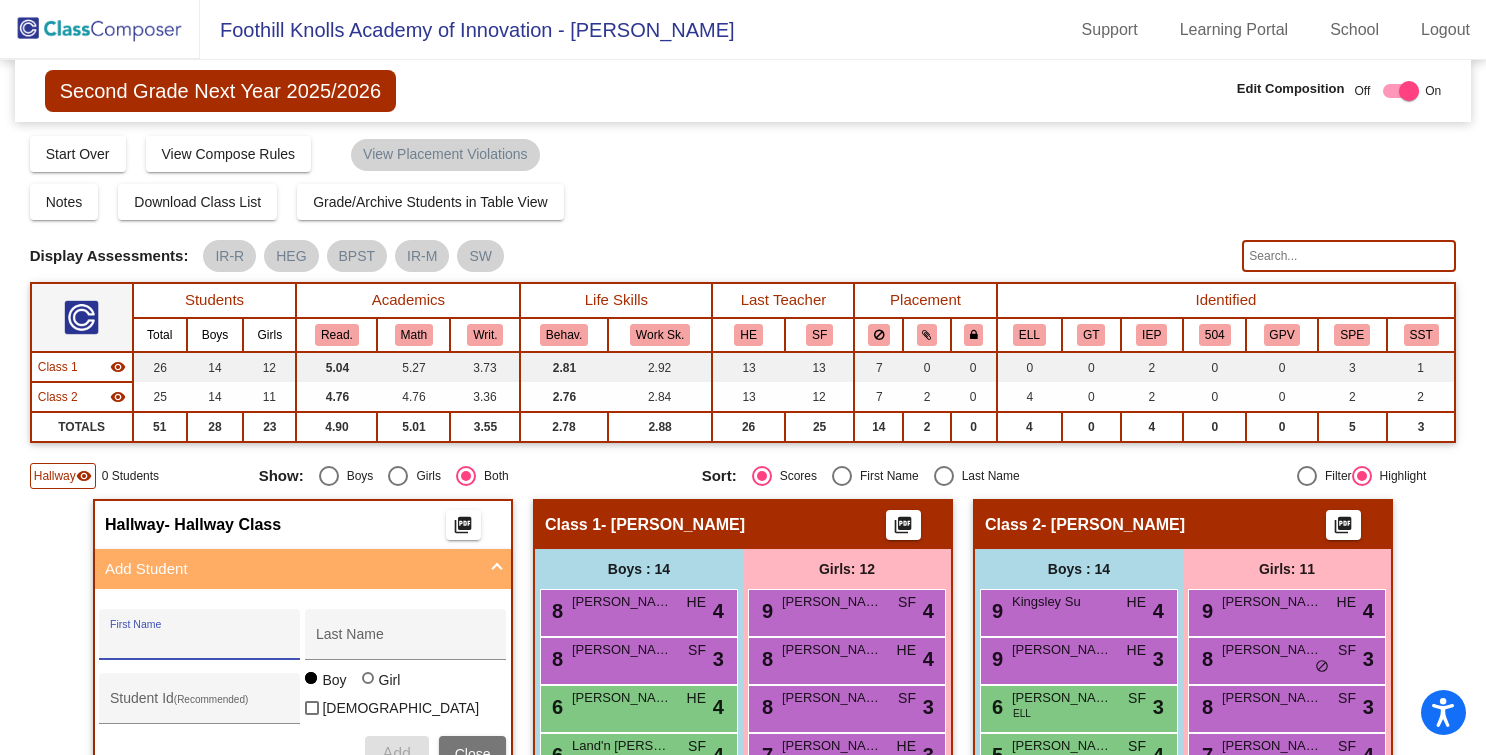 paste on "Jackson, Theodore" 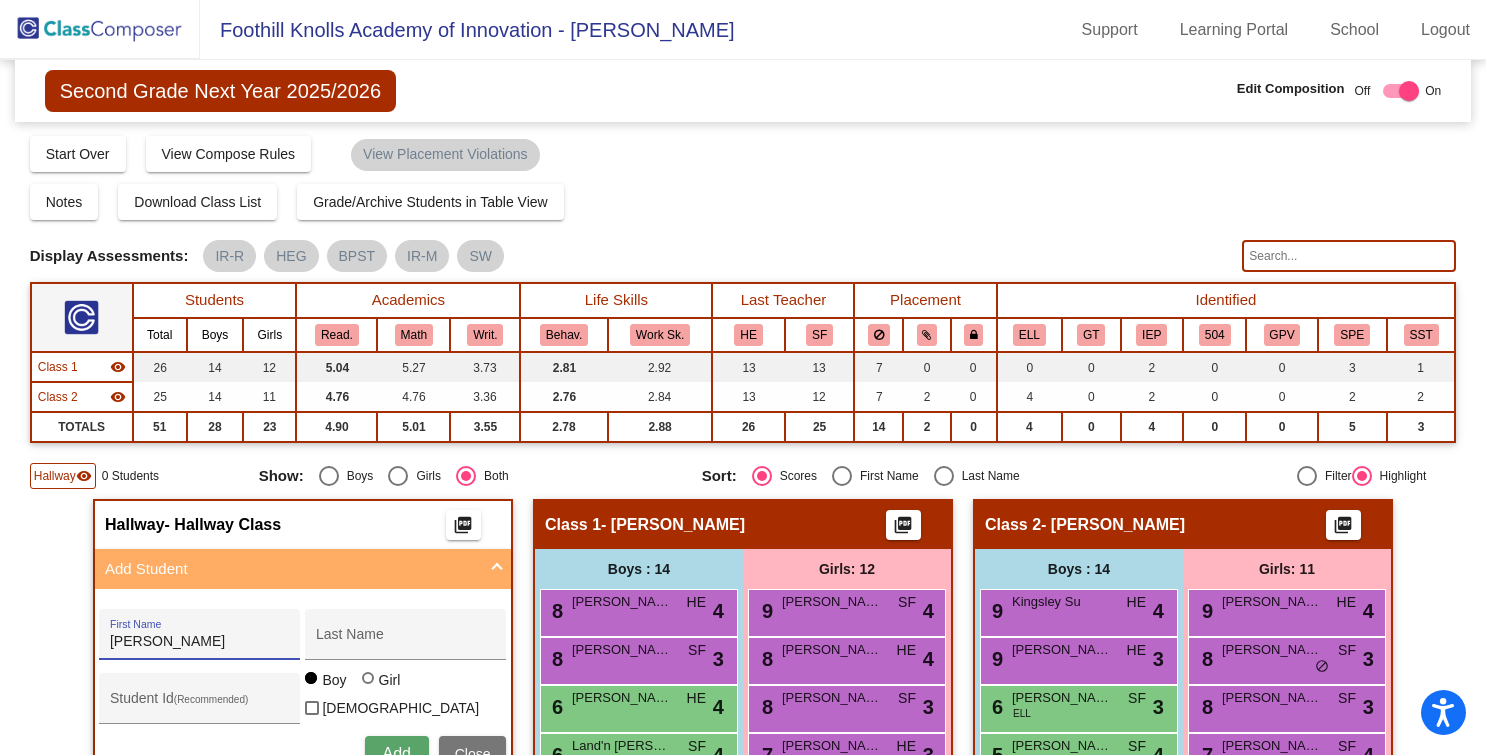 drag, startPoint x: 167, startPoint y: 642, endPoint x: 20, endPoint y: 631, distance: 147.411 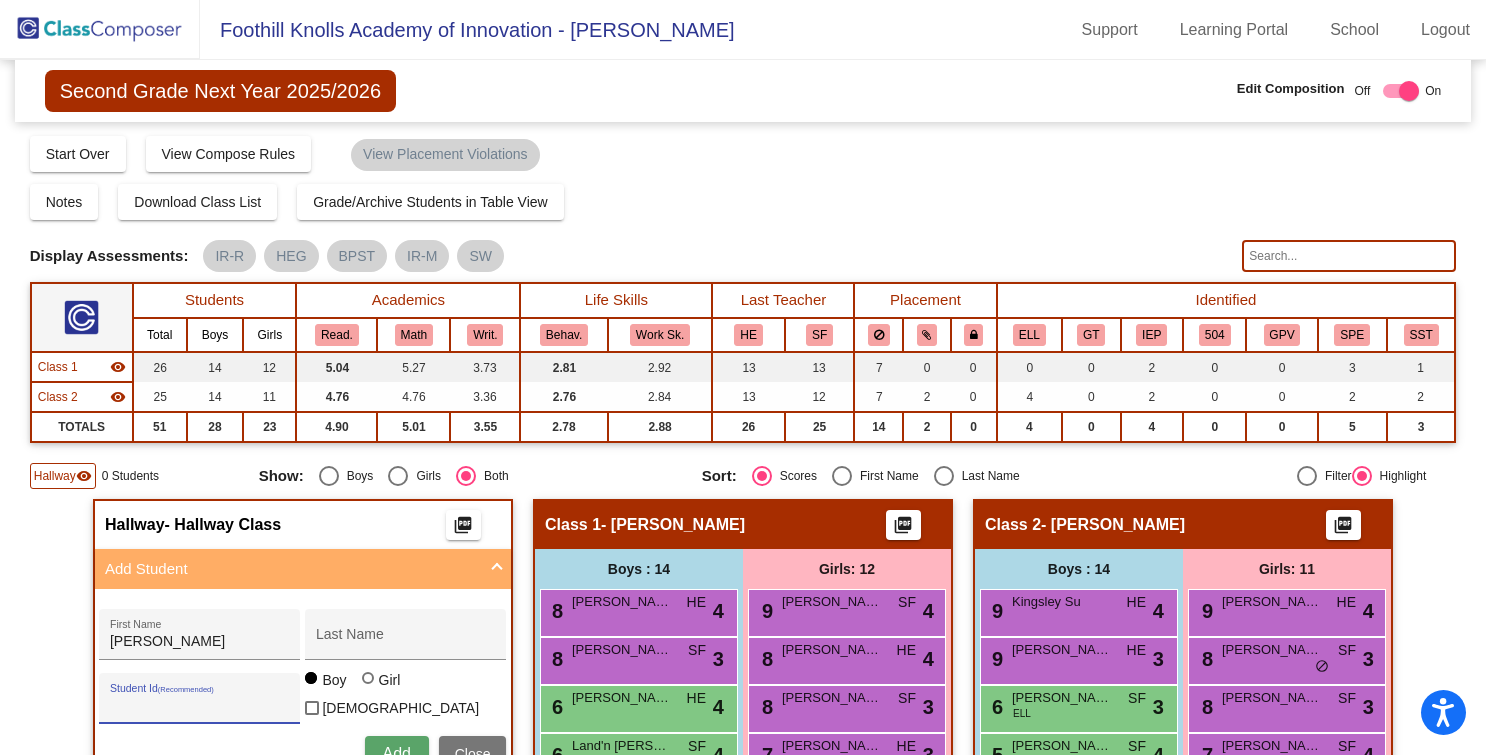 click on "Student Id  (Recommended)" at bounding box center (200, 706) 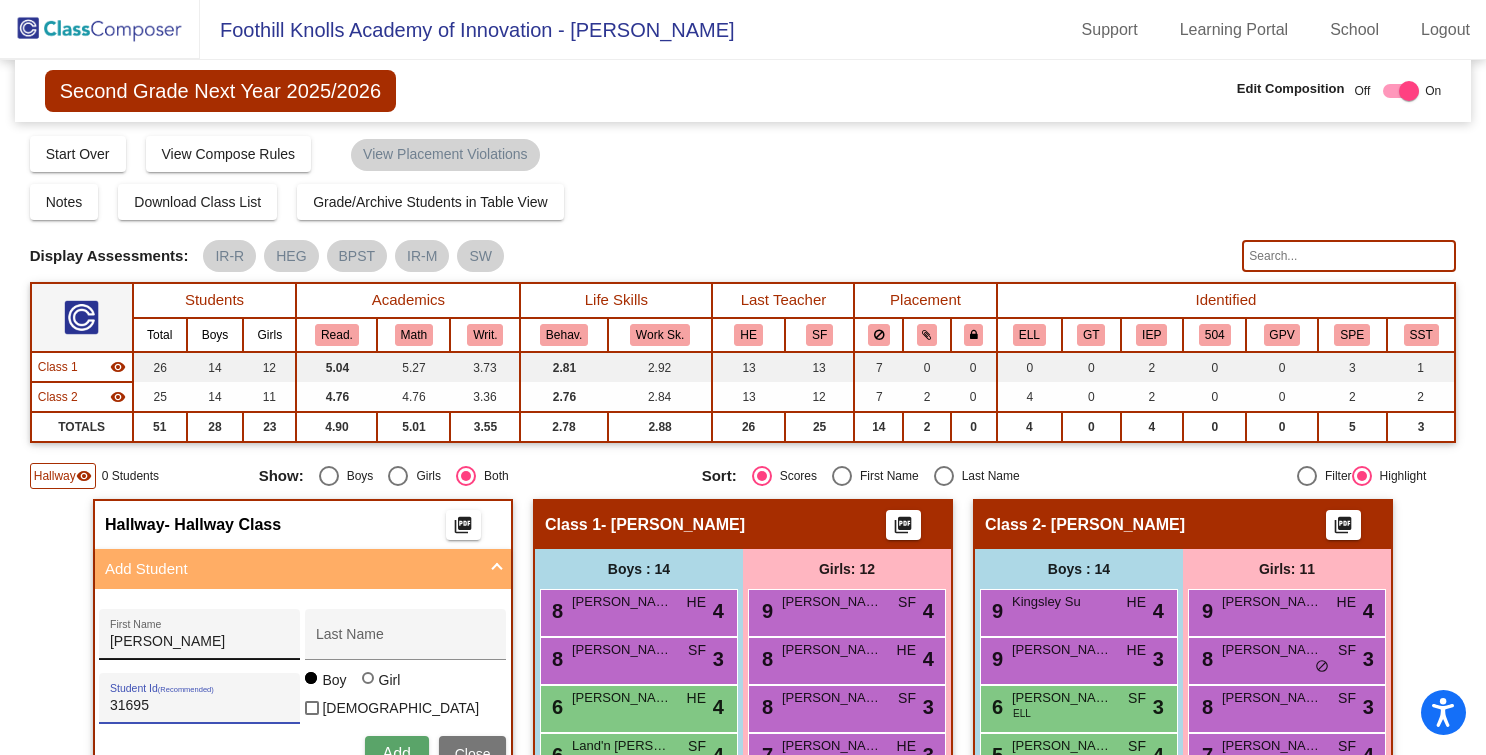 type on "31695" 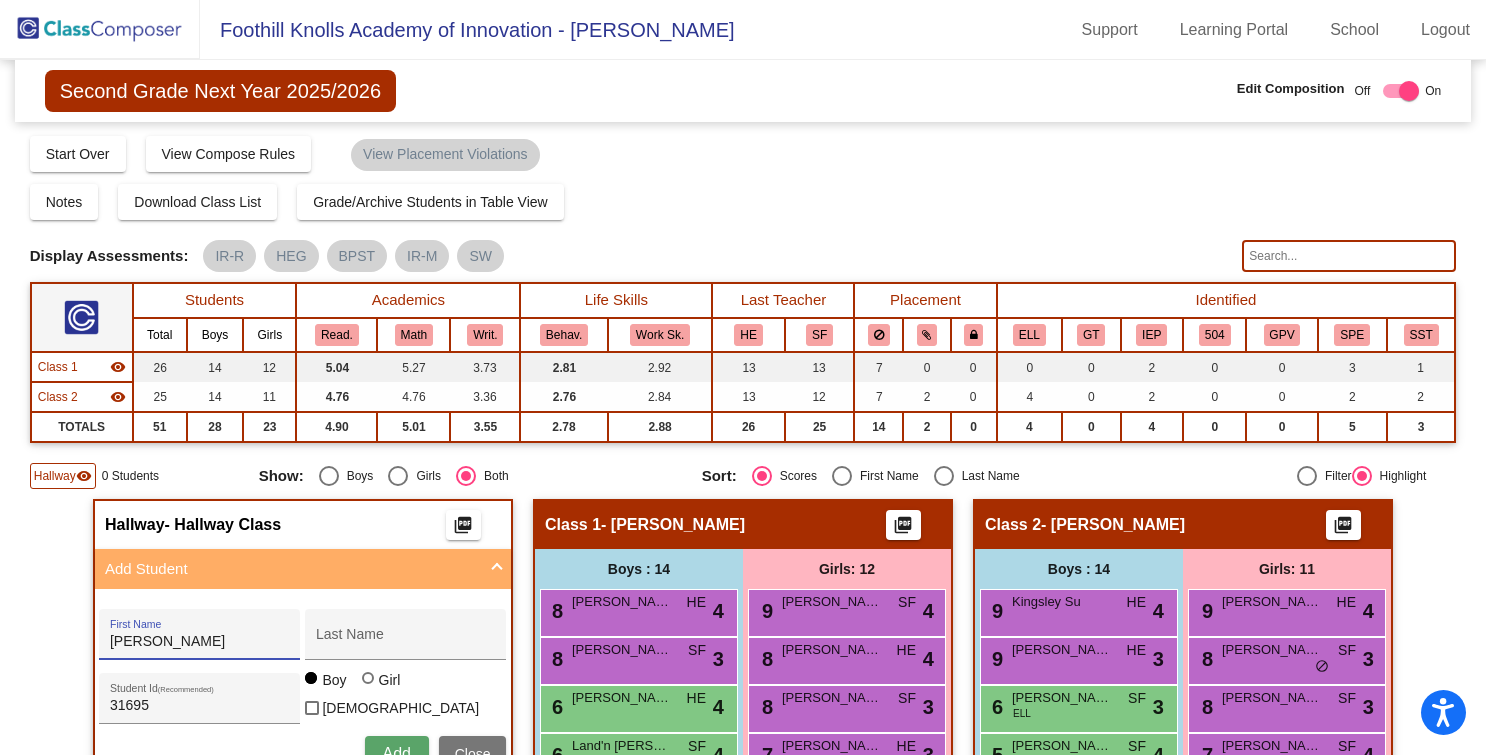 click on "Jackson, Theodore" at bounding box center (200, 642) 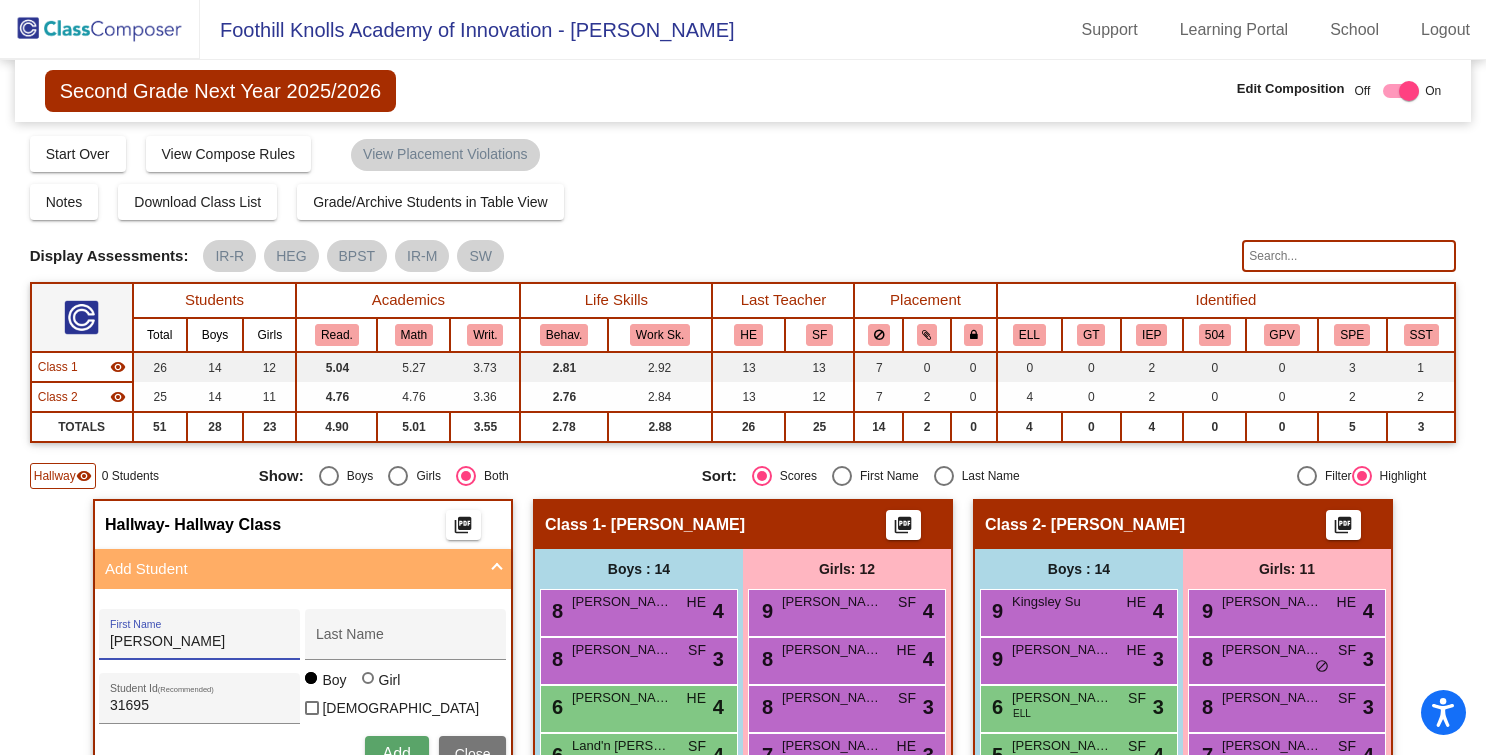 drag, startPoint x: 164, startPoint y: 638, endPoint x: 86, endPoint y: 643, distance: 78.160095 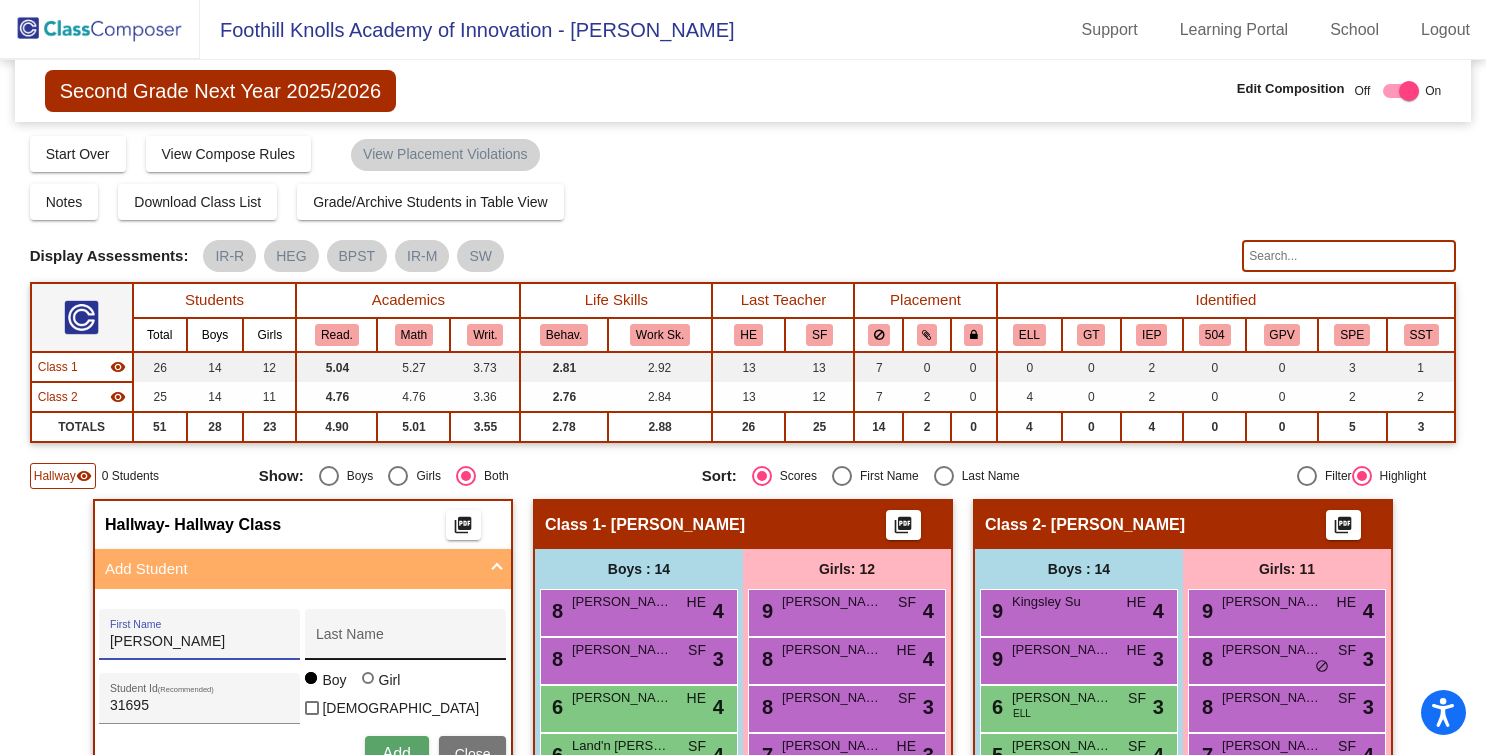 type on "Theodore" 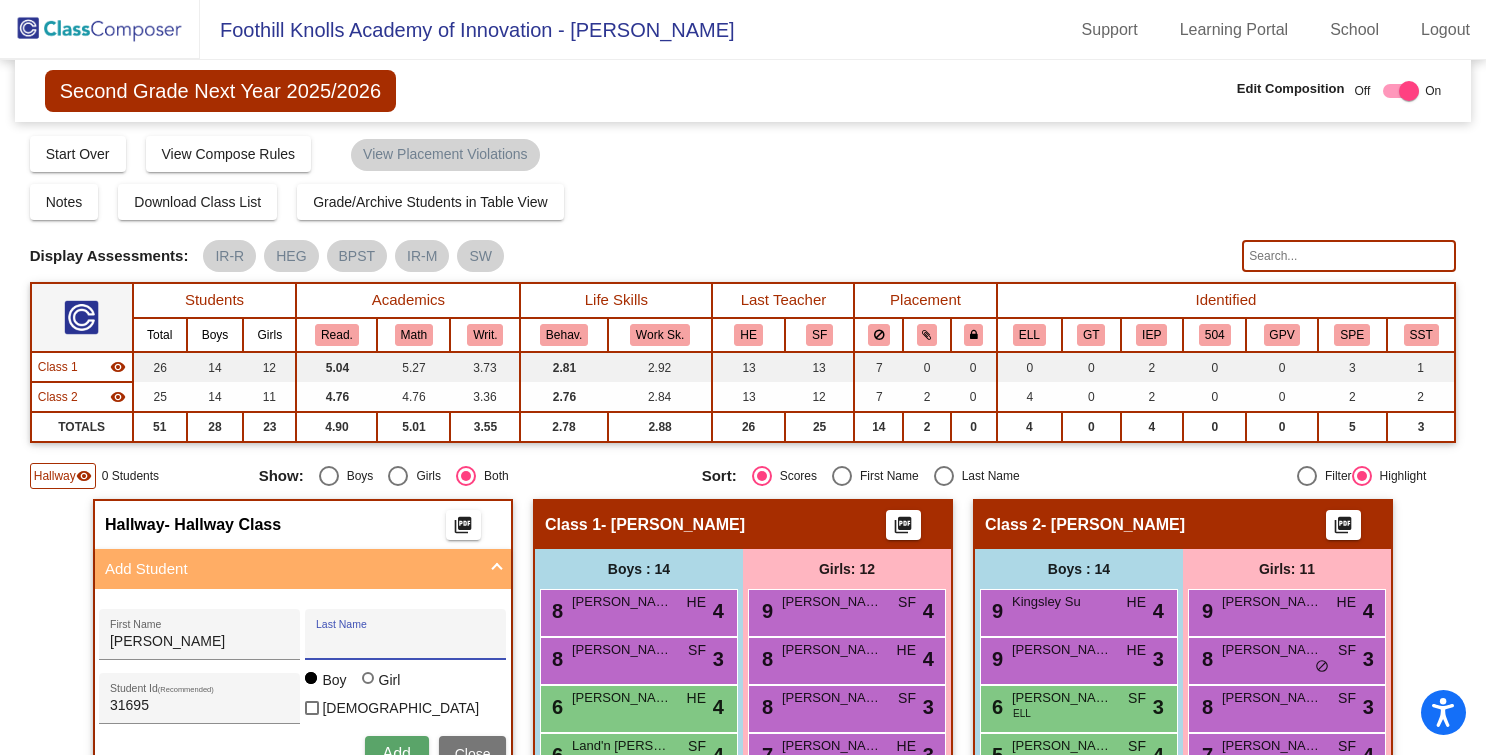 click on "Last Name" at bounding box center (406, 642) 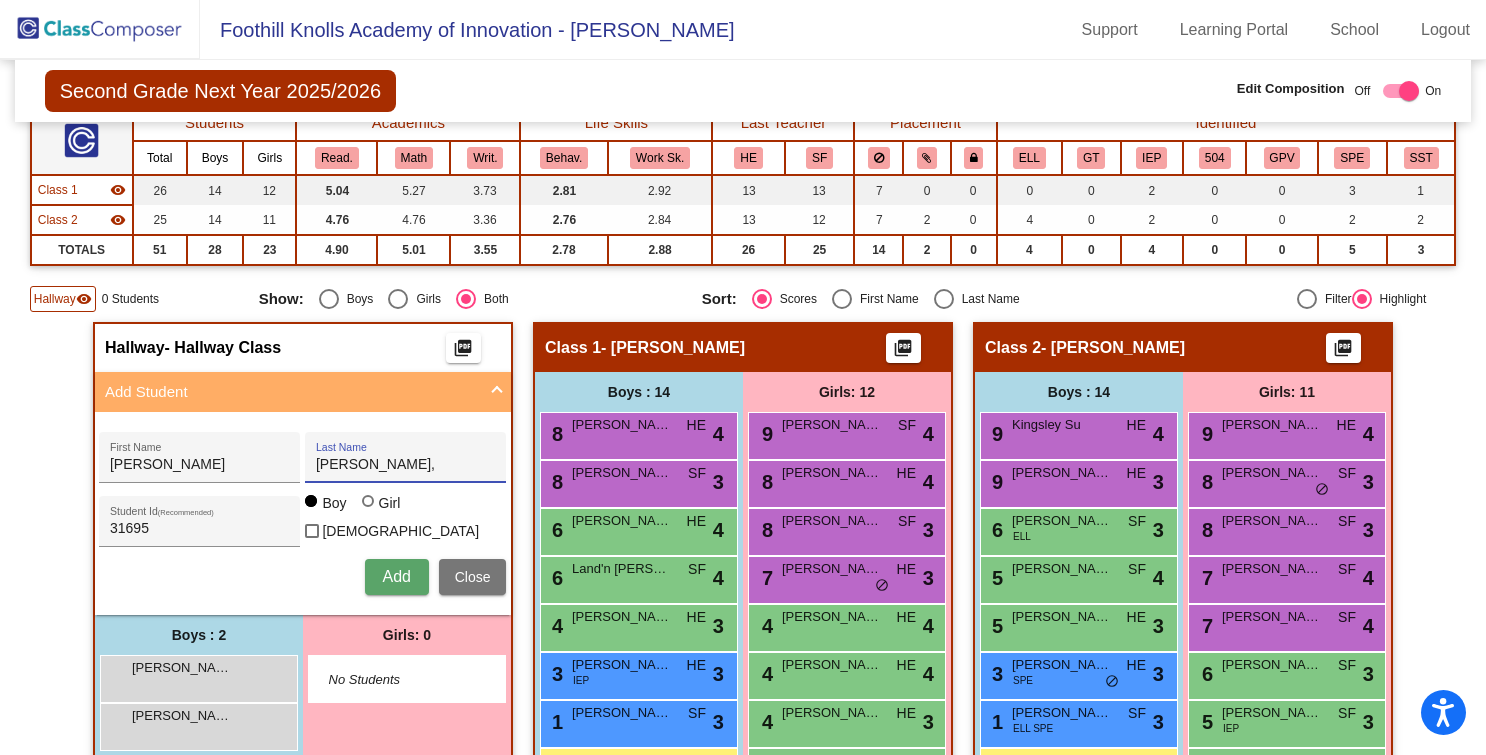 type on "Jackson," 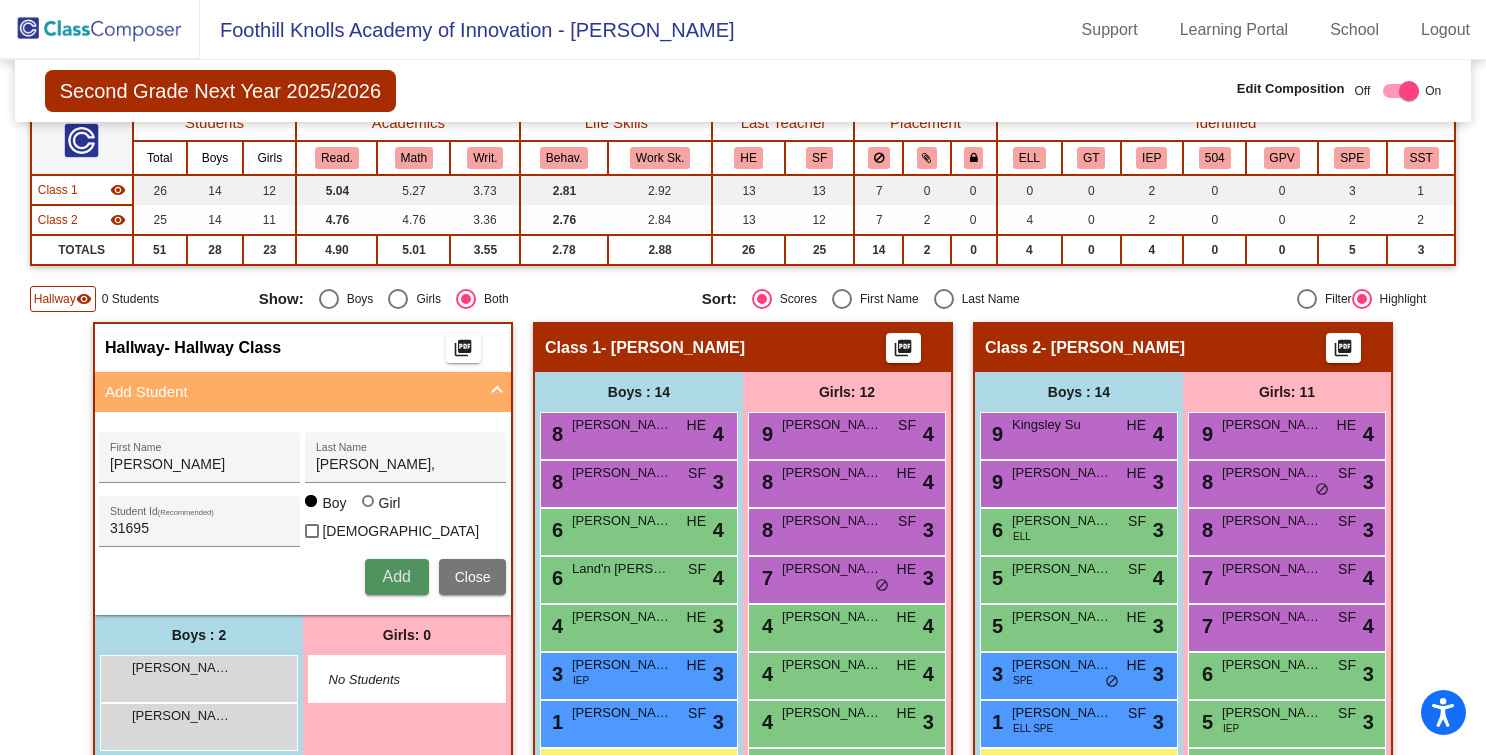 scroll, scrollTop: 173, scrollLeft: 0, axis: vertical 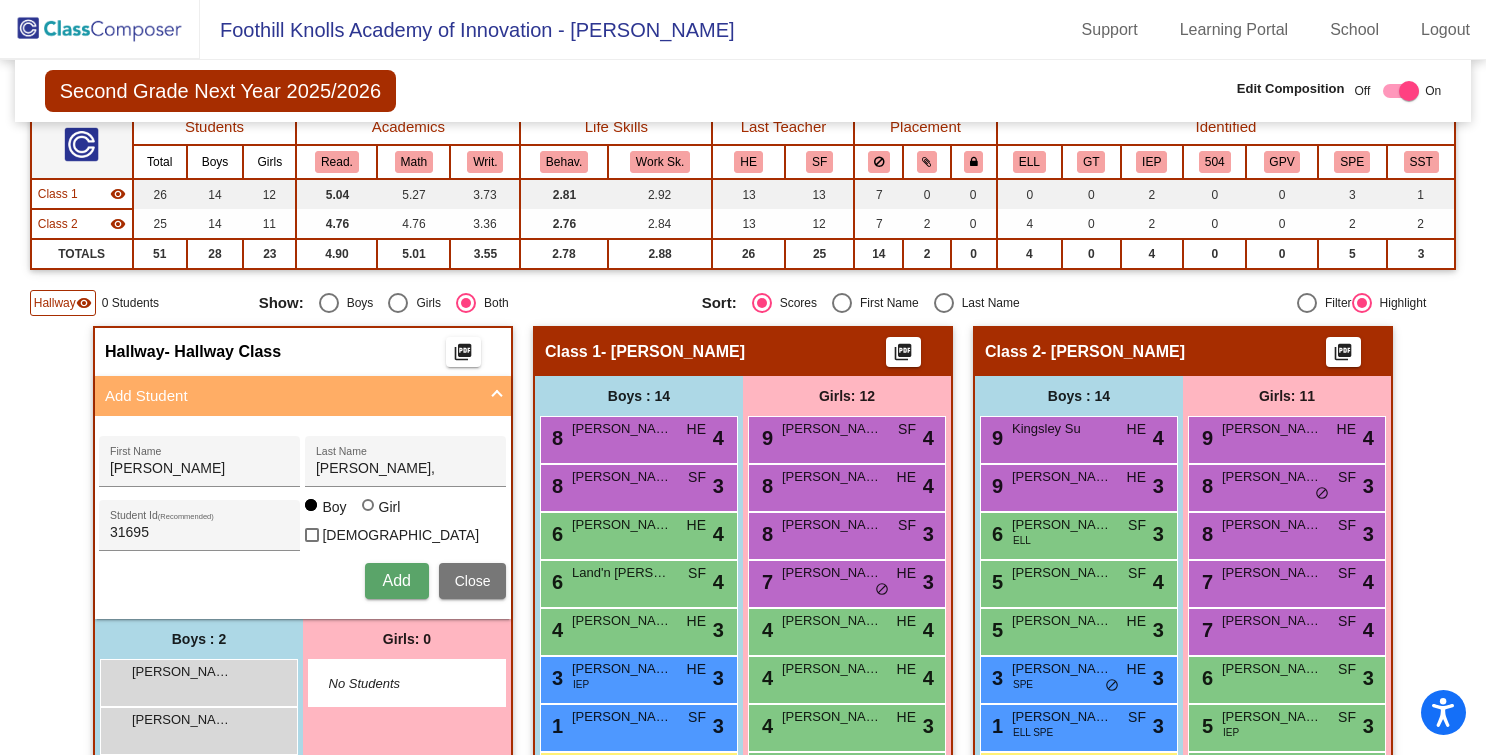 type 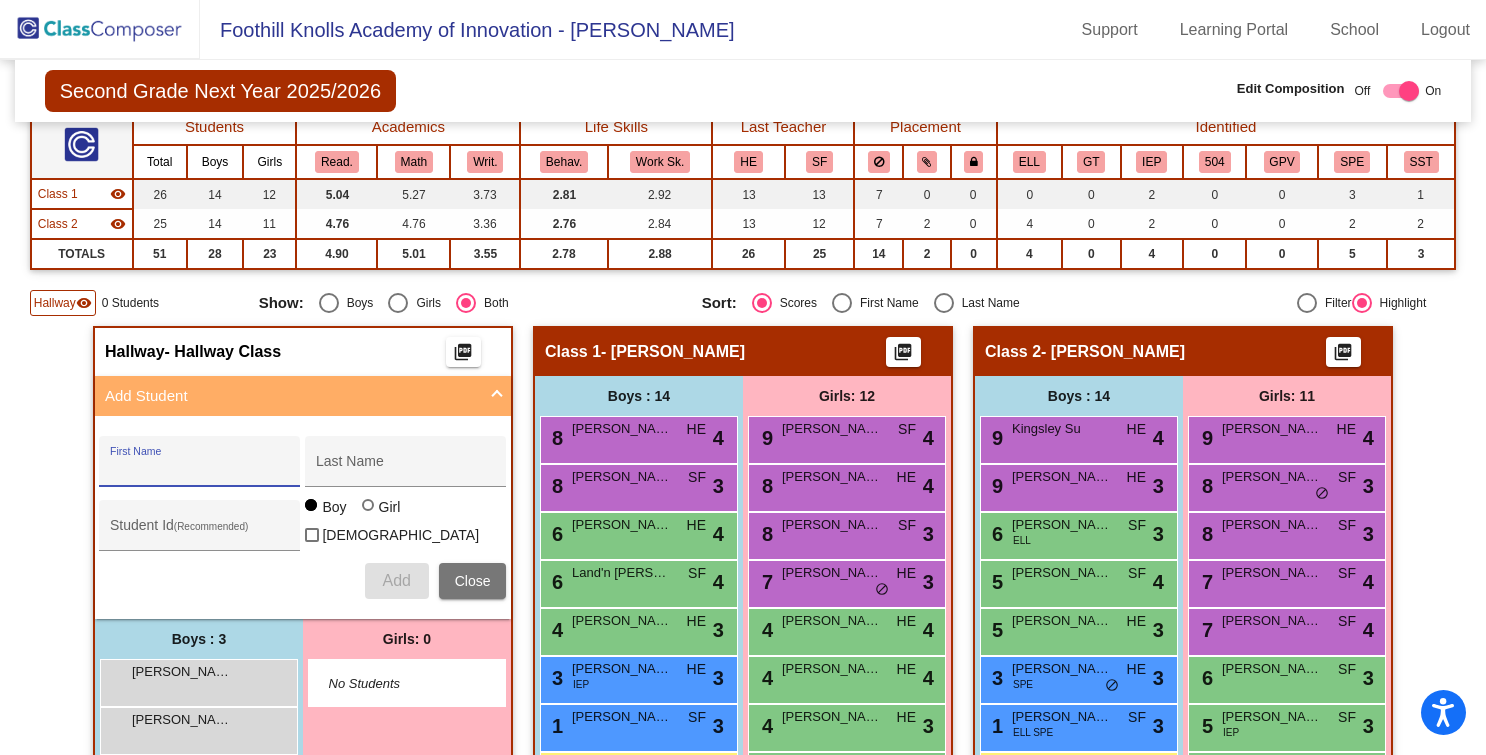 paste on "Ojeda, Ethan" 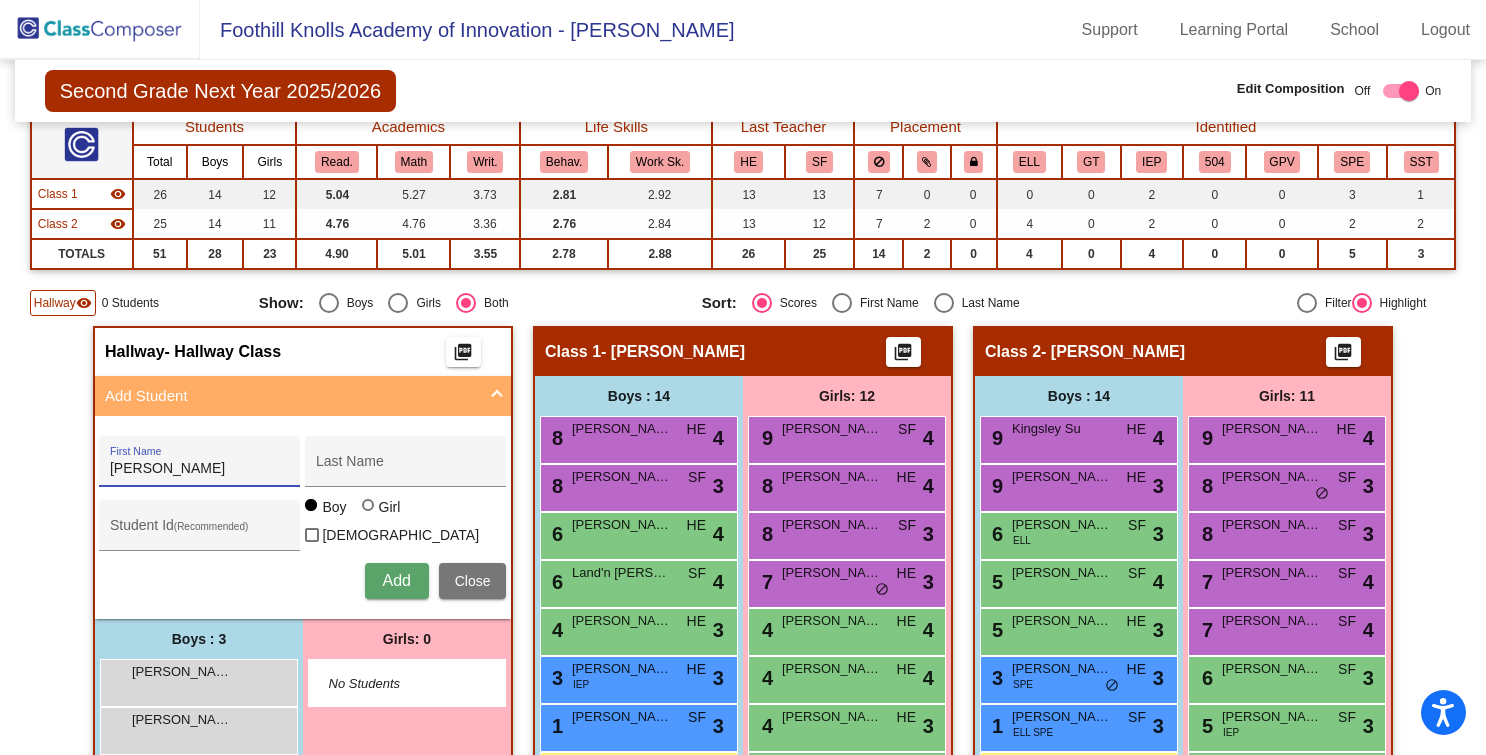 drag, startPoint x: 210, startPoint y: 472, endPoint x: -4, endPoint y: 459, distance: 214.3945 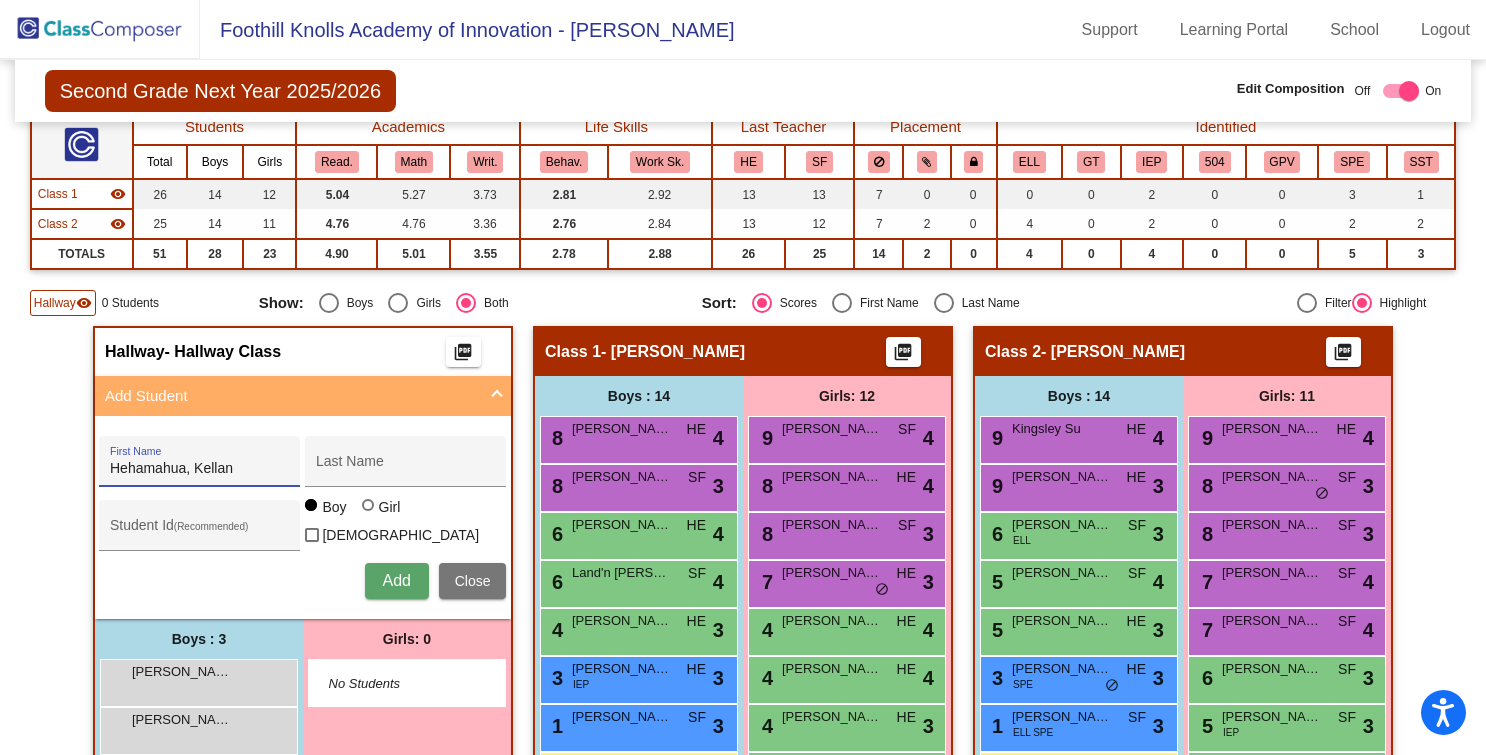 drag, startPoint x: 181, startPoint y: 472, endPoint x: 250, endPoint y: 472, distance: 69 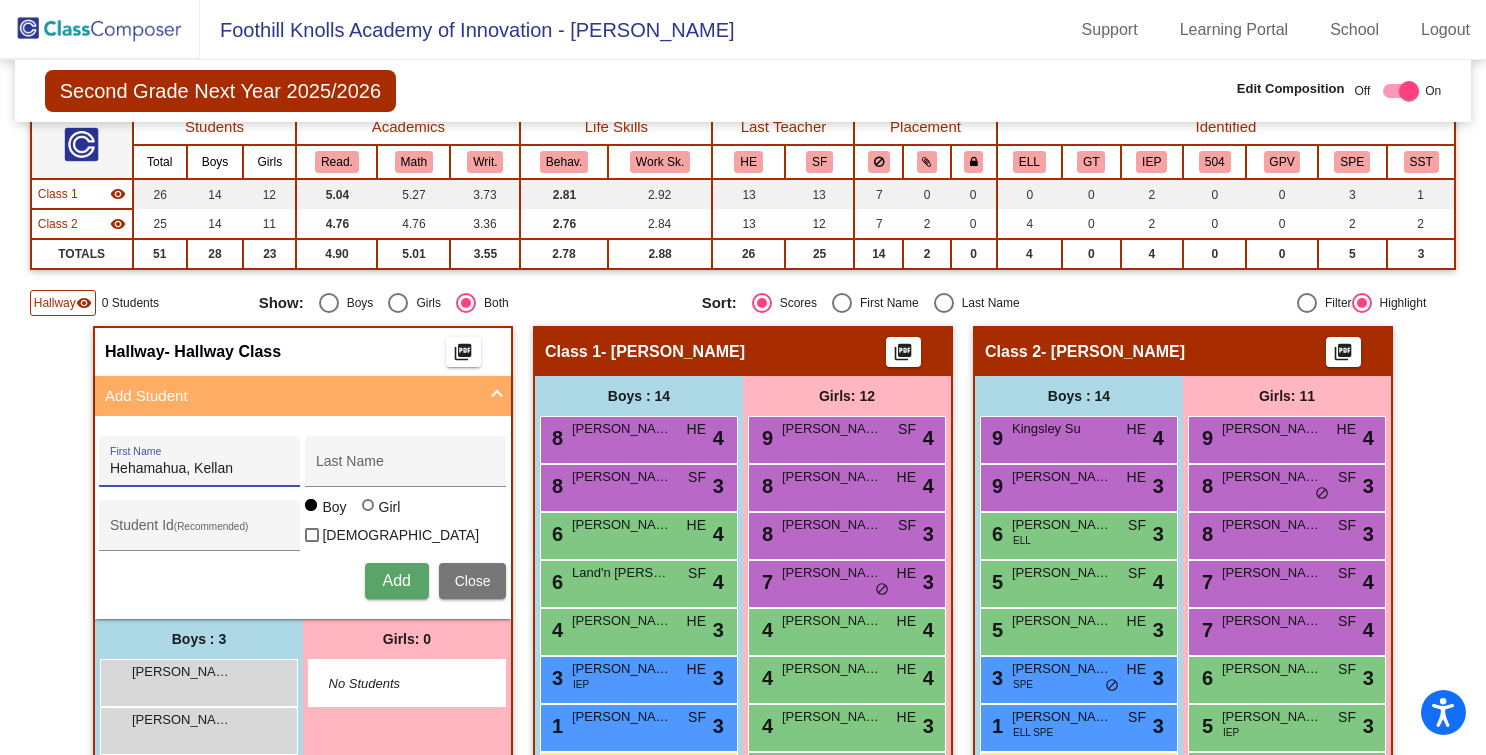 drag, startPoint x: 207, startPoint y: 469, endPoint x: 196, endPoint y: 470, distance: 11.045361 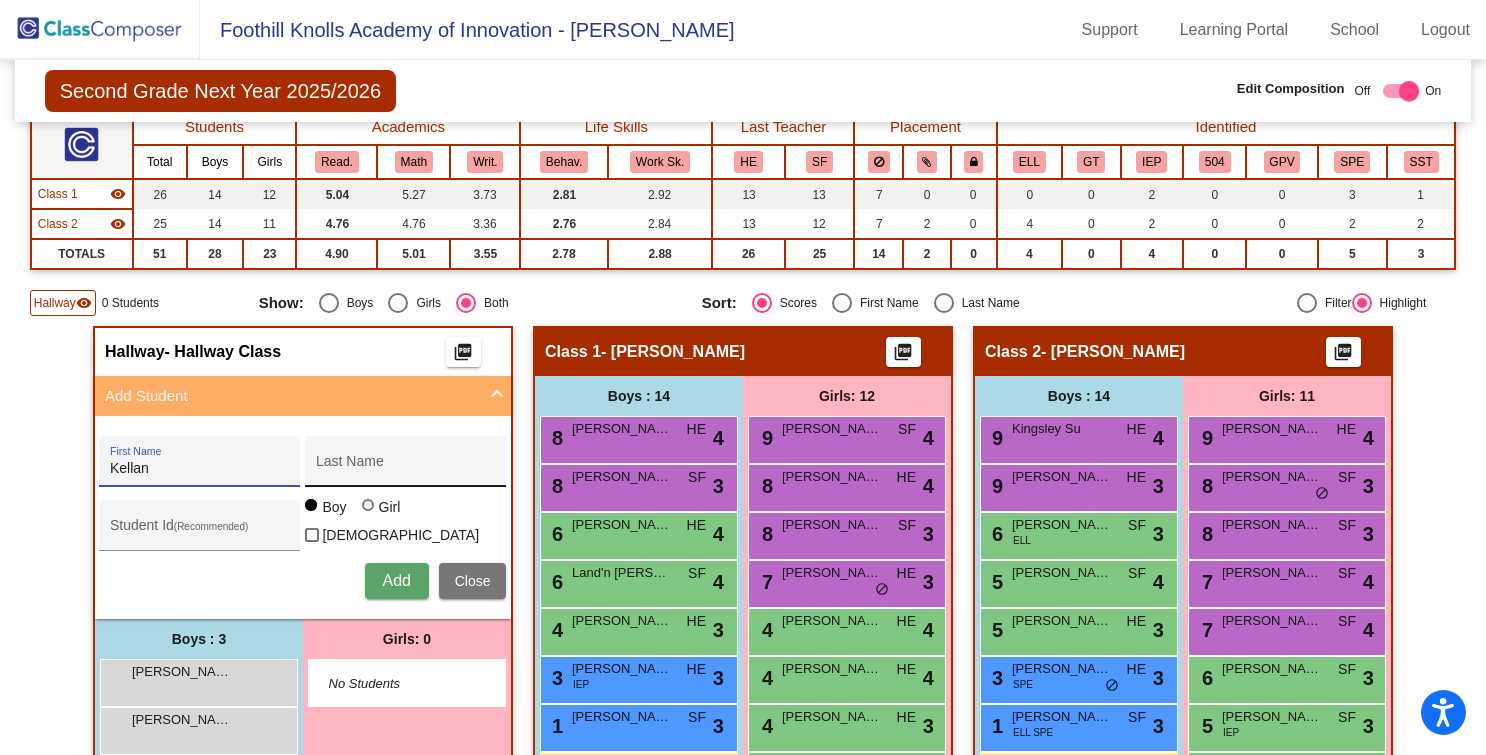 type on "Kellan" 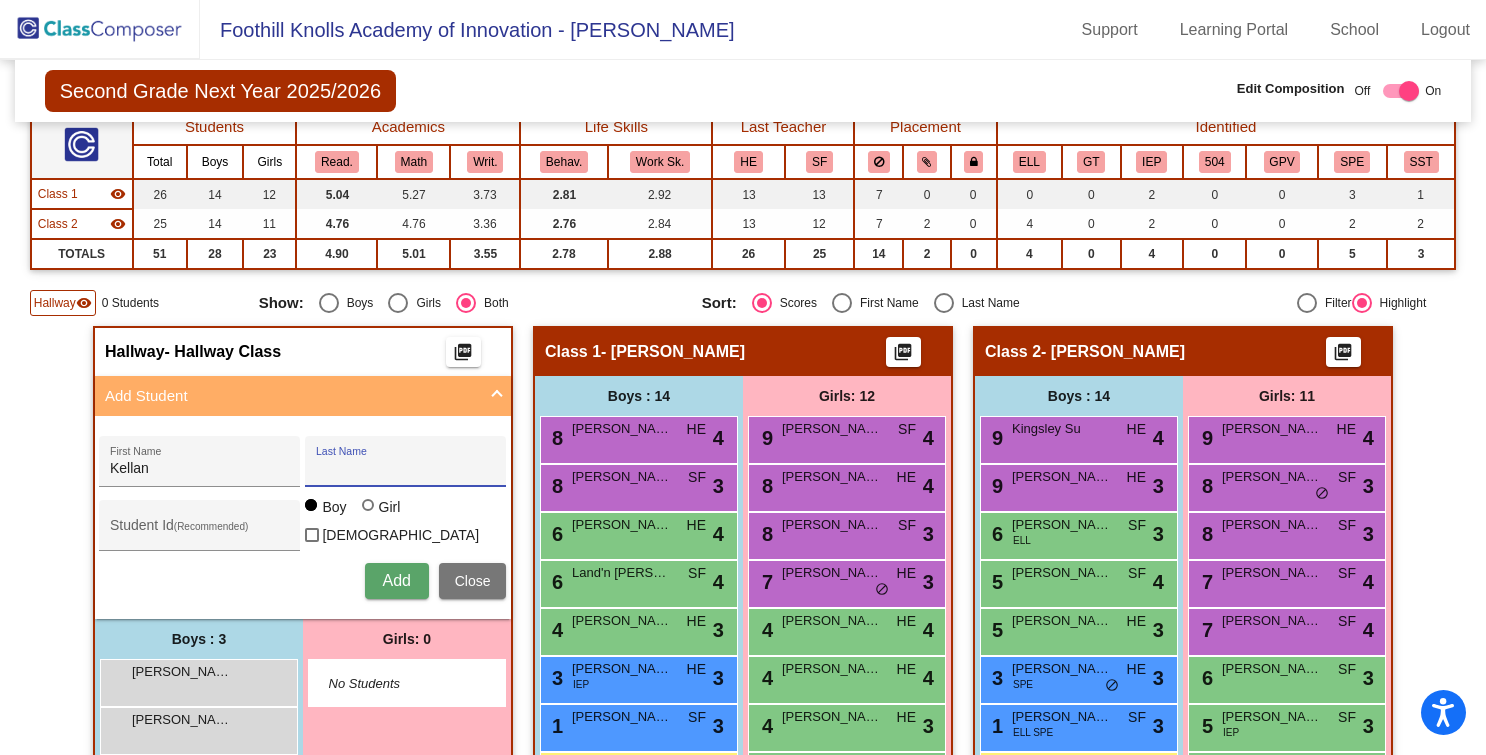 paste on "Hehamahua," 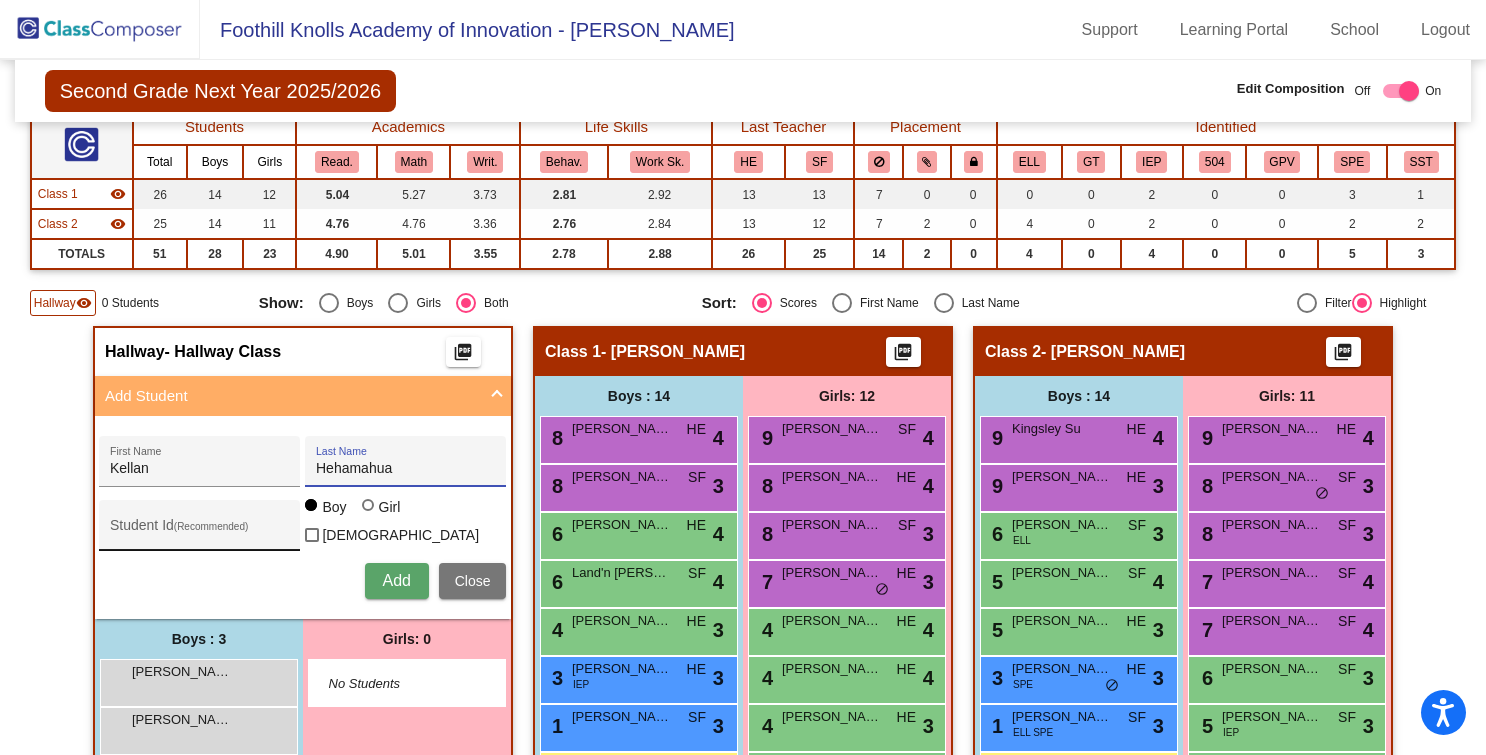 type on "Hehamahua" 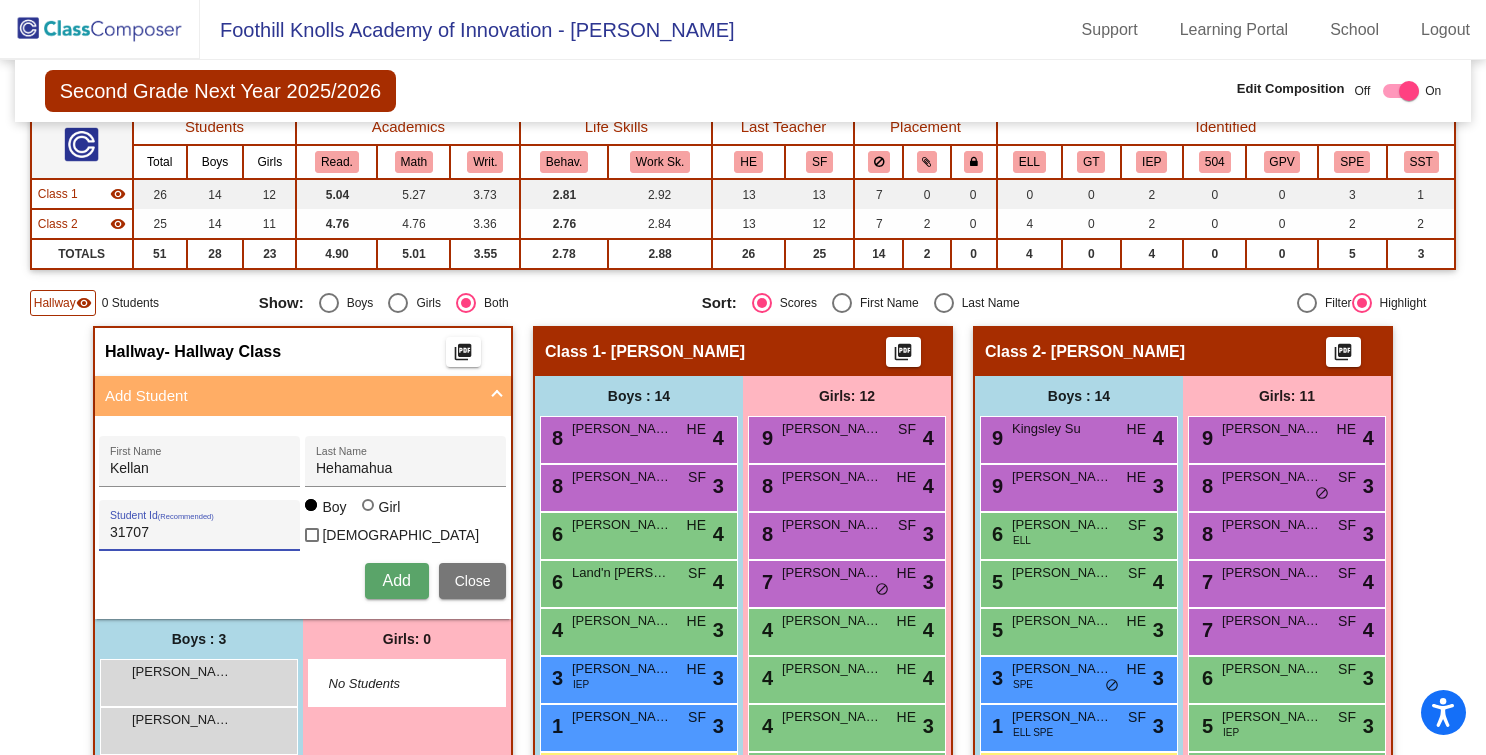 type on "31707" 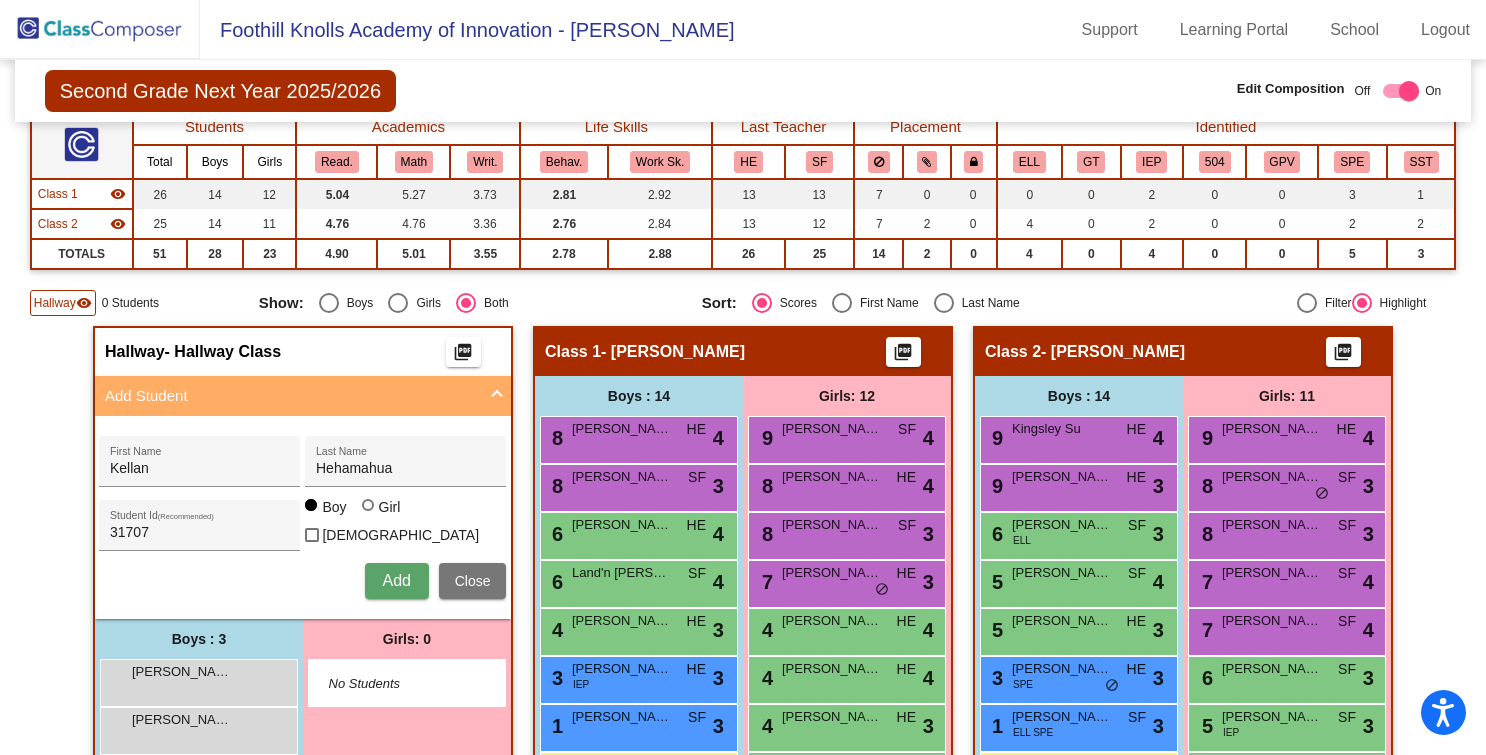 type 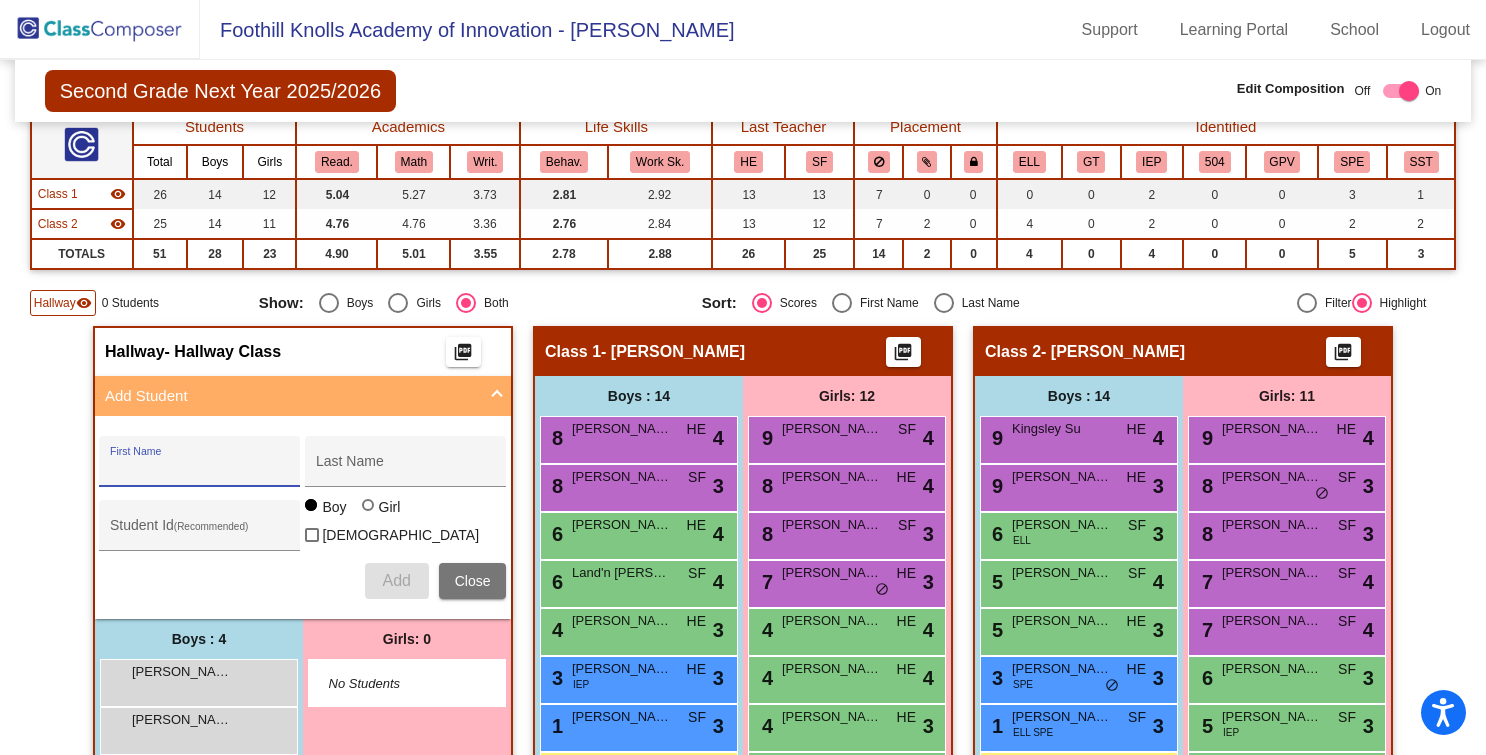 paste on "Montoya, Gregory-Pre" 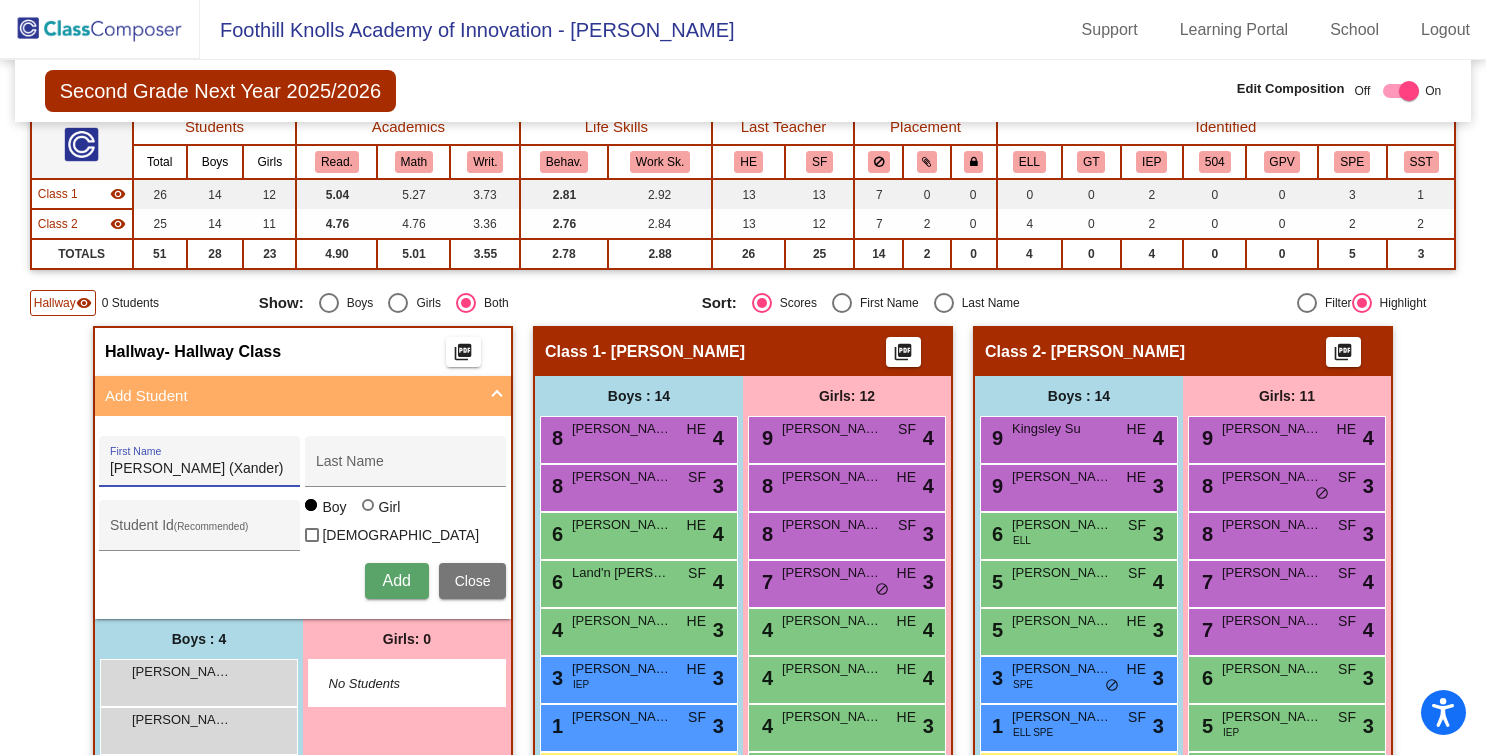 drag, startPoint x: 169, startPoint y: 472, endPoint x: 93, endPoint y: 475, distance: 76.05919 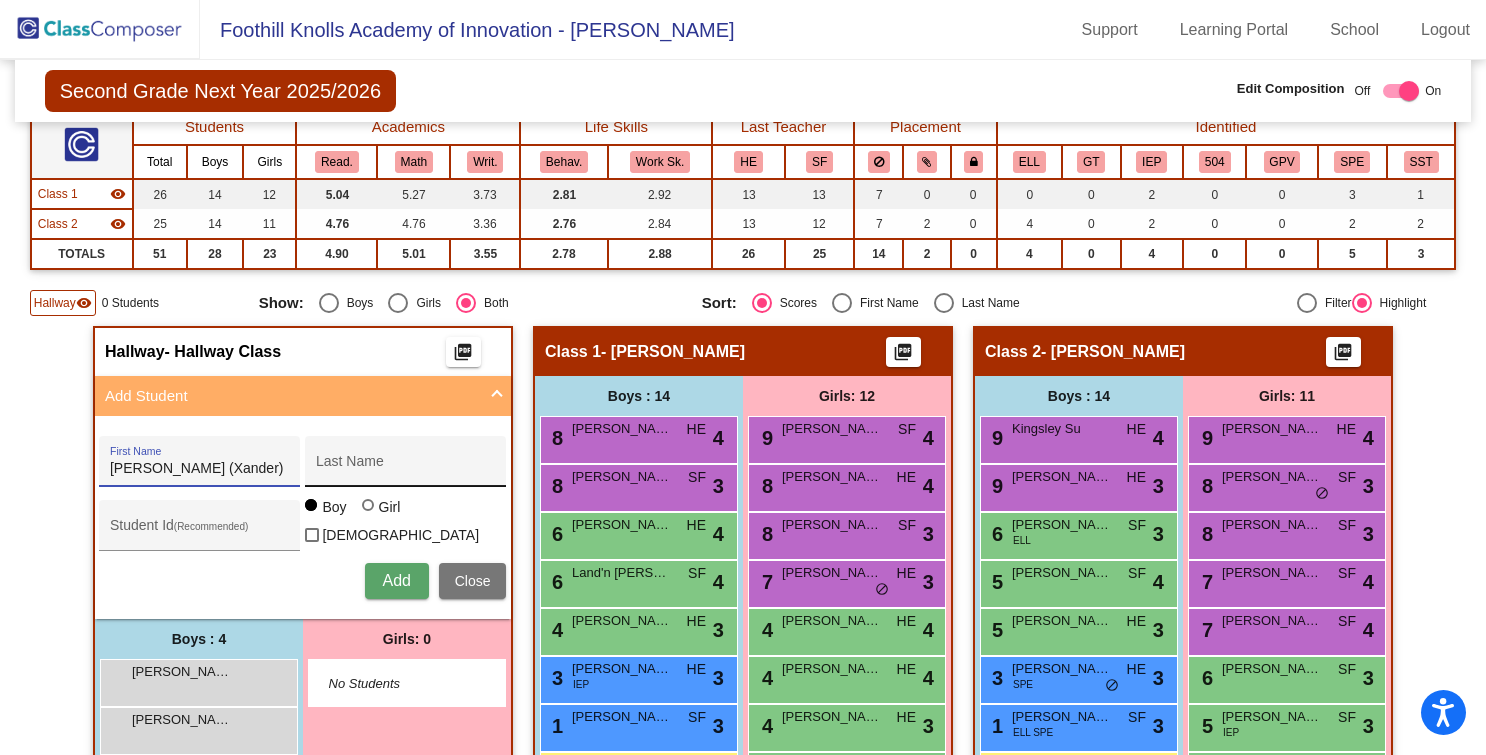type on "Gregory (Xander)" 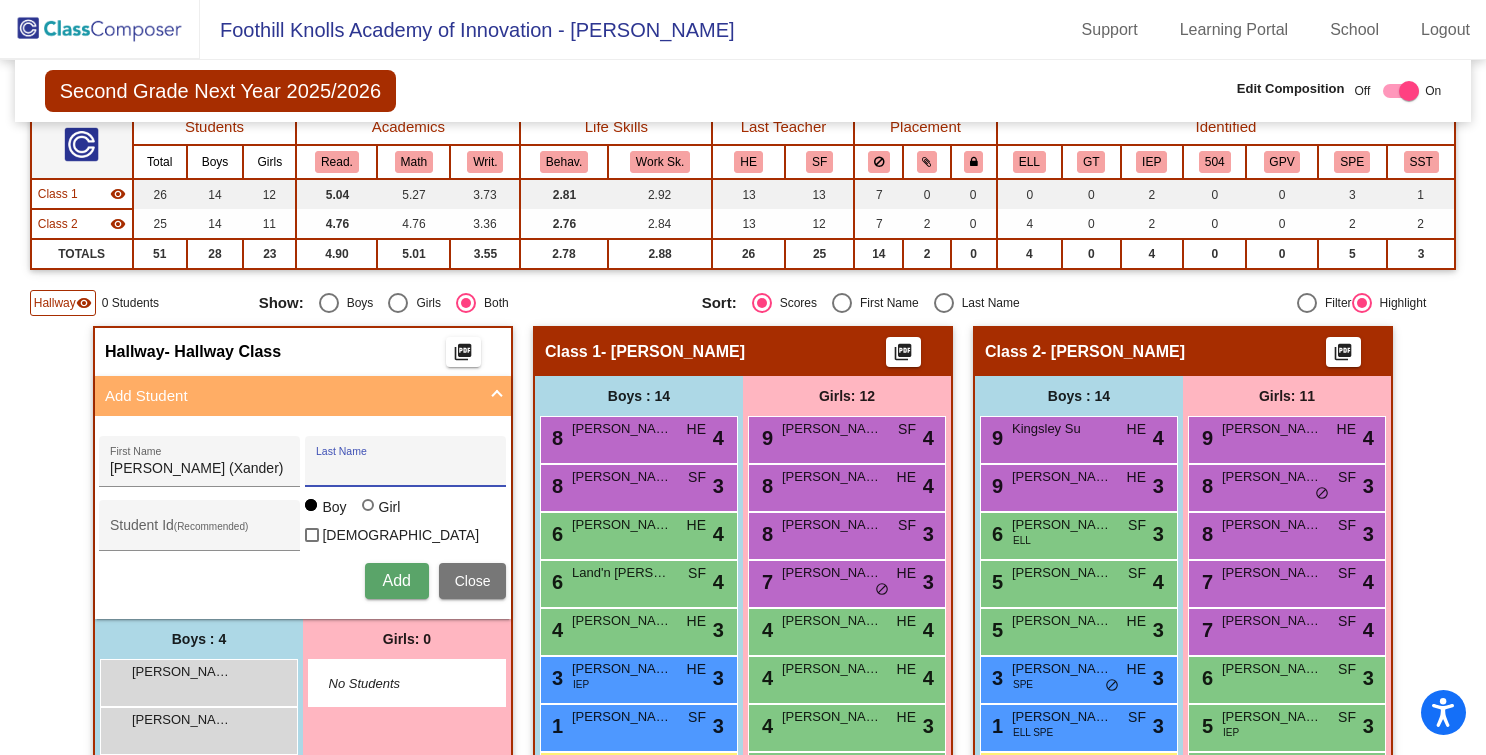 click on "Last Name" at bounding box center (406, 469) 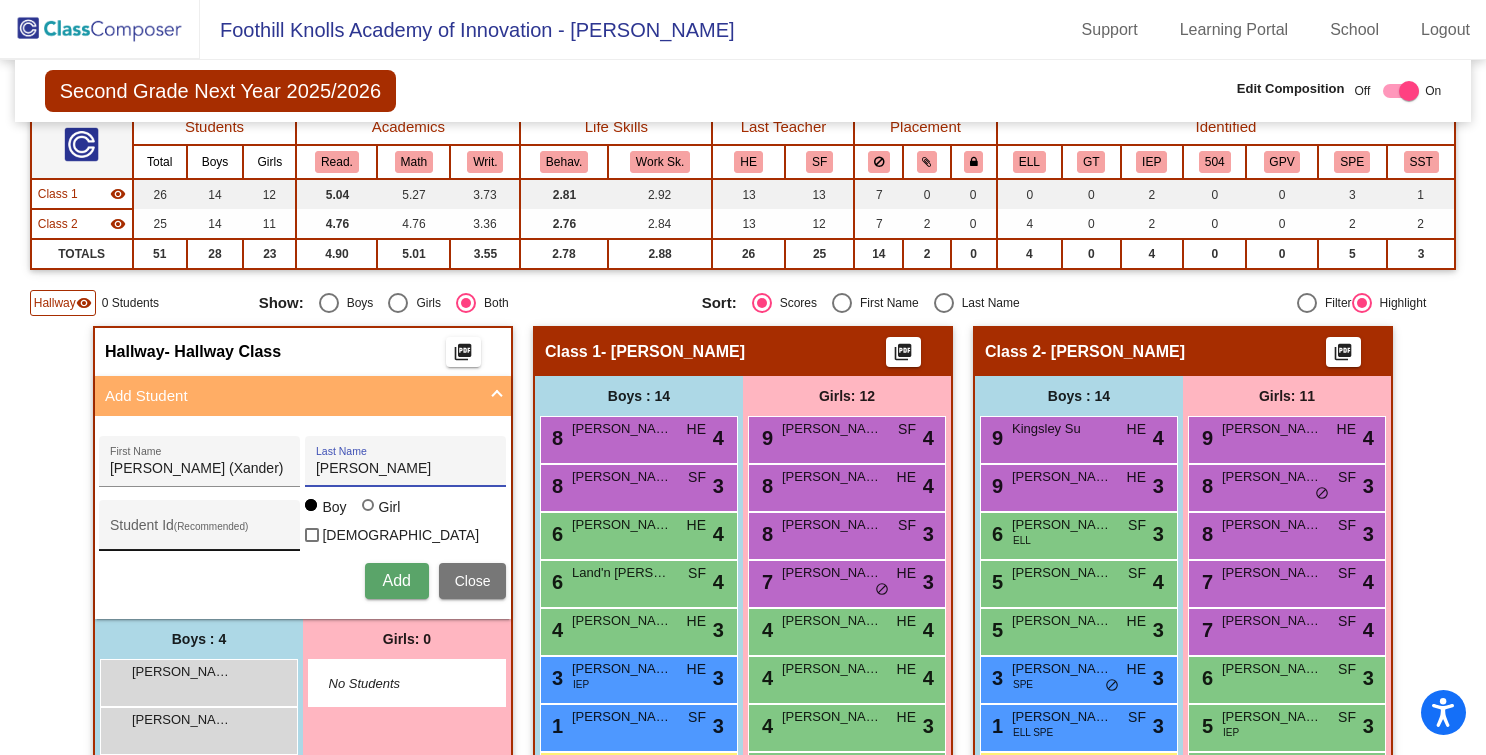 type on "Montoya" 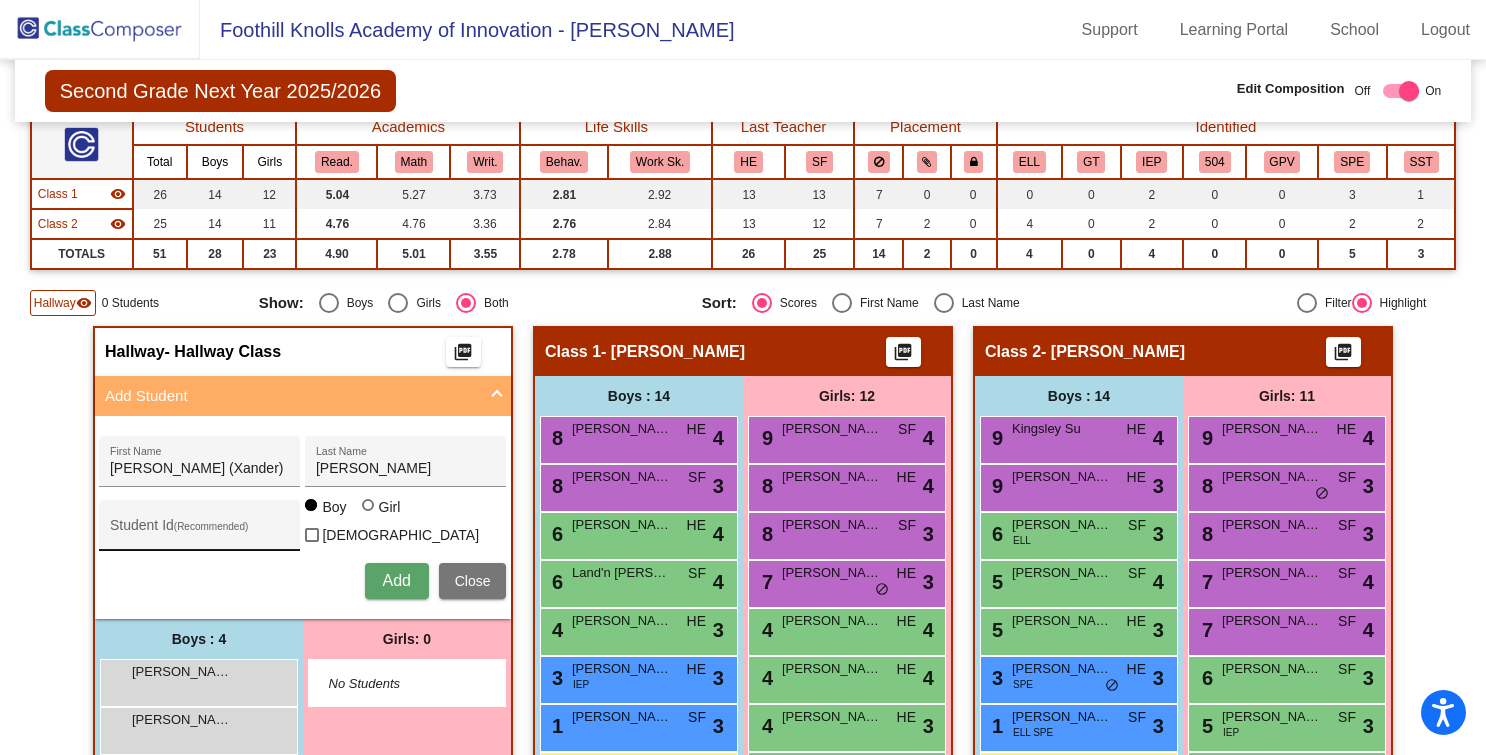 click on "Student Id  (Recommended)" at bounding box center [200, 530] 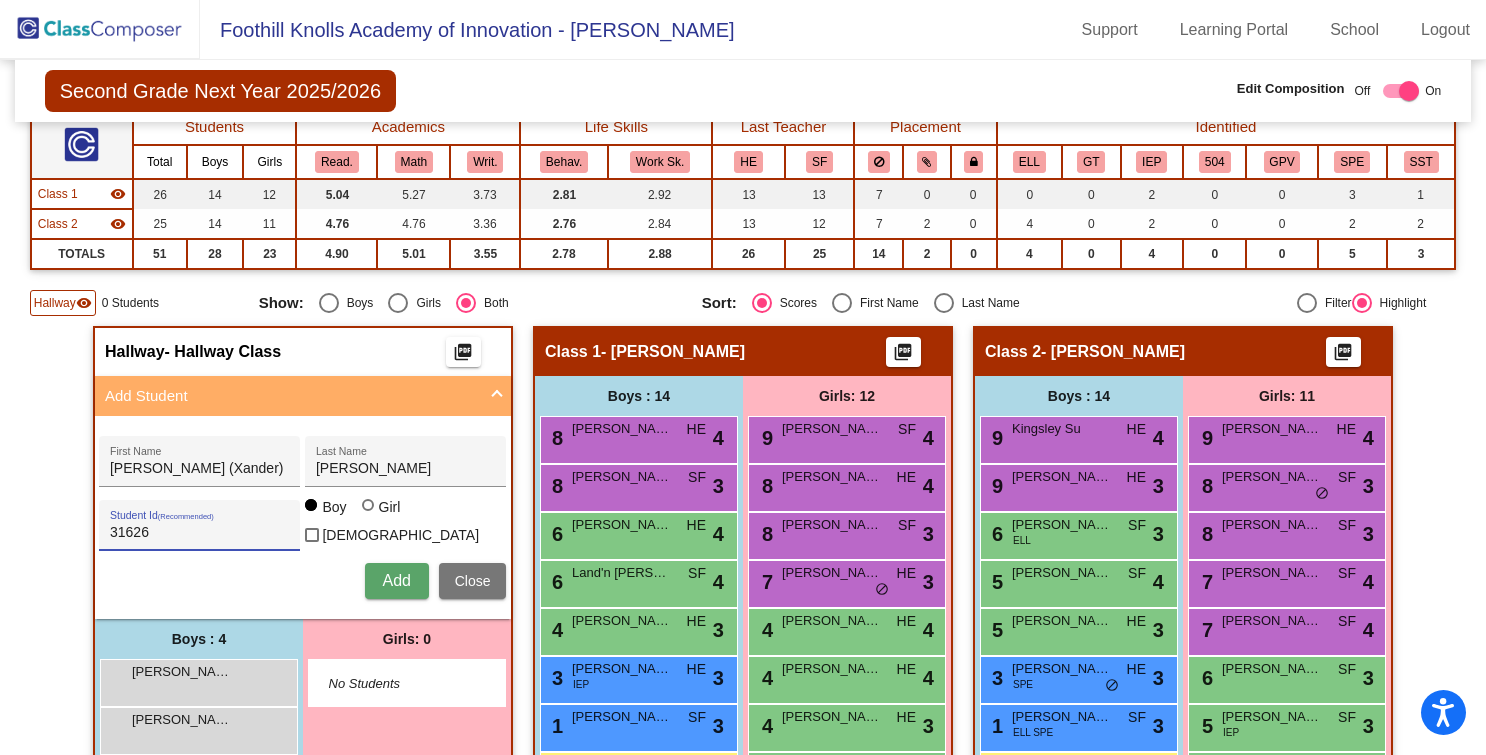 type on "31626" 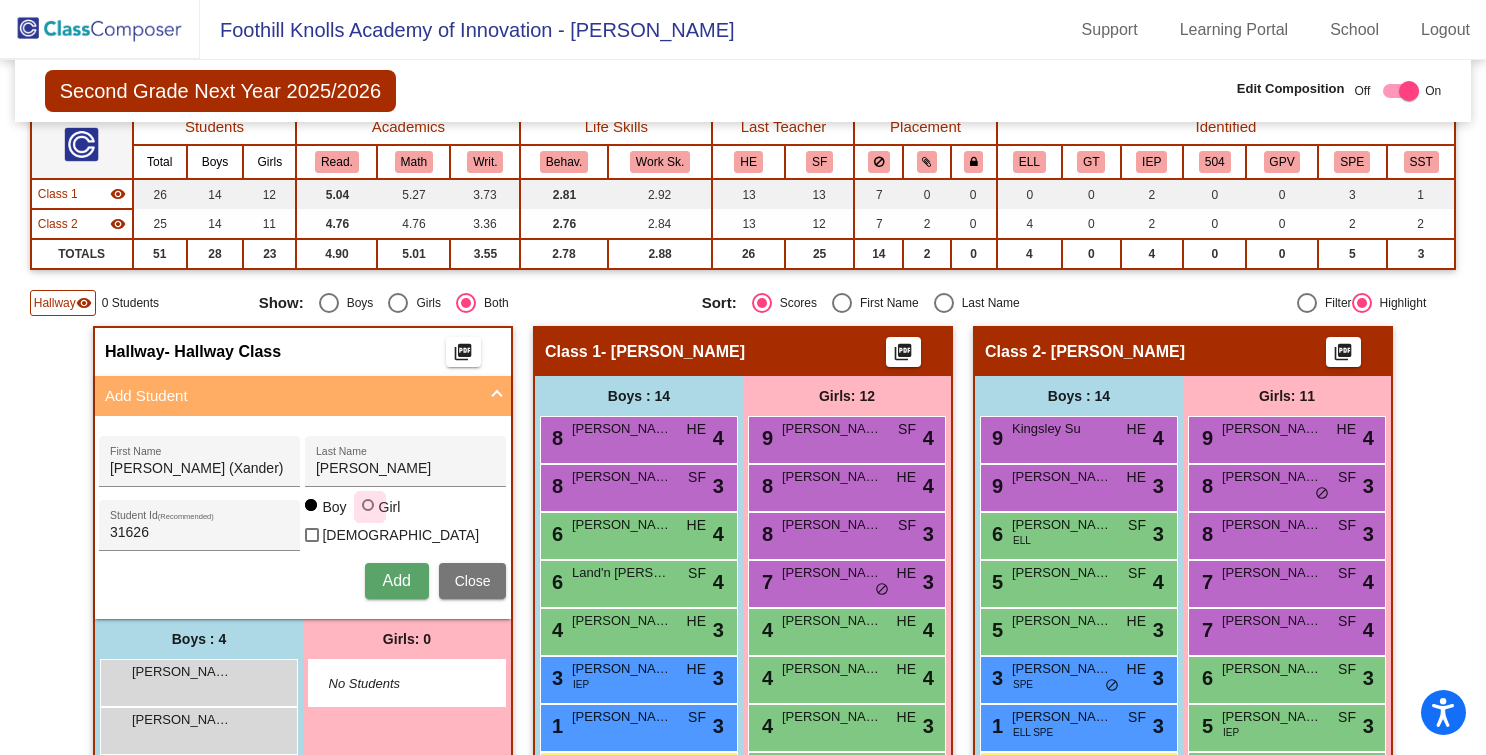 click at bounding box center [368, 505] 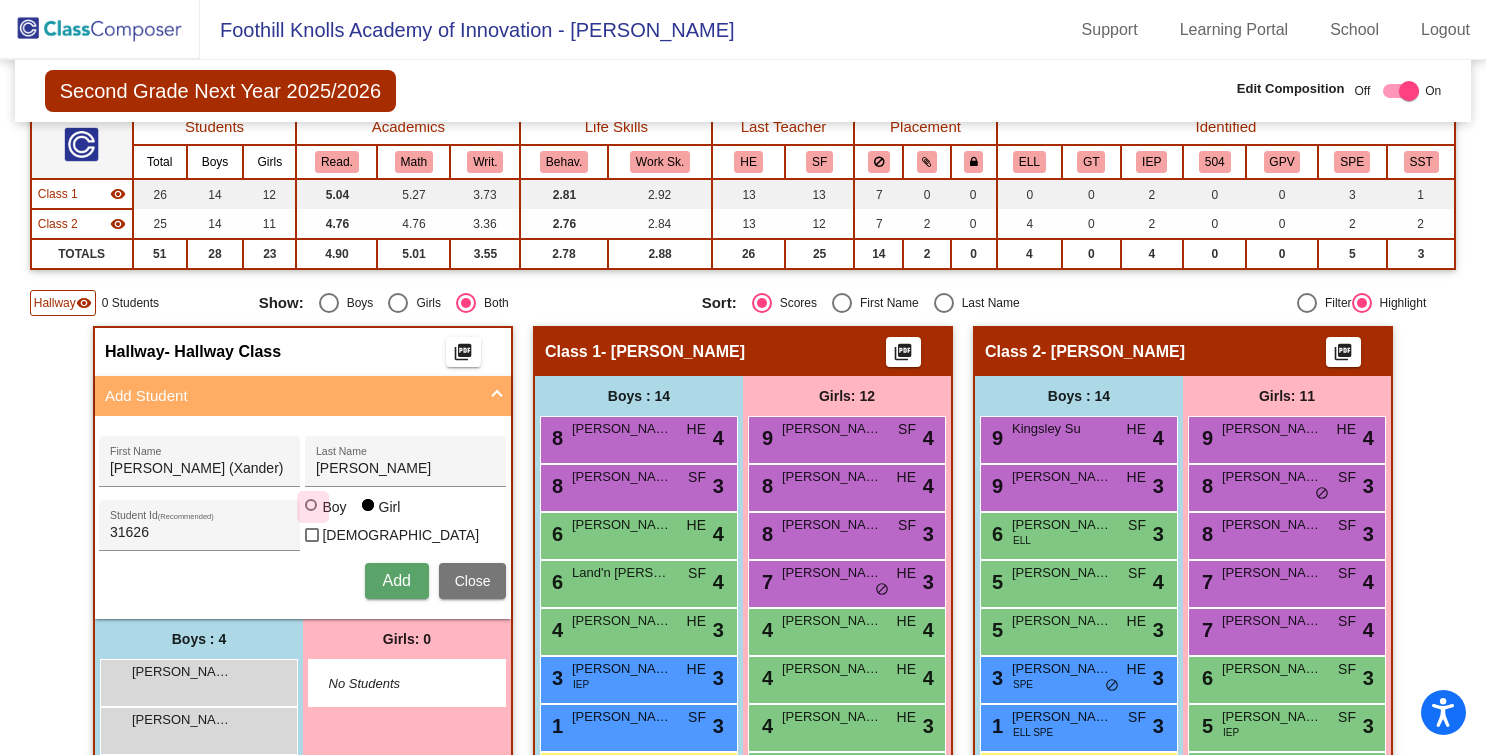 click at bounding box center (313, 507) 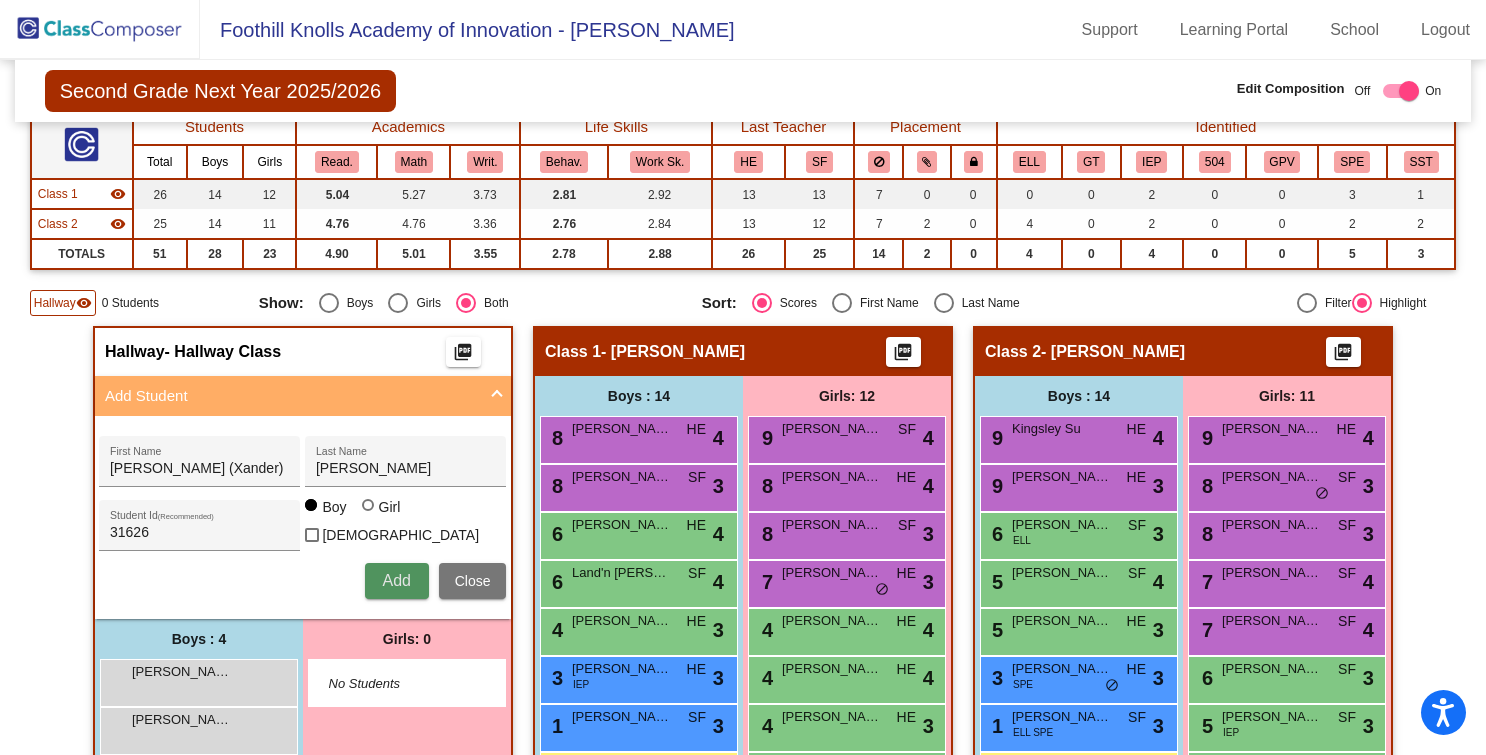click on "Add" at bounding box center [396, 580] 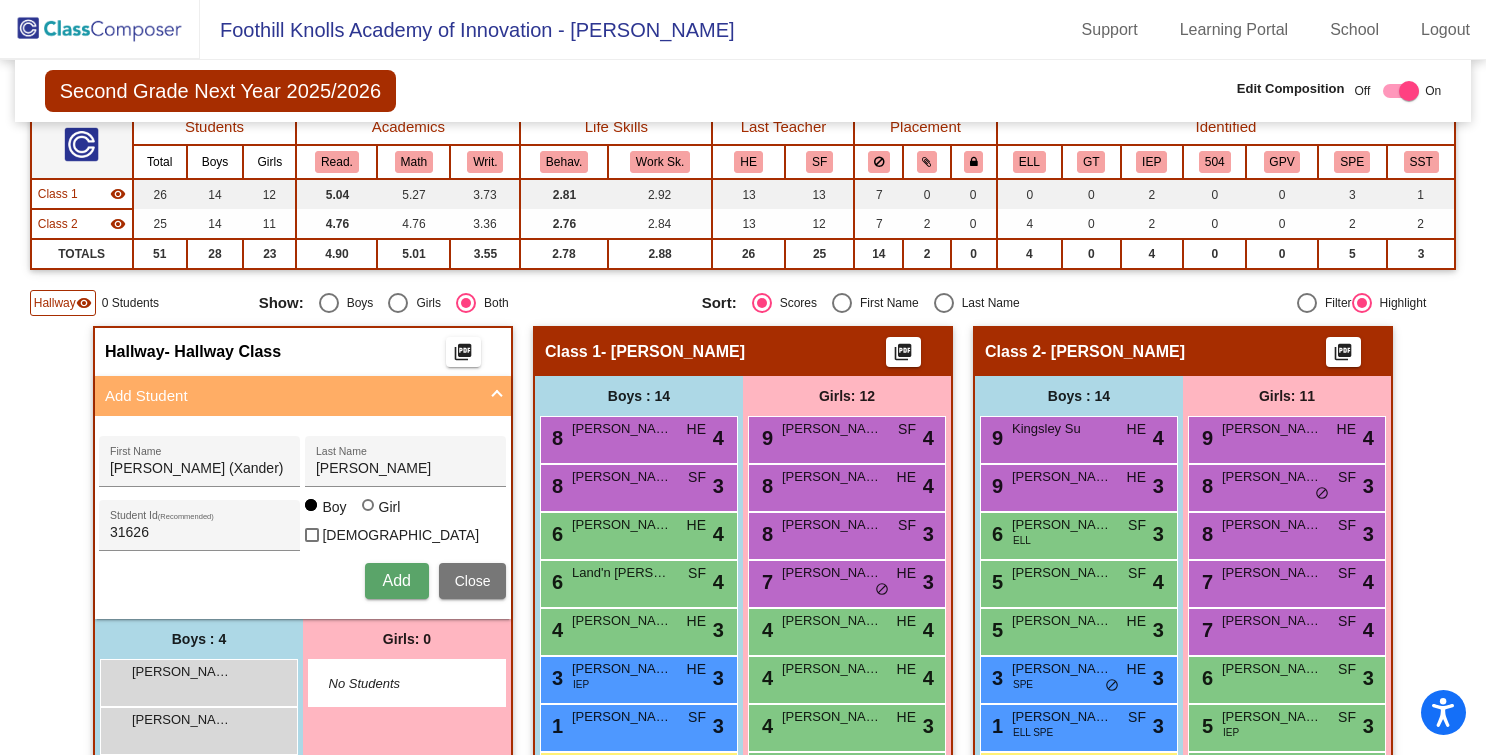 type 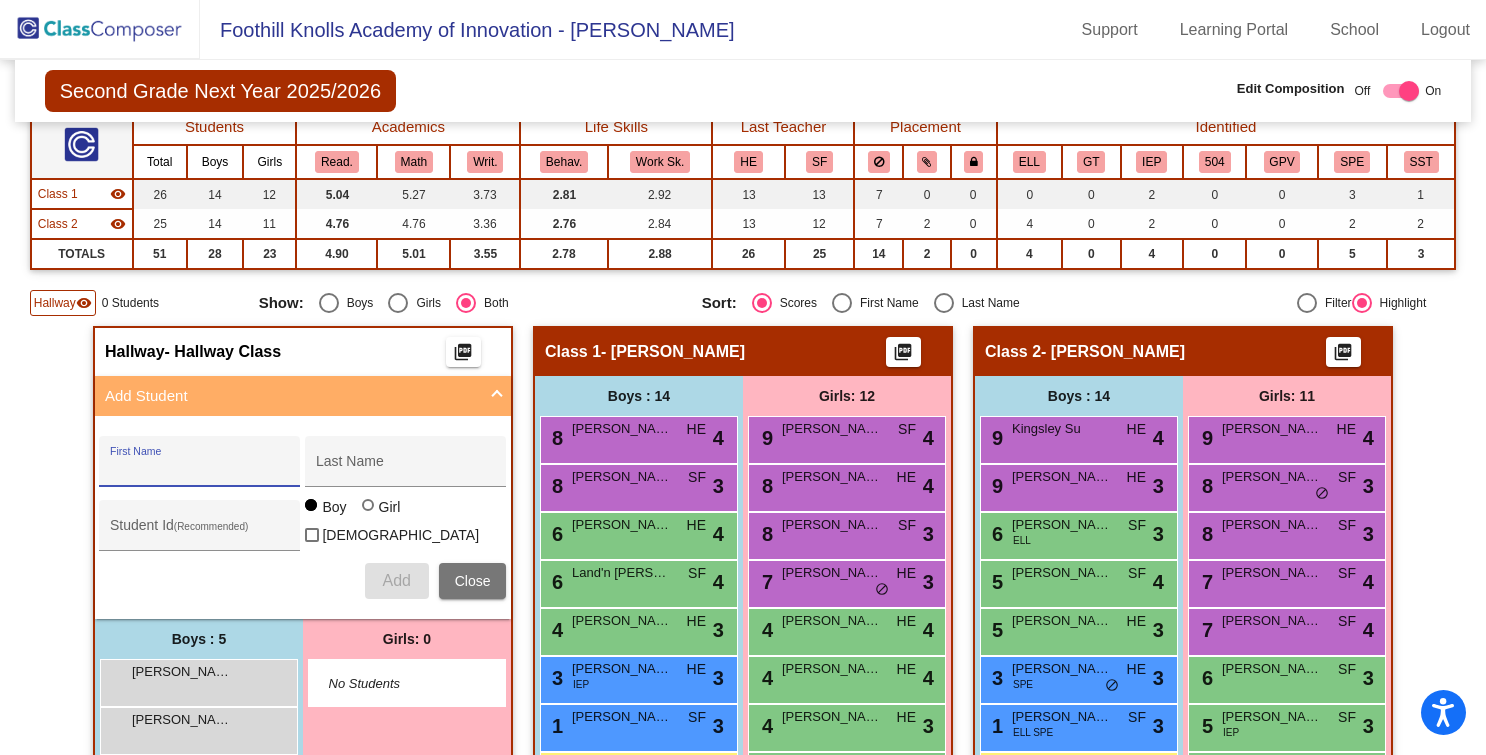 paste on "Aguilera, Dean" 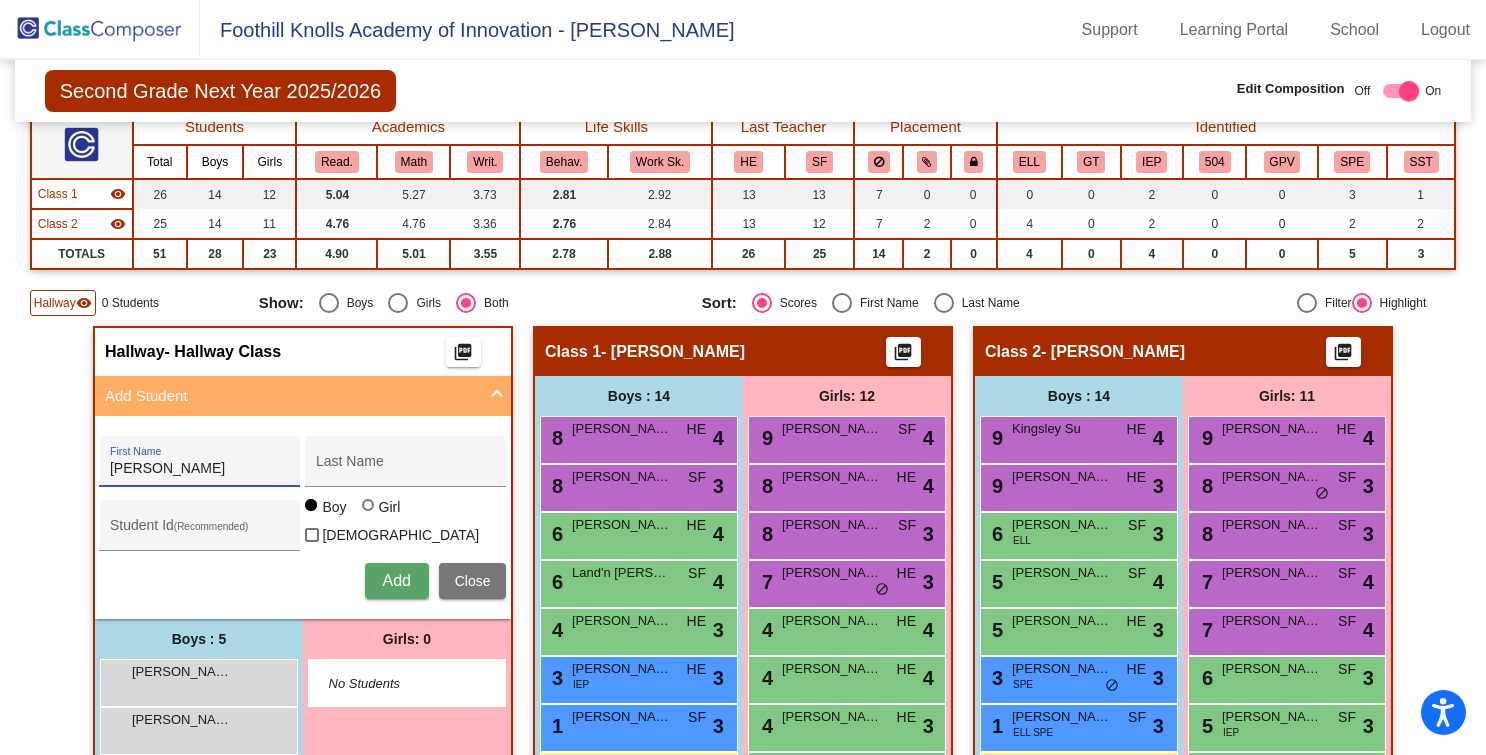 drag, startPoint x: 163, startPoint y: 470, endPoint x: 33, endPoint y: 464, distance: 130.13838 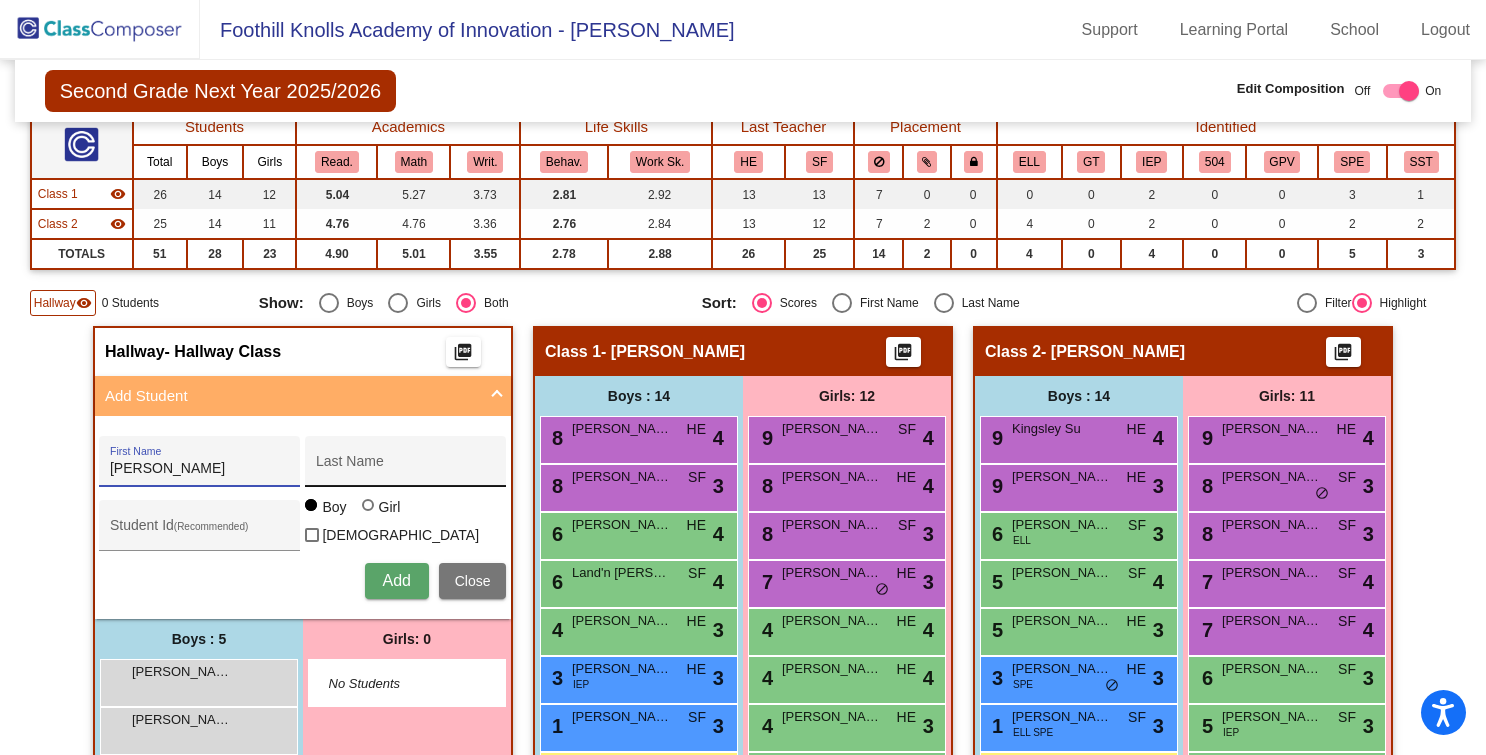 type on "Dean" 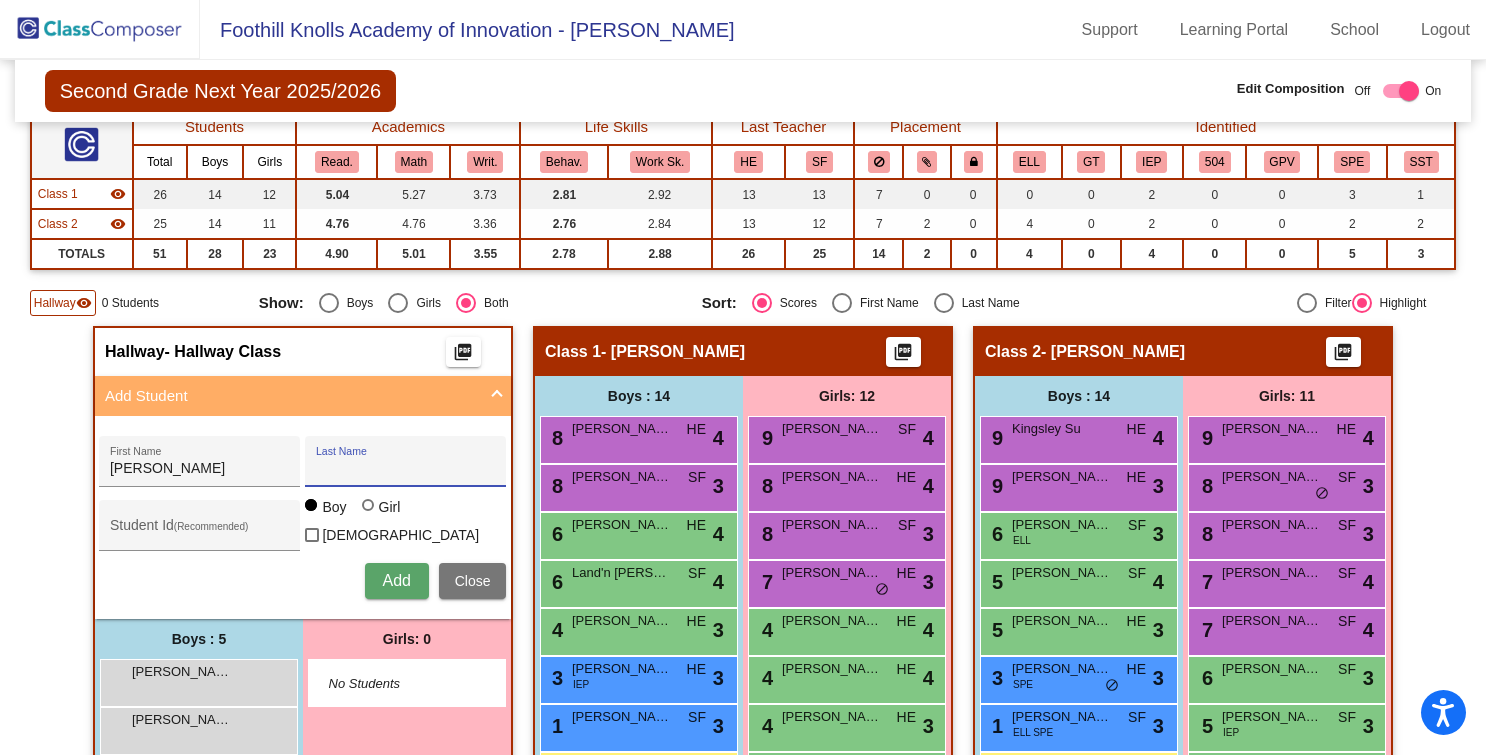 paste on "Aguilera," 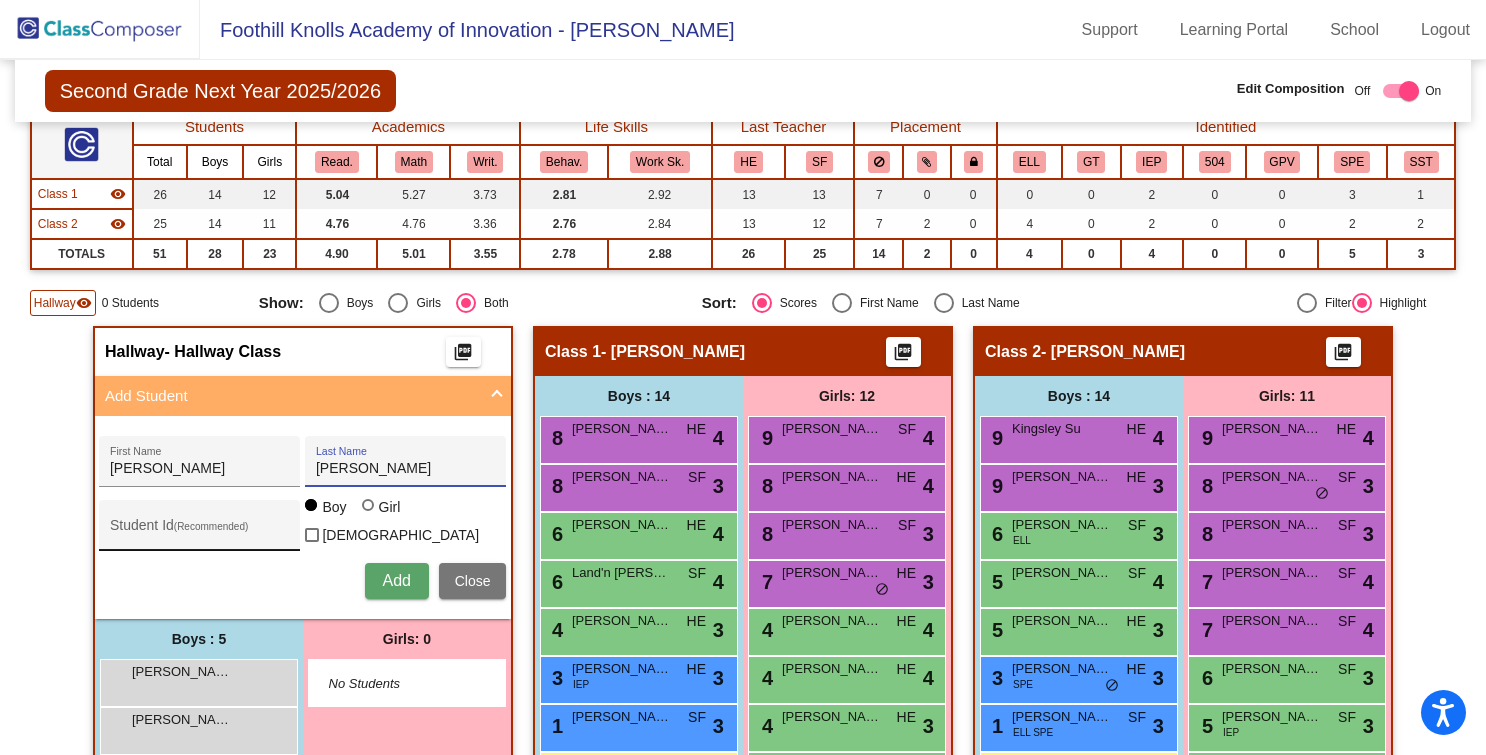 type on "Aguilera" 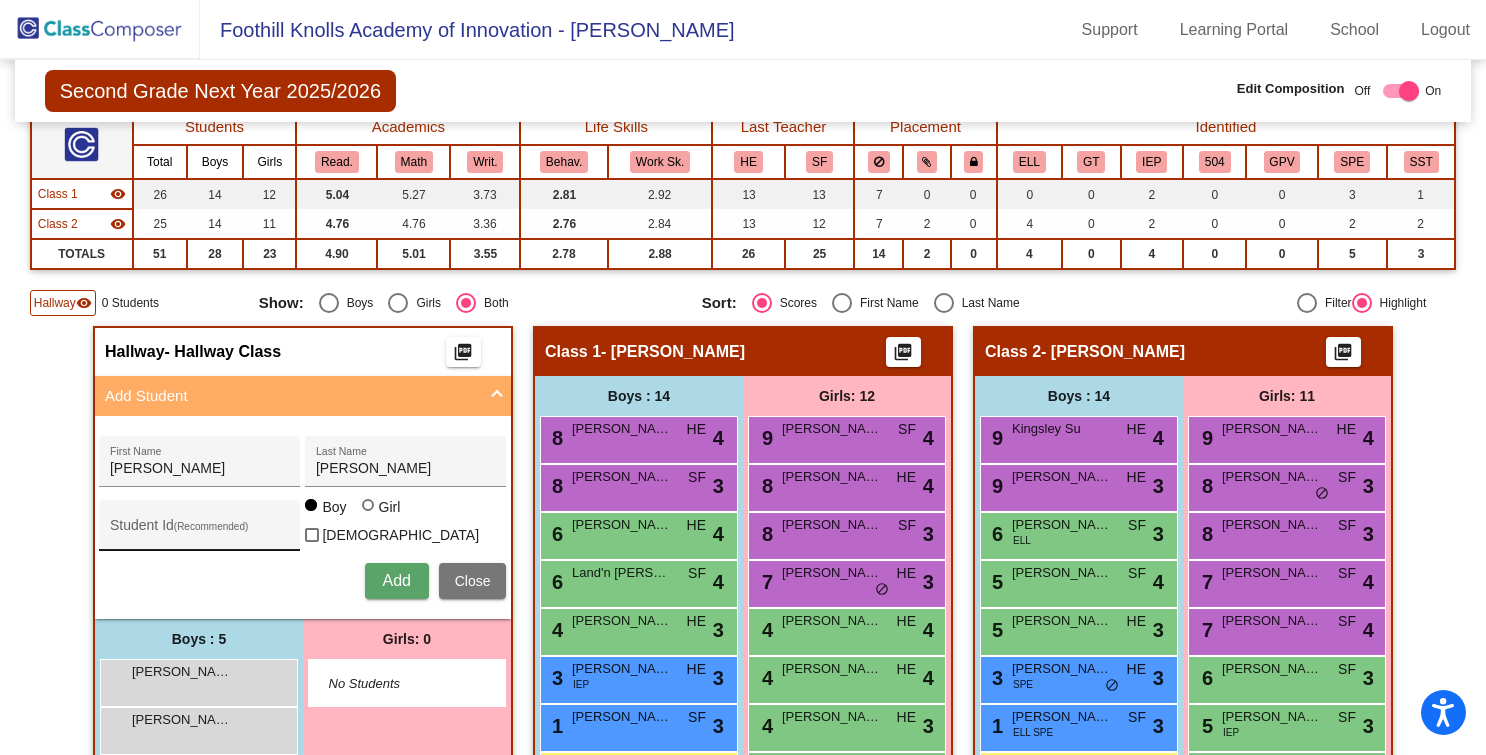 drag, startPoint x: 199, startPoint y: 505, endPoint x: 193, endPoint y: 514, distance: 10.816654 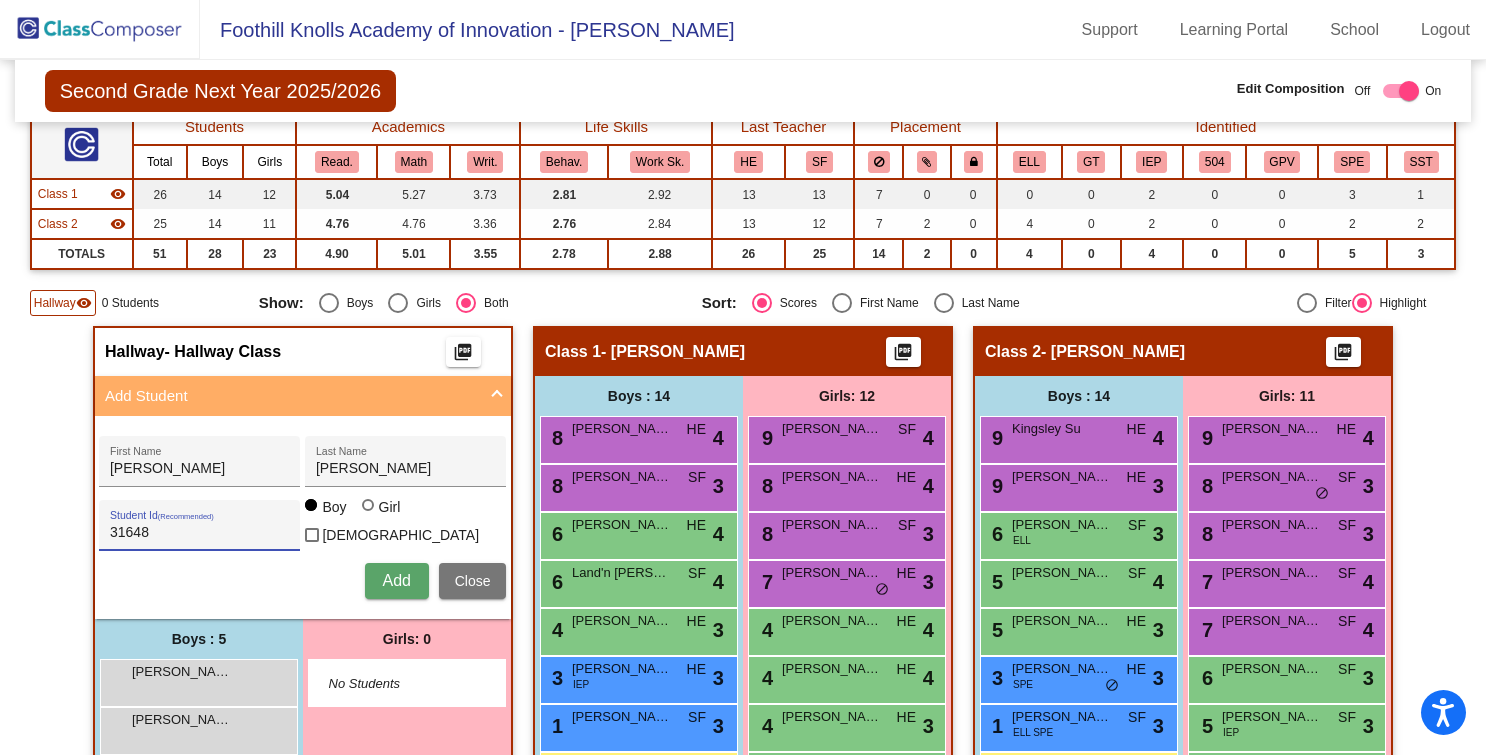 type on "31648" 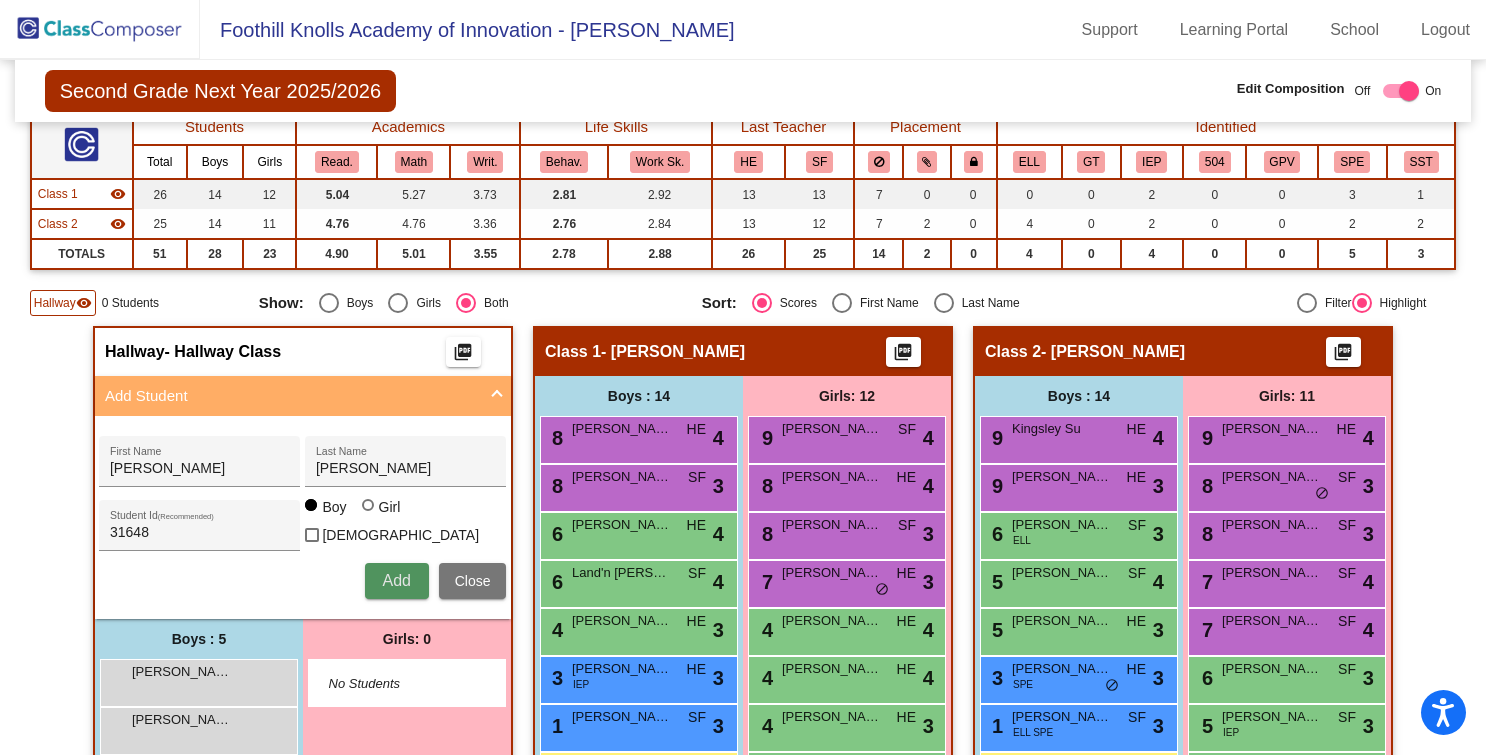 click on "Add" at bounding box center [396, 580] 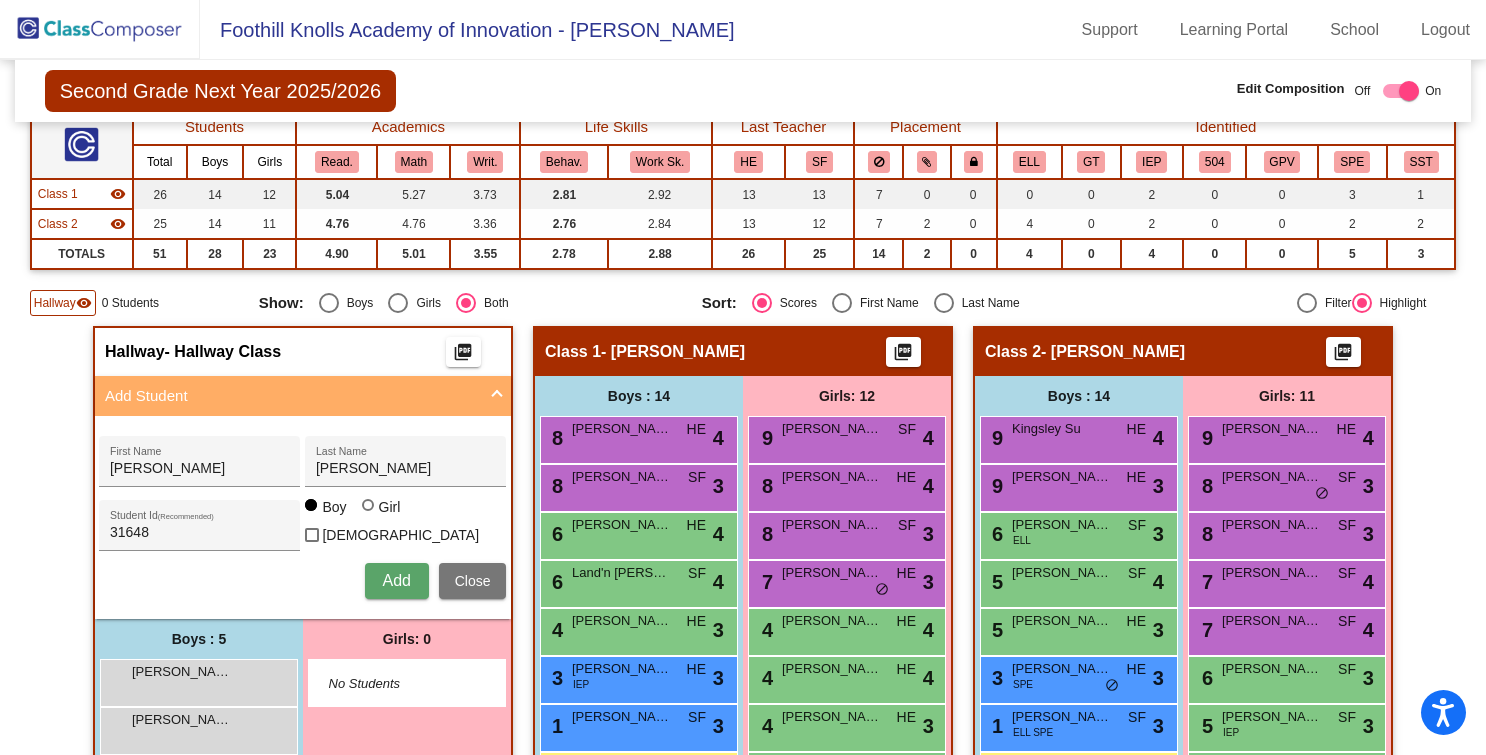 type 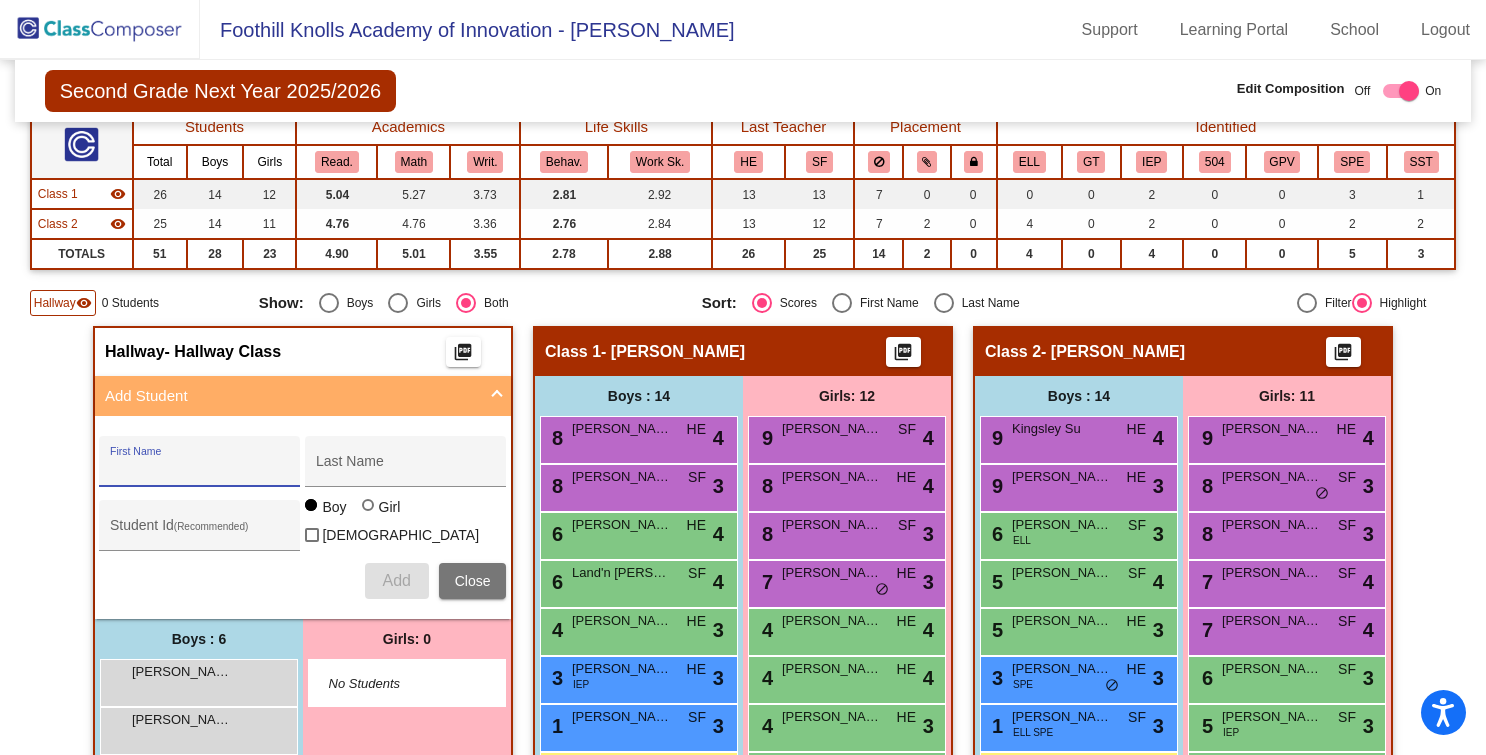 paste on "Barron, Sienna" 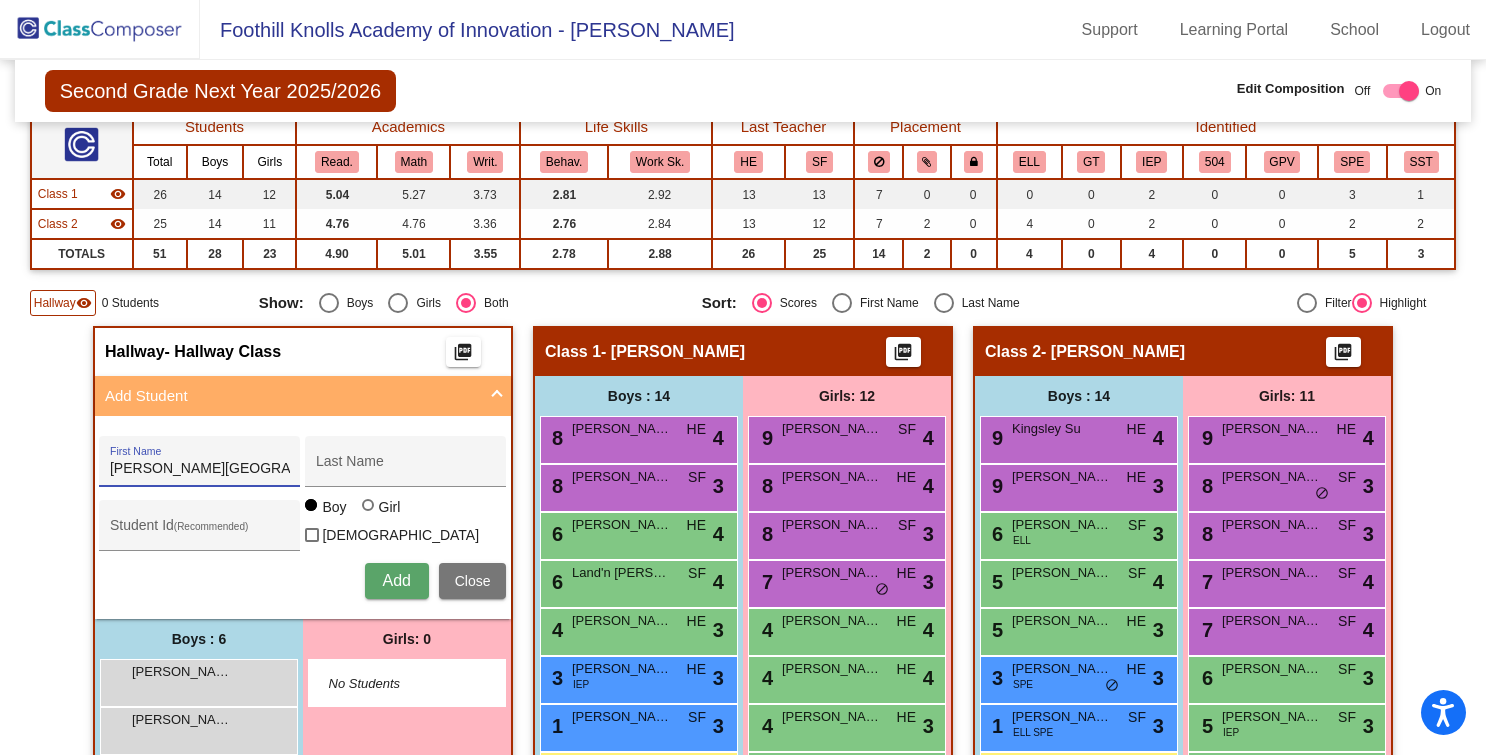 drag, startPoint x: 147, startPoint y: 474, endPoint x: 218, endPoint y: 471, distance: 71.063354 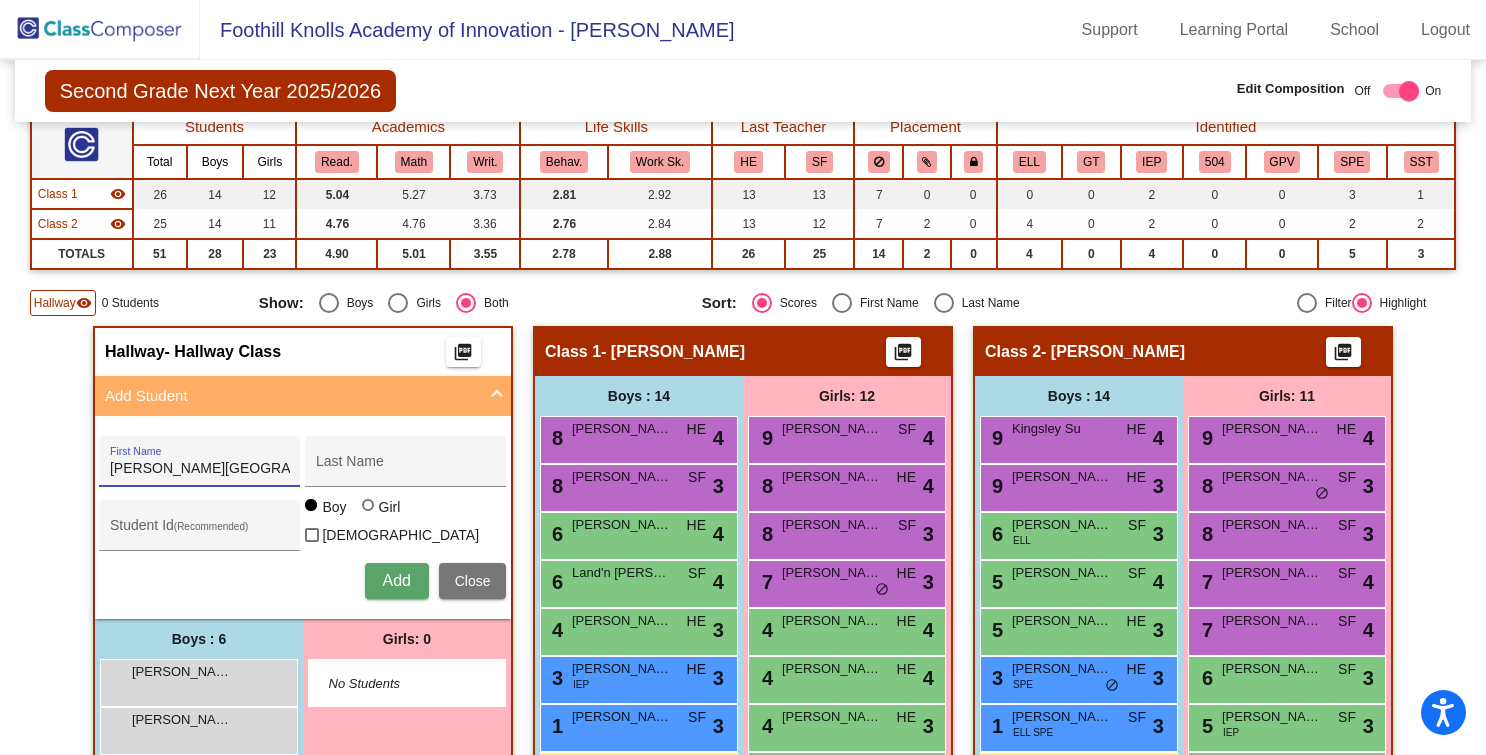 drag, startPoint x: 155, startPoint y: 467, endPoint x: 79, endPoint y: 472, distance: 76.1643 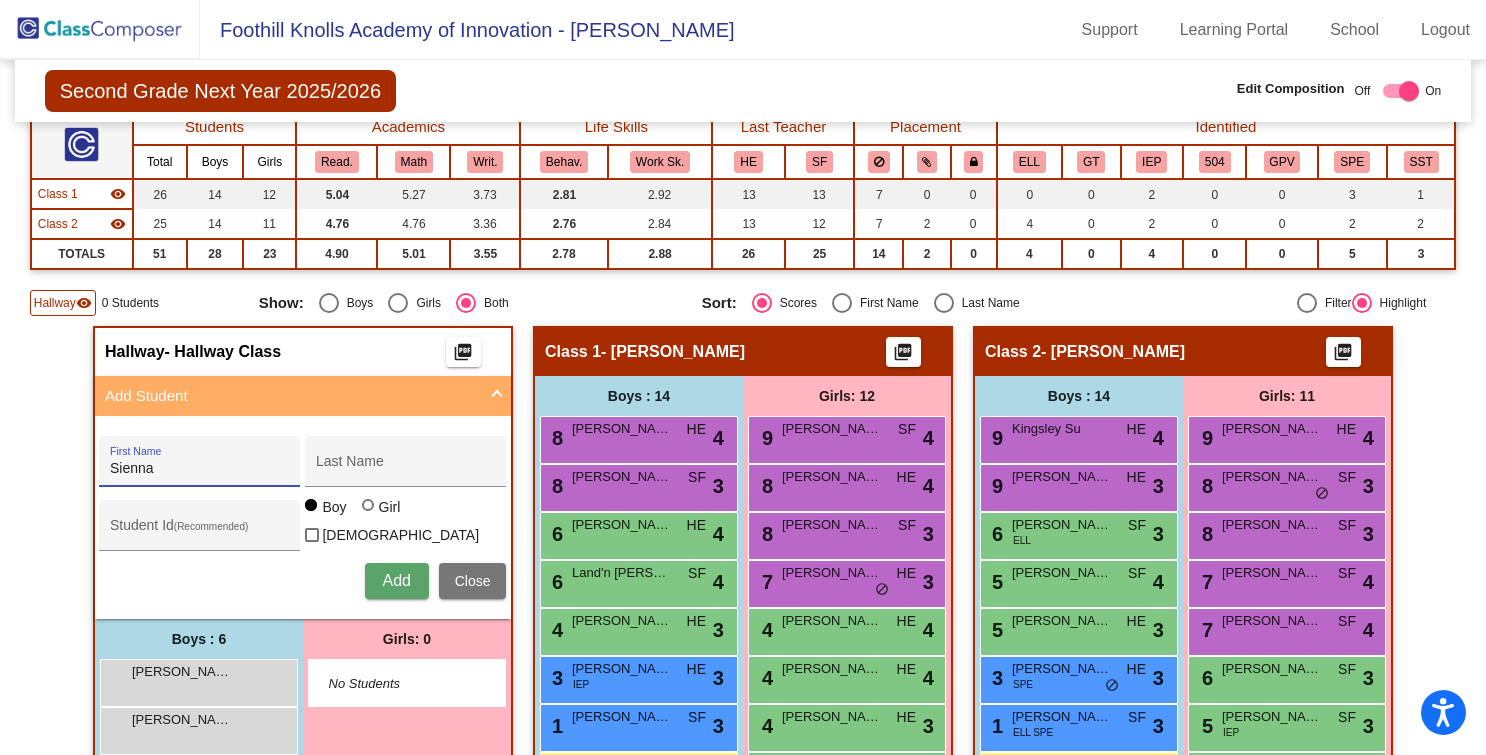 drag, startPoint x: 189, startPoint y: 462, endPoint x: 43, endPoint y: 466, distance: 146.05478 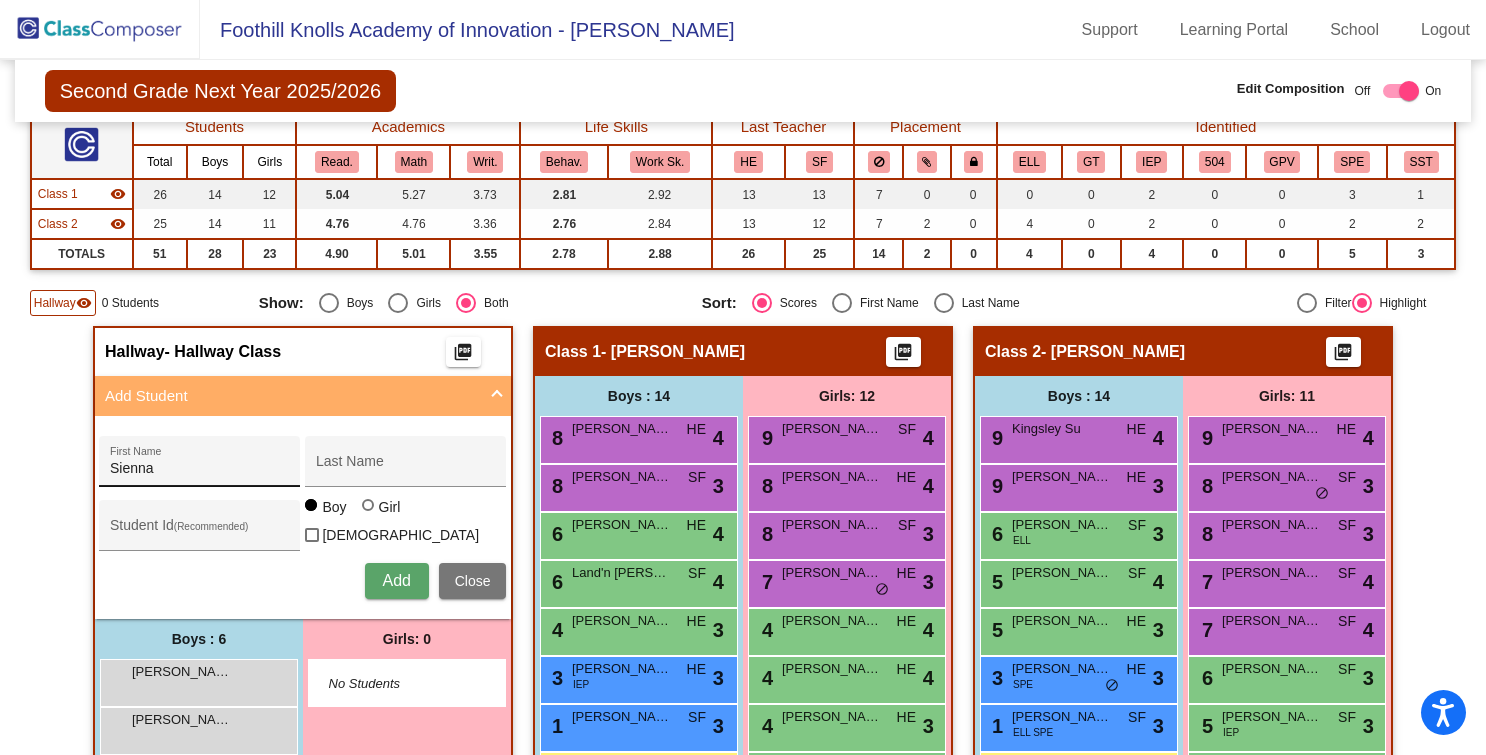 click on "Sienna First Name" at bounding box center [200, 467] 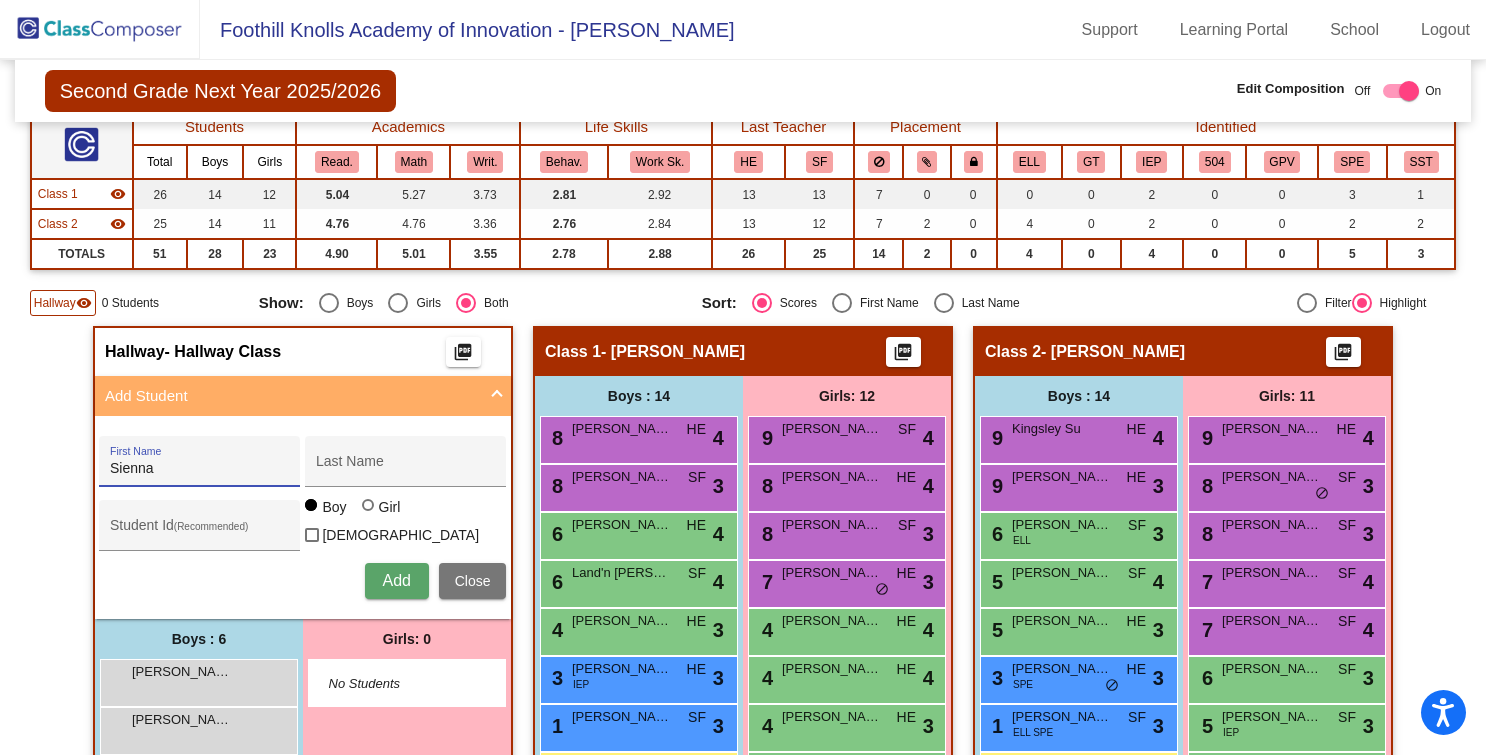 drag, startPoint x: 150, startPoint y: 467, endPoint x: 96, endPoint y: 471, distance: 54.147945 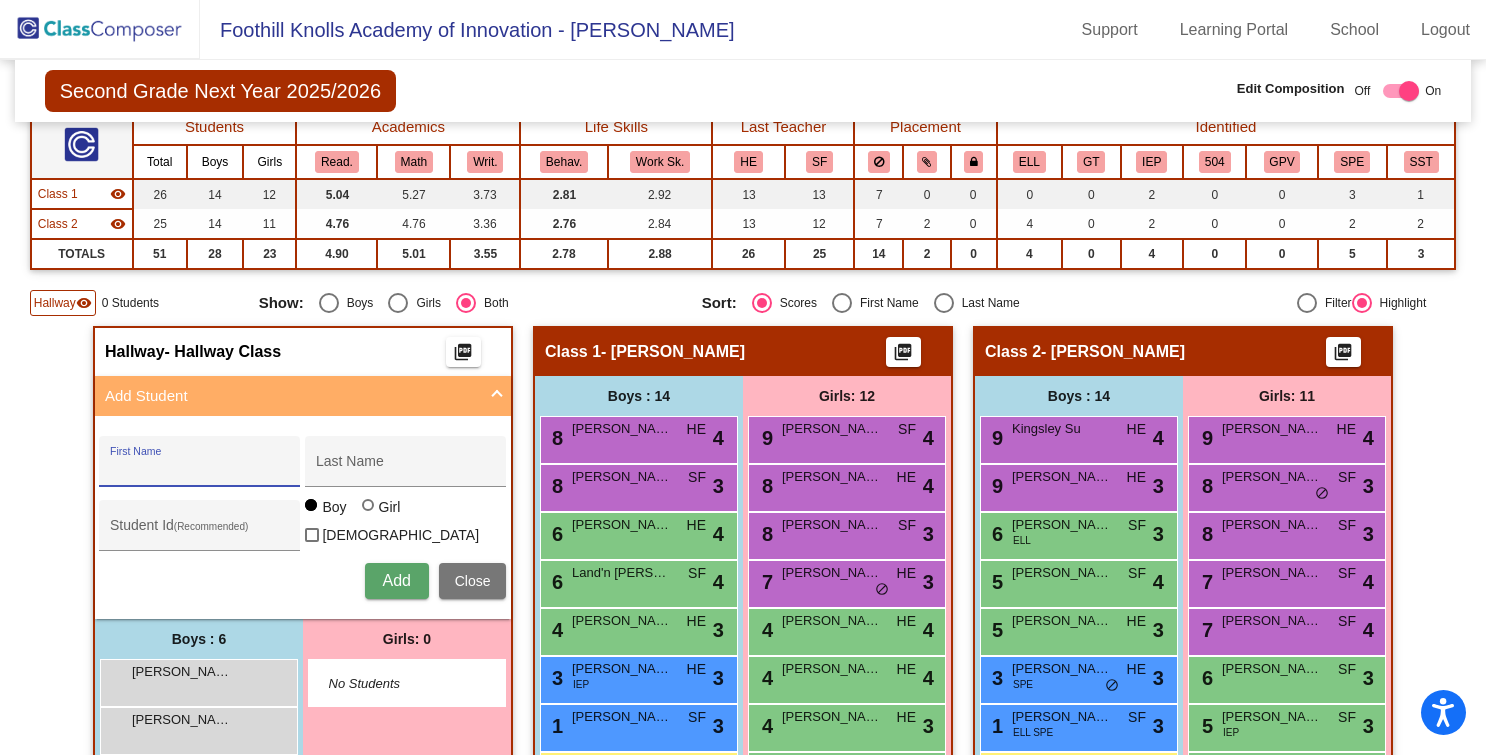 type 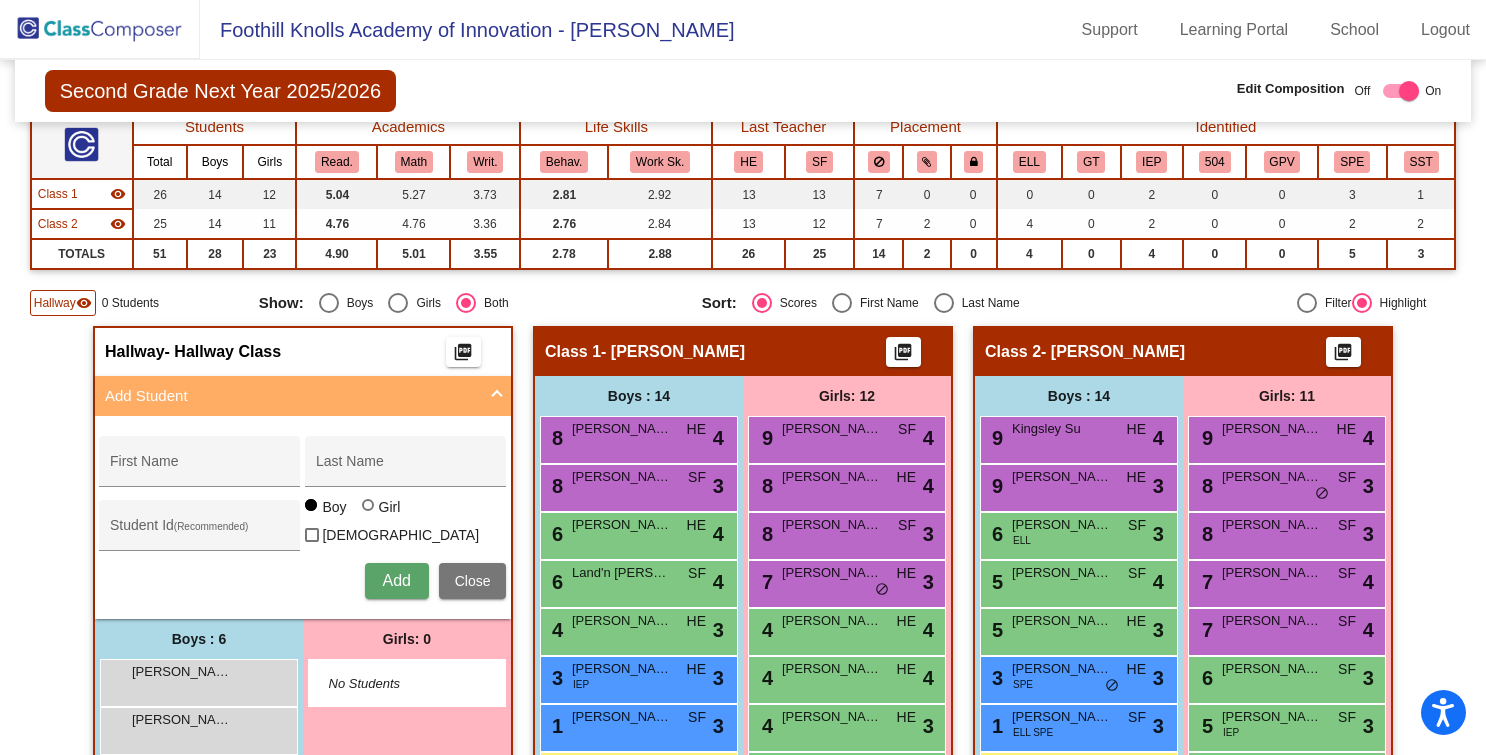 click 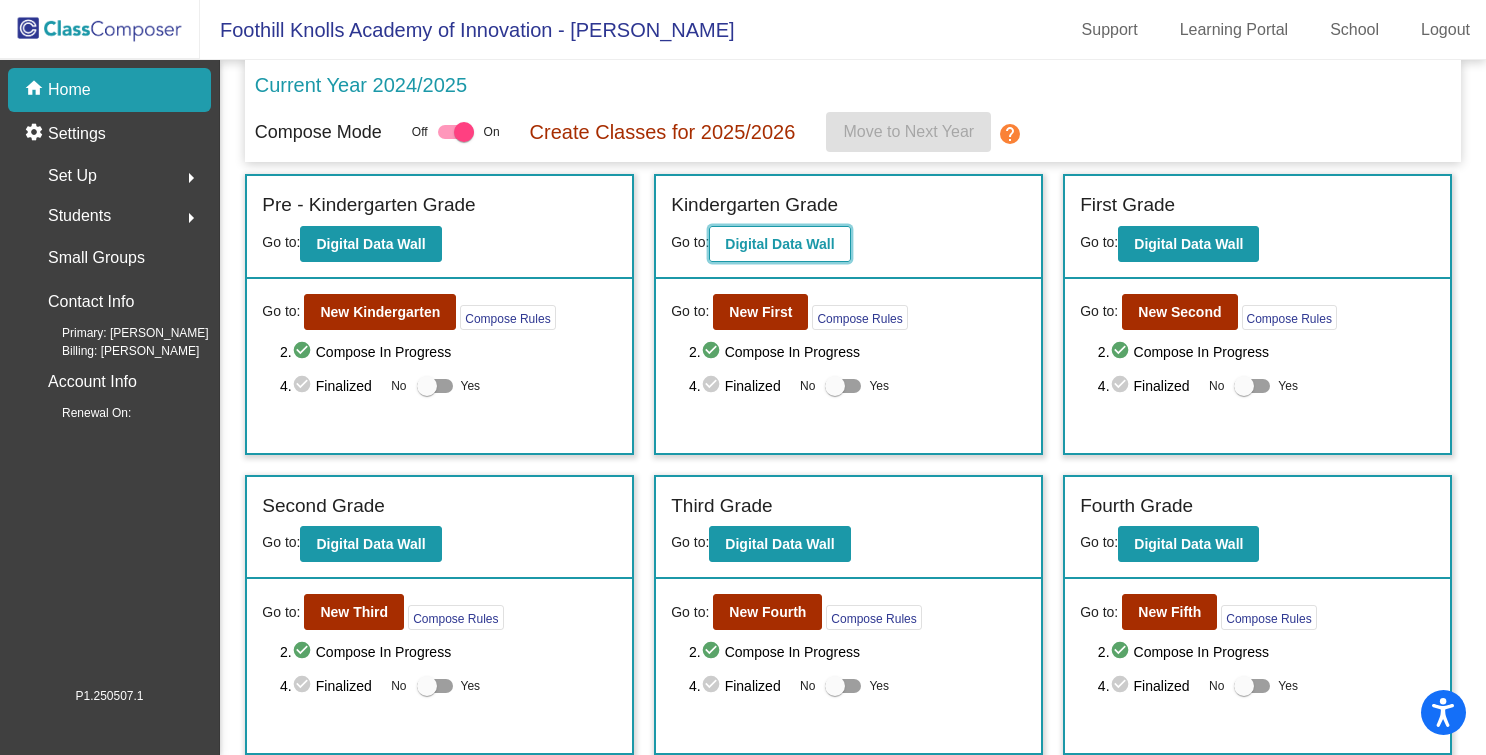 click on "Digital Data Wall" 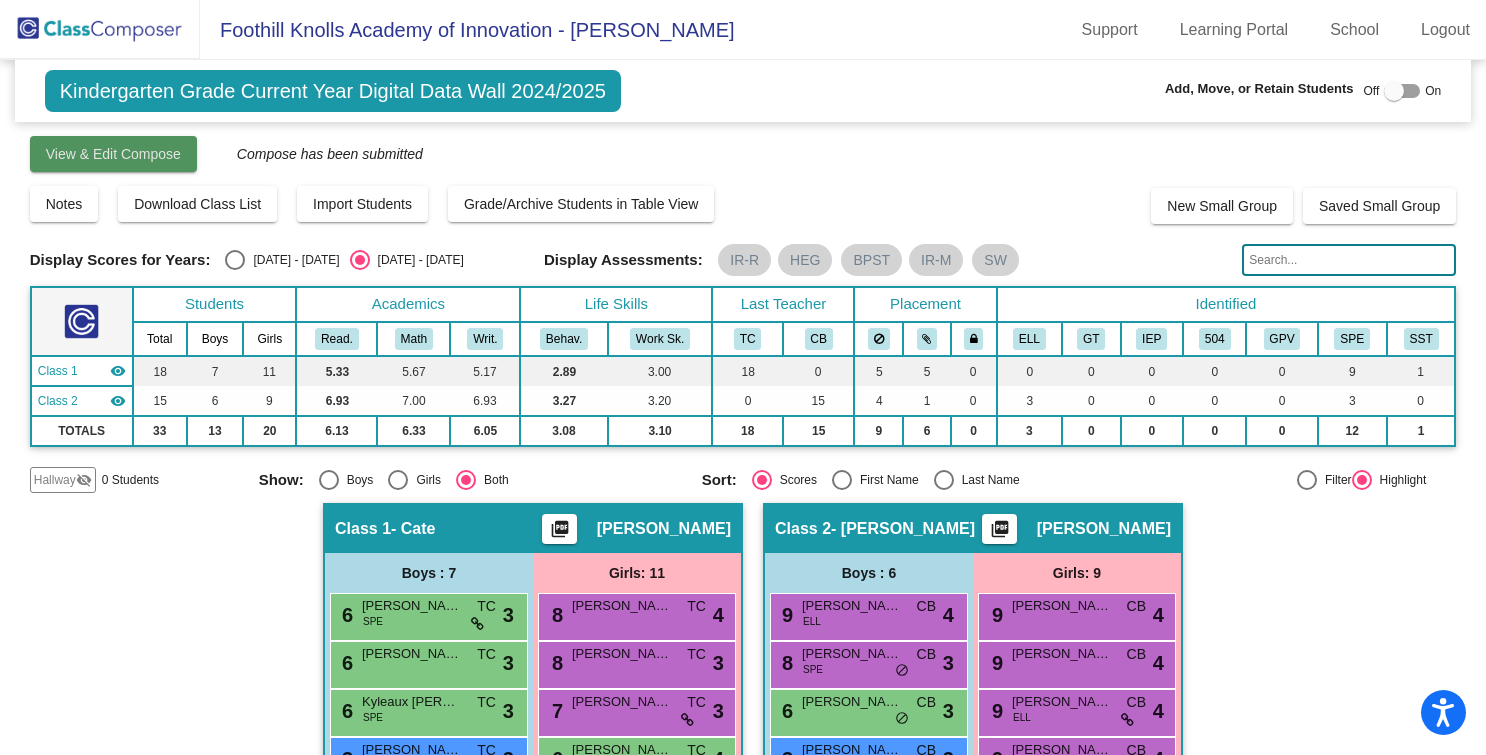 click on "View & Edit Compose" 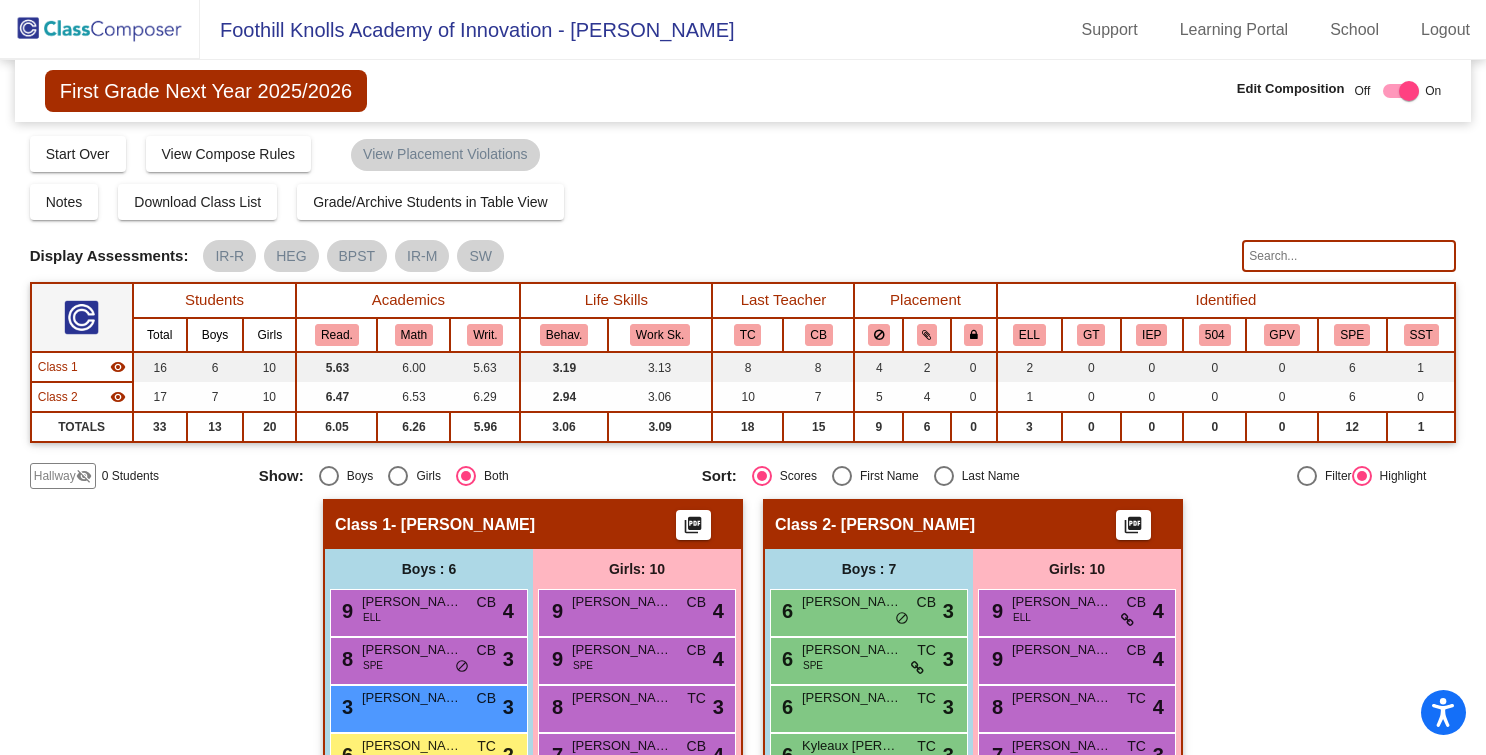 click on "Hallway   visibility_off" 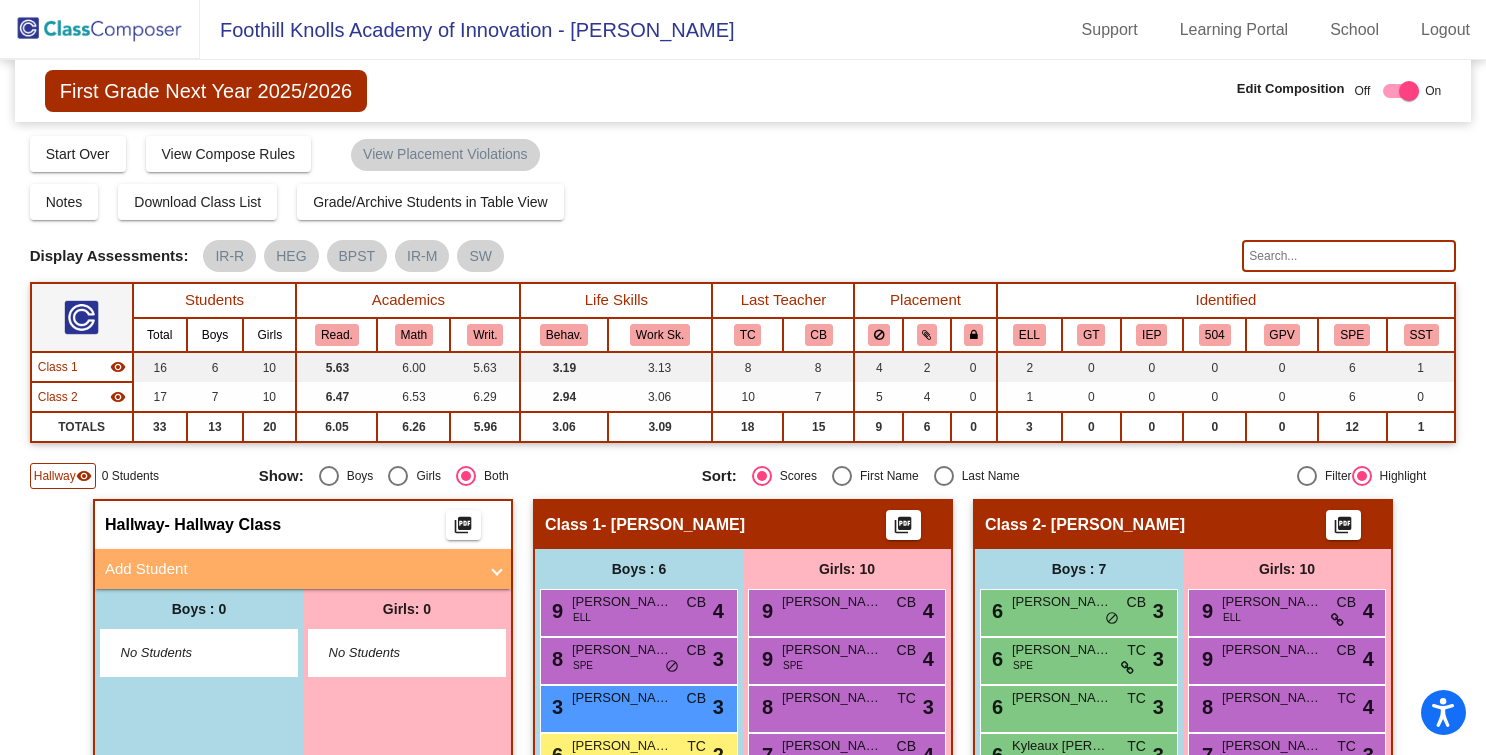 click on "Add Student" at bounding box center [291, 569] 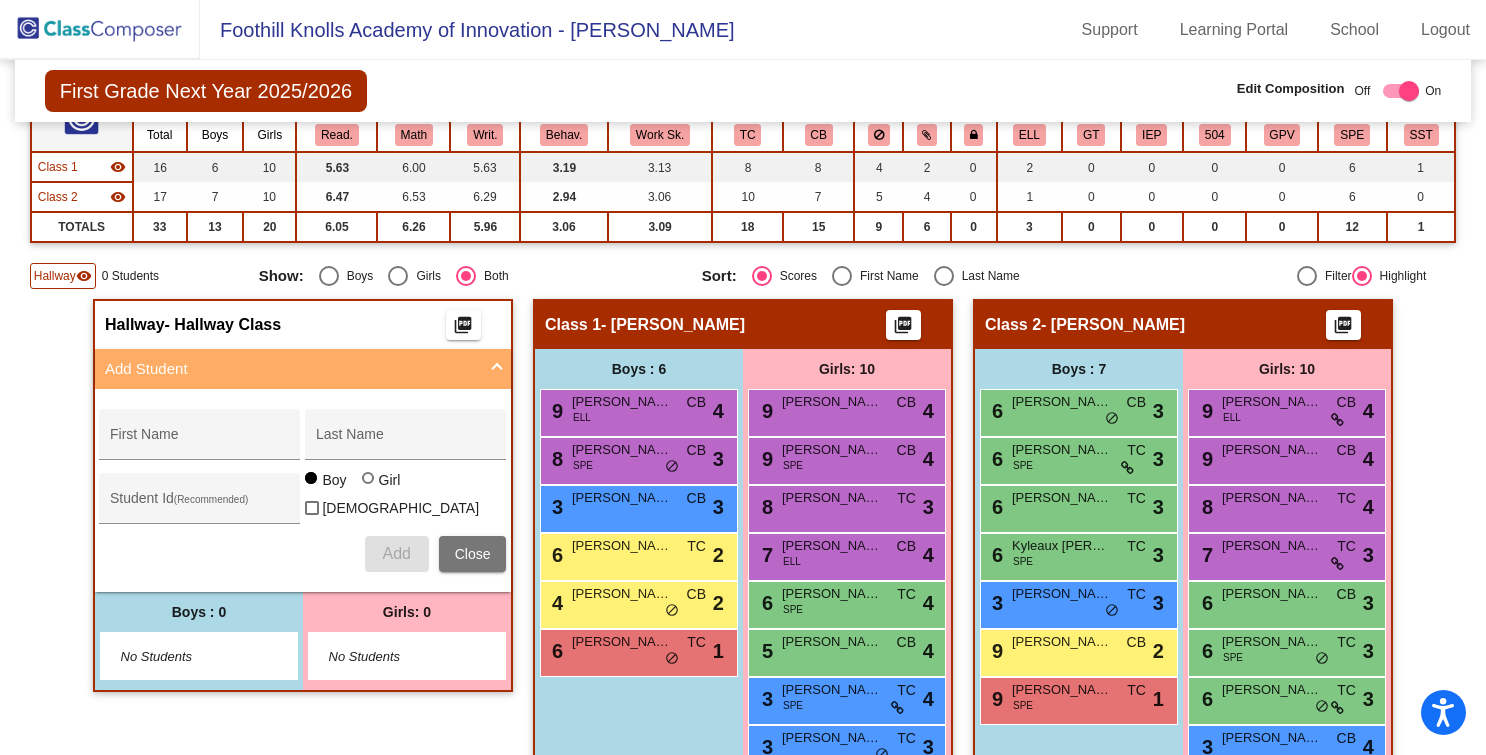 scroll, scrollTop: 202, scrollLeft: 0, axis: vertical 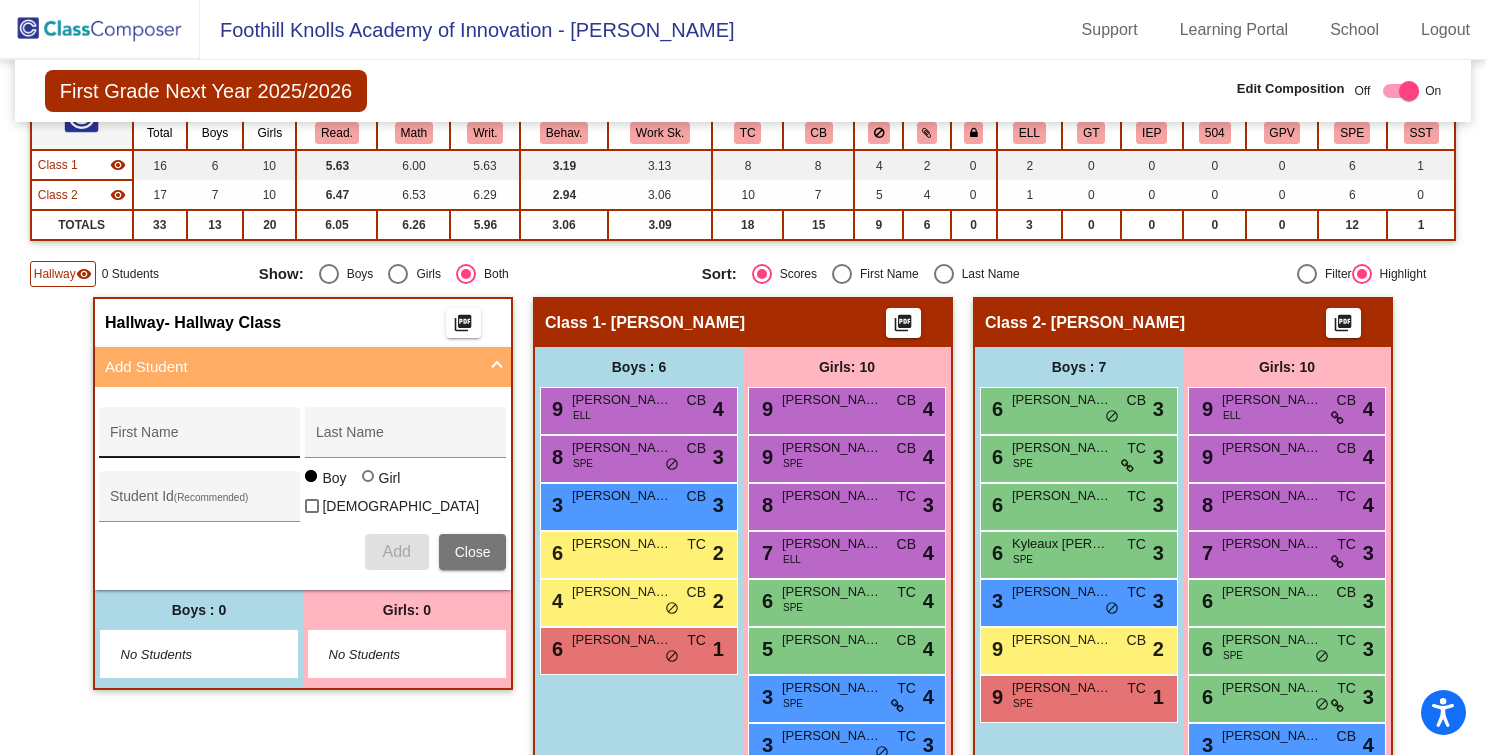 click on "First Name" at bounding box center [200, 440] 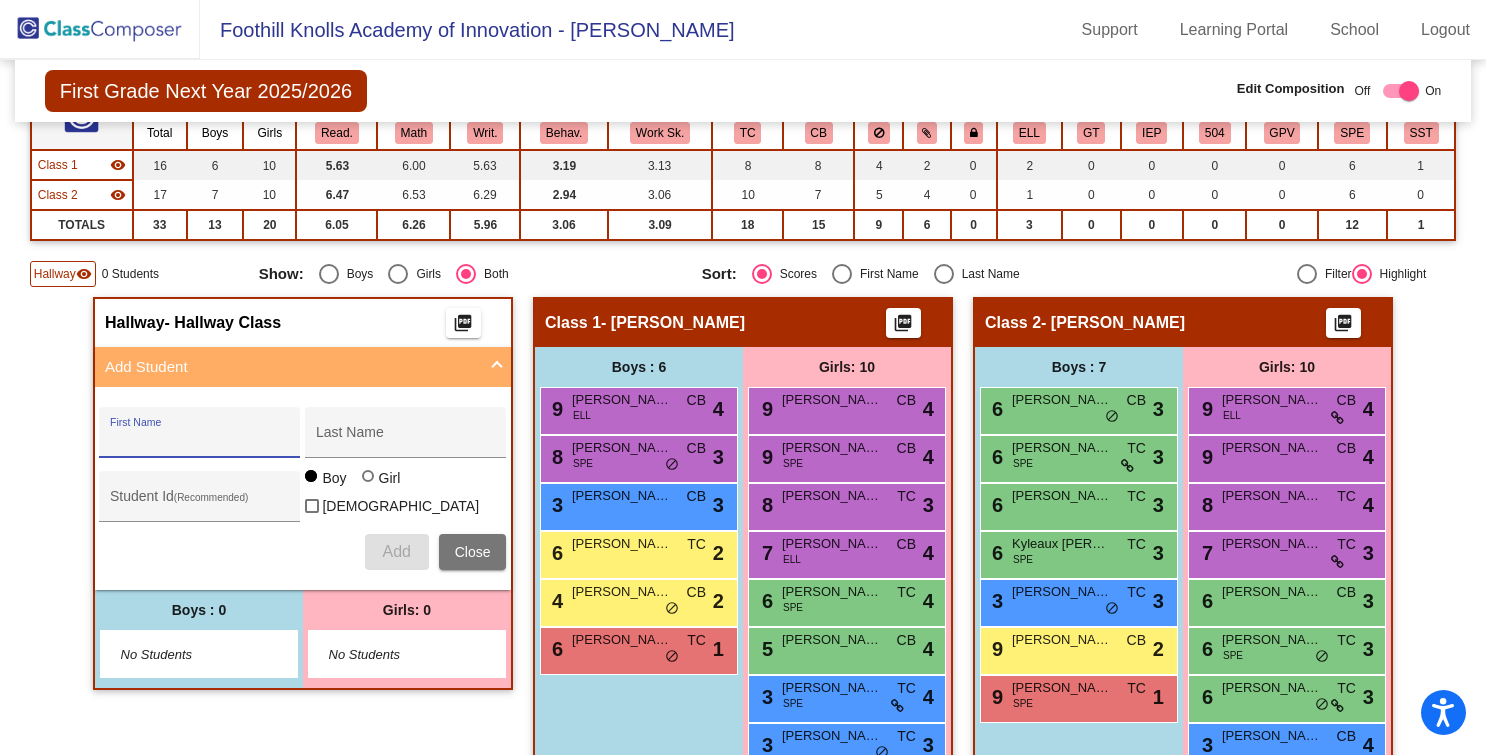 paste on "Barron," 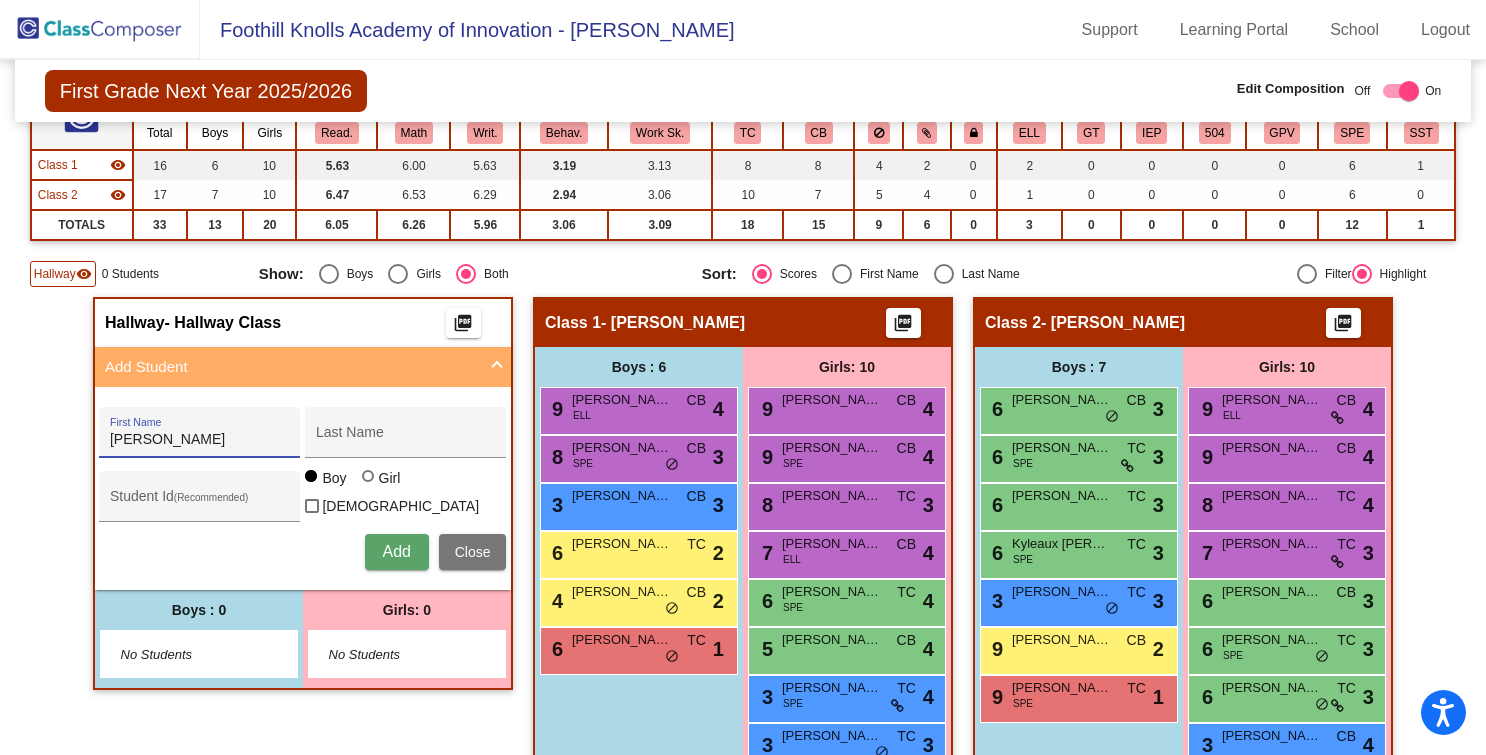 drag, startPoint x: 173, startPoint y: 444, endPoint x: 88, endPoint y: 432, distance: 85.84288 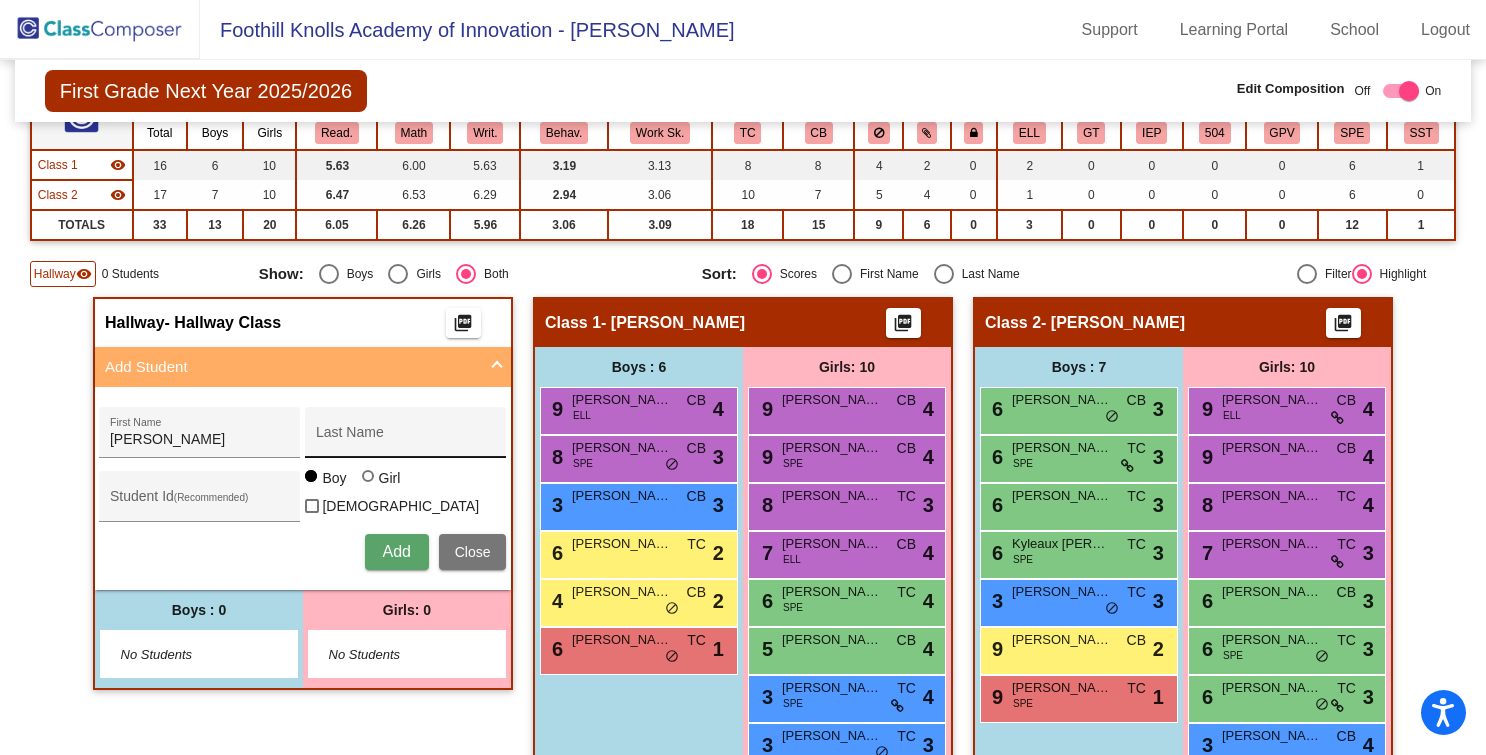 click on "Barron First Name Last Name Student Id  (Recommended)   Boy   Girl   Non Binary Add Close" at bounding box center (302, 488) 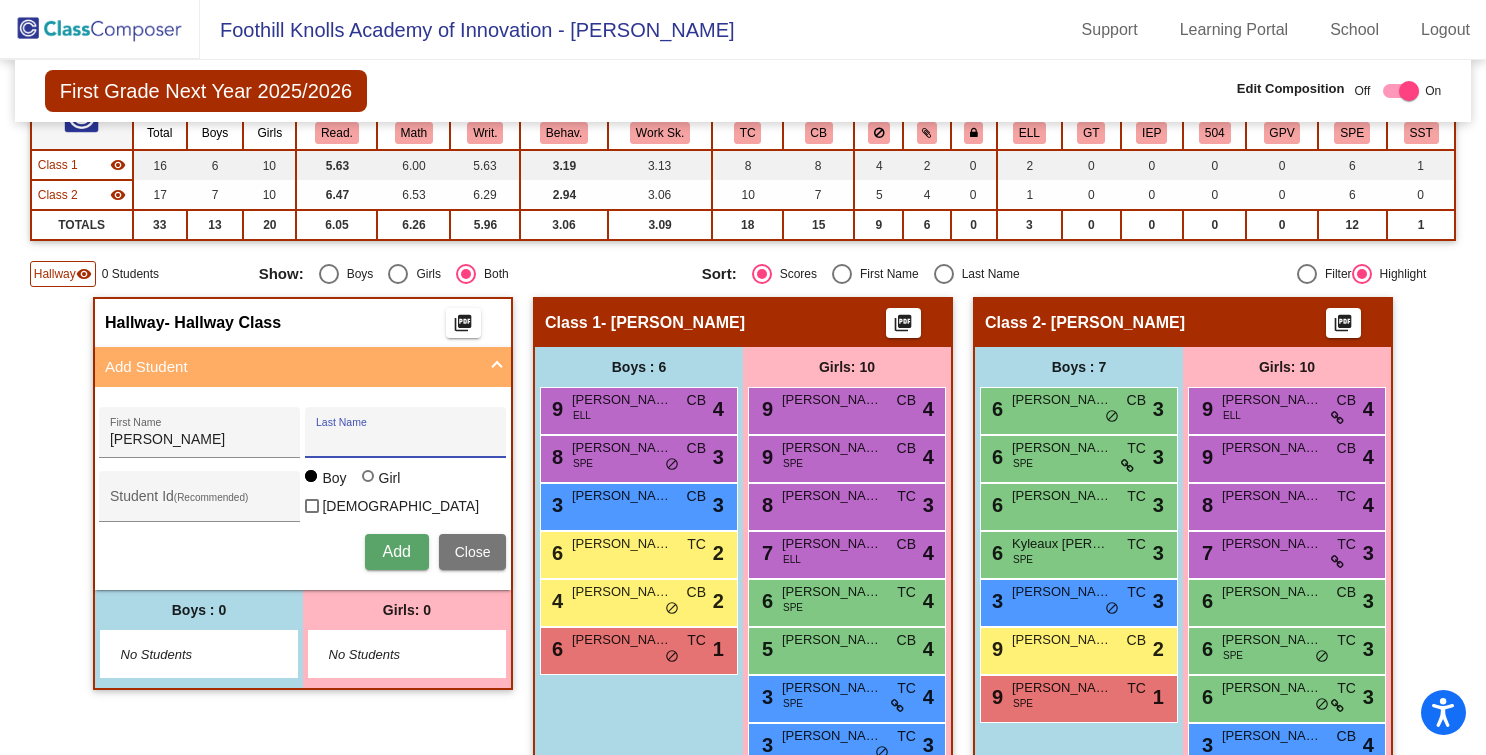 click on "Last Name" at bounding box center [406, 440] 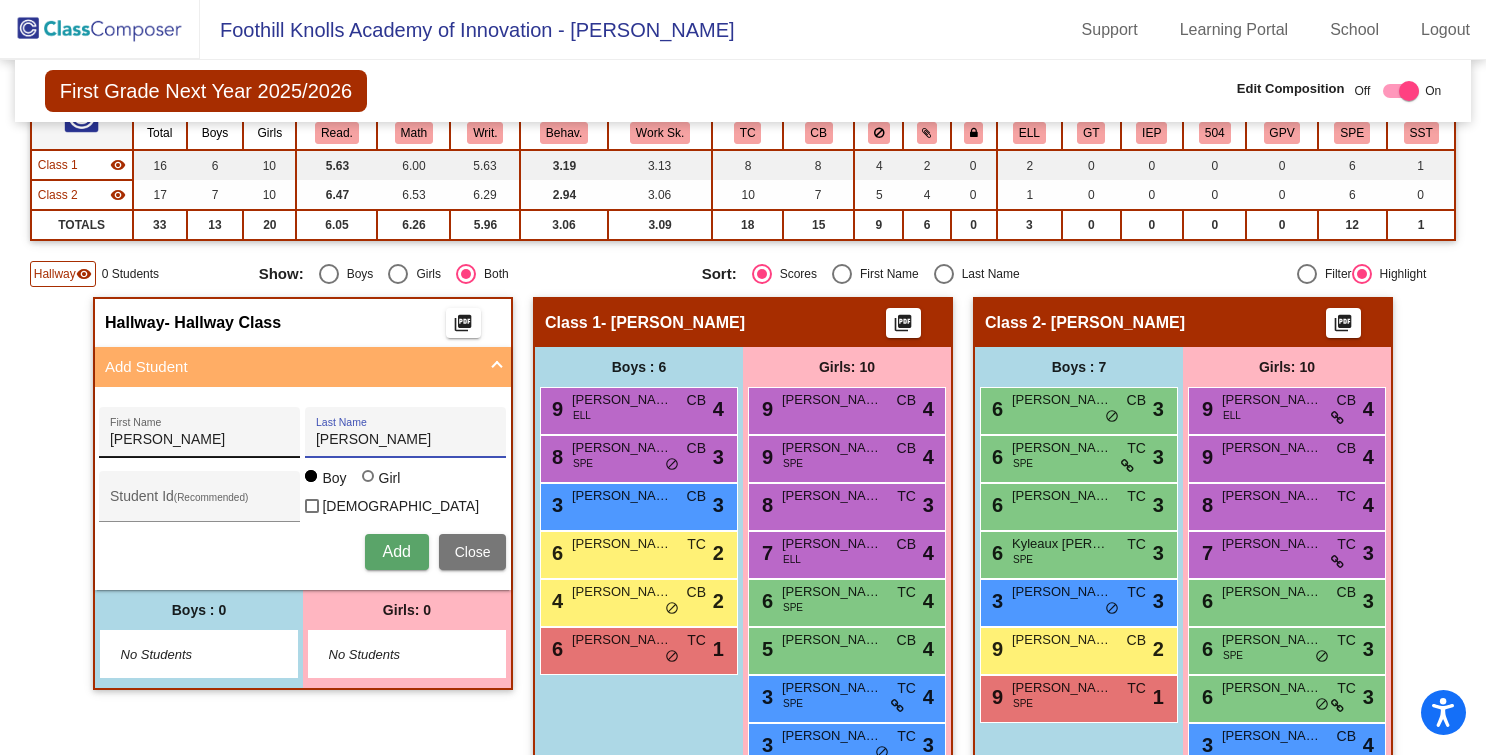 type on "Barron" 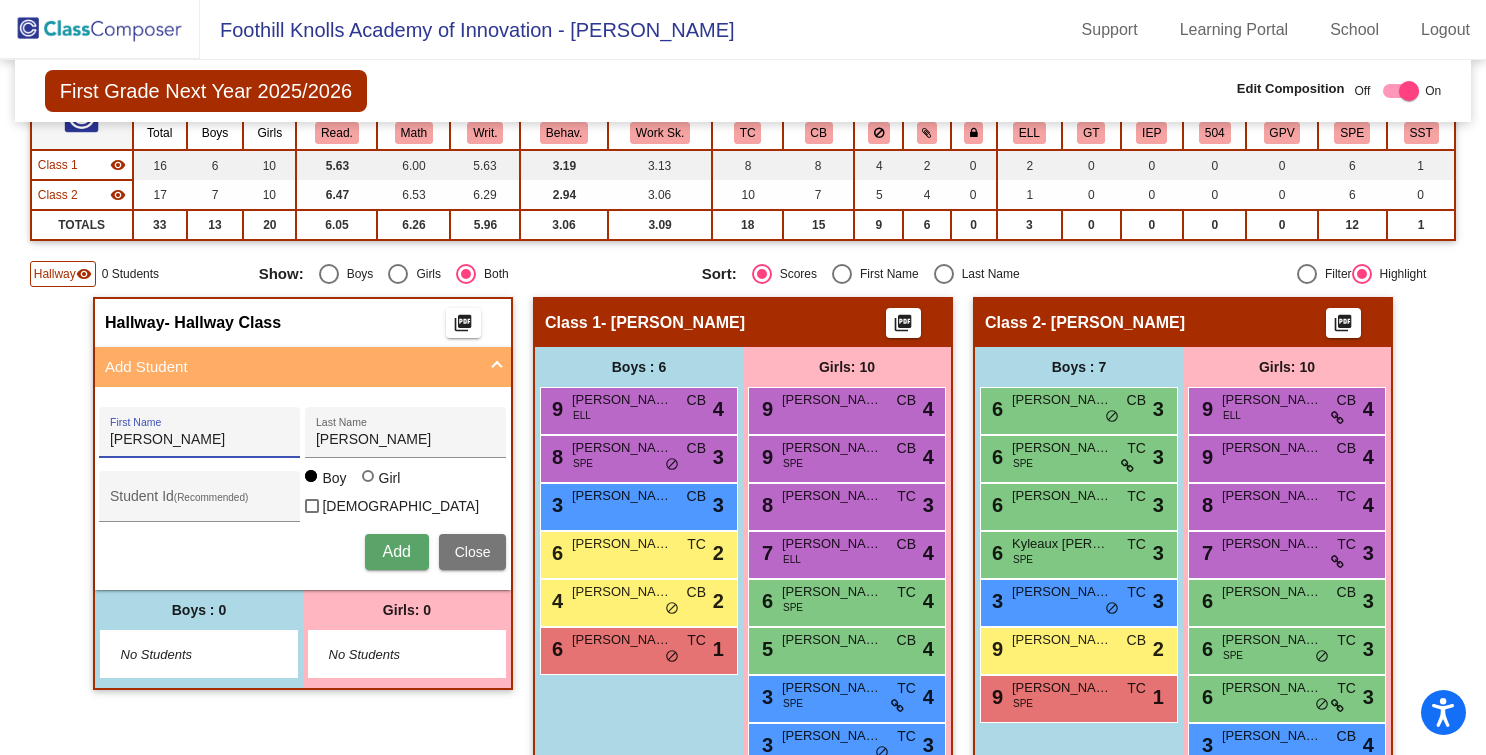 drag, startPoint x: 163, startPoint y: 439, endPoint x: 83, endPoint y: 433, distance: 80.224686 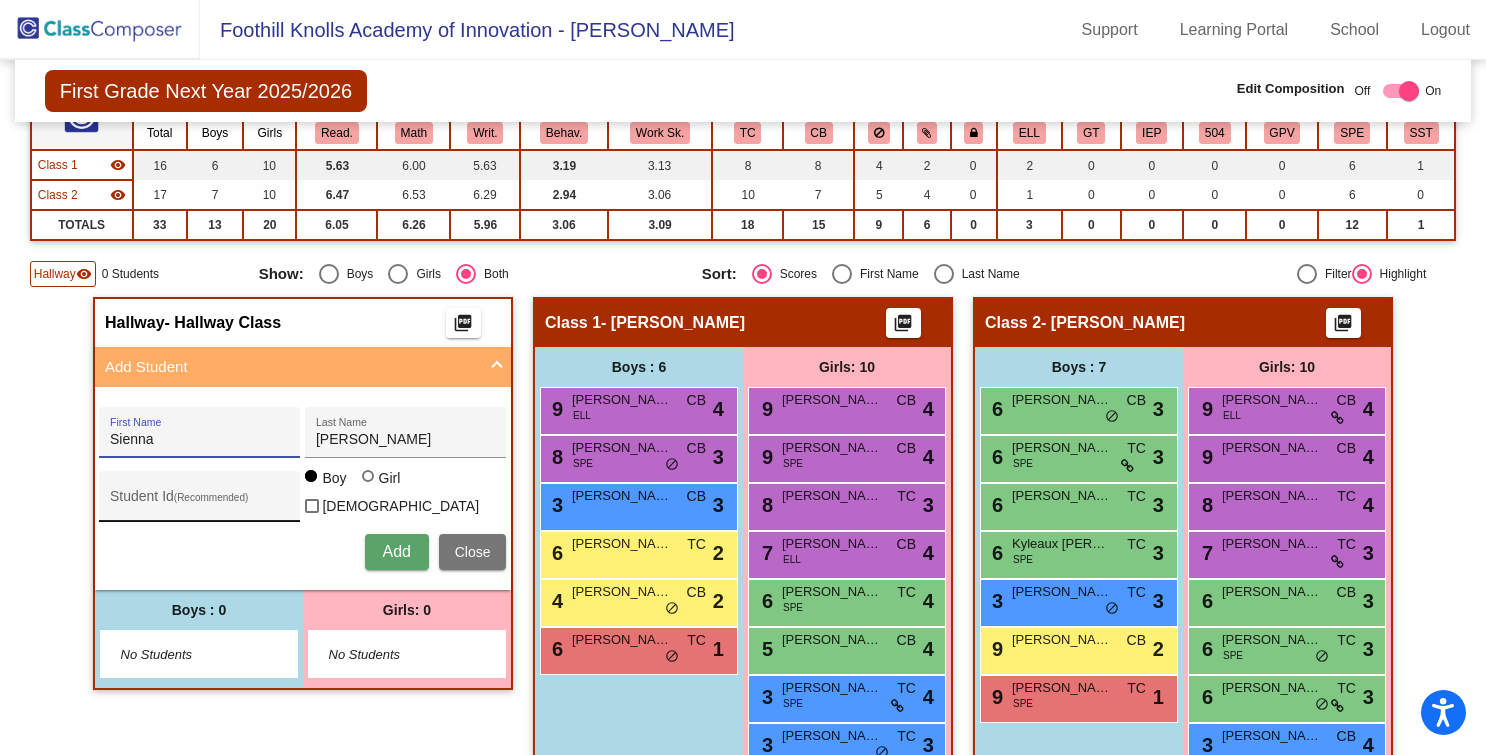 type on "Sienna" 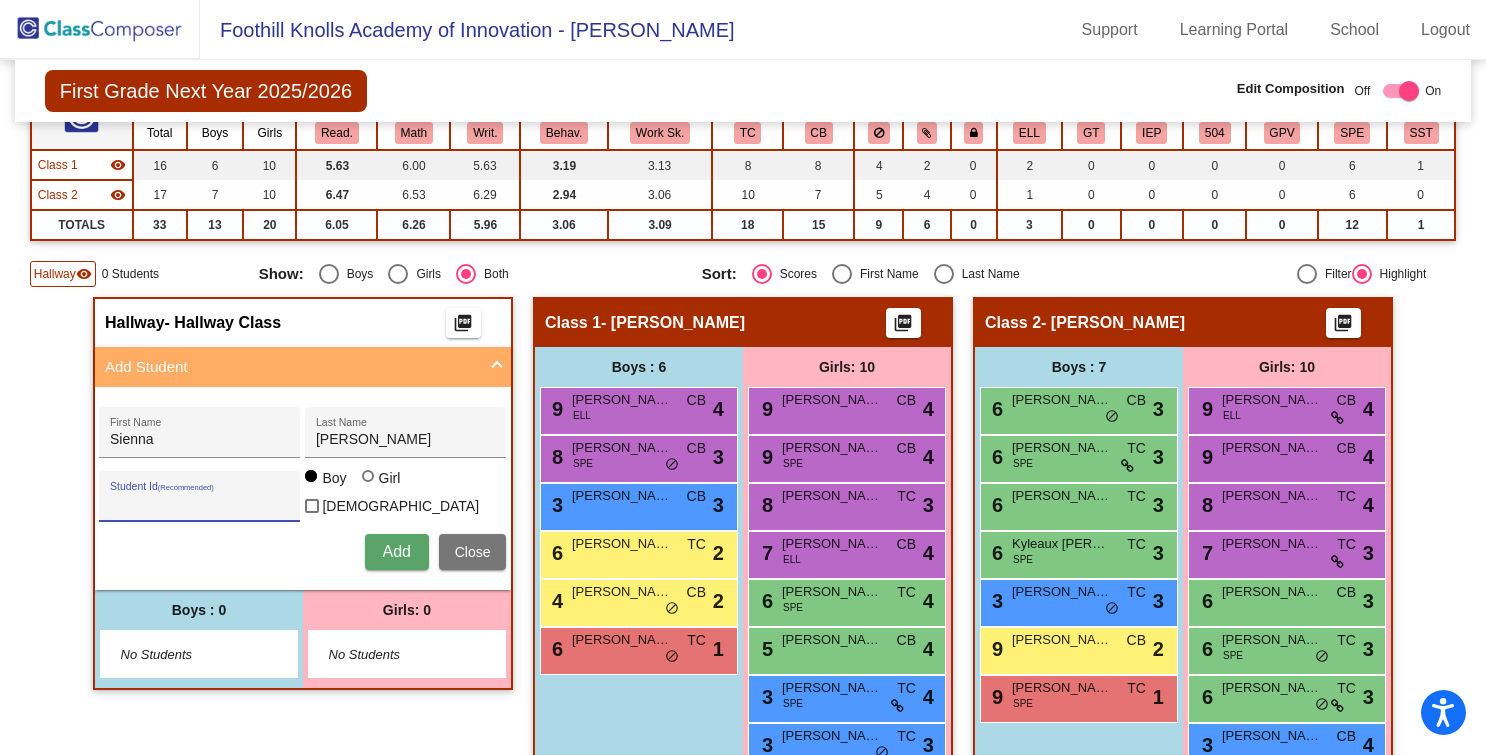 click on "Student Id  (Recommended)" at bounding box center [200, 504] 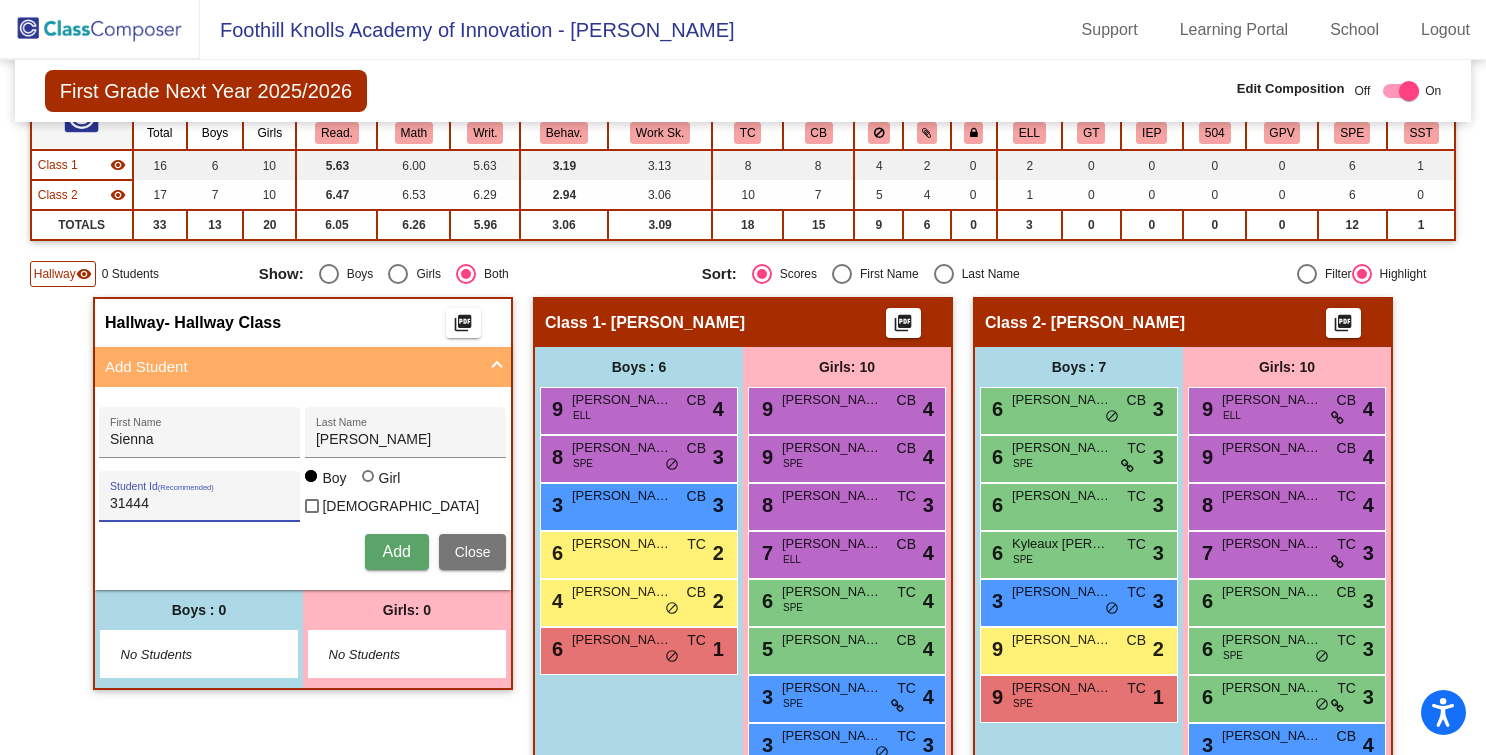 type on "31444" 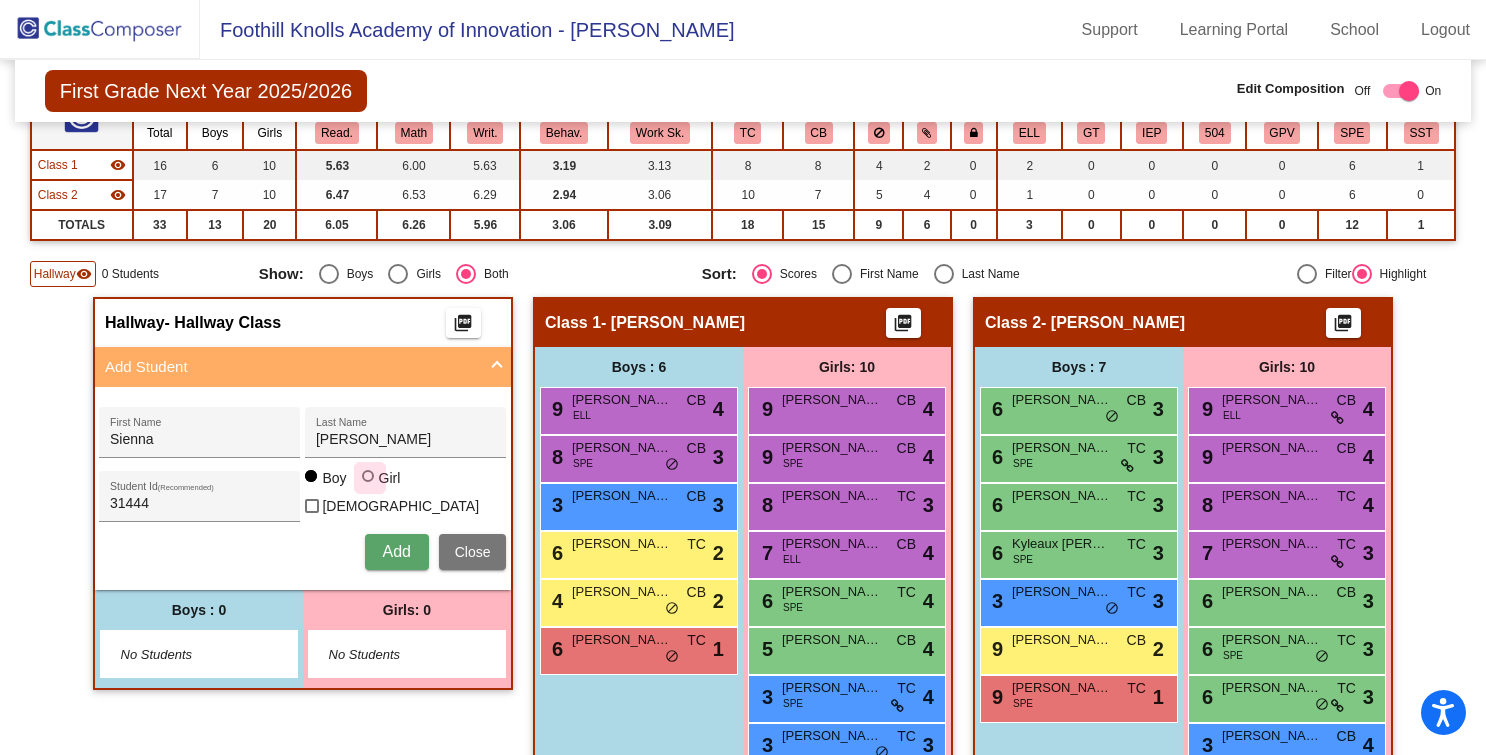 drag, startPoint x: 373, startPoint y: 490, endPoint x: 372, endPoint y: 540, distance: 50.01 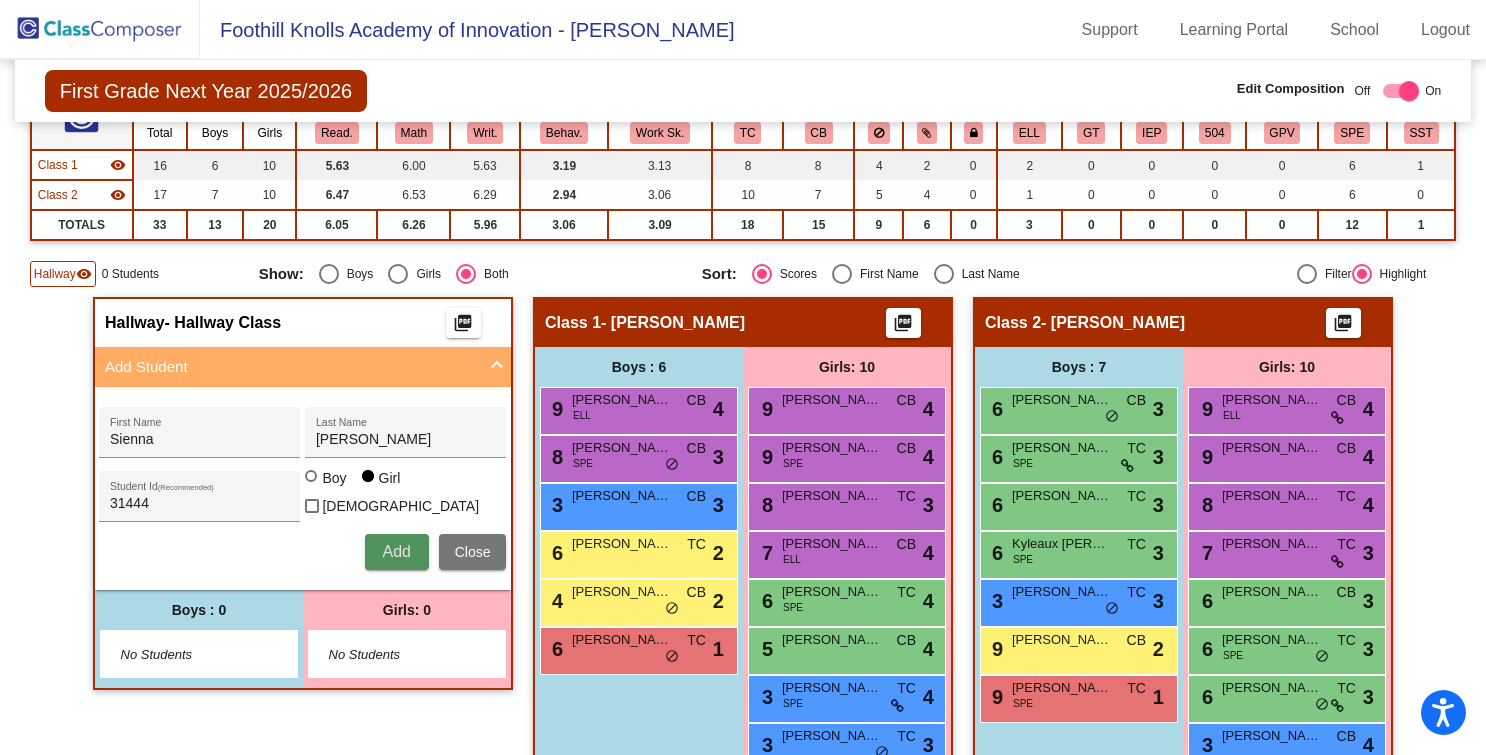 click on "Add" at bounding box center [397, 552] 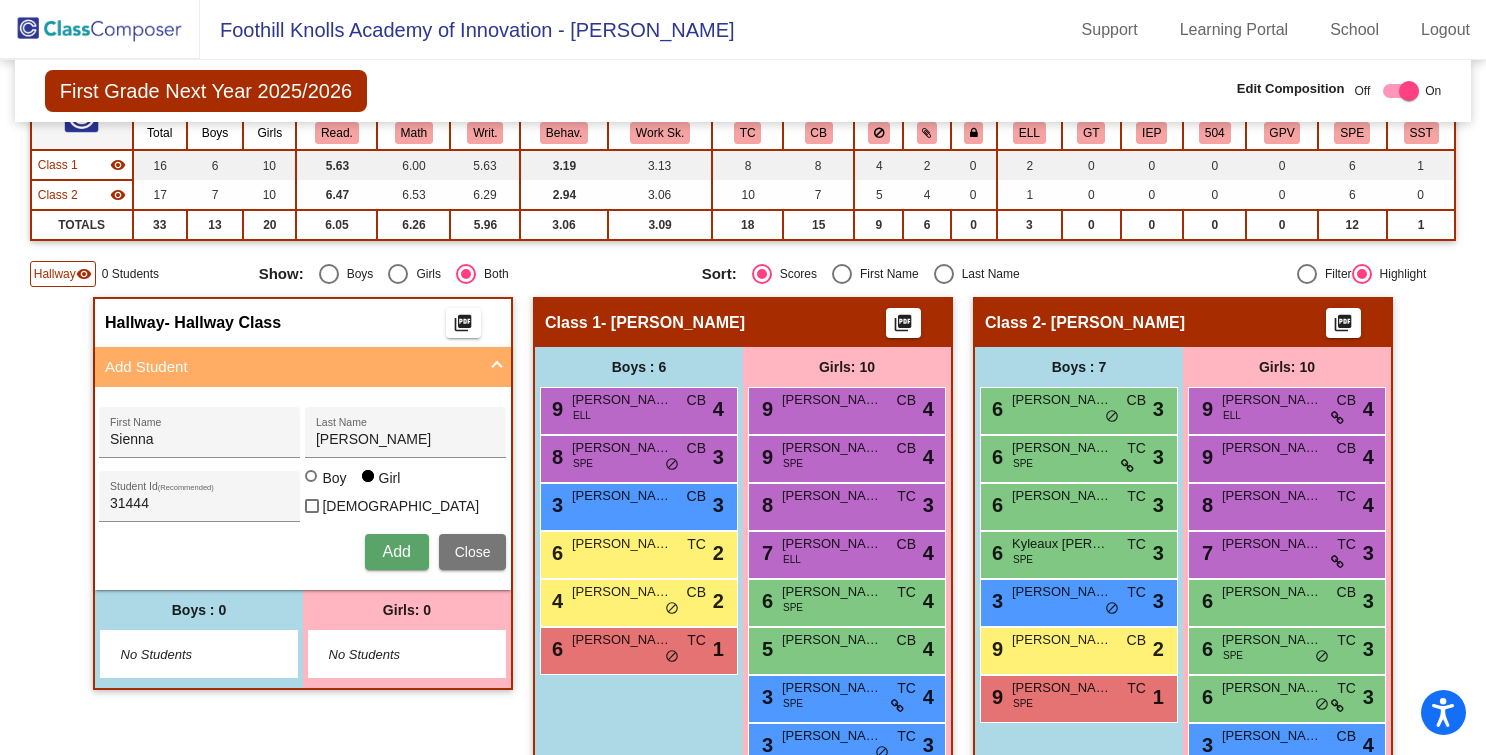 type 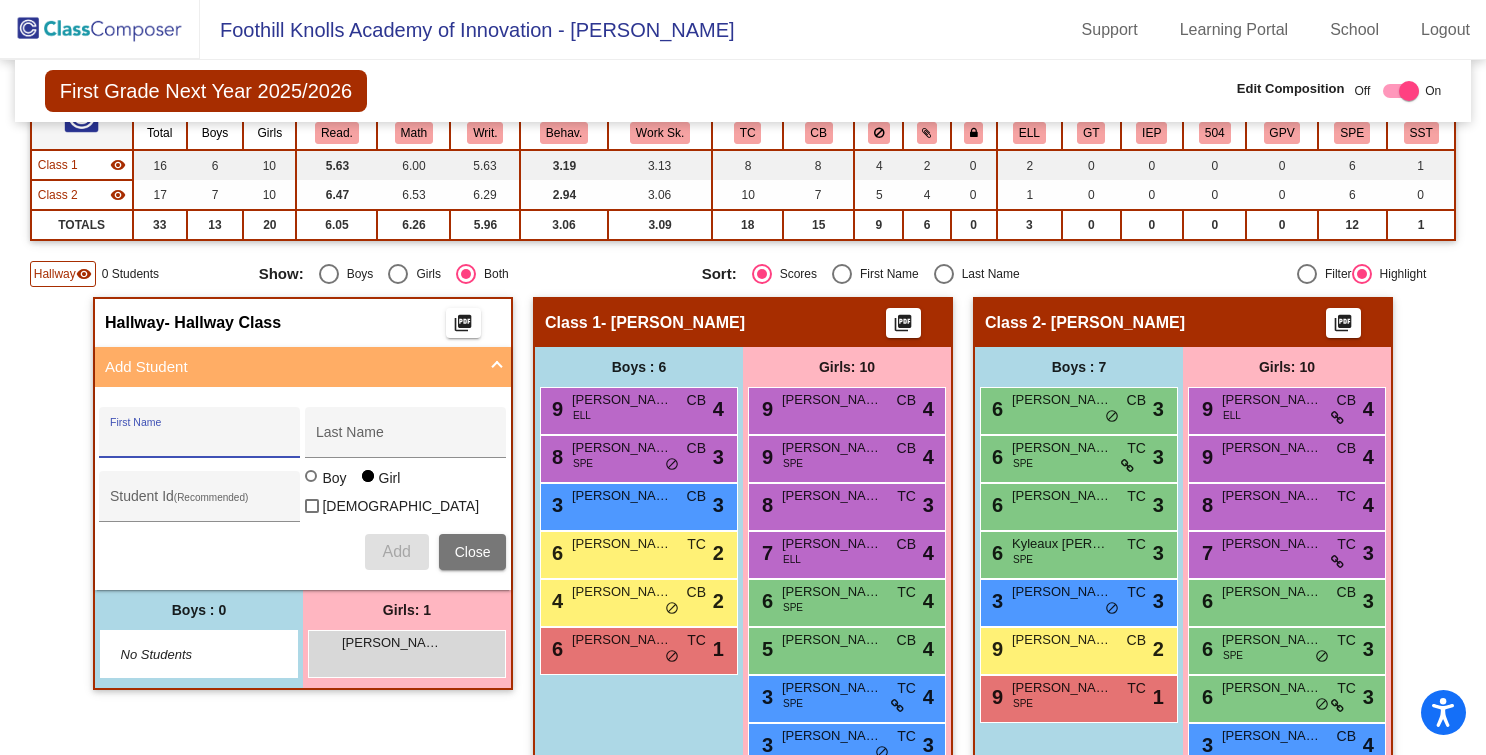 paste on "Montoya, Elena-Pre" 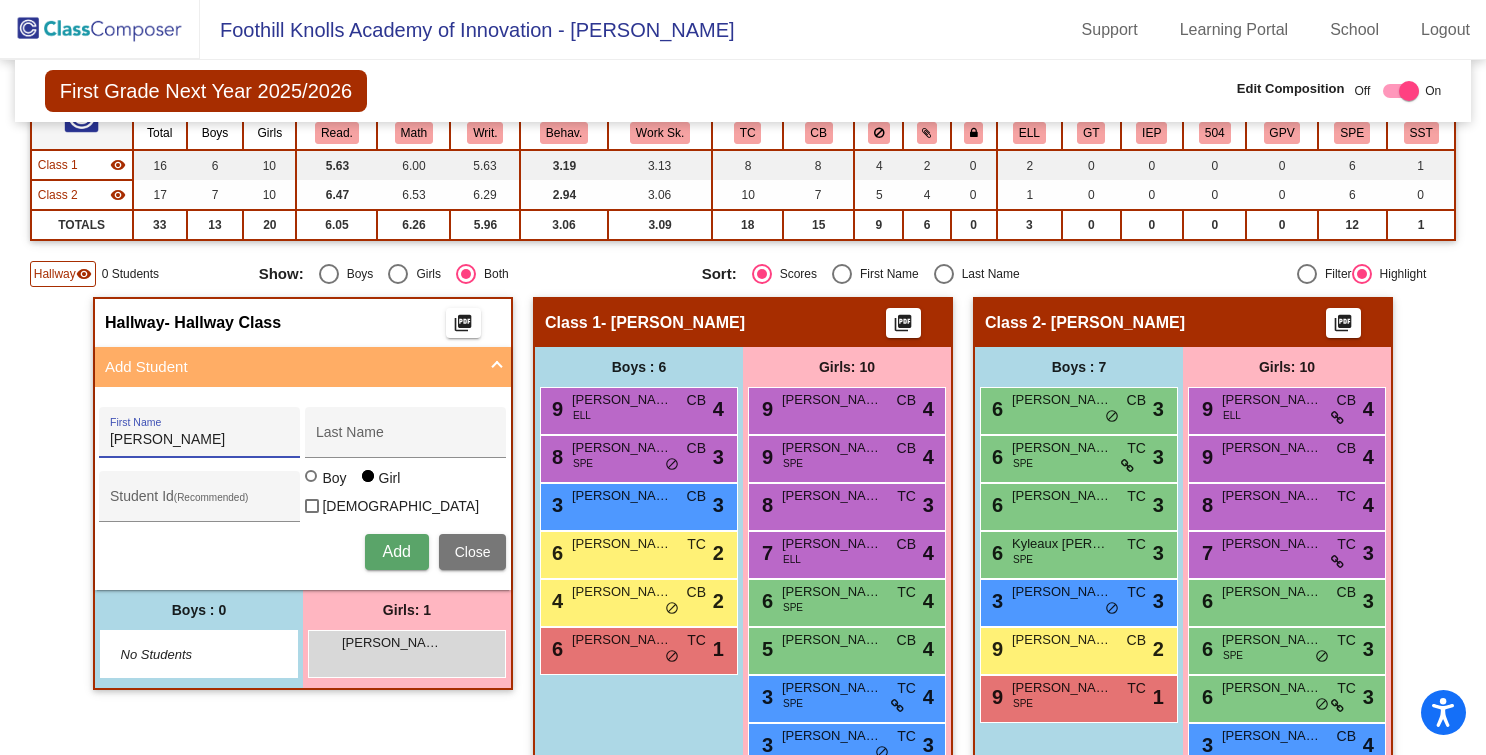 drag, startPoint x: 207, startPoint y: 440, endPoint x: 234, endPoint y: 443, distance: 27.166155 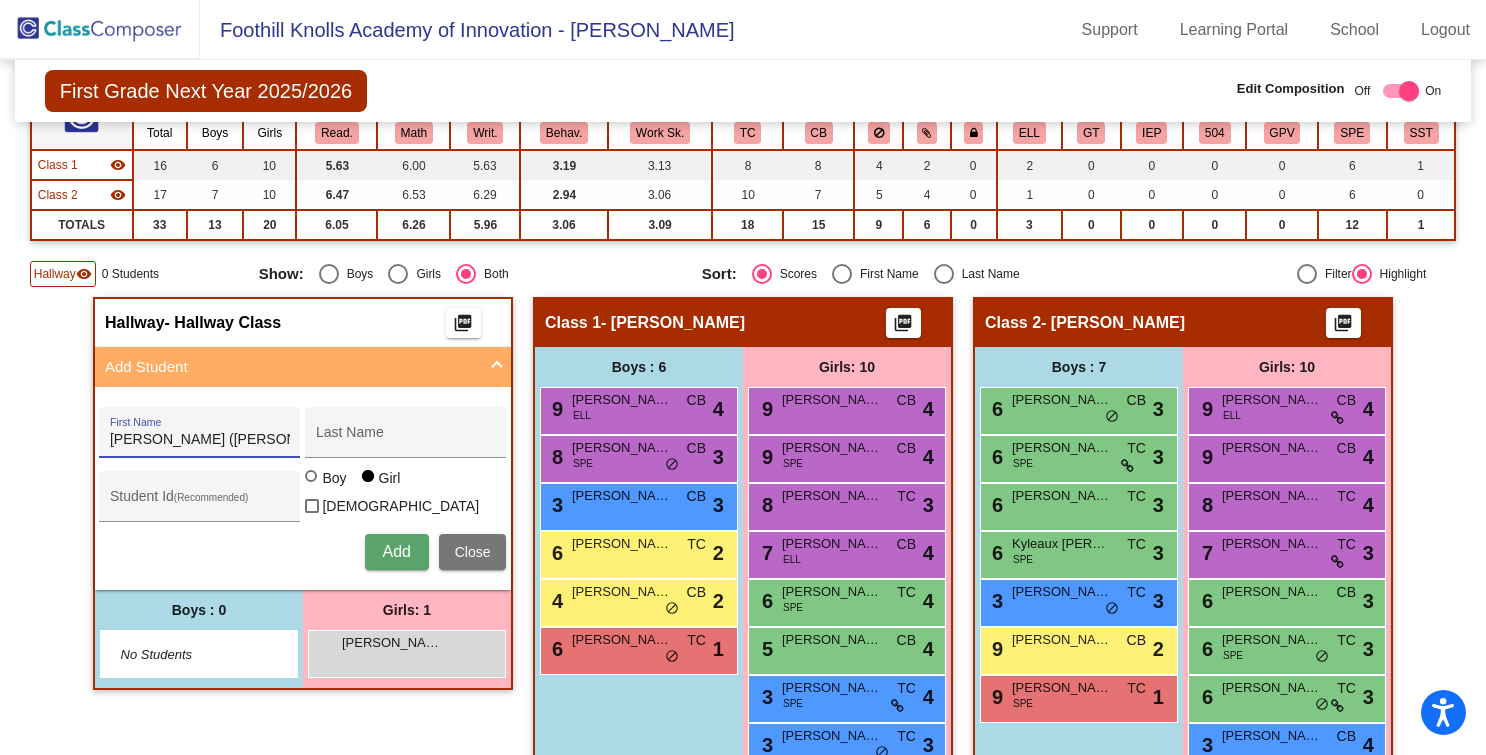 drag, startPoint x: 168, startPoint y: 438, endPoint x: 68, endPoint y: 441, distance: 100.04499 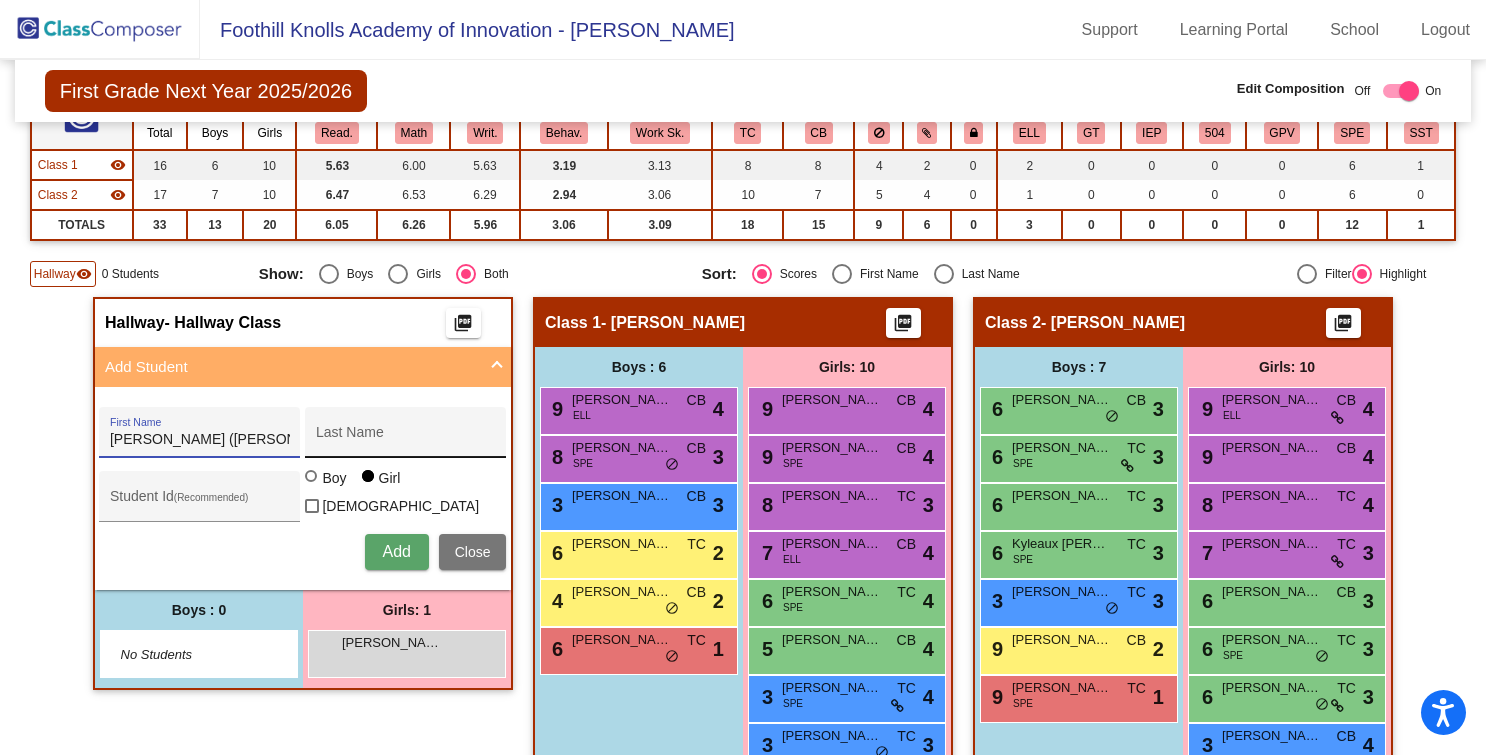 type on "Elena (Ellie)" 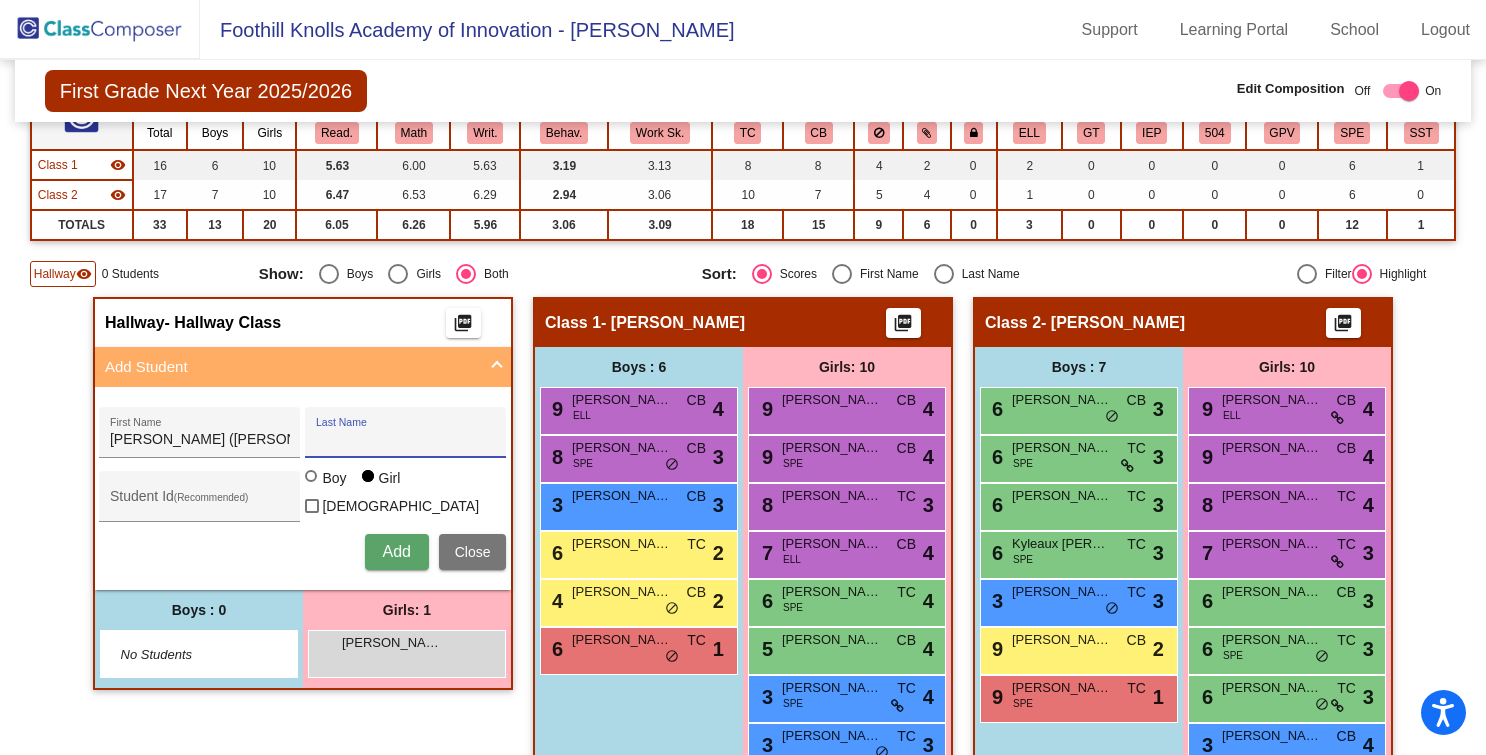 click on "Last Name" at bounding box center (406, 440) 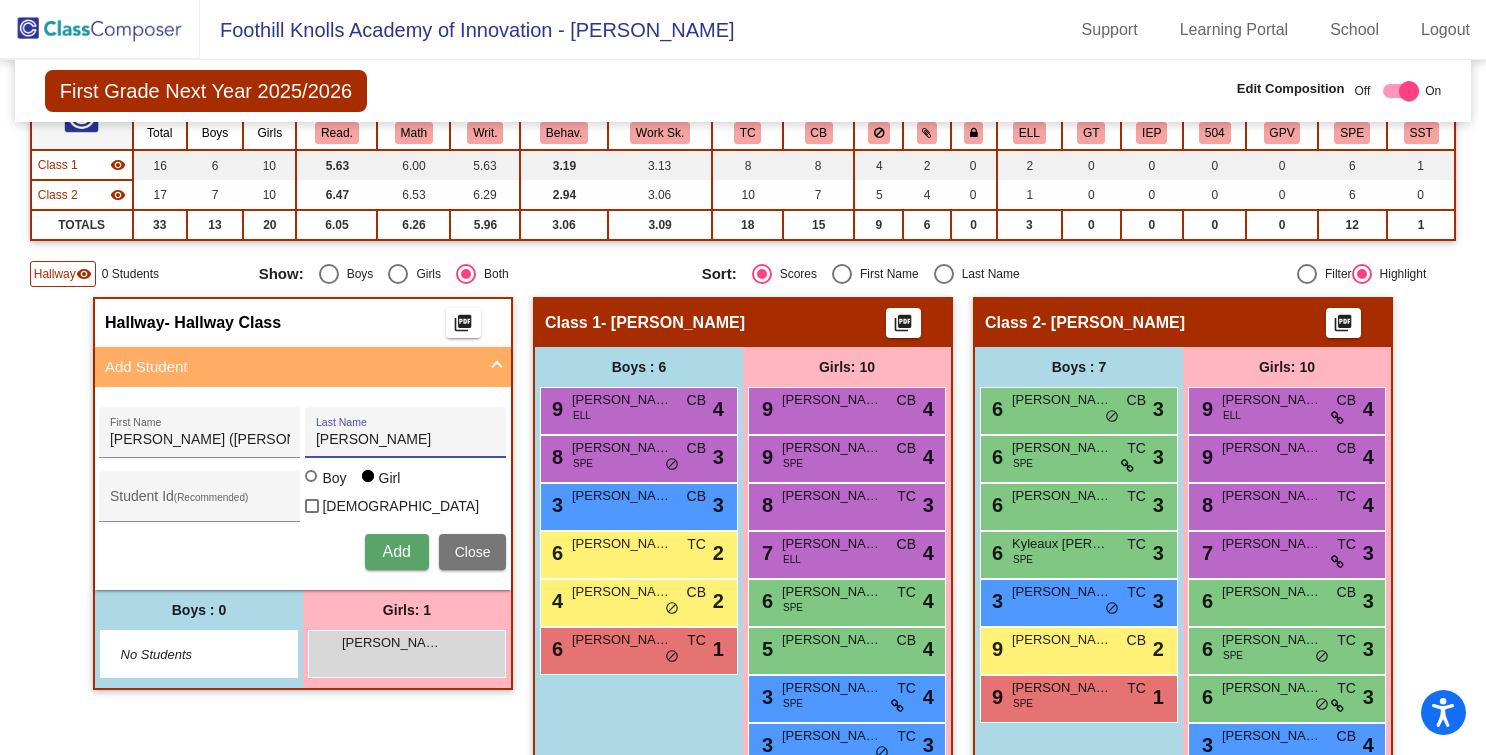 type on "Montoya" 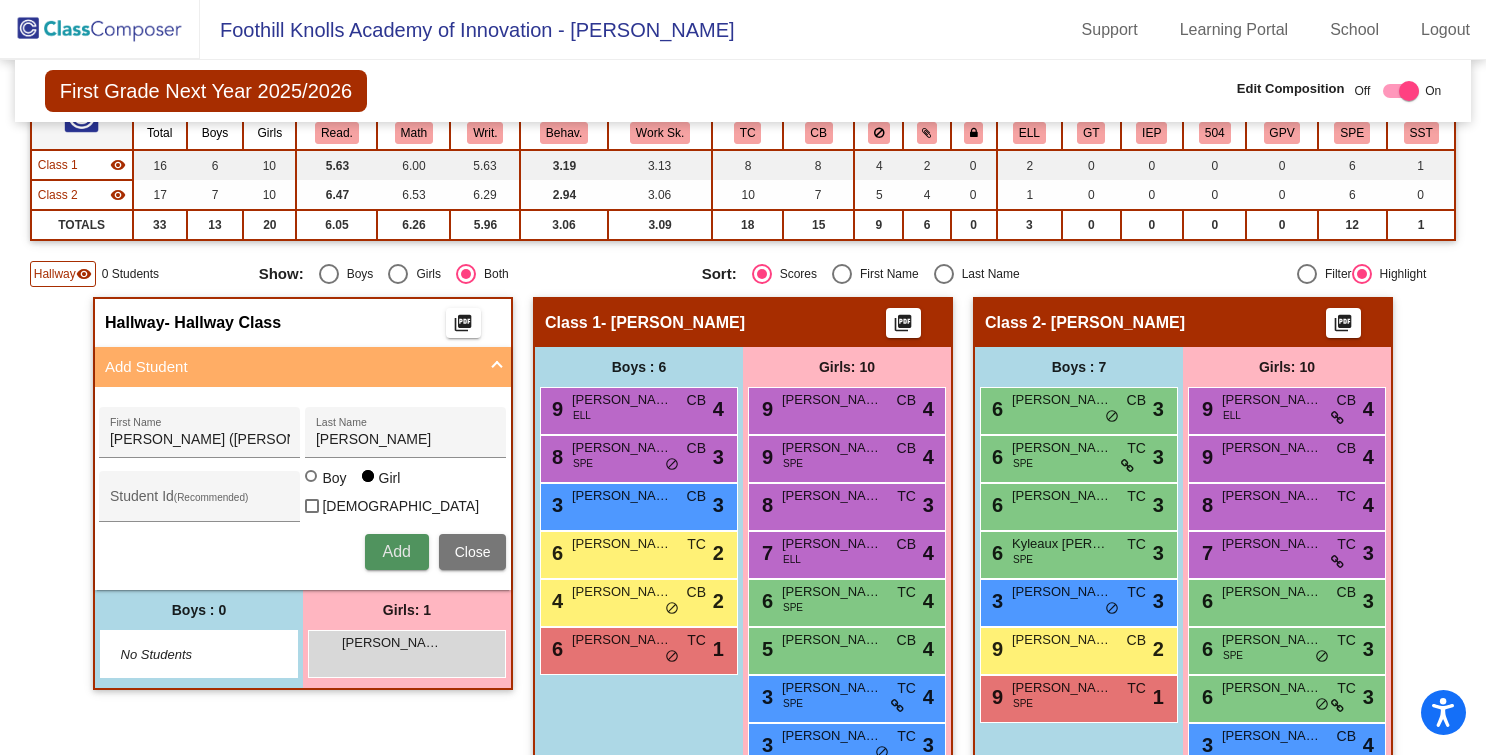 click on "Add" at bounding box center [397, 552] 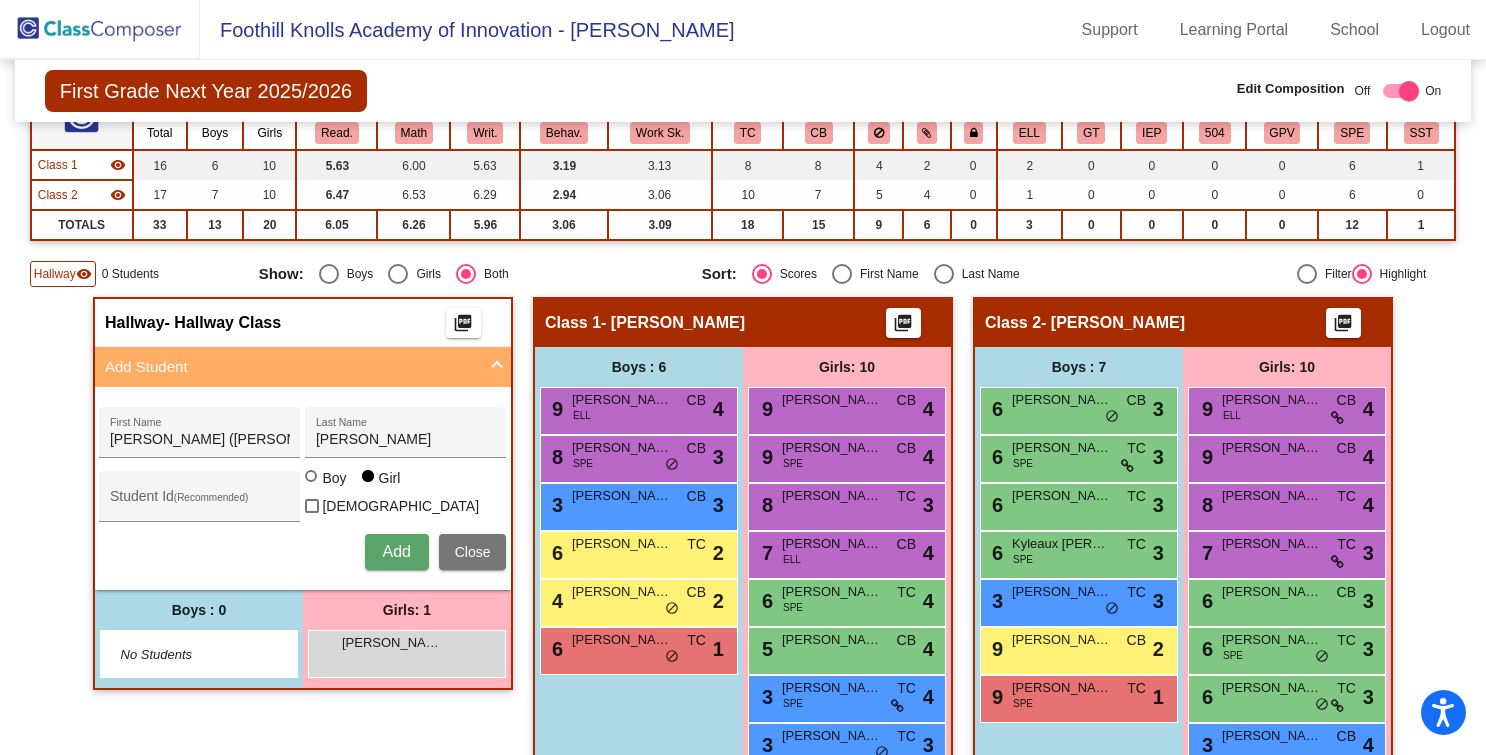 type 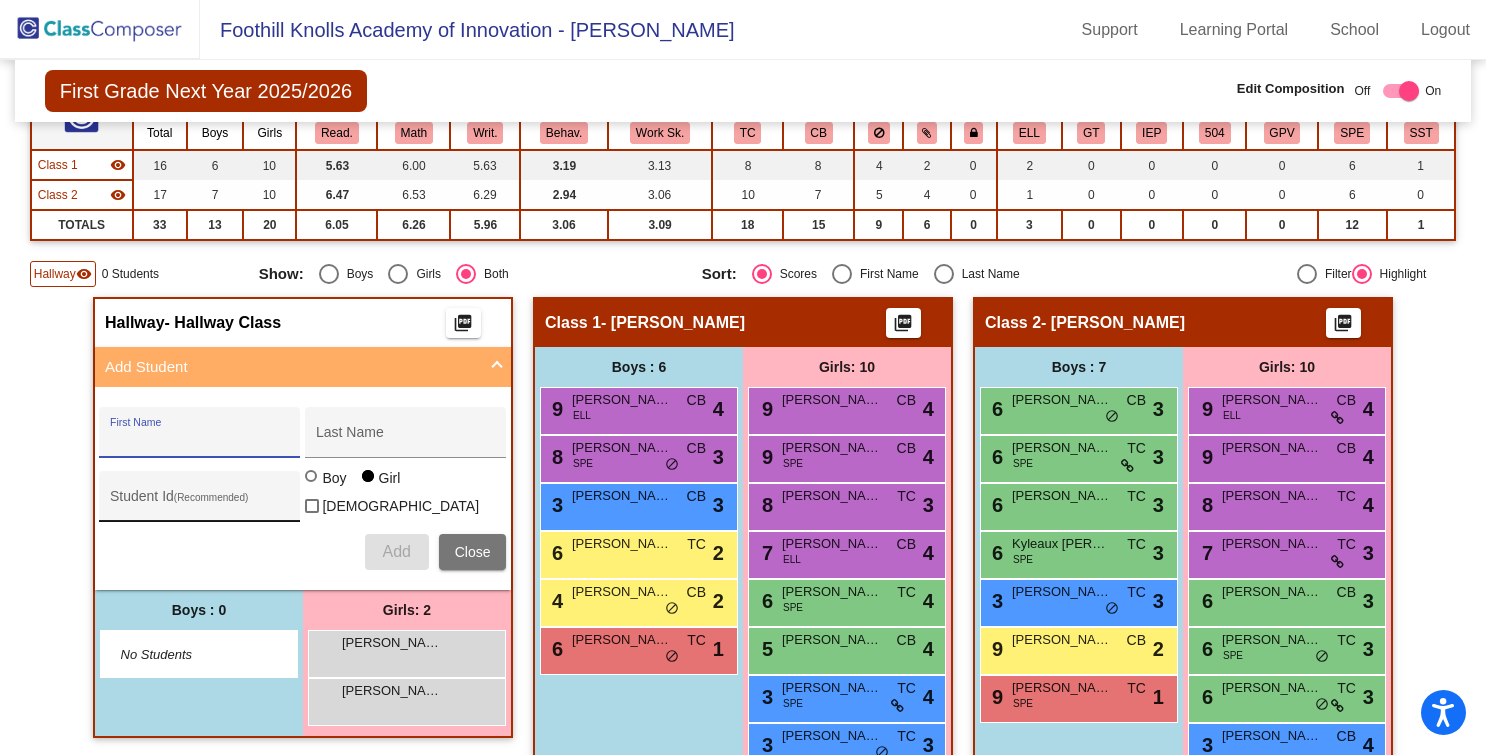 paste on "Toribio, Jaden" 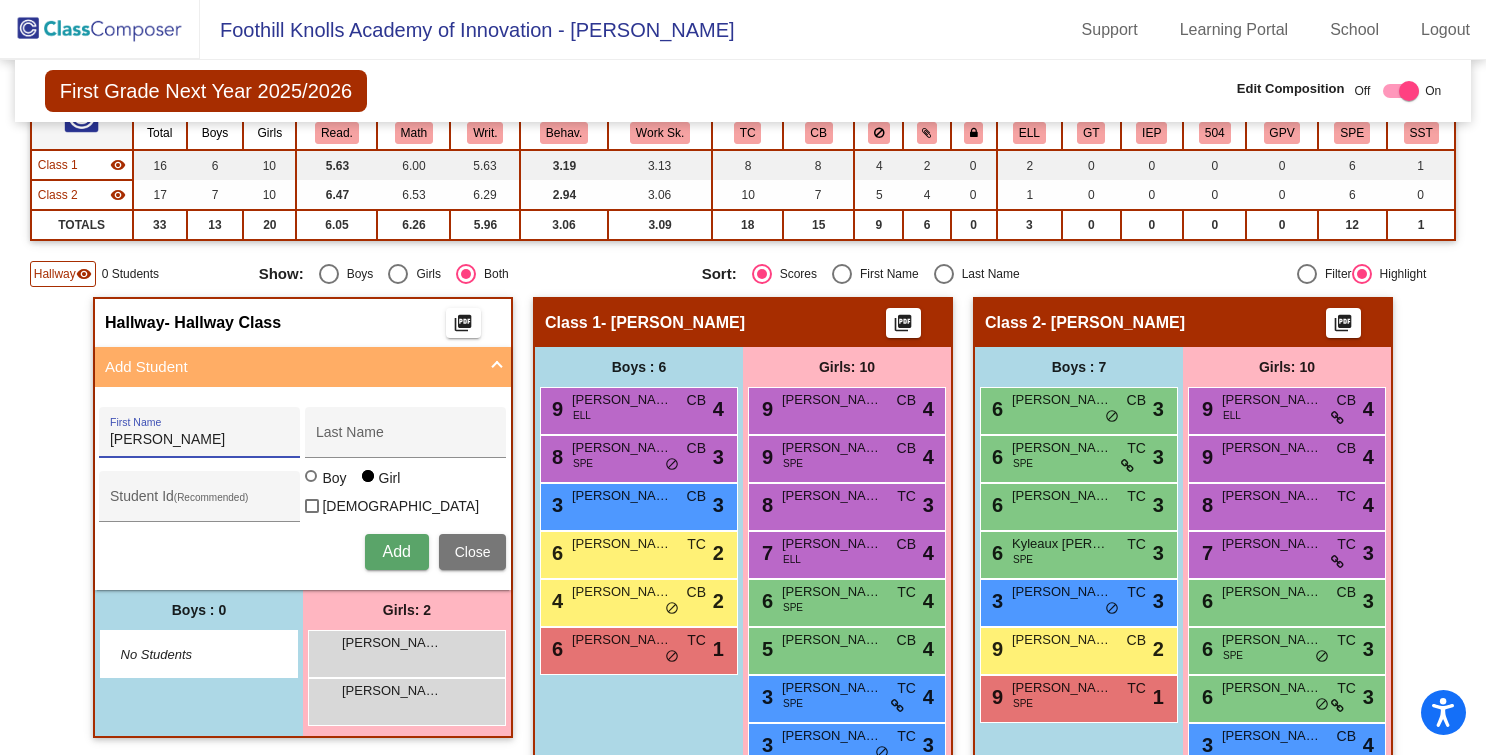 drag, startPoint x: 151, startPoint y: 440, endPoint x: 108, endPoint y: 442, distance: 43.046486 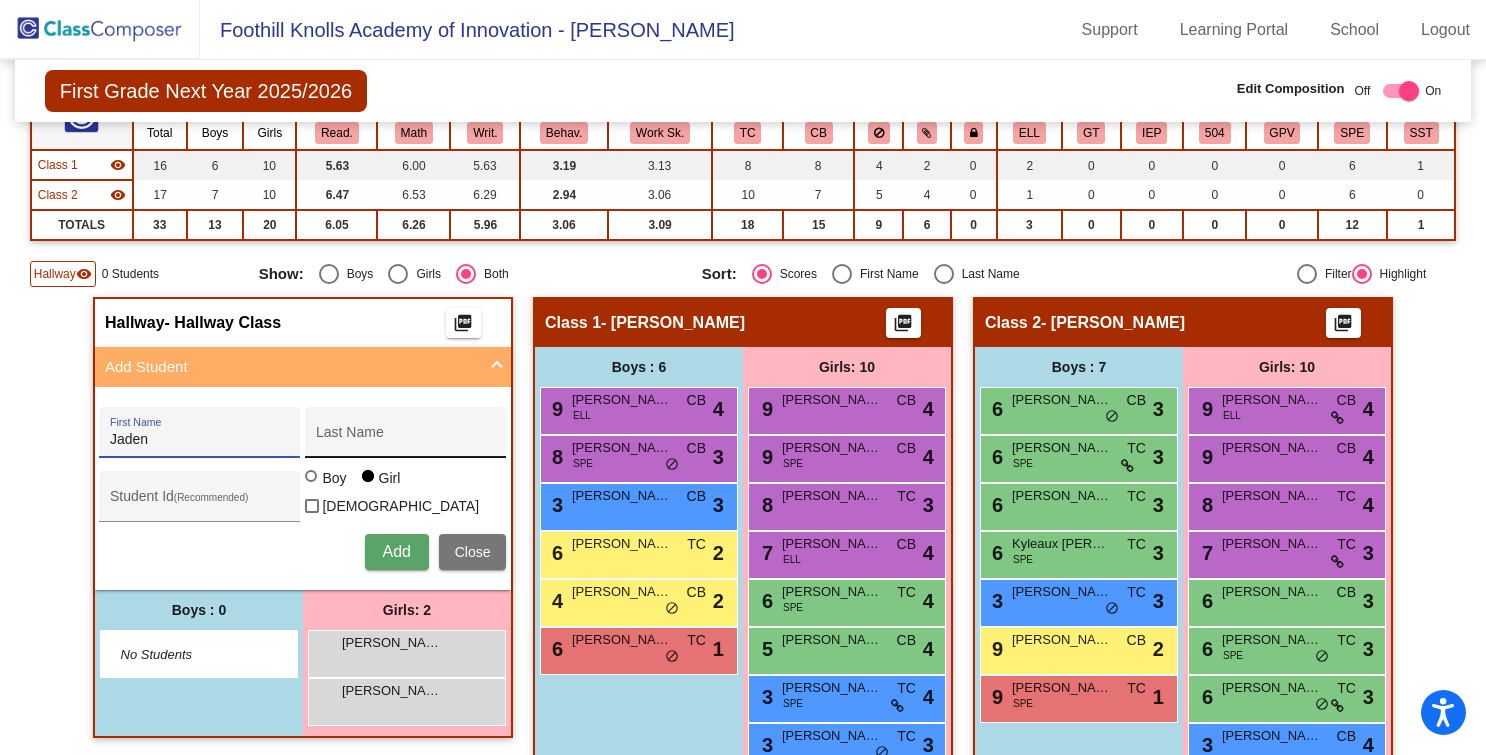 type on "Jaden" 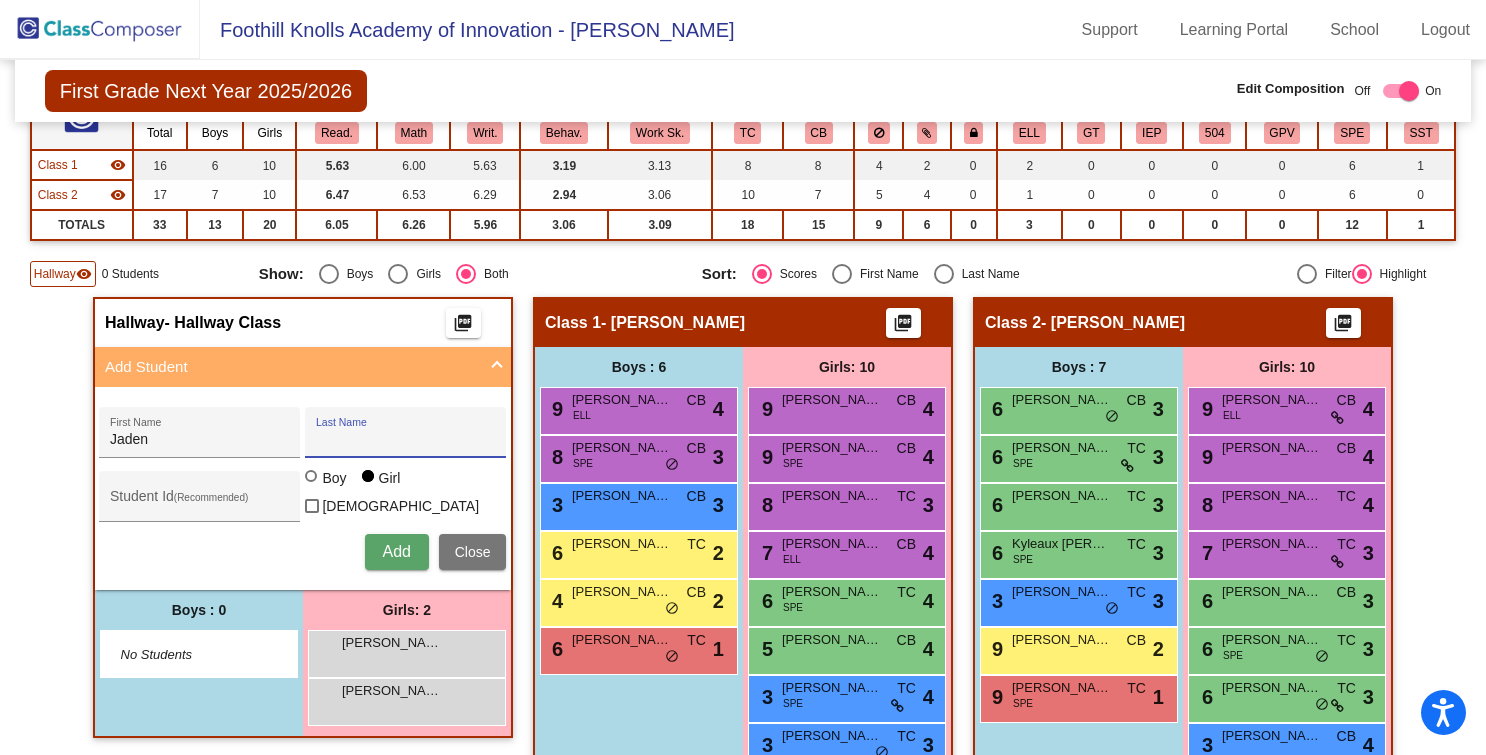 paste on "Toribio," 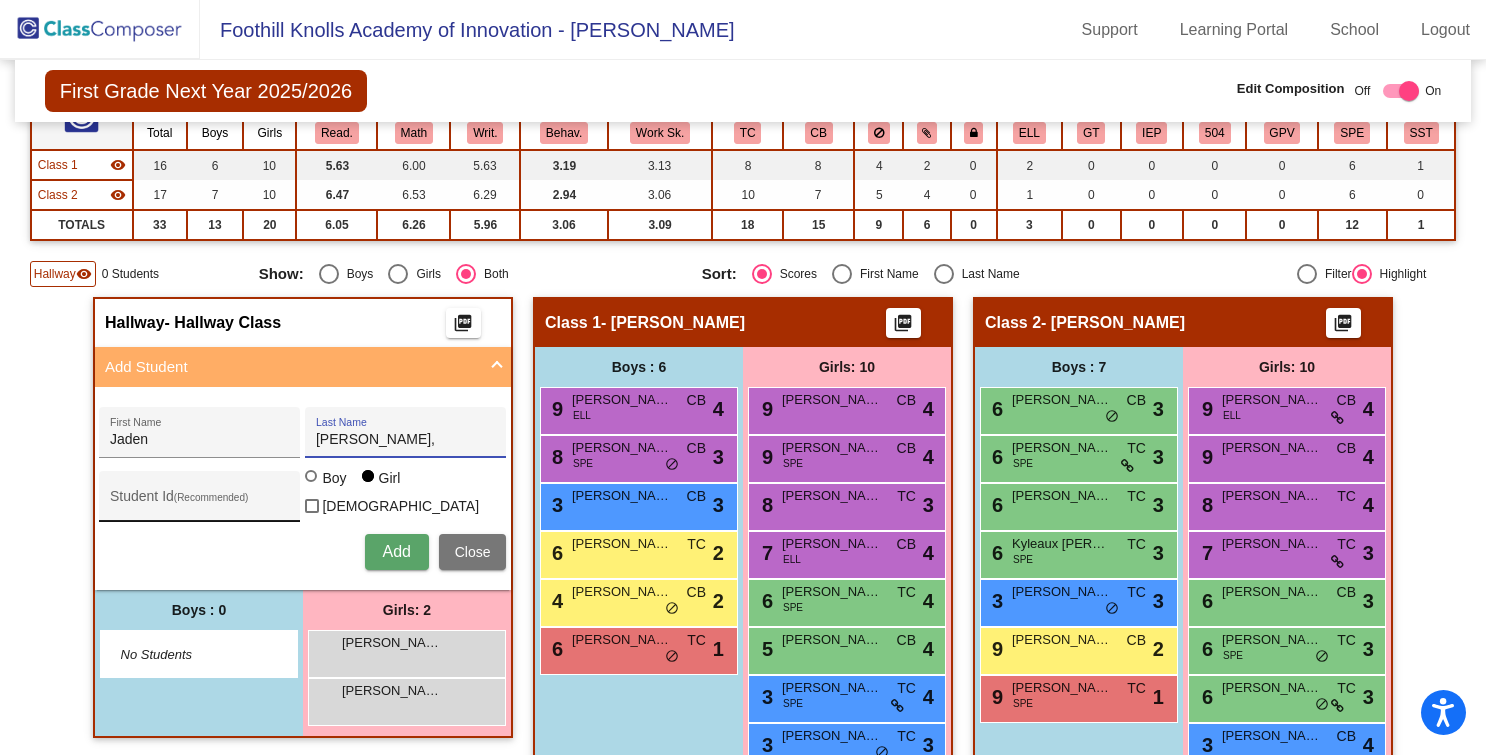 type on "Toribio," 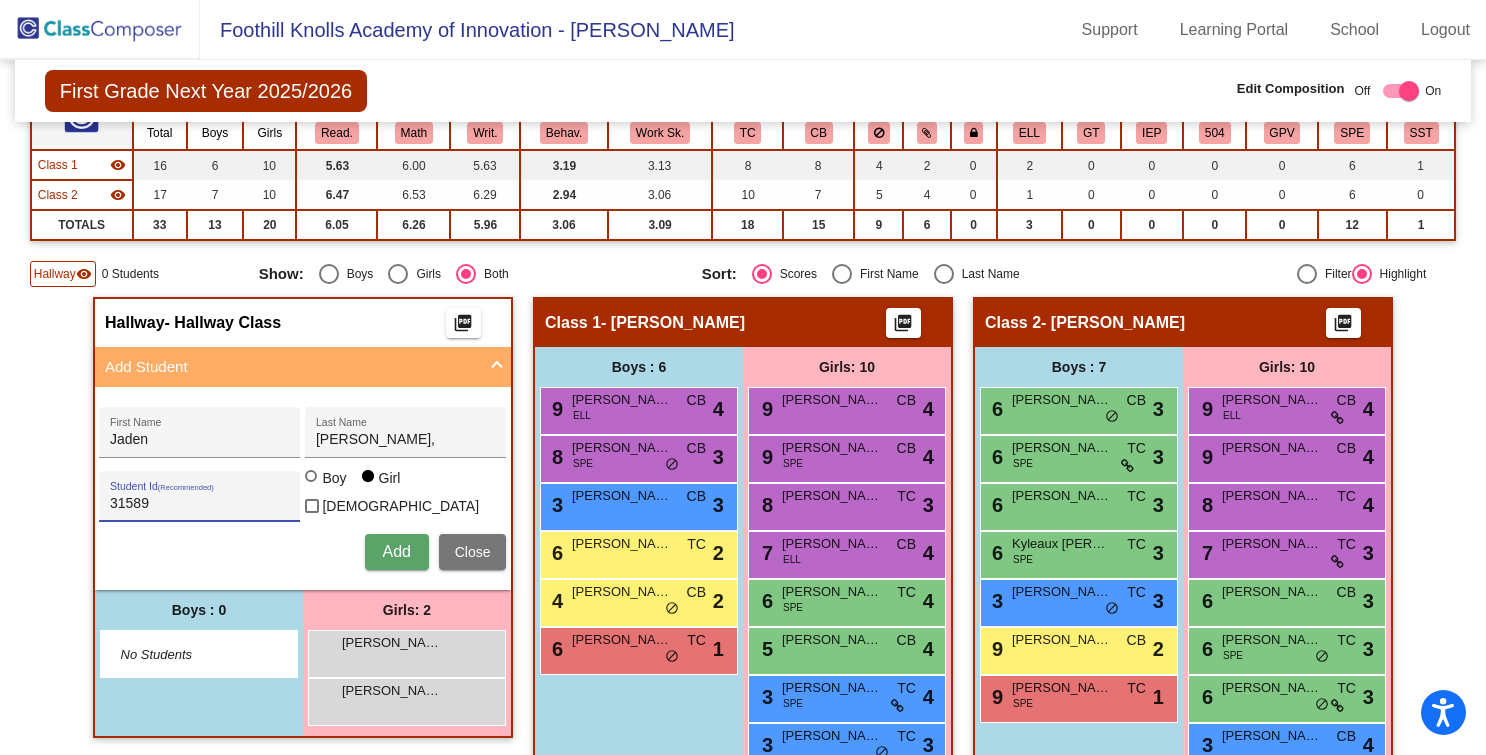 type on "31589" 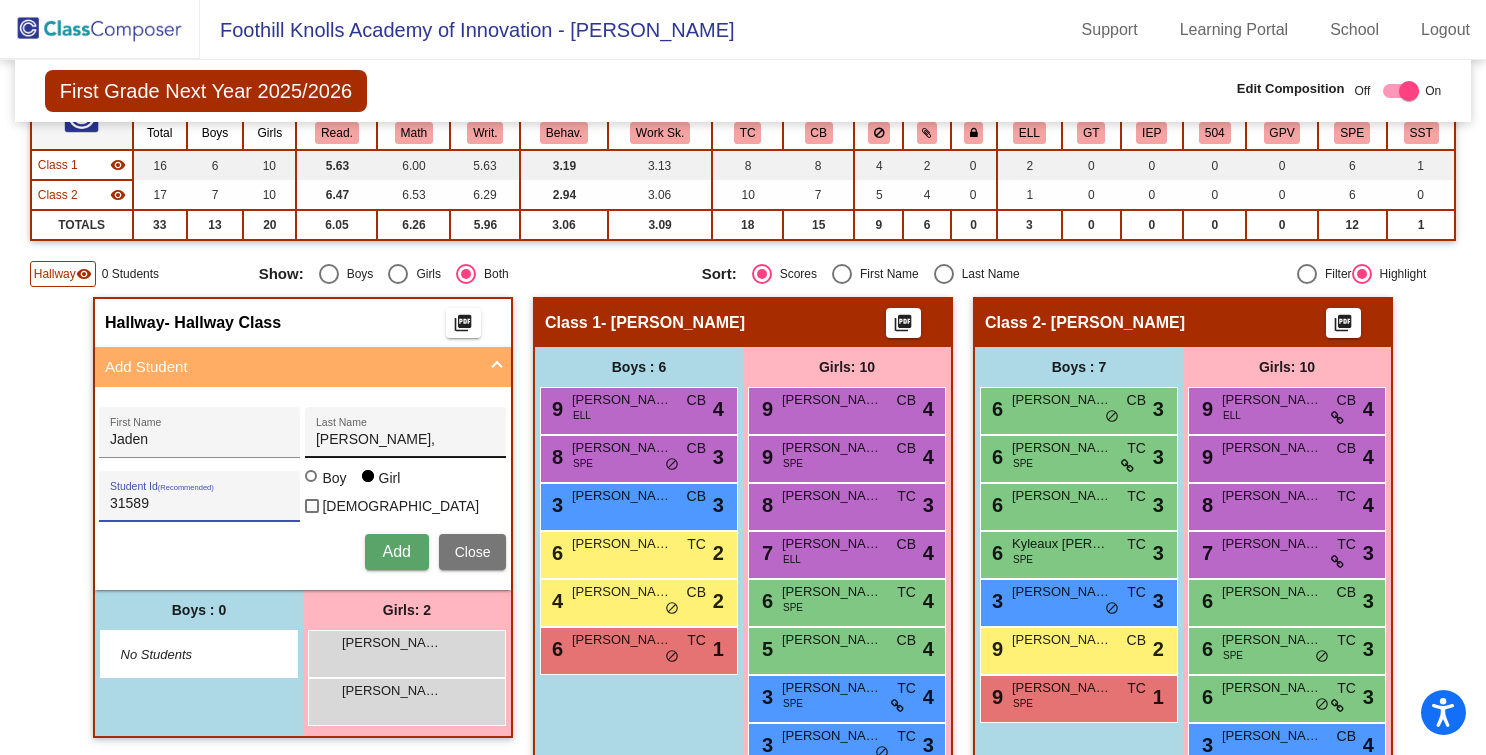 click on "Toribio," at bounding box center (406, 440) 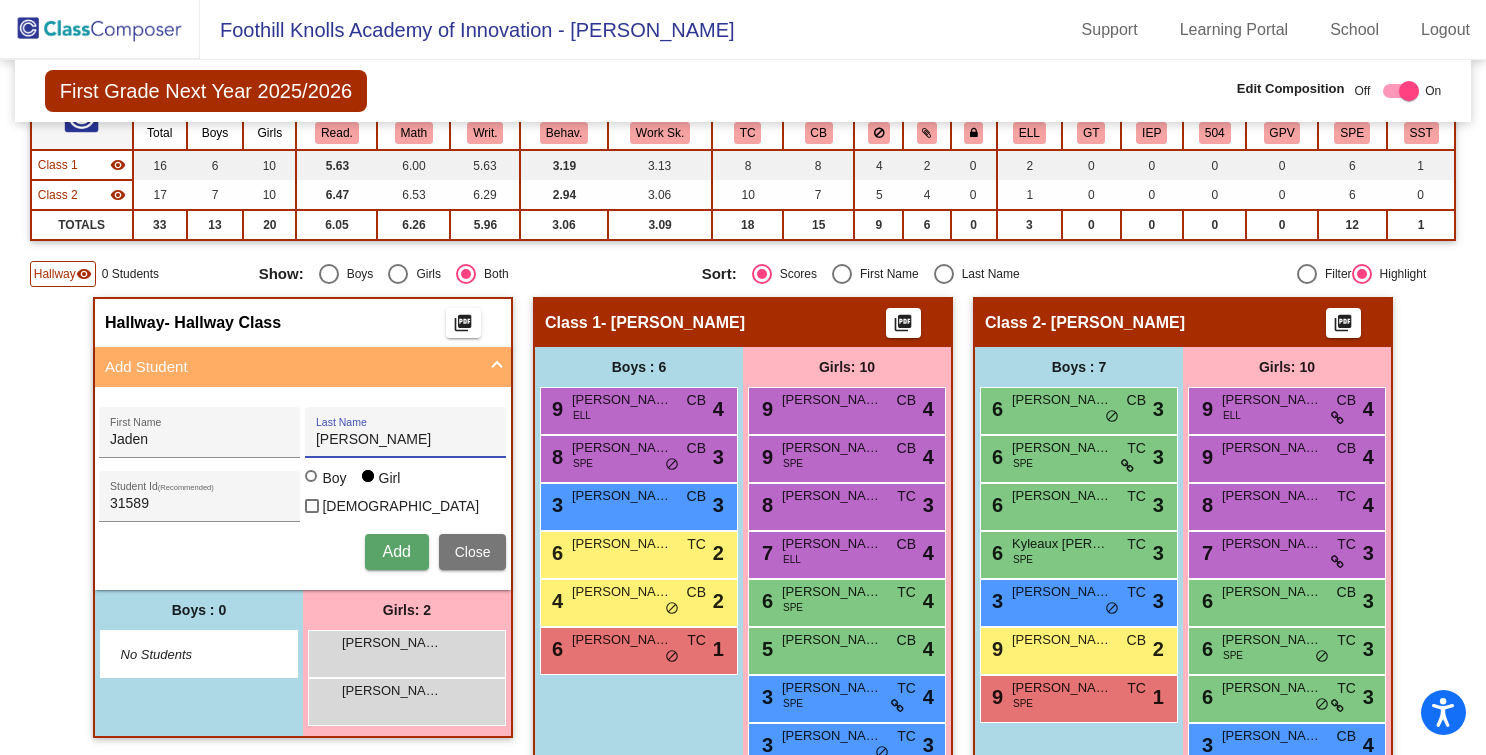 type on "Toribio" 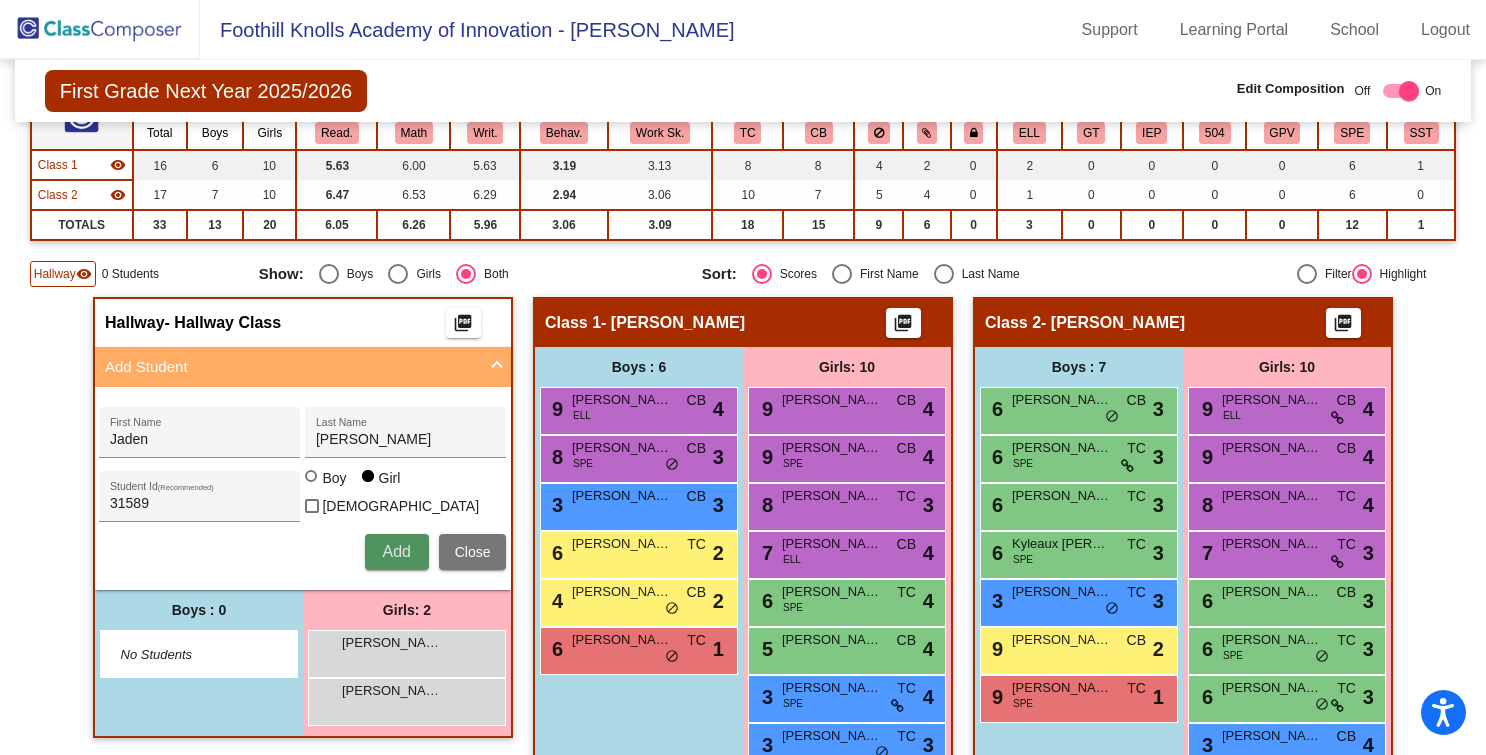 click on "Add" at bounding box center [397, 552] 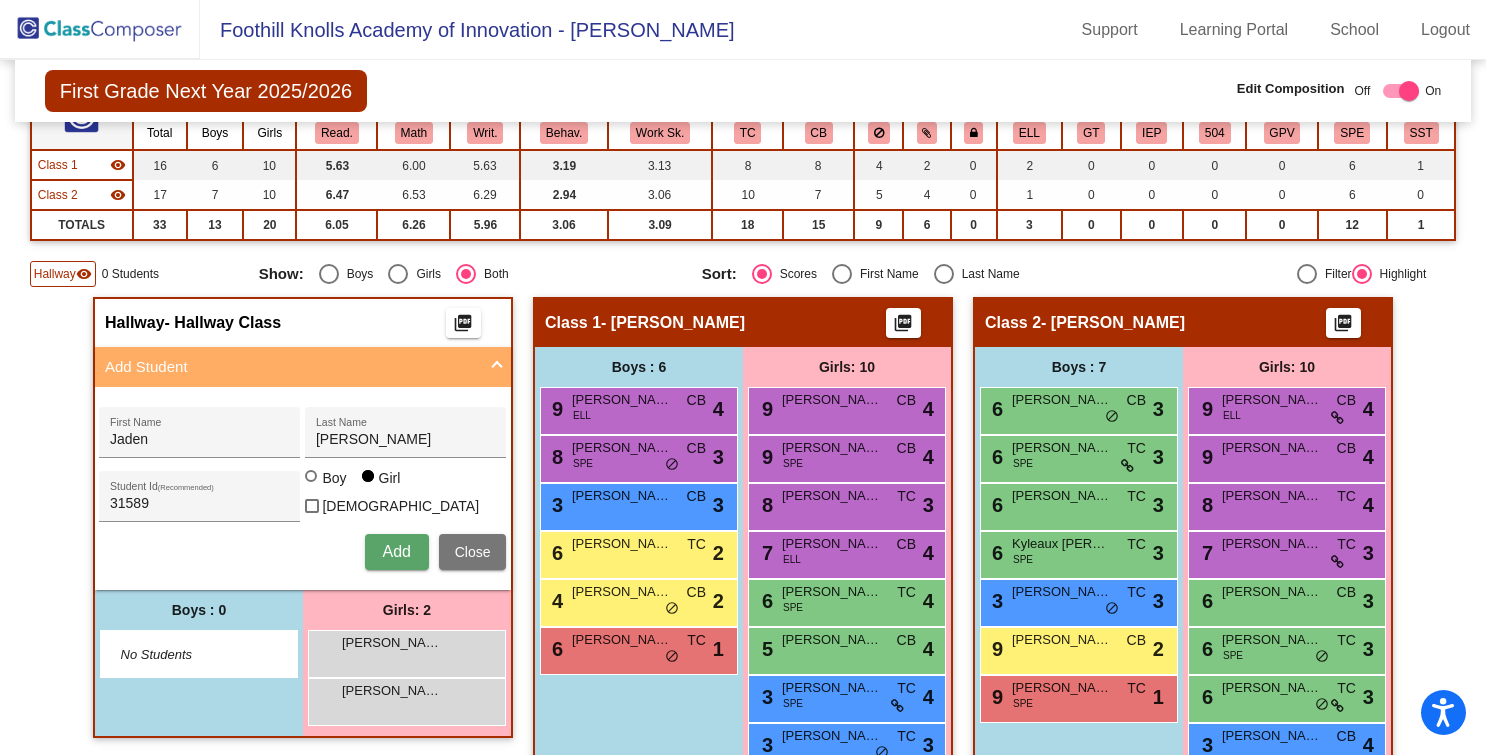 type 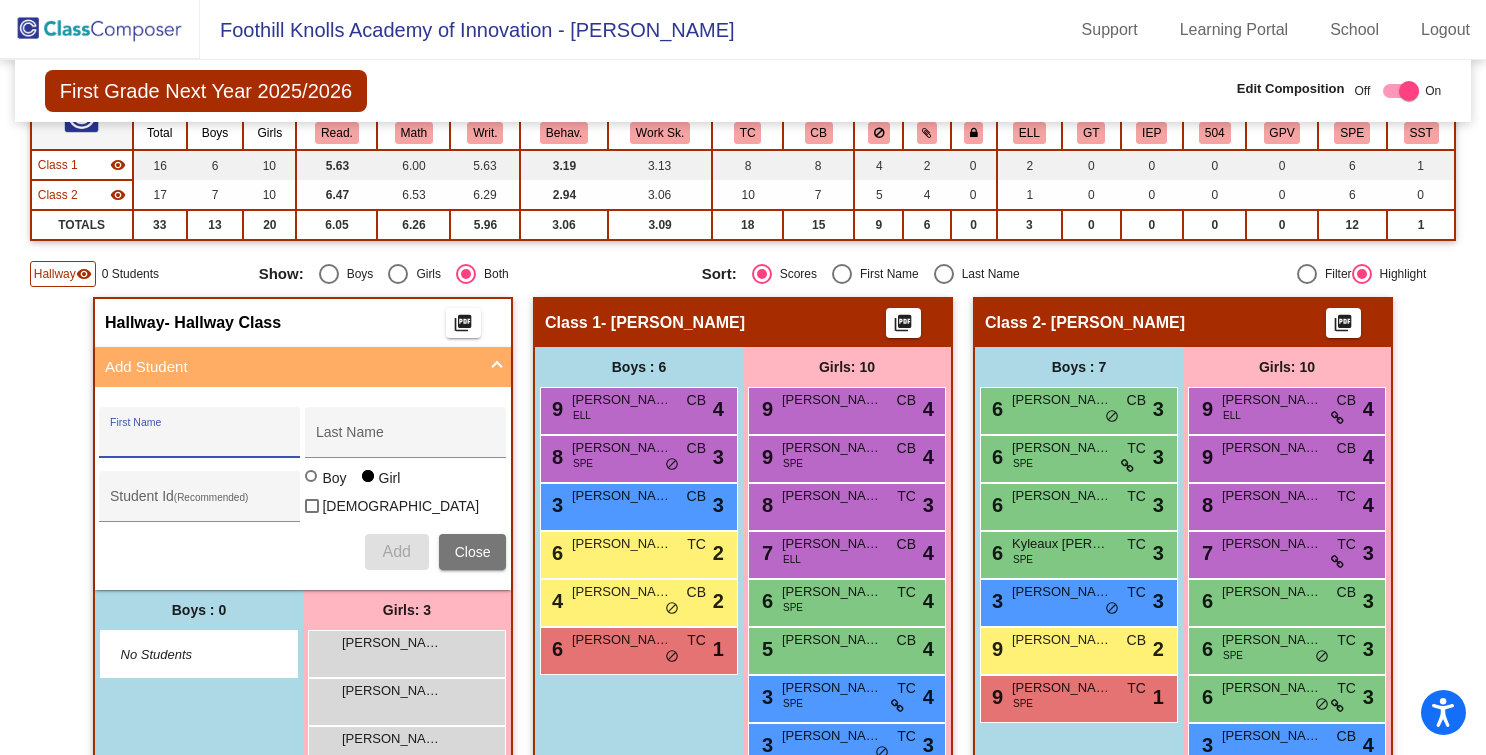 scroll, scrollTop: 0, scrollLeft: 0, axis: both 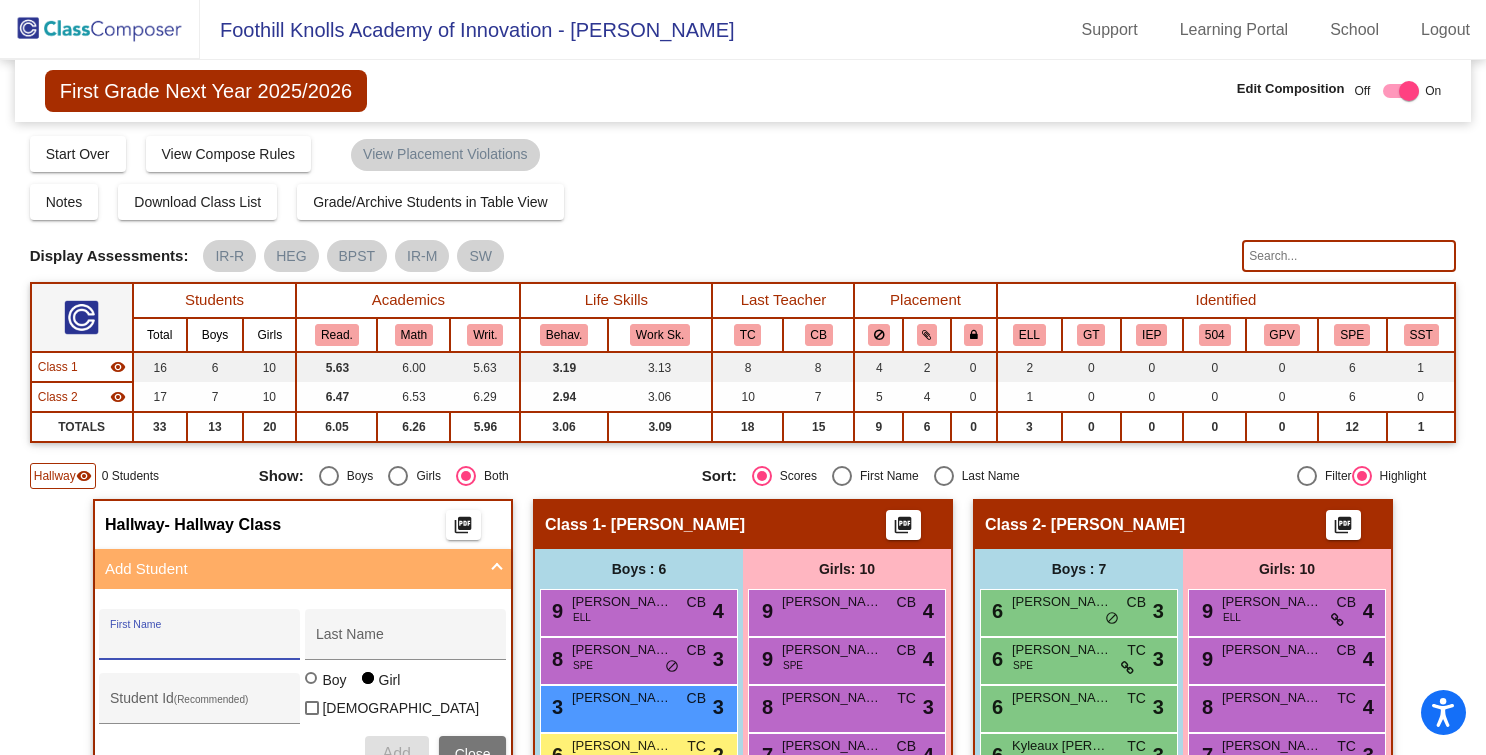 click 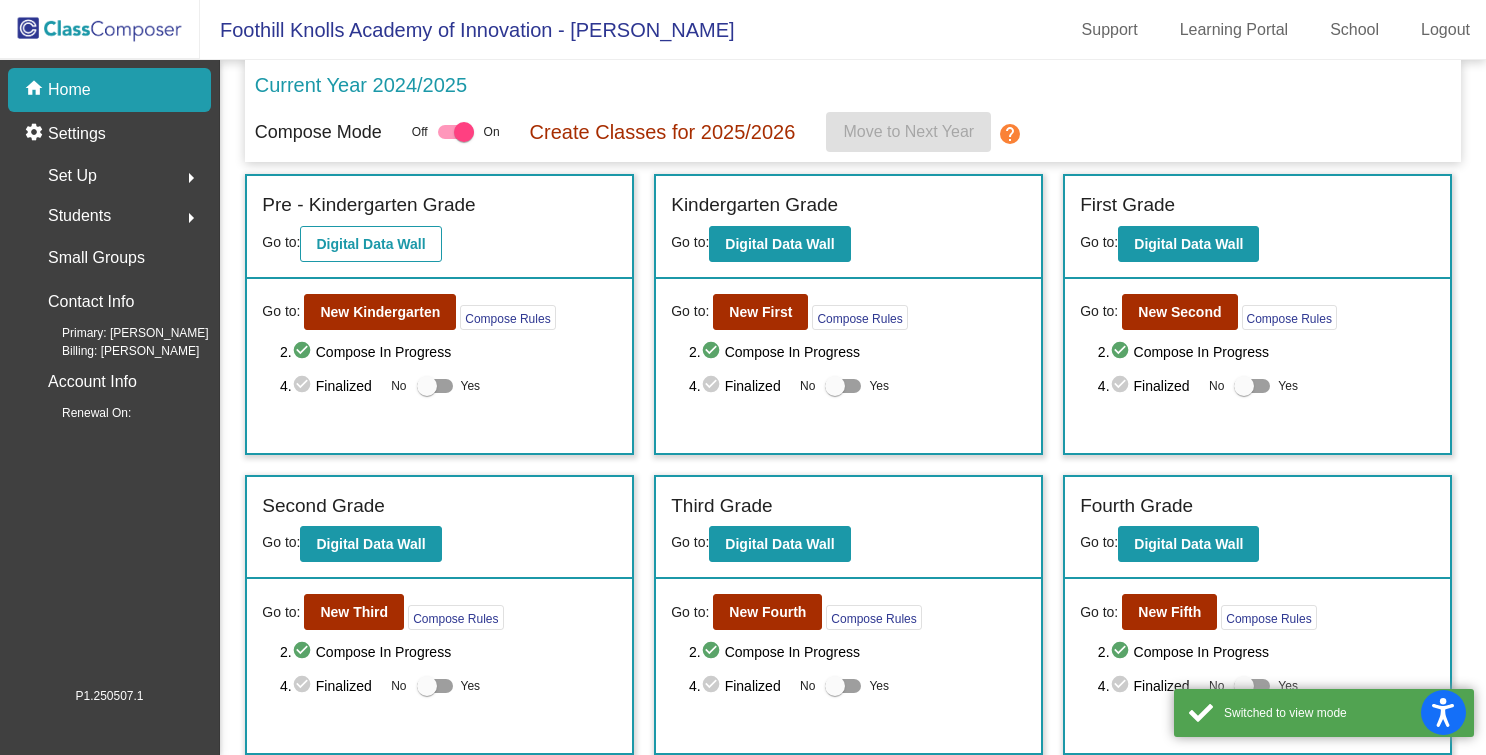 scroll, scrollTop: 0, scrollLeft: 0, axis: both 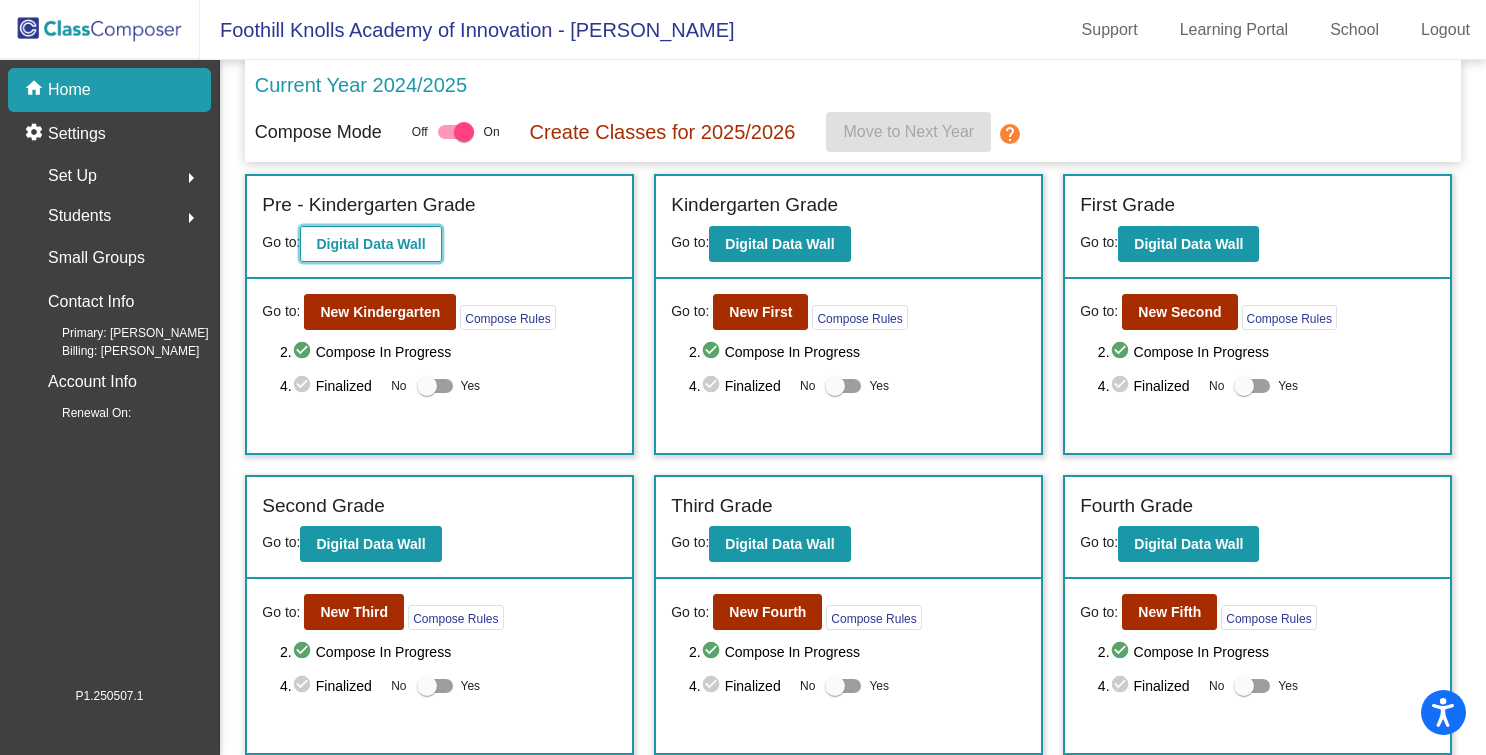 click on "Digital Data Wall" 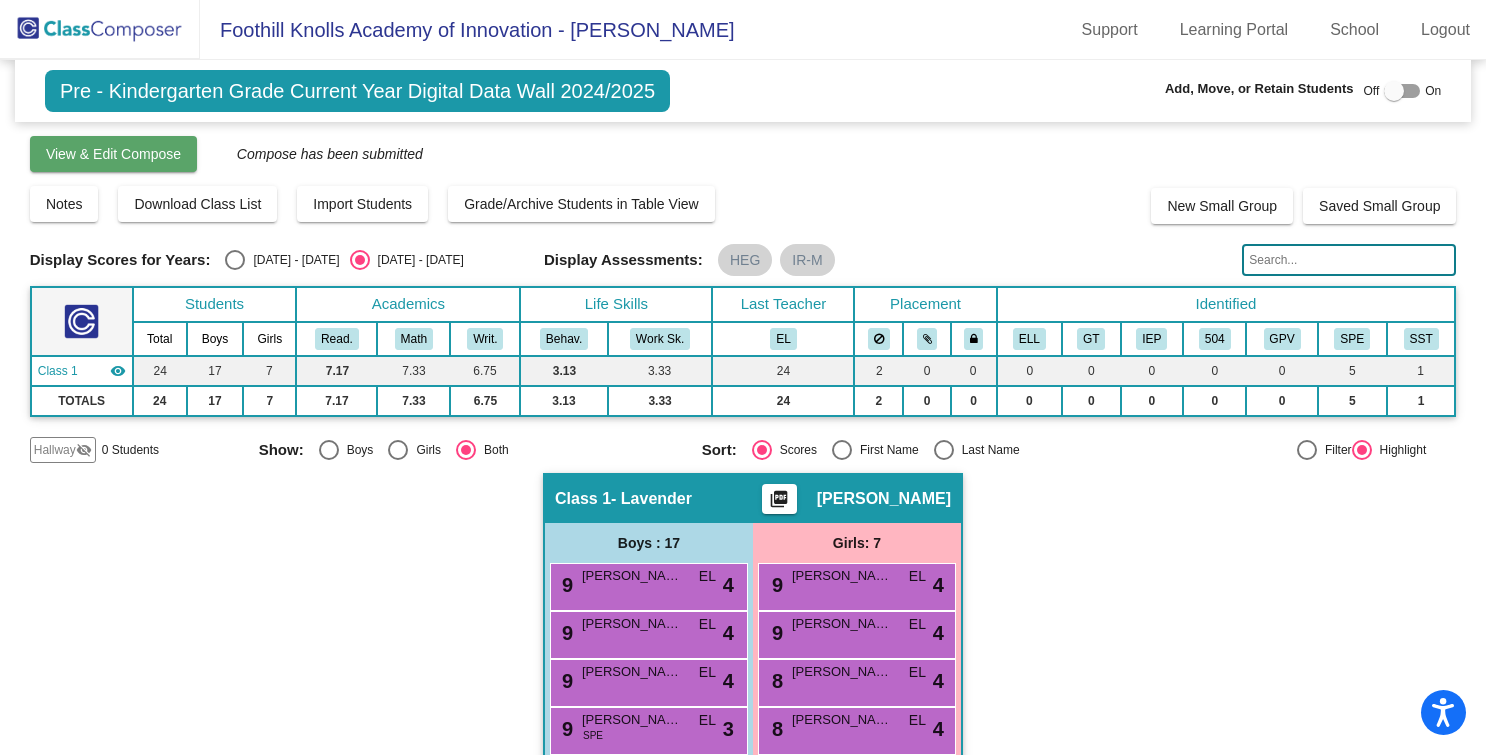 click on "View & Edit Compose" 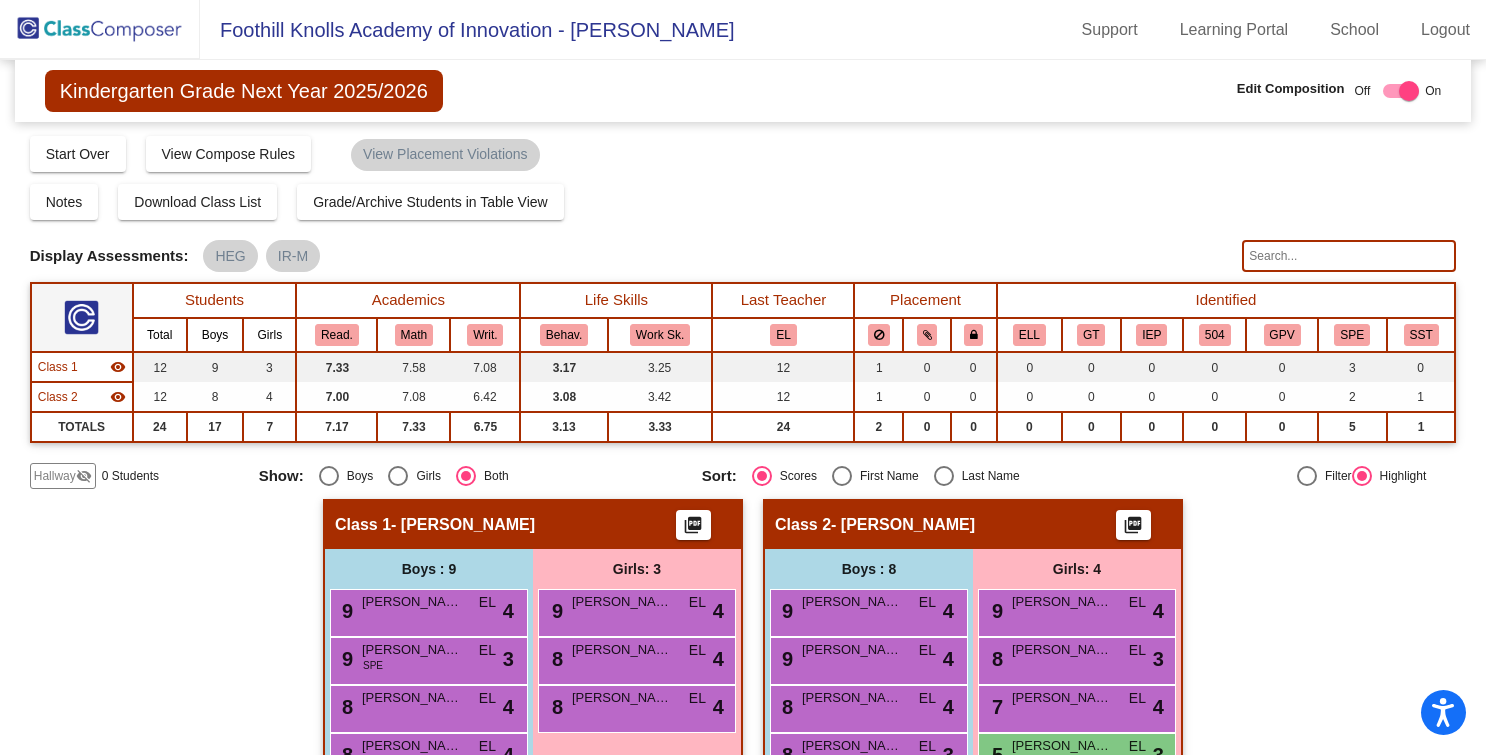 click on "Hallway   visibility_off" 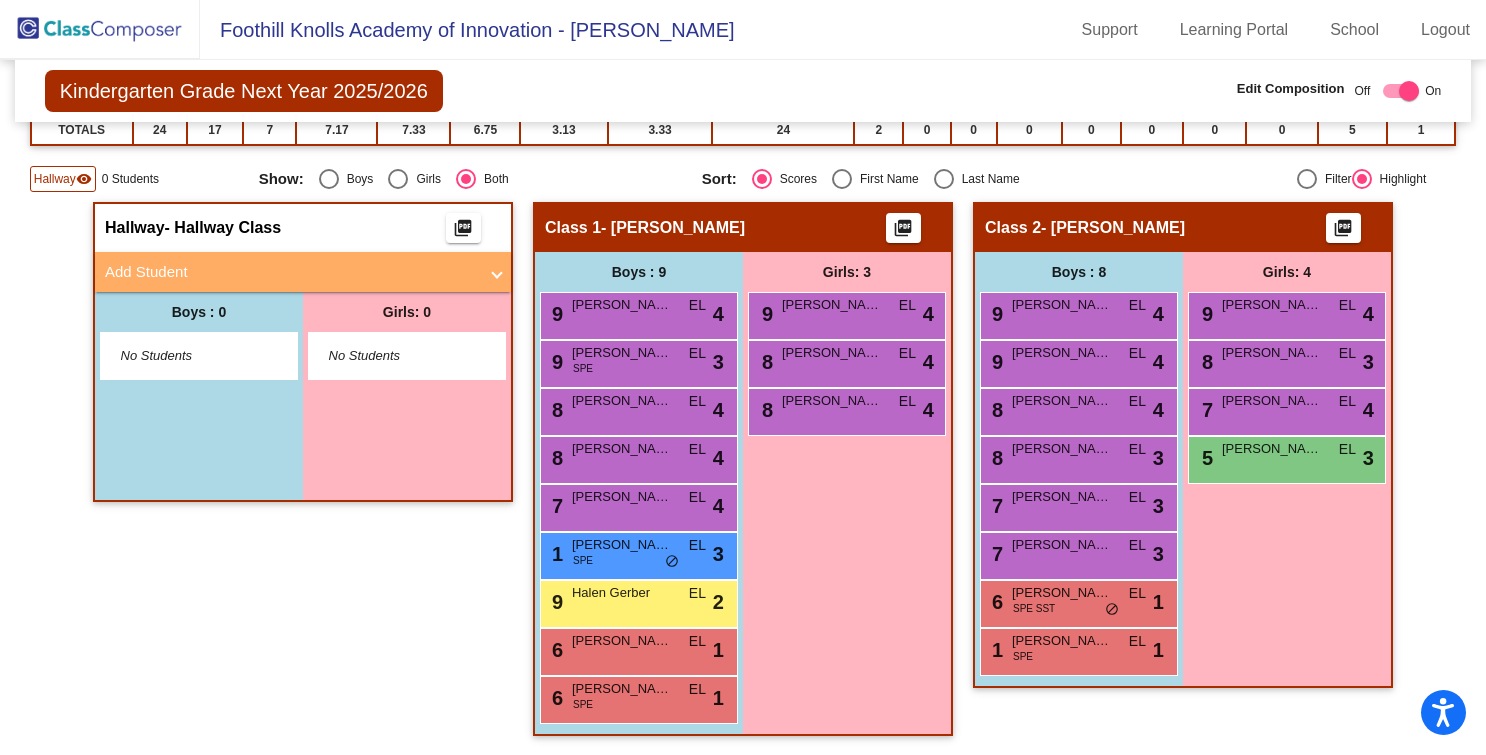 scroll, scrollTop: 0, scrollLeft: 0, axis: both 